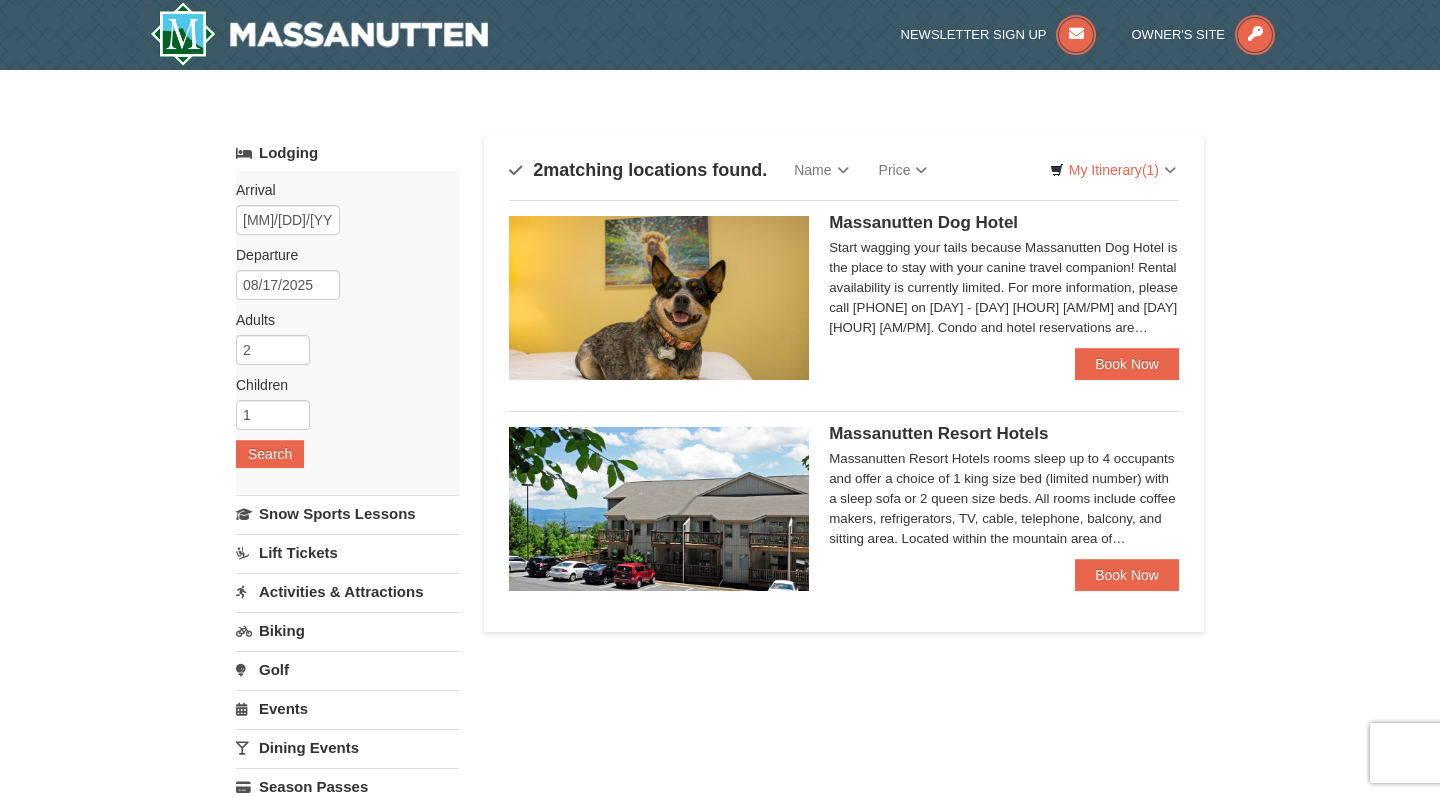 scroll, scrollTop: 0, scrollLeft: 0, axis: both 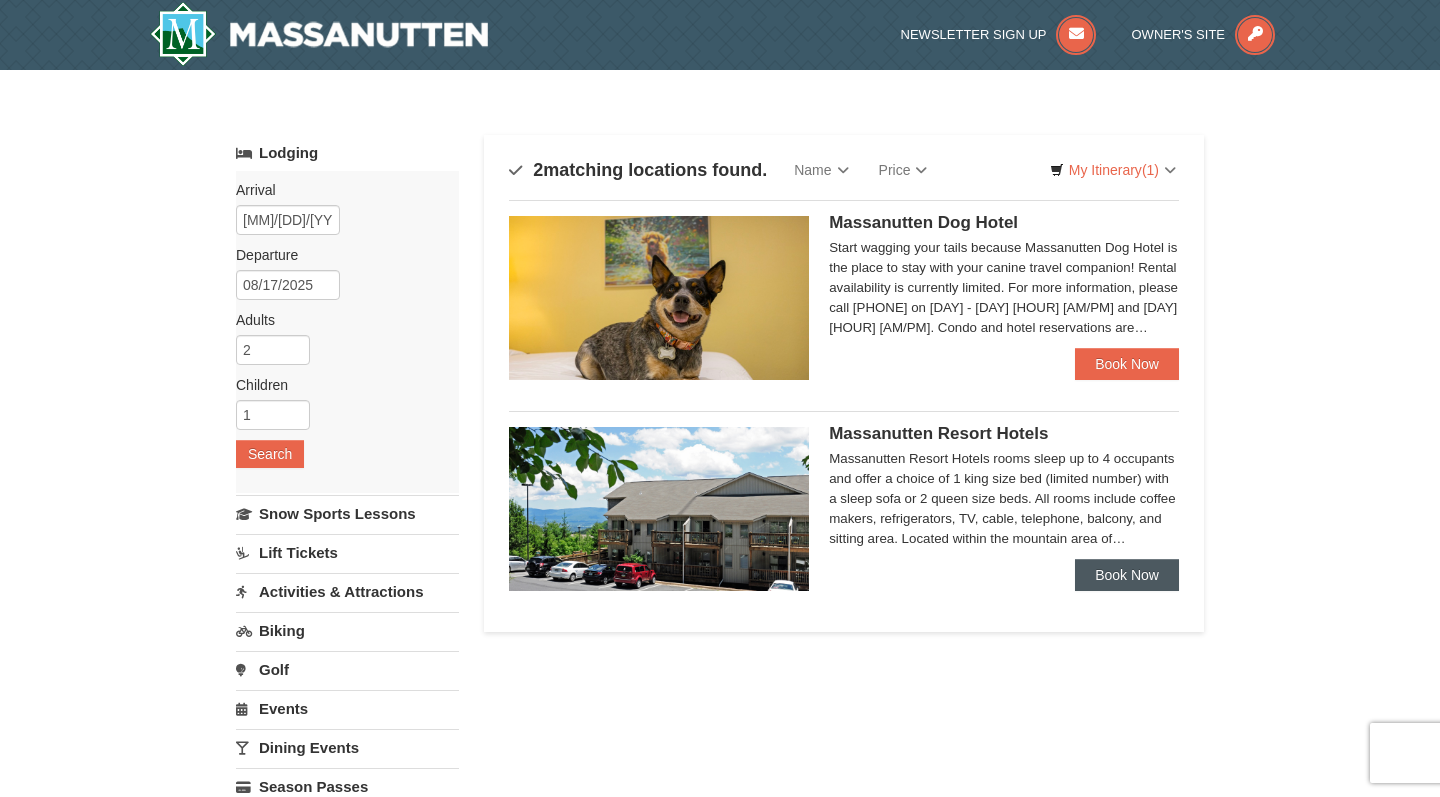 click on "Book Now" at bounding box center (1127, 575) 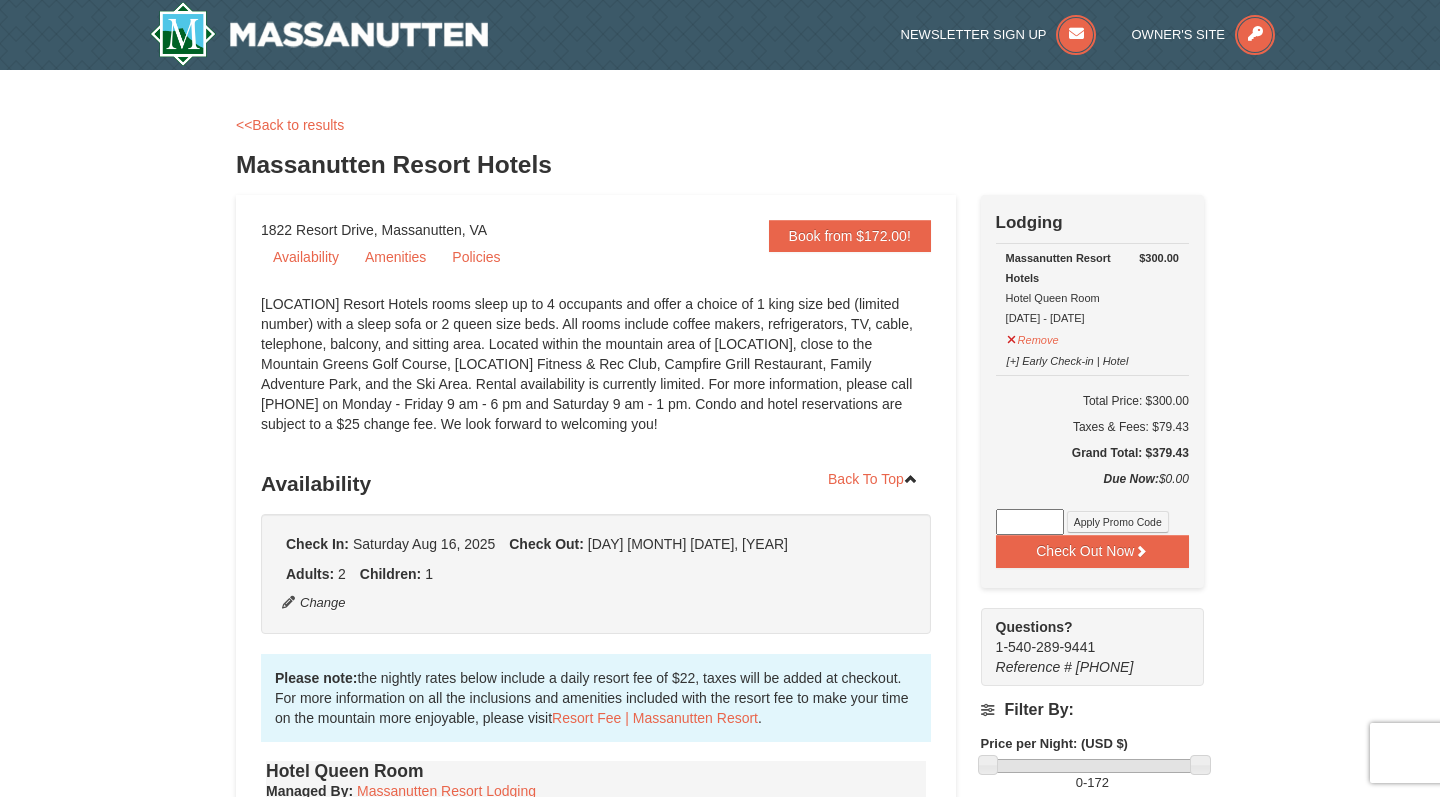 scroll, scrollTop: 0, scrollLeft: 0, axis: both 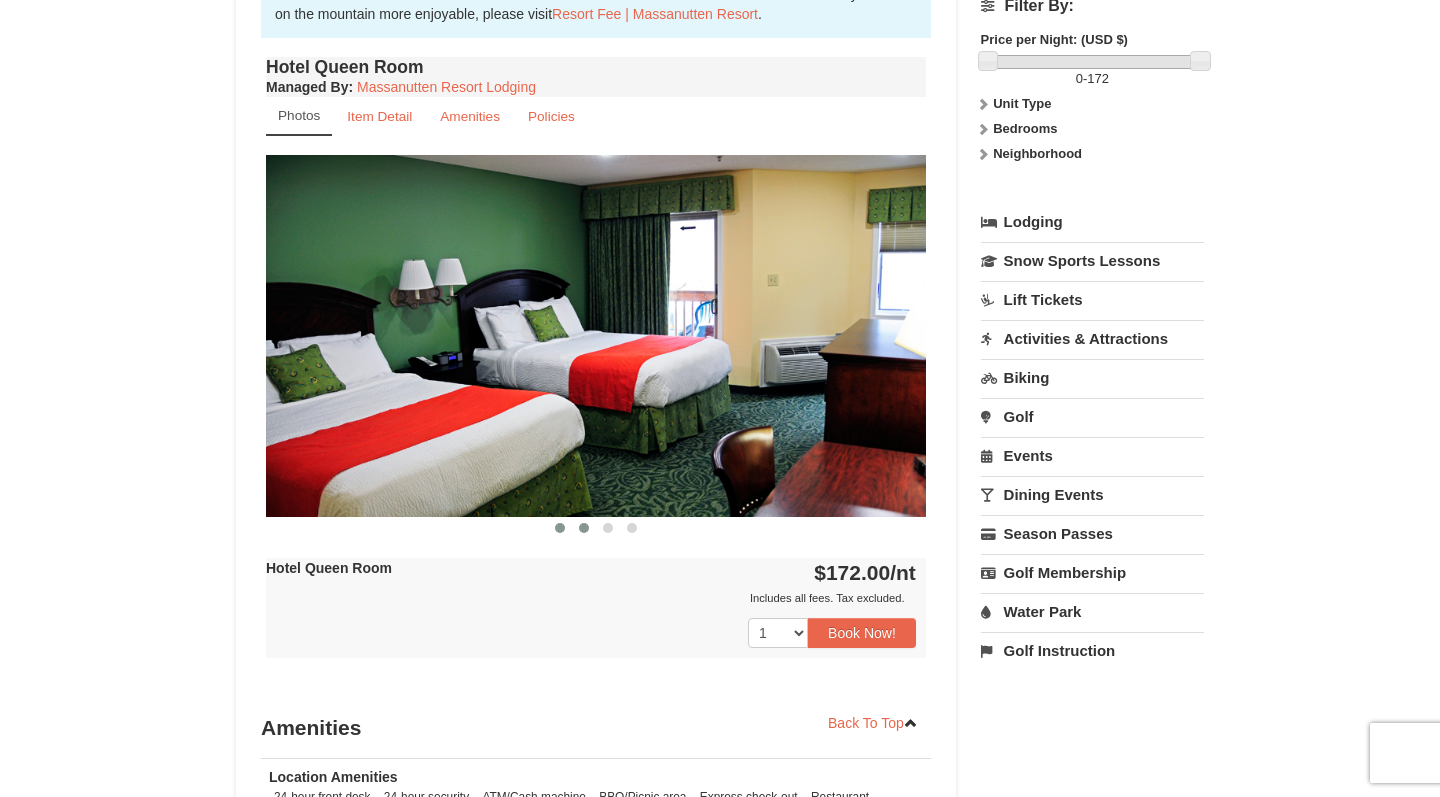 click at bounding box center (584, 528) 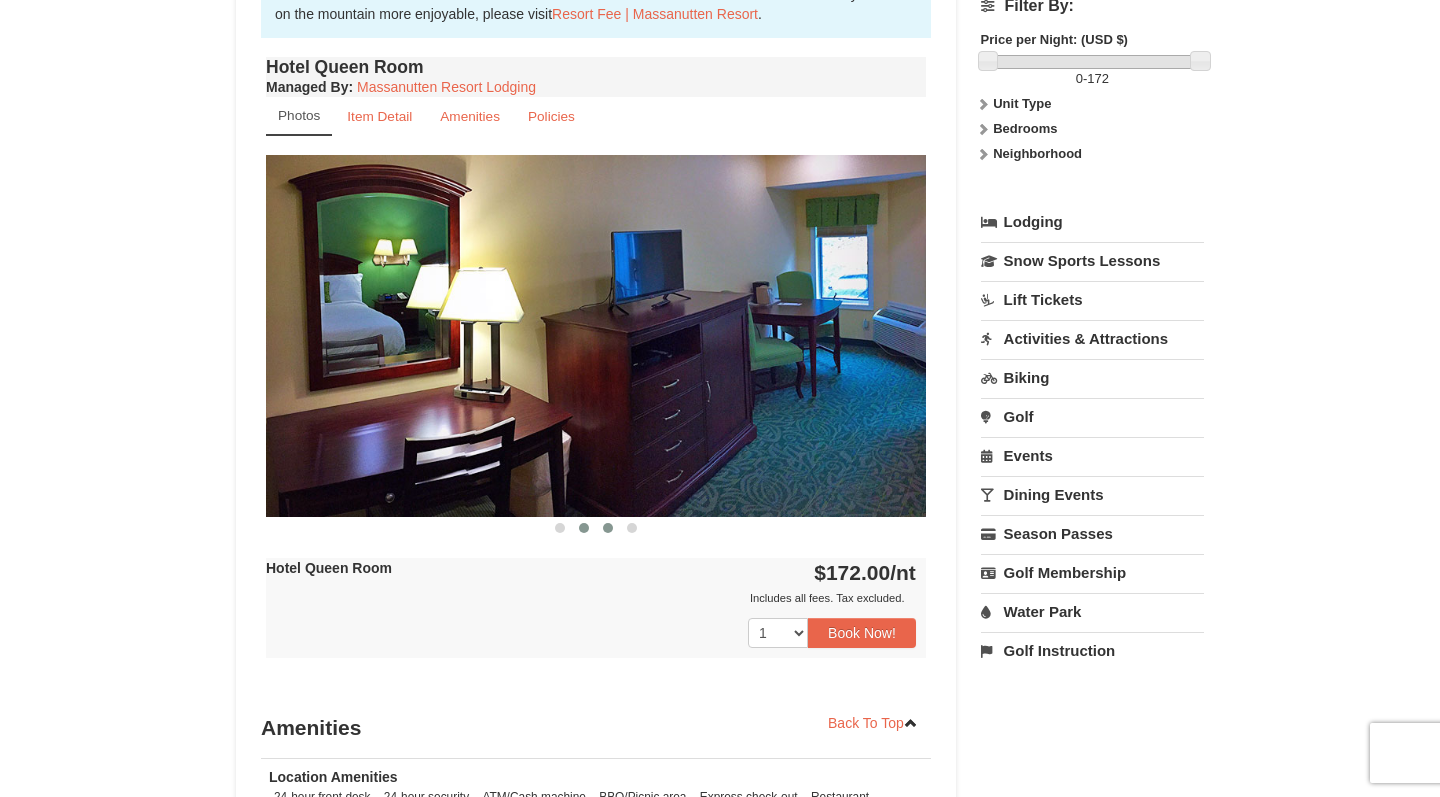 click at bounding box center [608, 528] 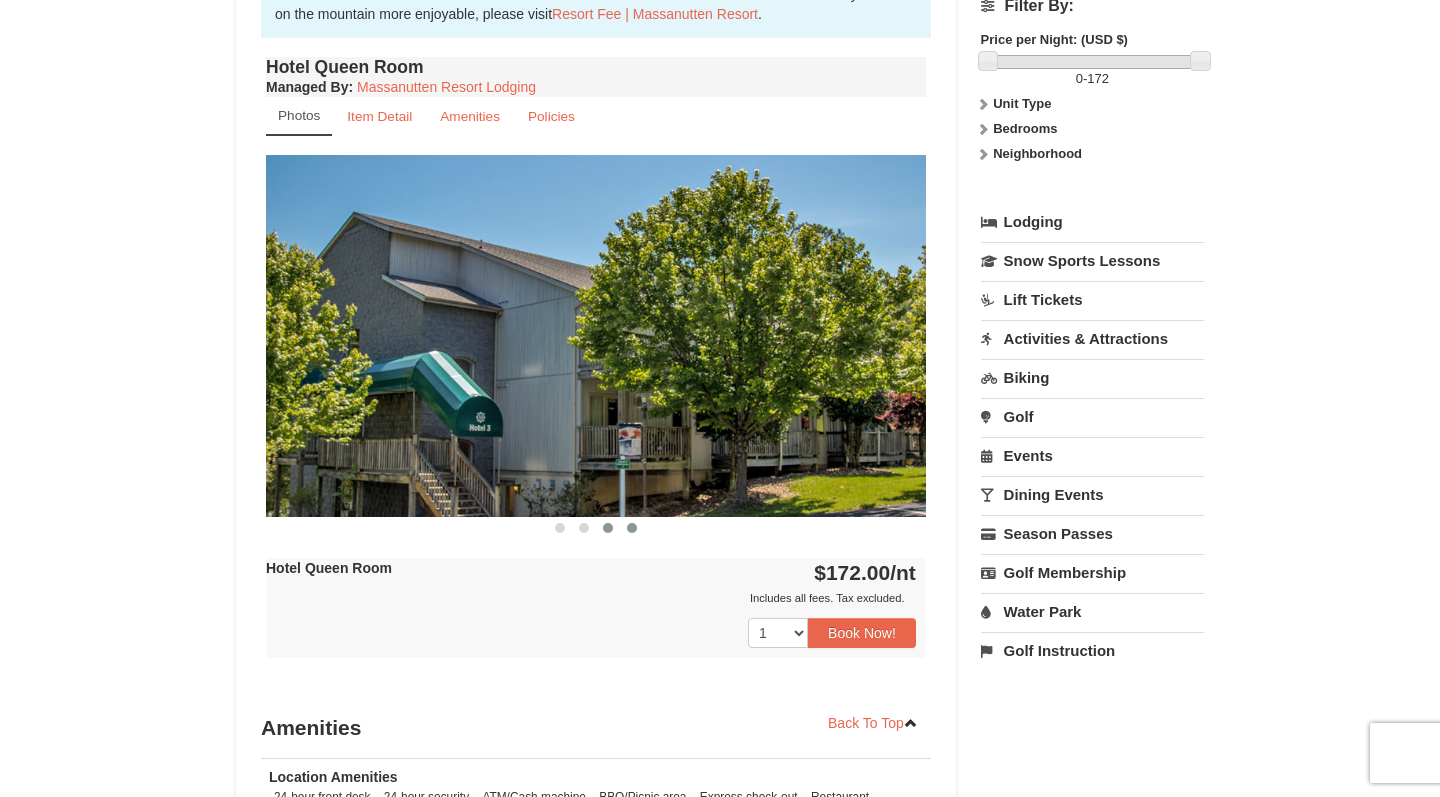 click at bounding box center [632, 528] 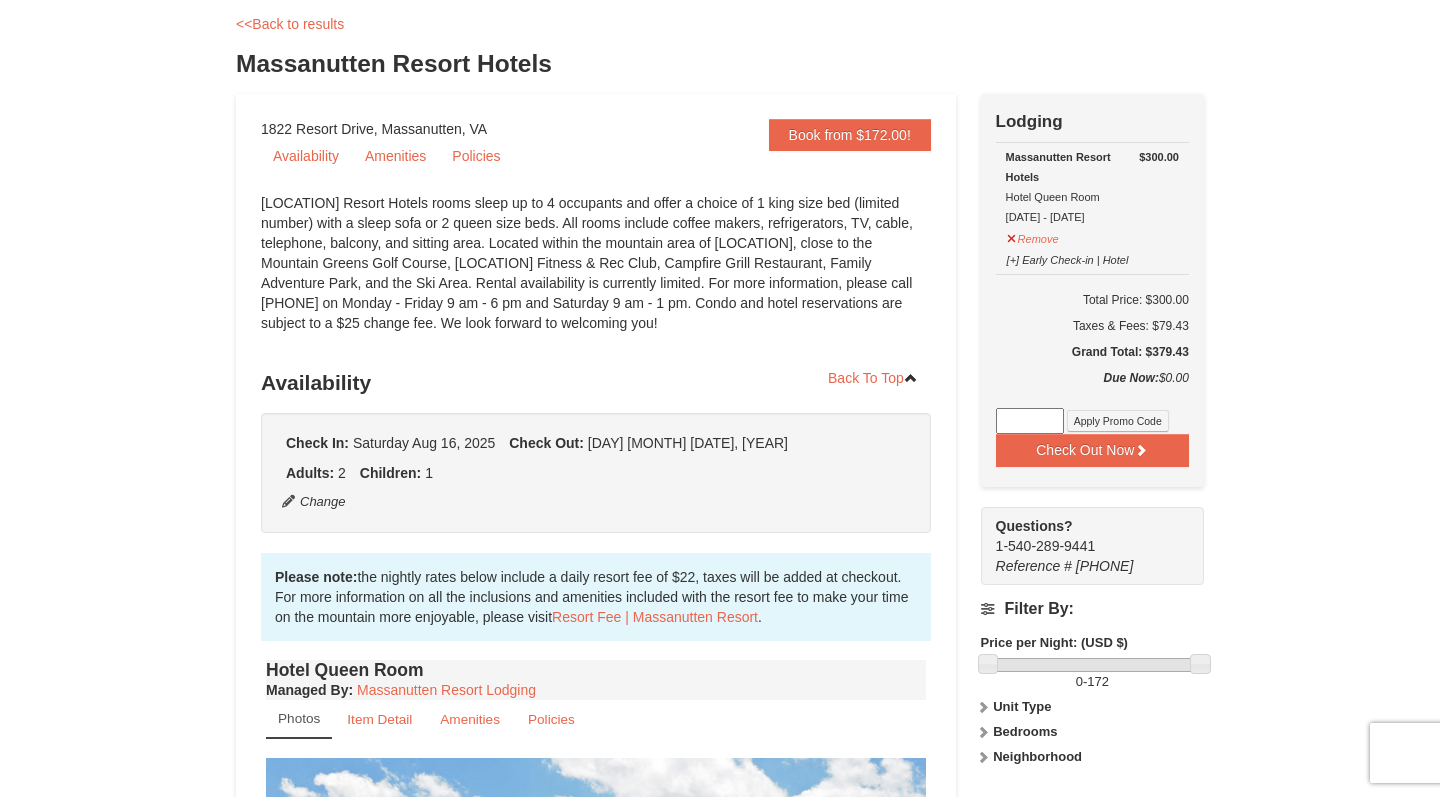 scroll, scrollTop: 103, scrollLeft: 0, axis: vertical 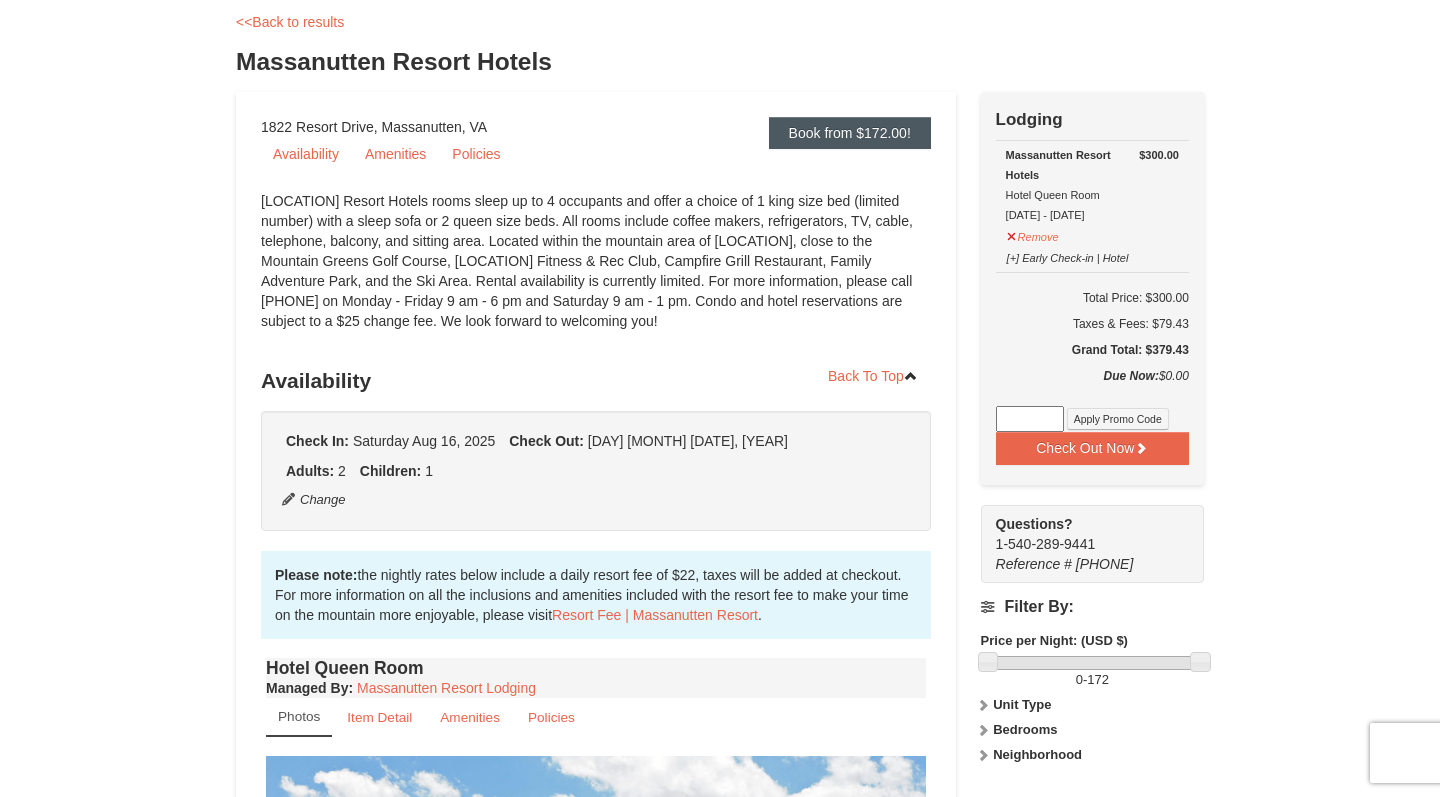 click on "Book from $172.00!" at bounding box center (850, 133) 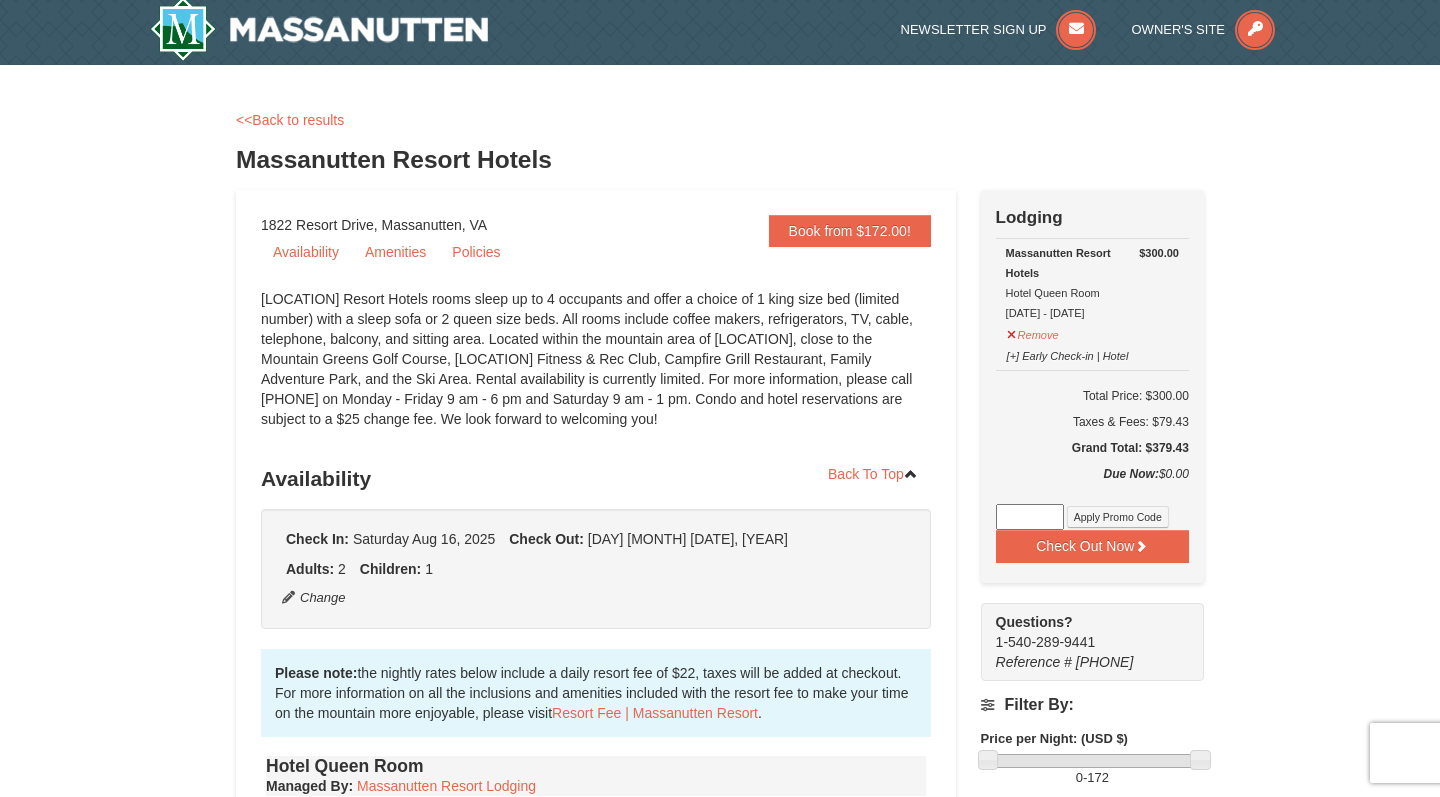 scroll, scrollTop: 51, scrollLeft: 0, axis: vertical 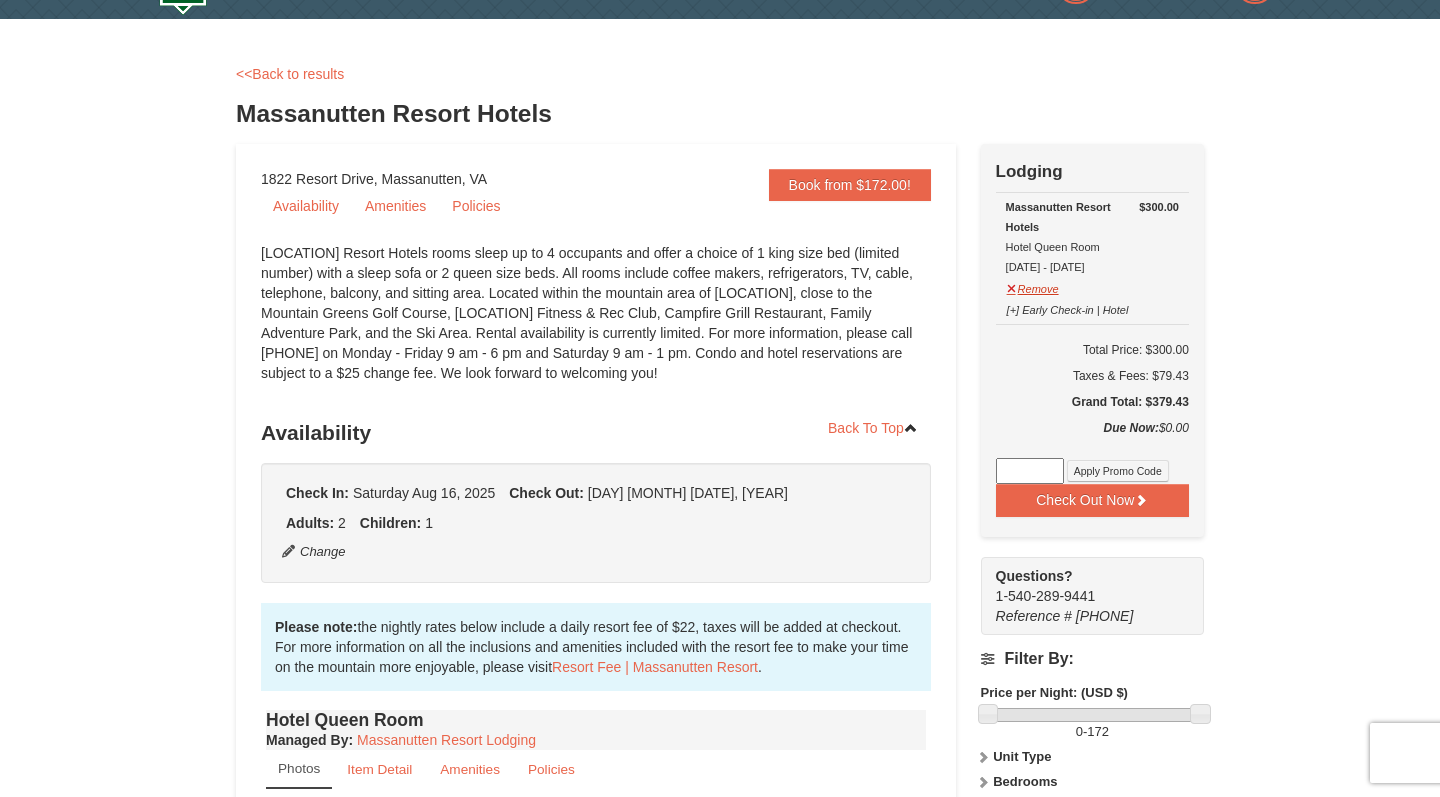 click on "Remove" at bounding box center (1033, 286) 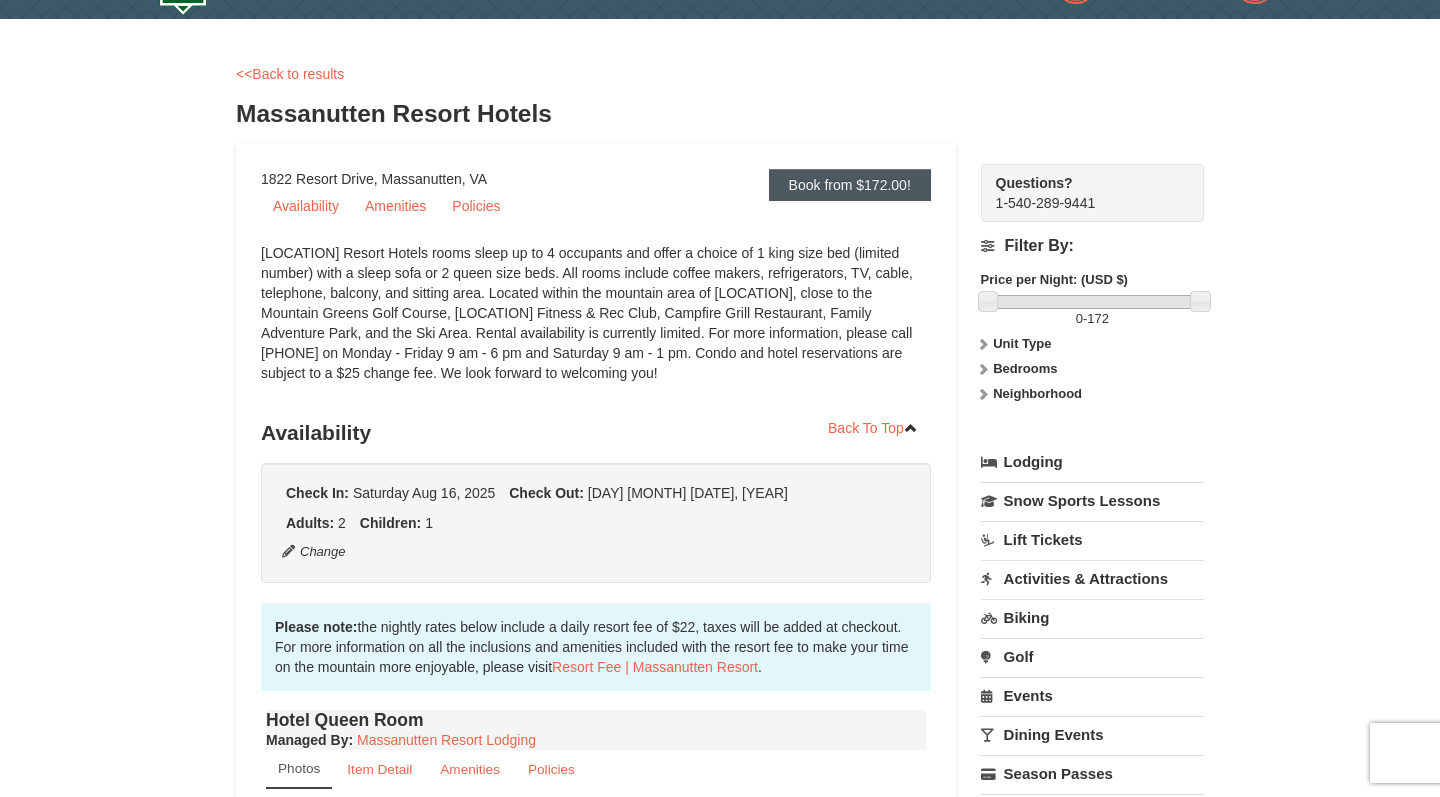 click on "Book from $172.00!" at bounding box center (850, 185) 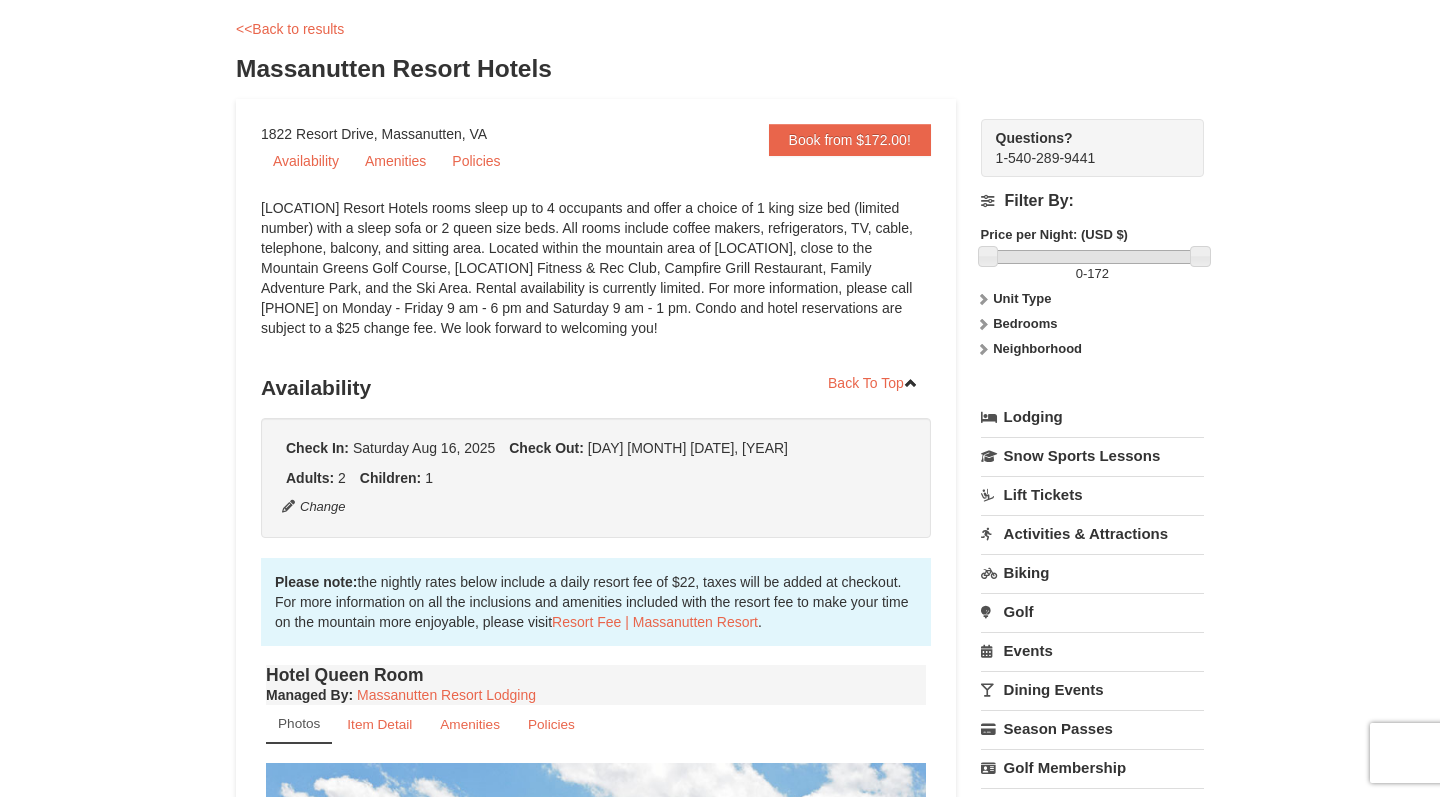 scroll, scrollTop: 92, scrollLeft: 0, axis: vertical 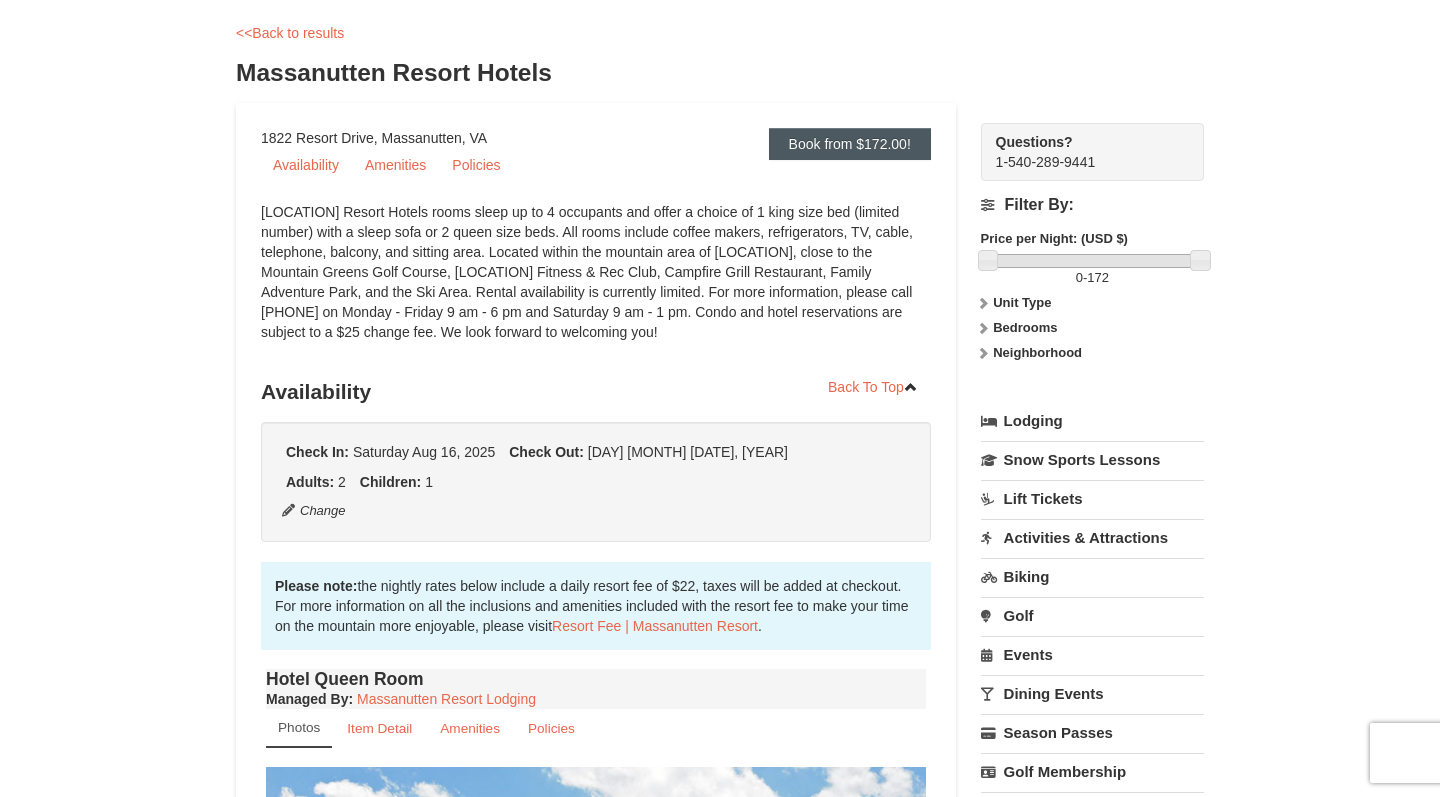 click on "Book from $172.00!" at bounding box center [850, 144] 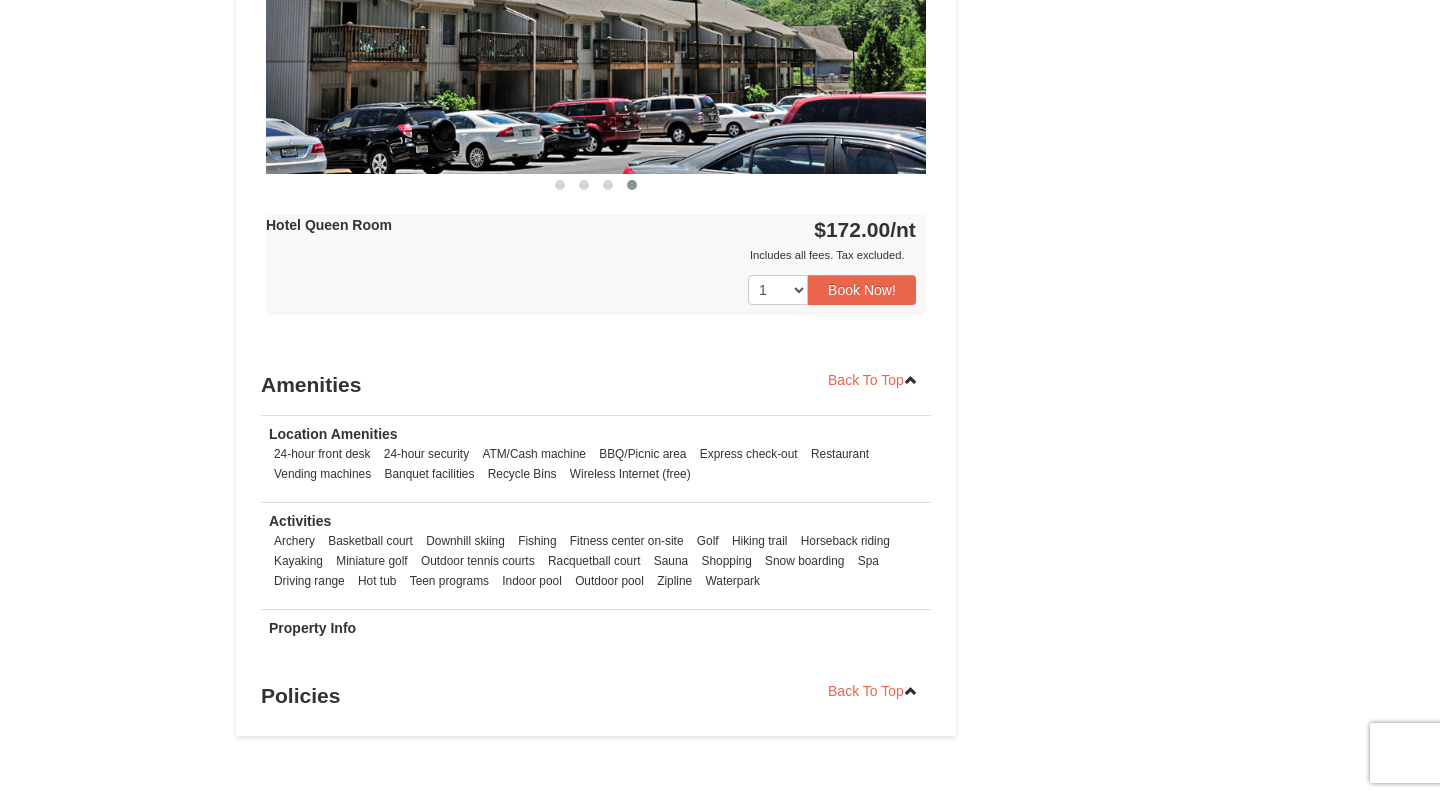 scroll, scrollTop: 1225, scrollLeft: 0, axis: vertical 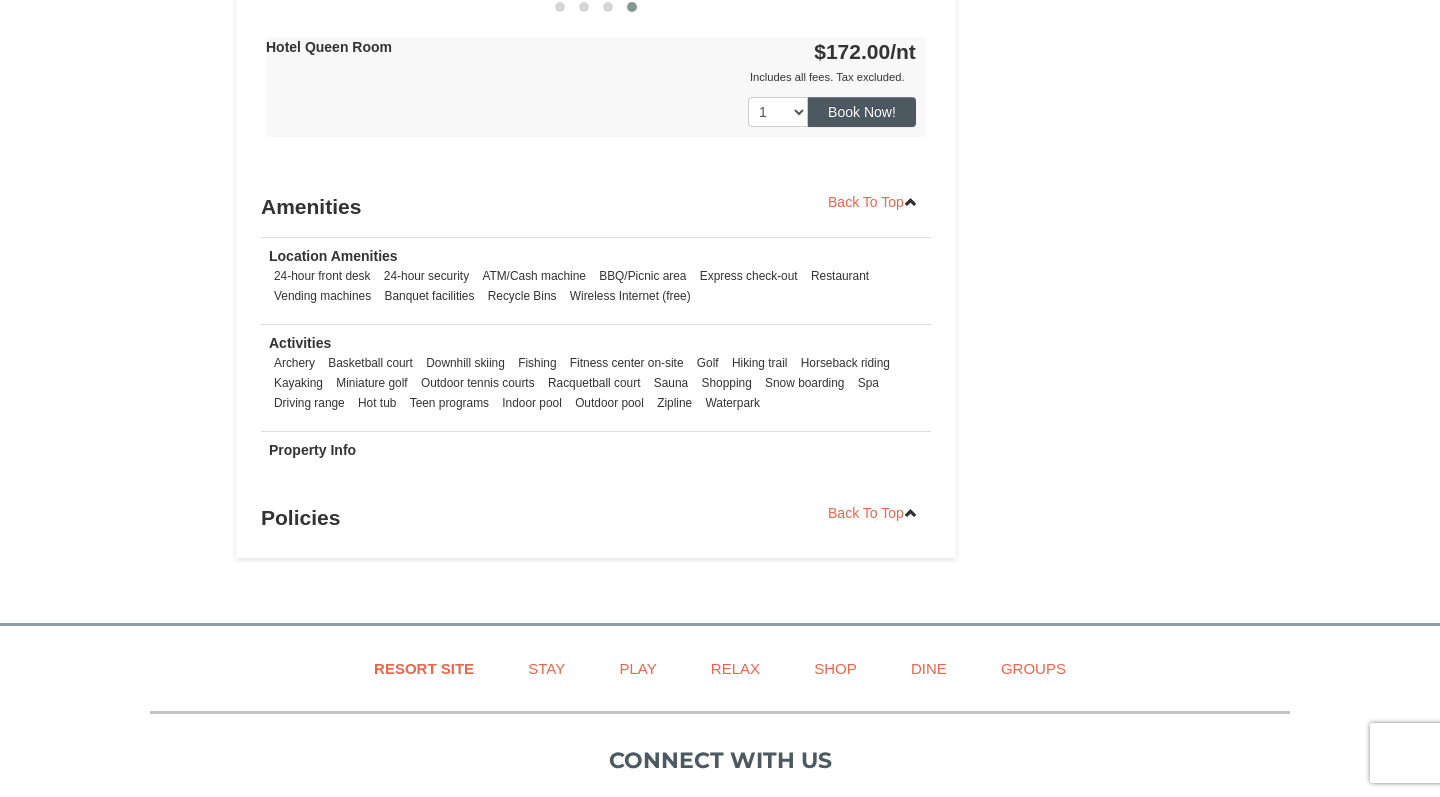 click on "Book Now!" at bounding box center (862, 112) 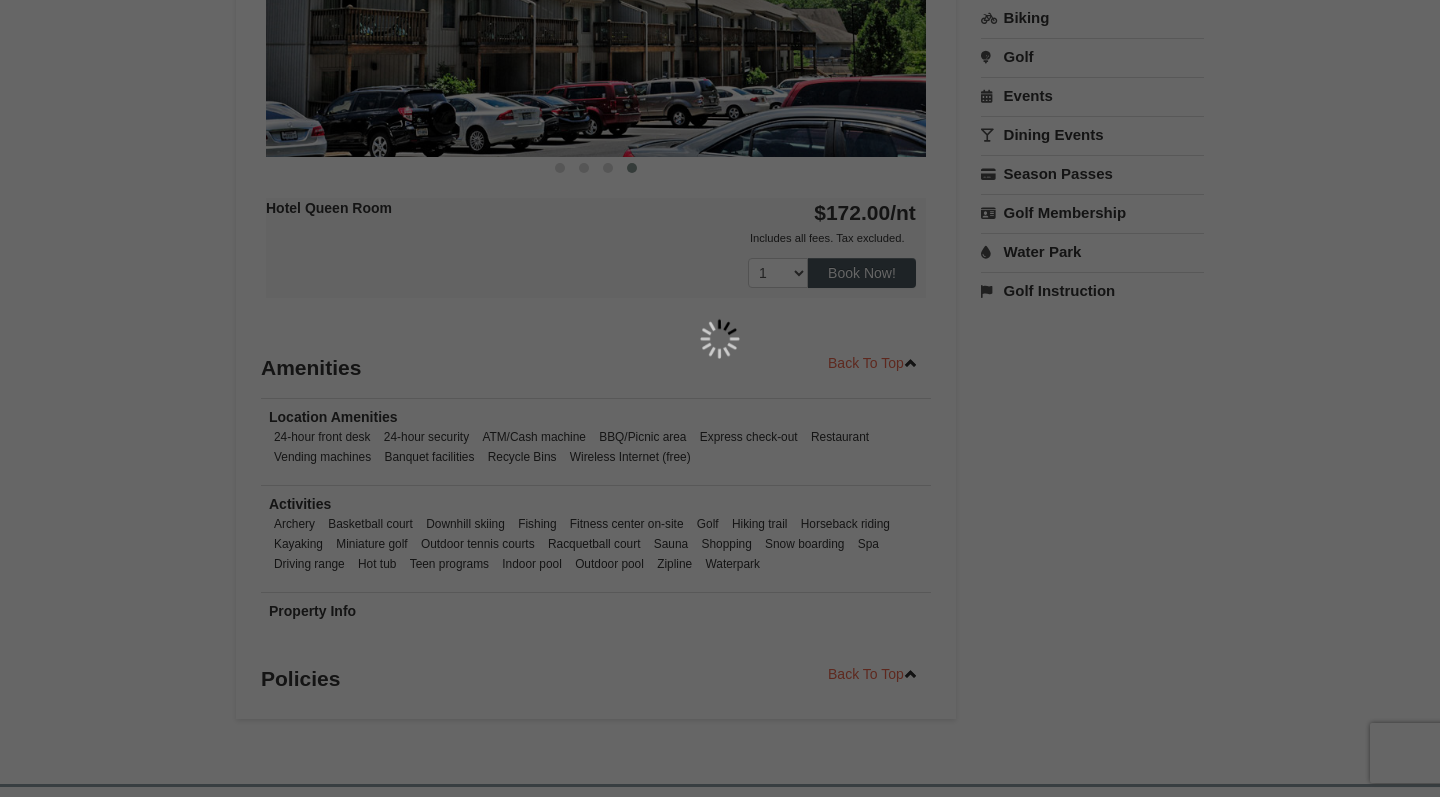 scroll, scrollTop: 195, scrollLeft: 0, axis: vertical 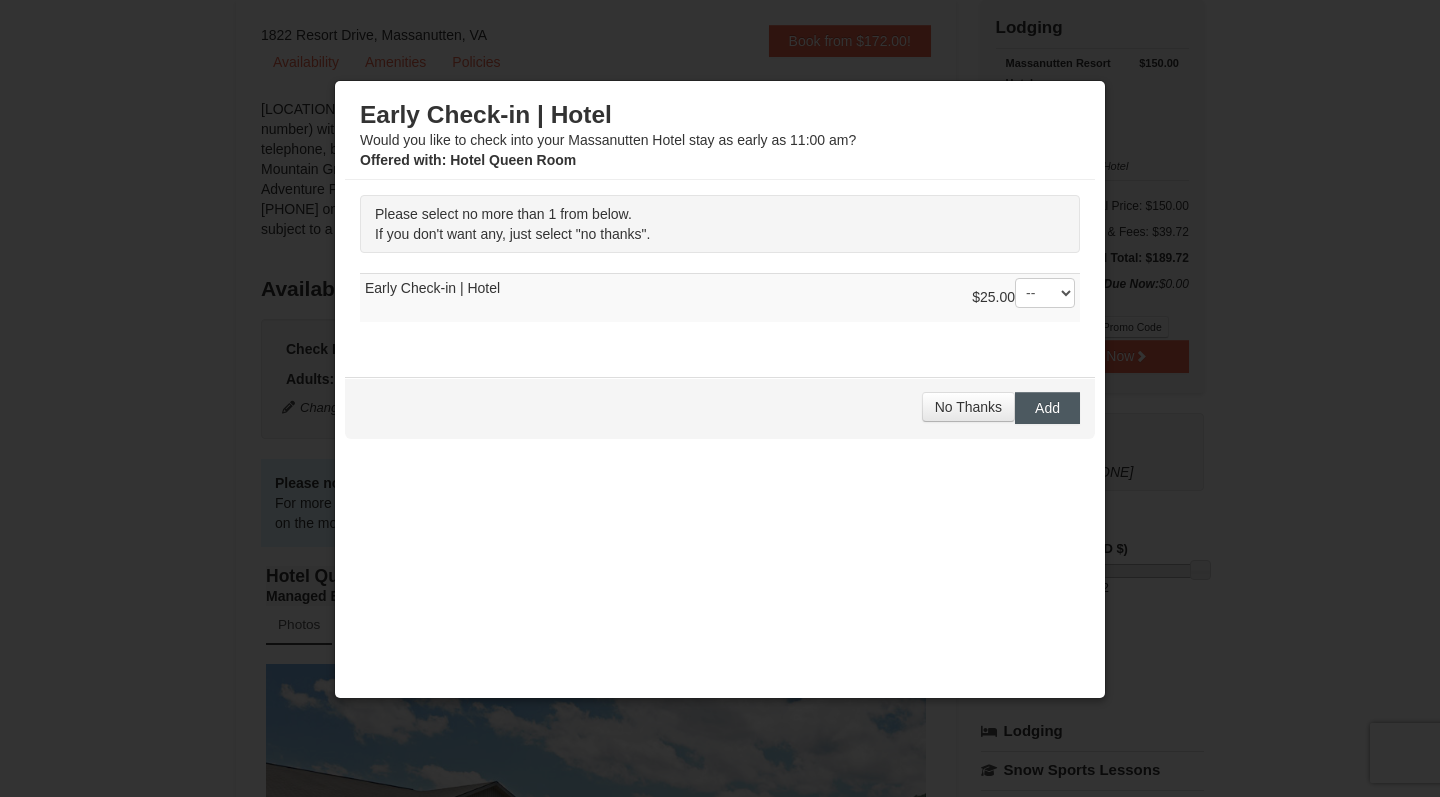 click on "Add" at bounding box center (1047, 408) 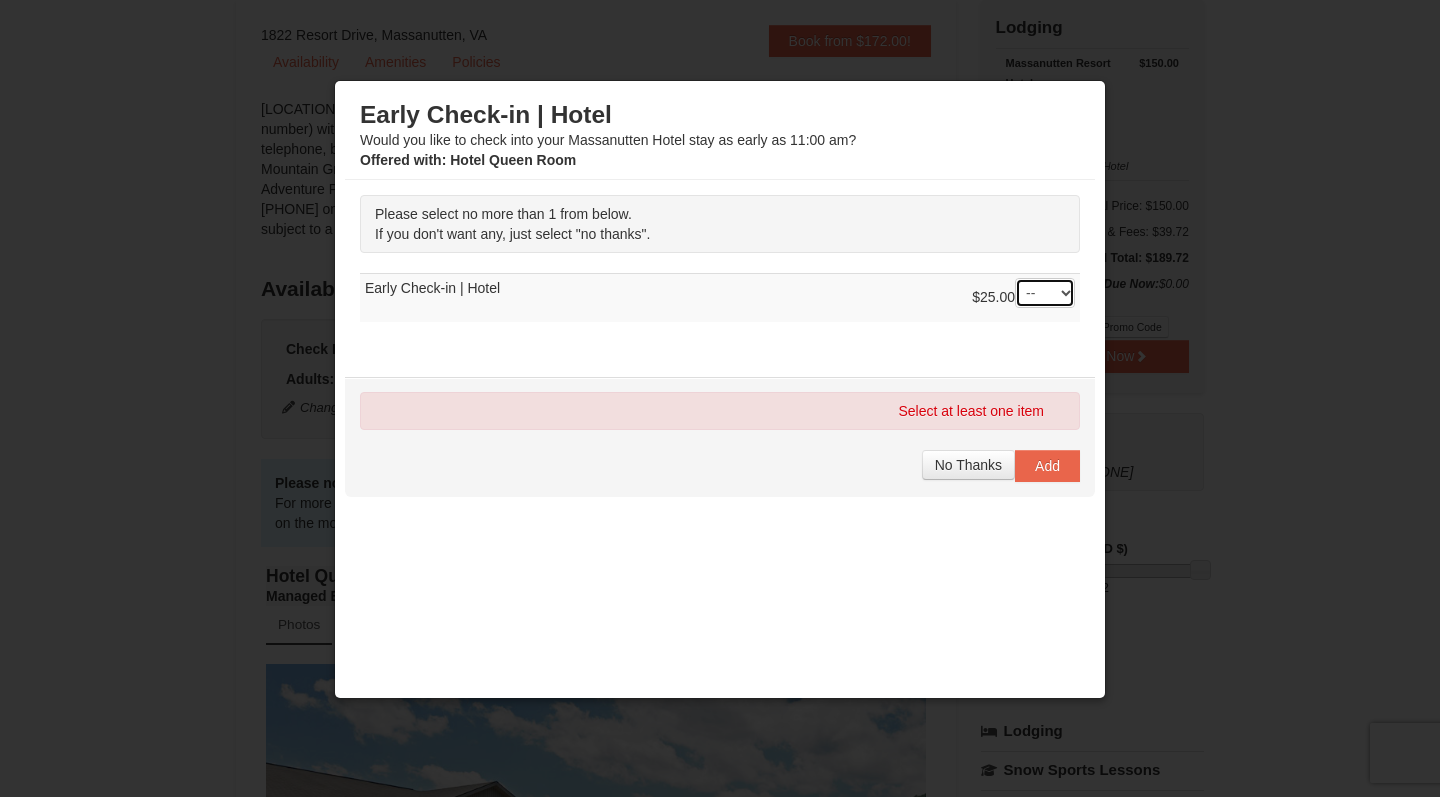 select on "1" 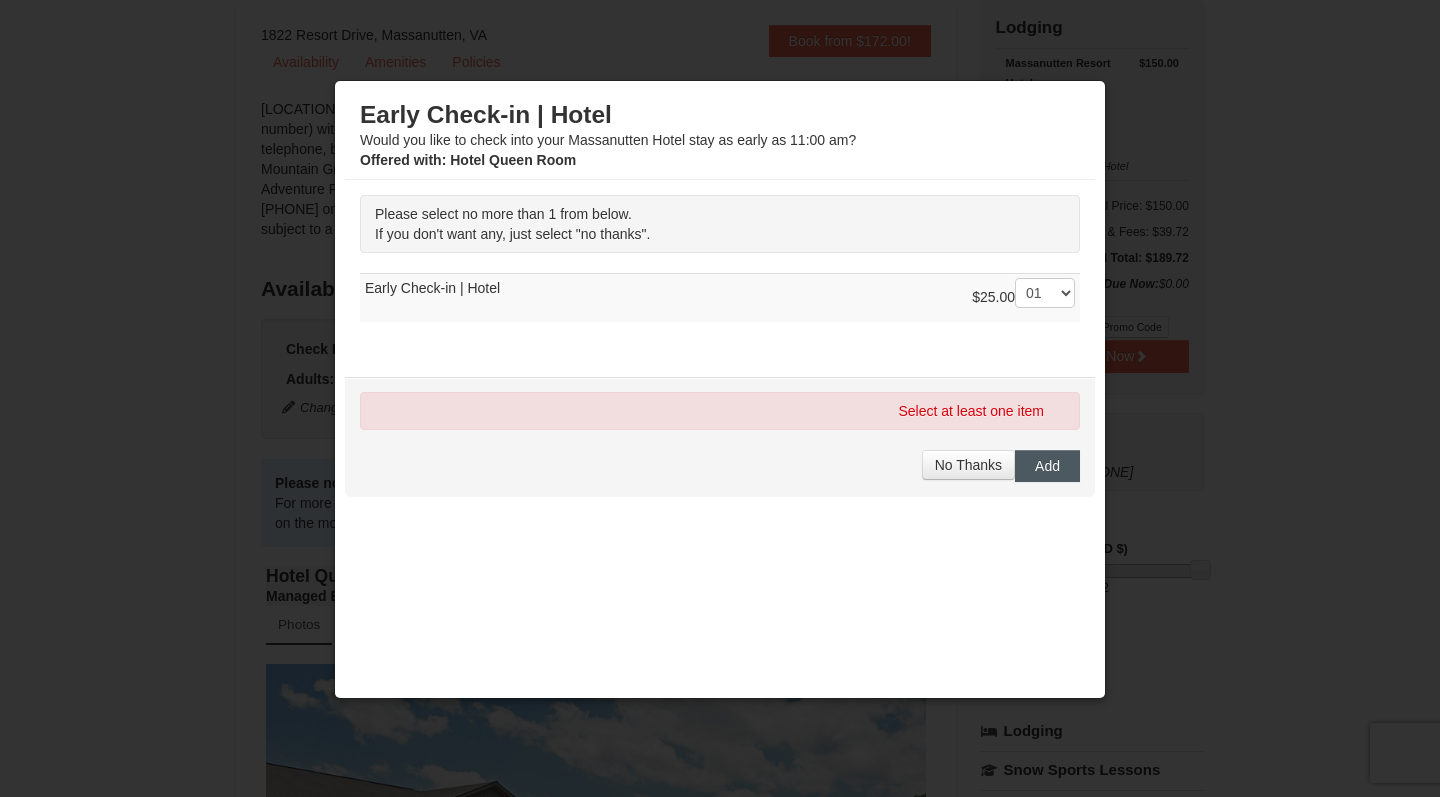 click on "Add" at bounding box center (1047, 466) 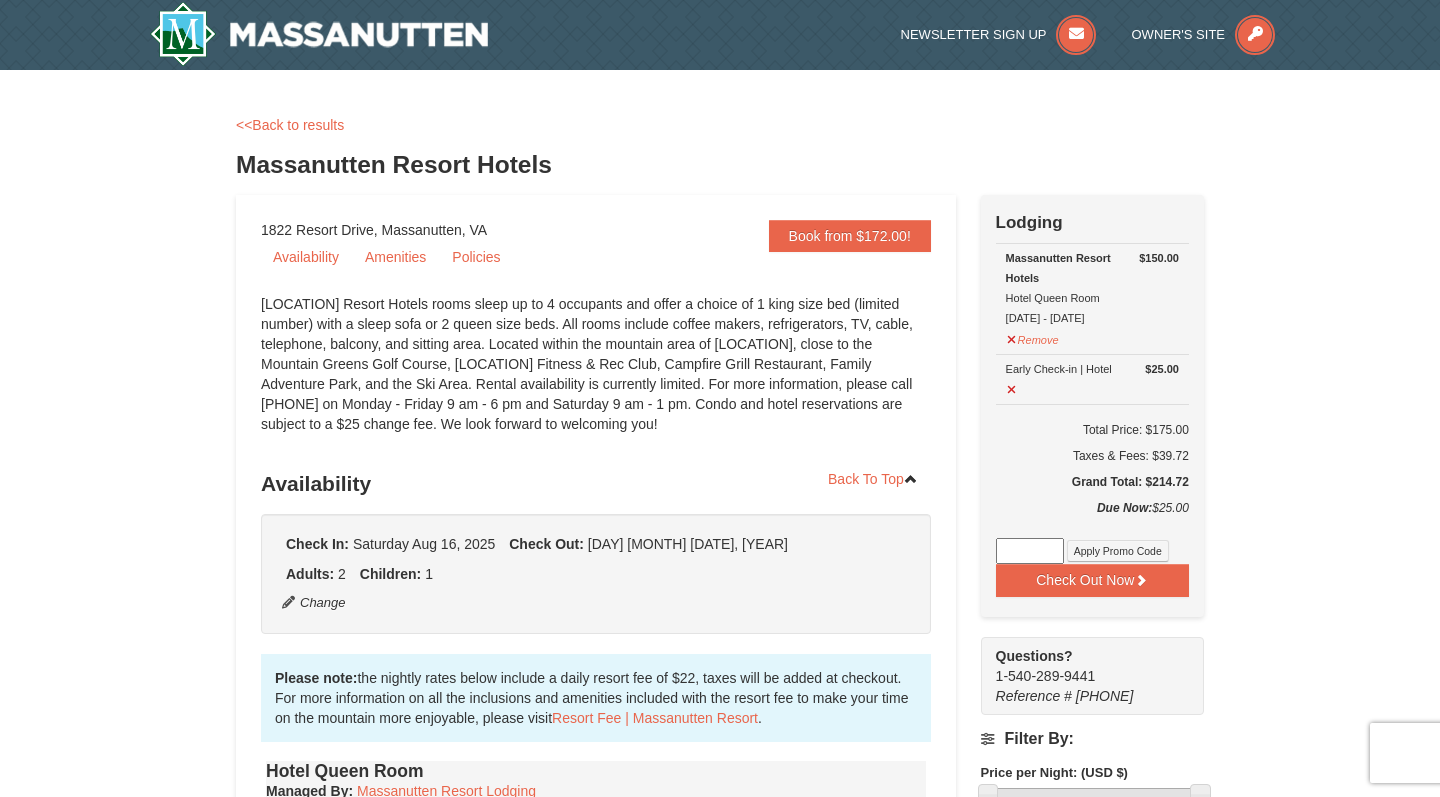 scroll, scrollTop: 0, scrollLeft: 0, axis: both 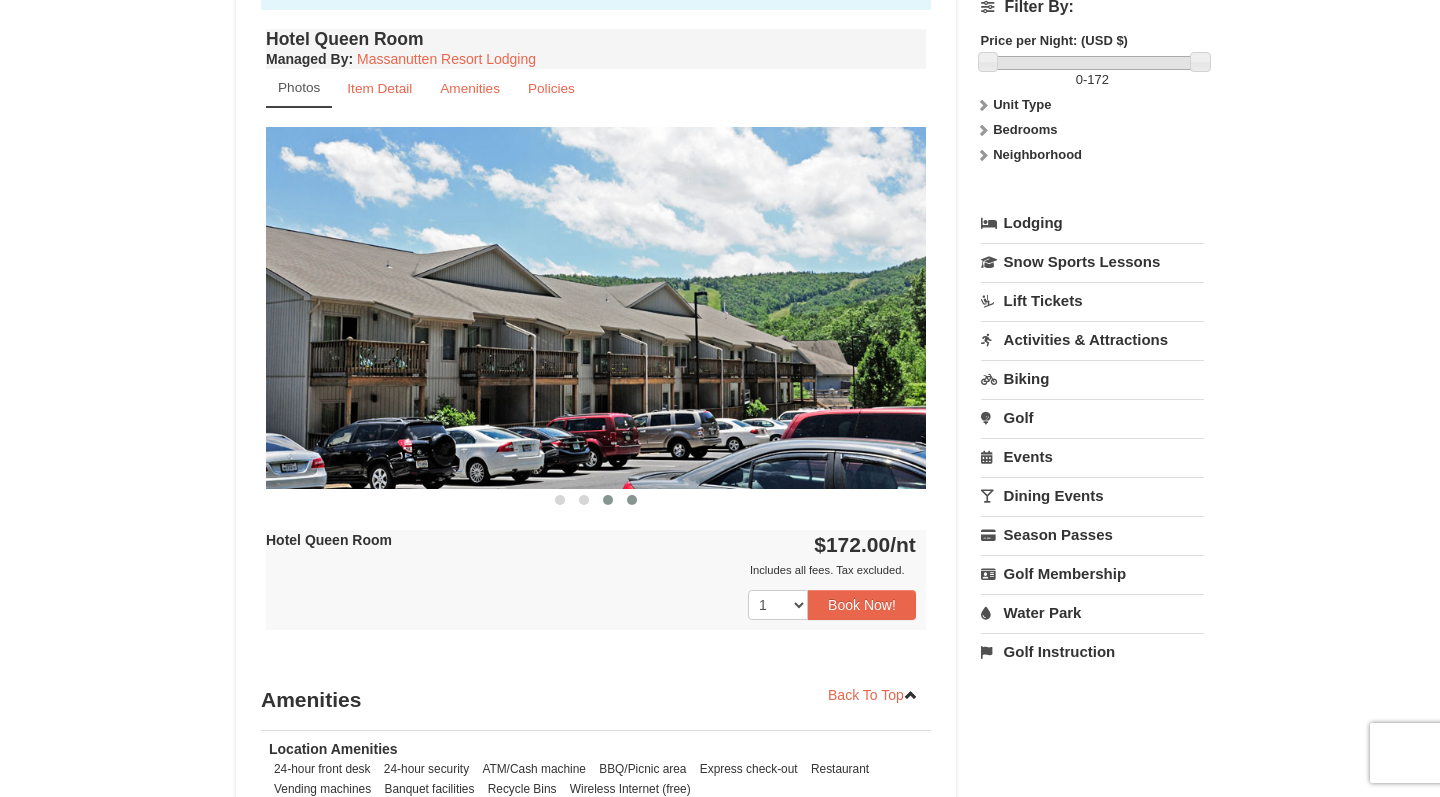 click at bounding box center (608, 500) 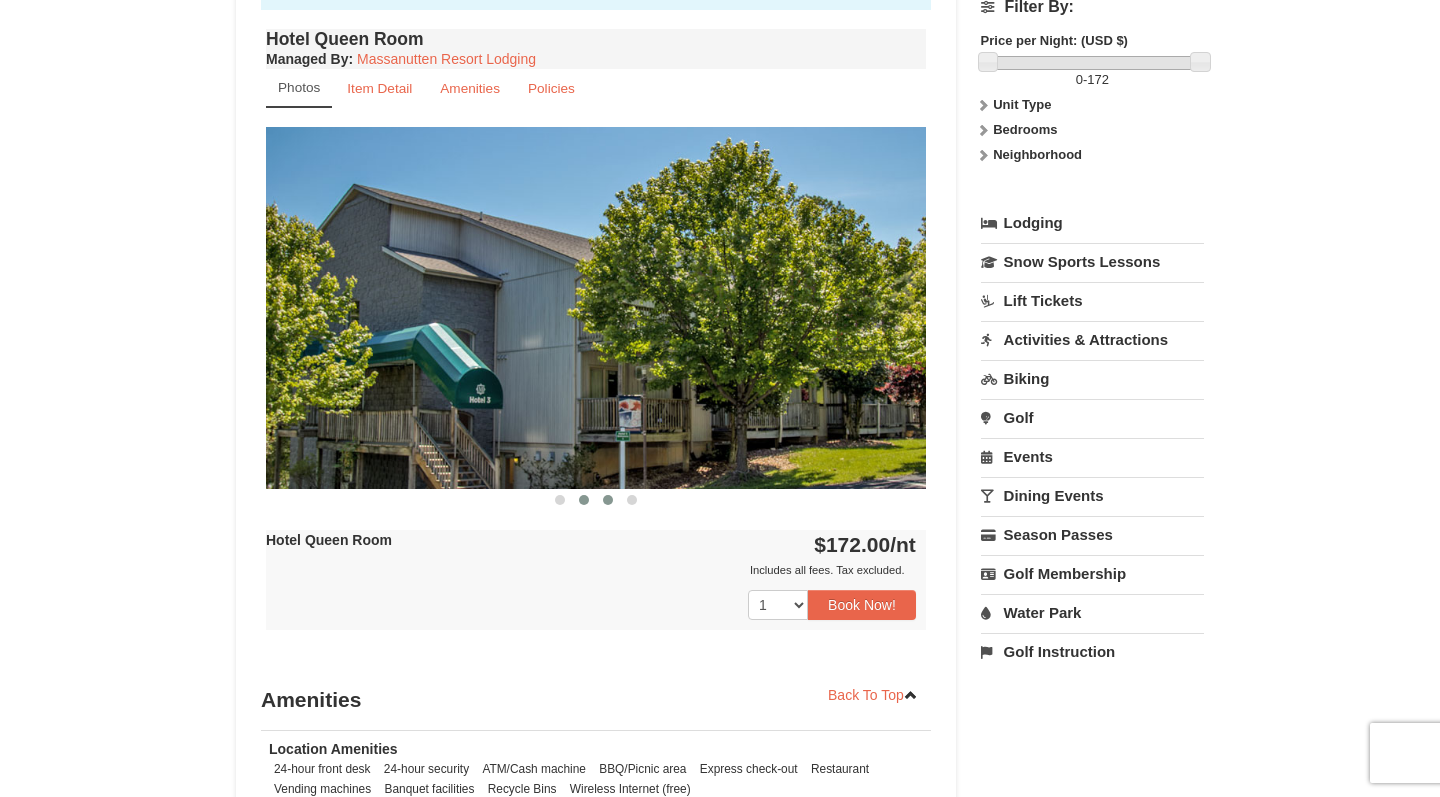 click at bounding box center (584, 500) 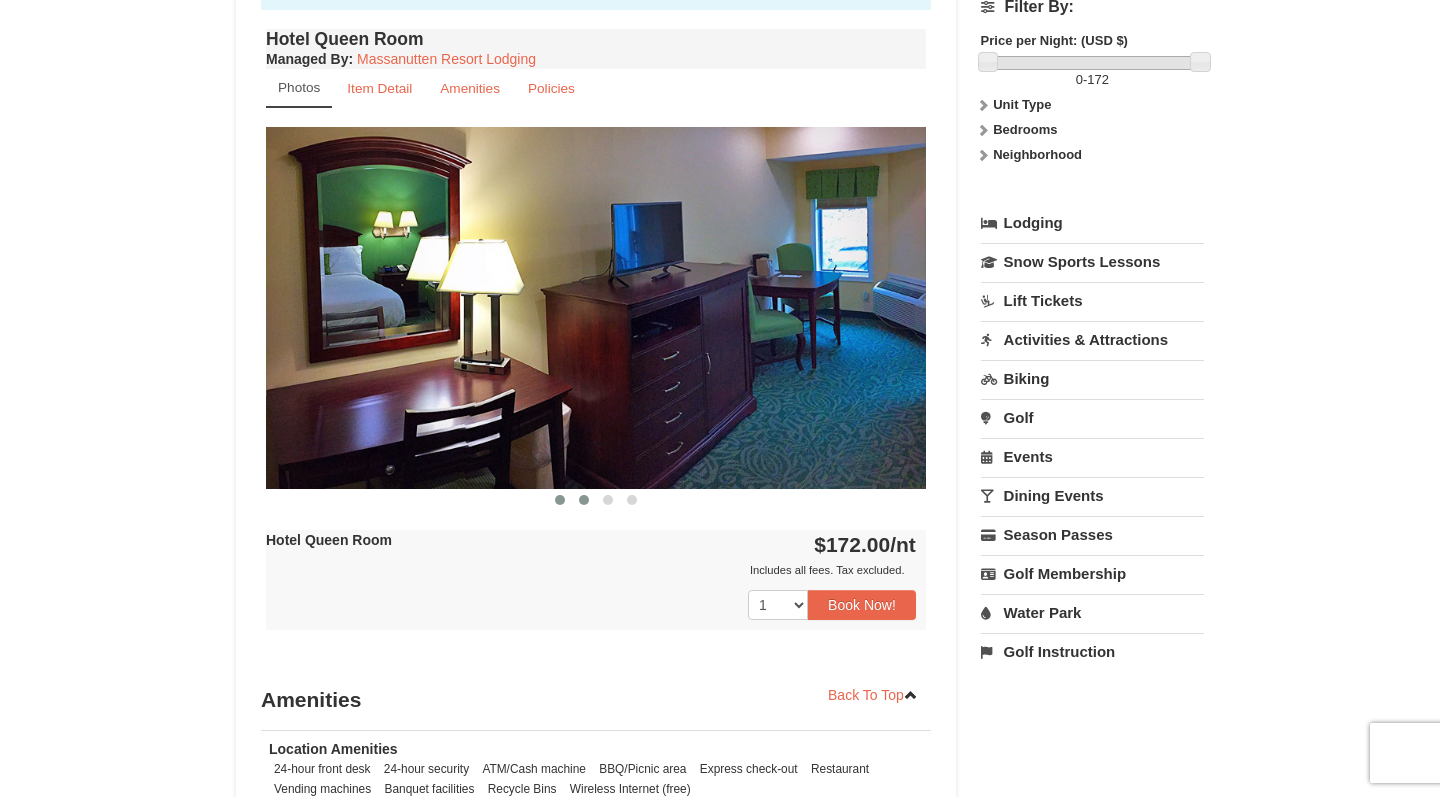 click at bounding box center [560, 500] 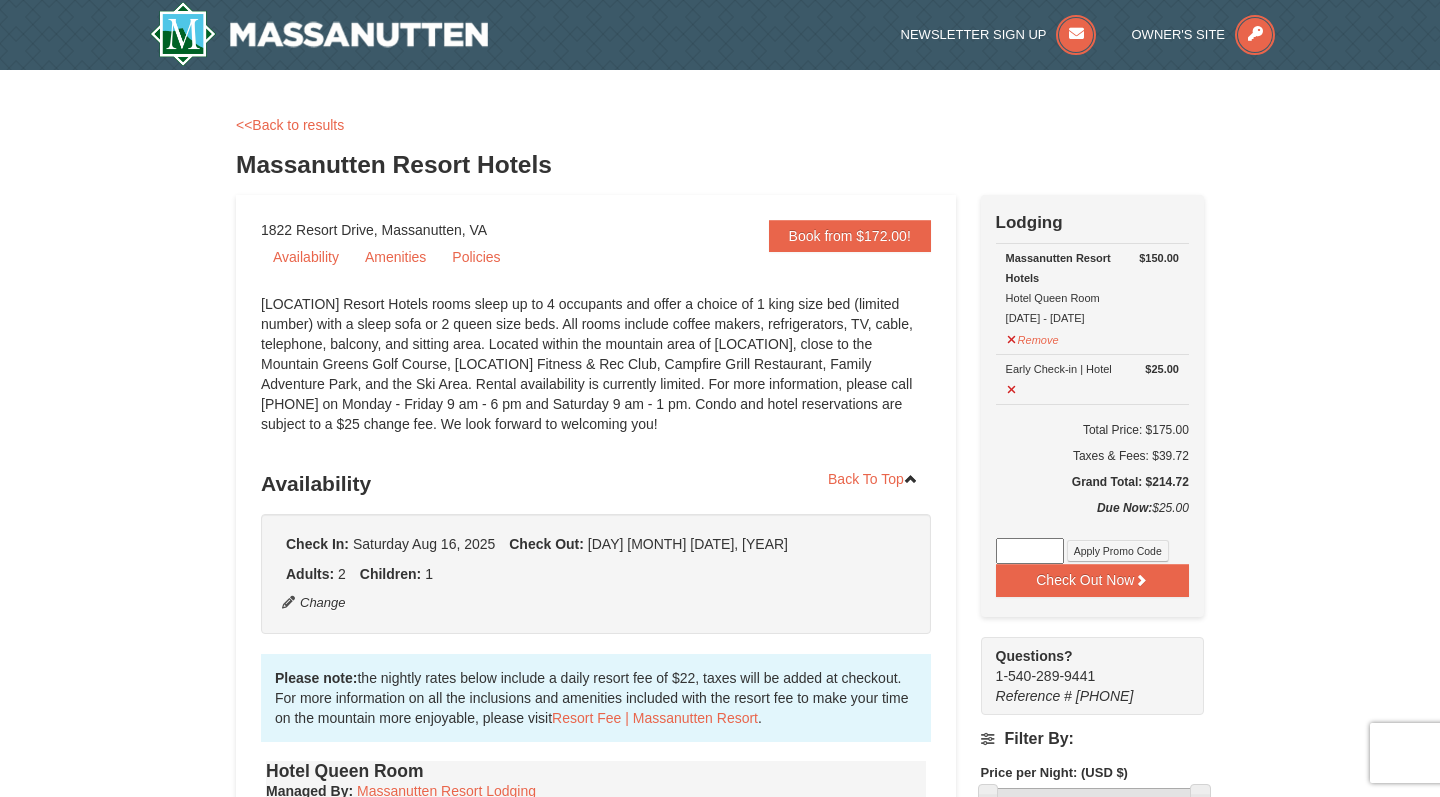scroll, scrollTop: 0, scrollLeft: 0, axis: both 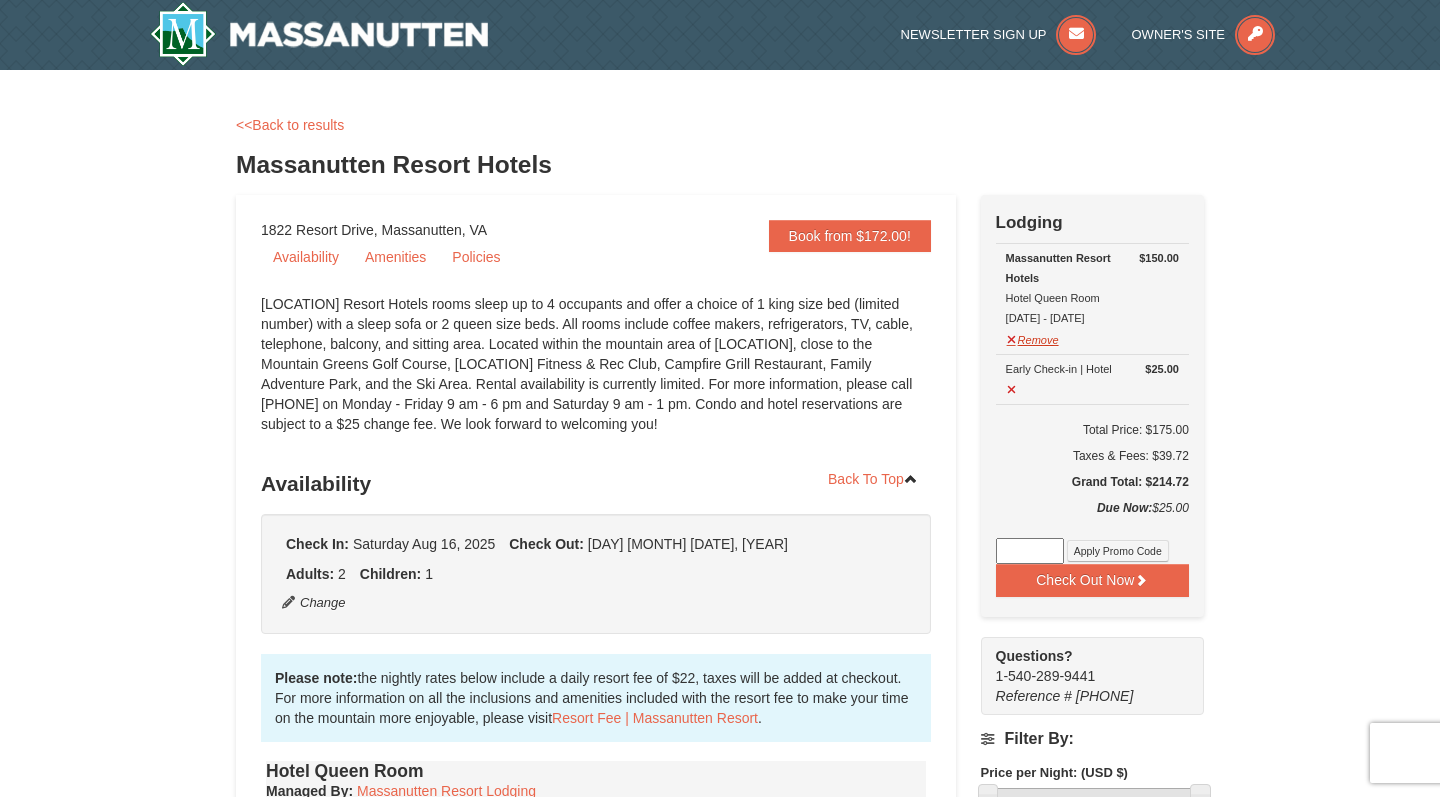 click on "Remove" at bounding box center [1033, 337] 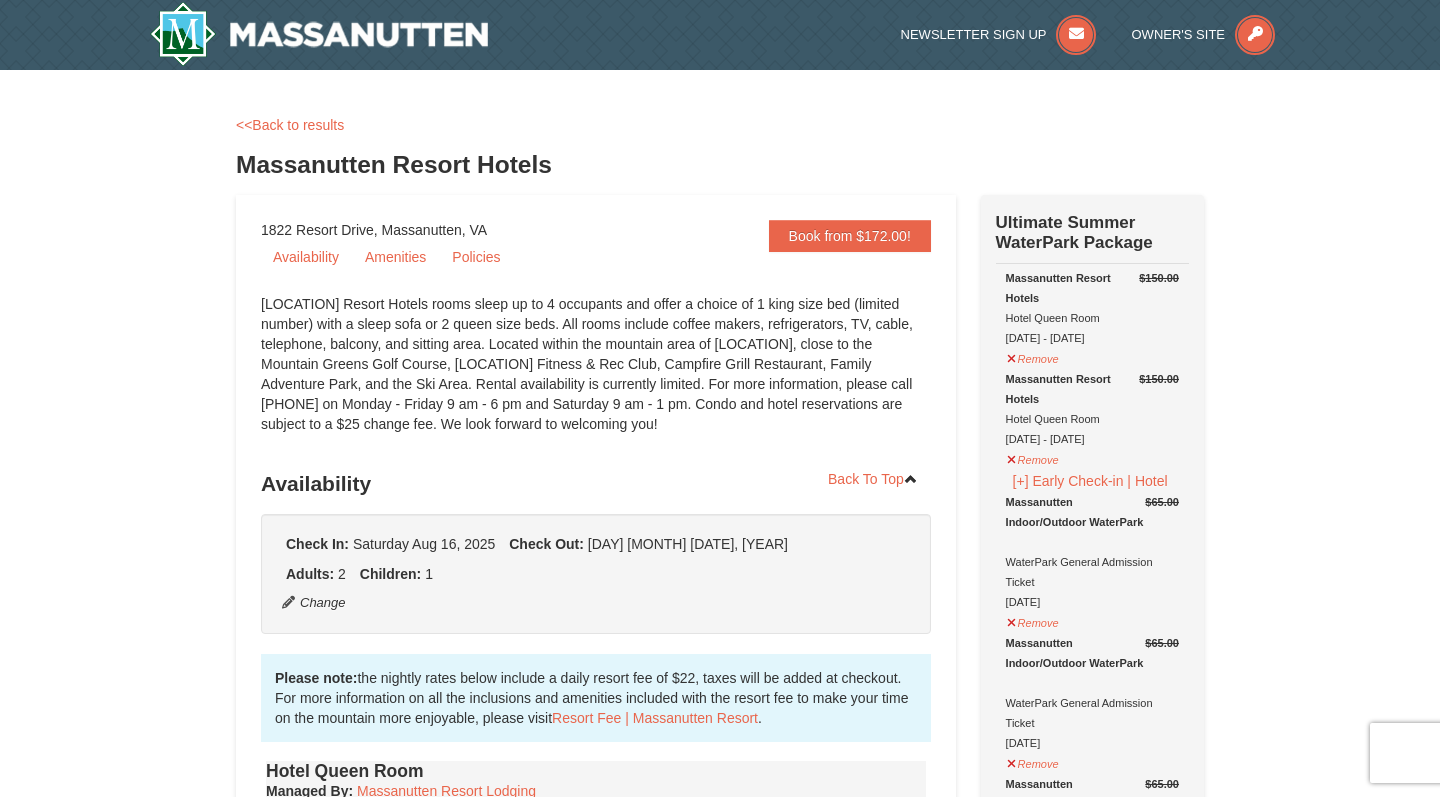 click at bounding box center [319, 34] 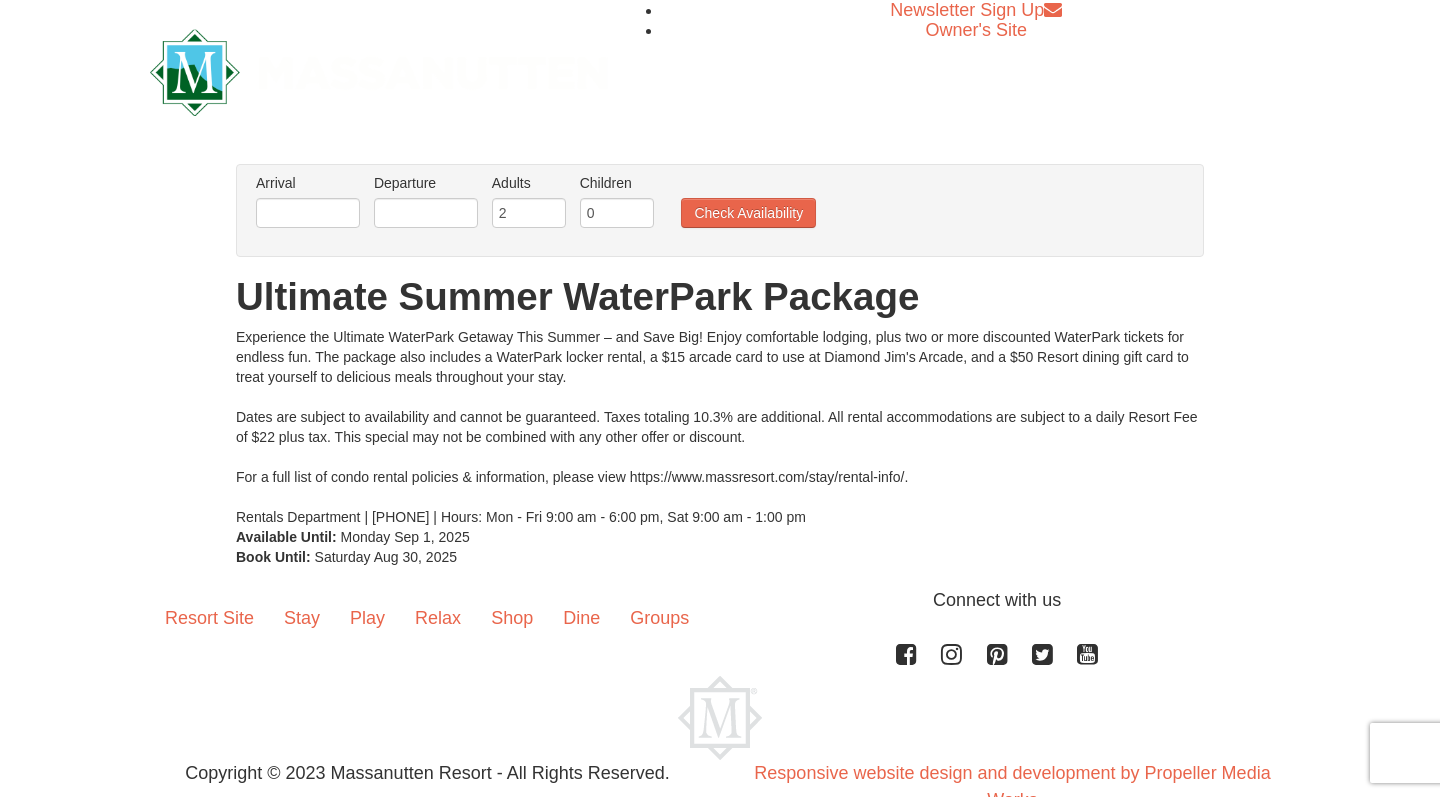 scroll, scrollTop: 0, scrollLeft: 0, axis: both 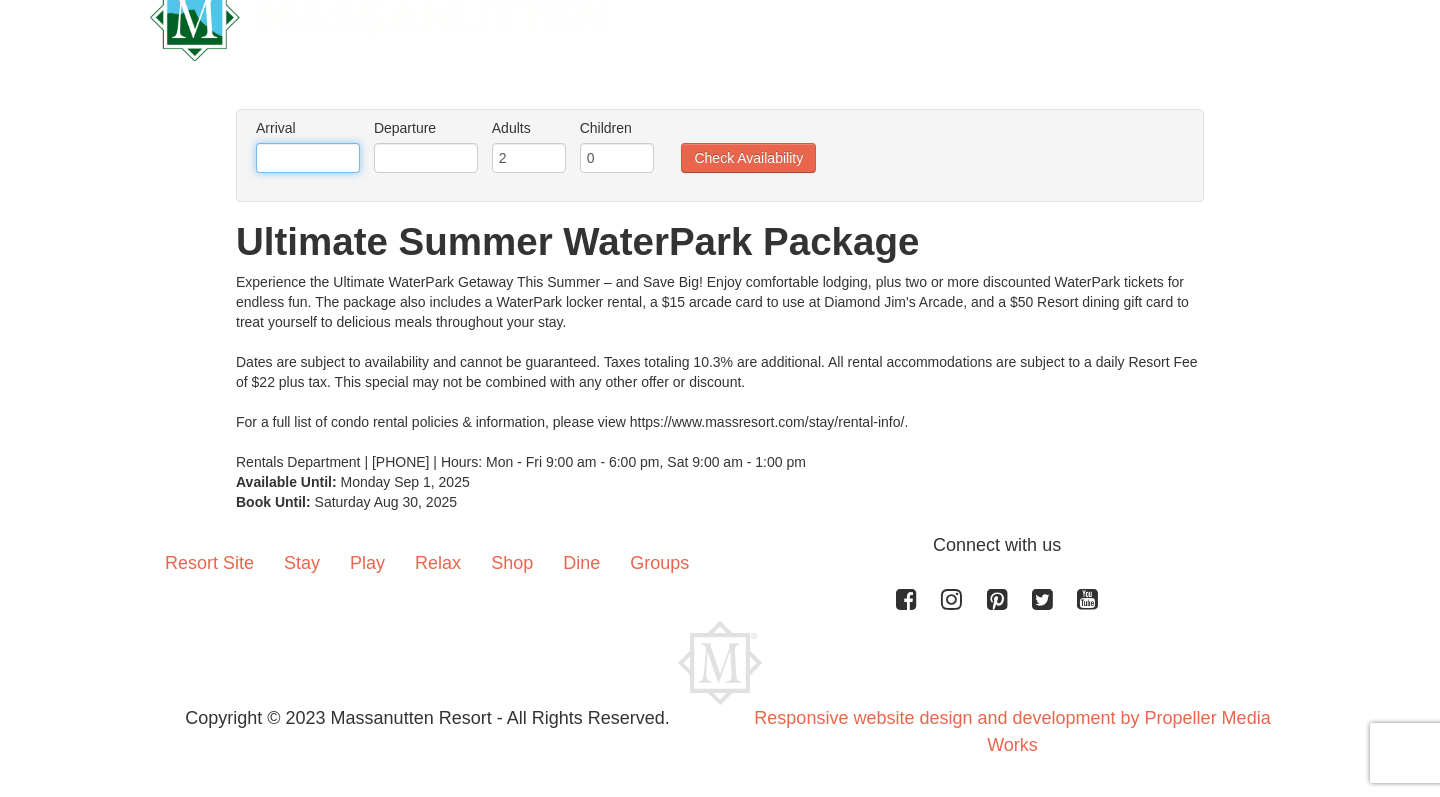 click at bounding box center (308, 158) 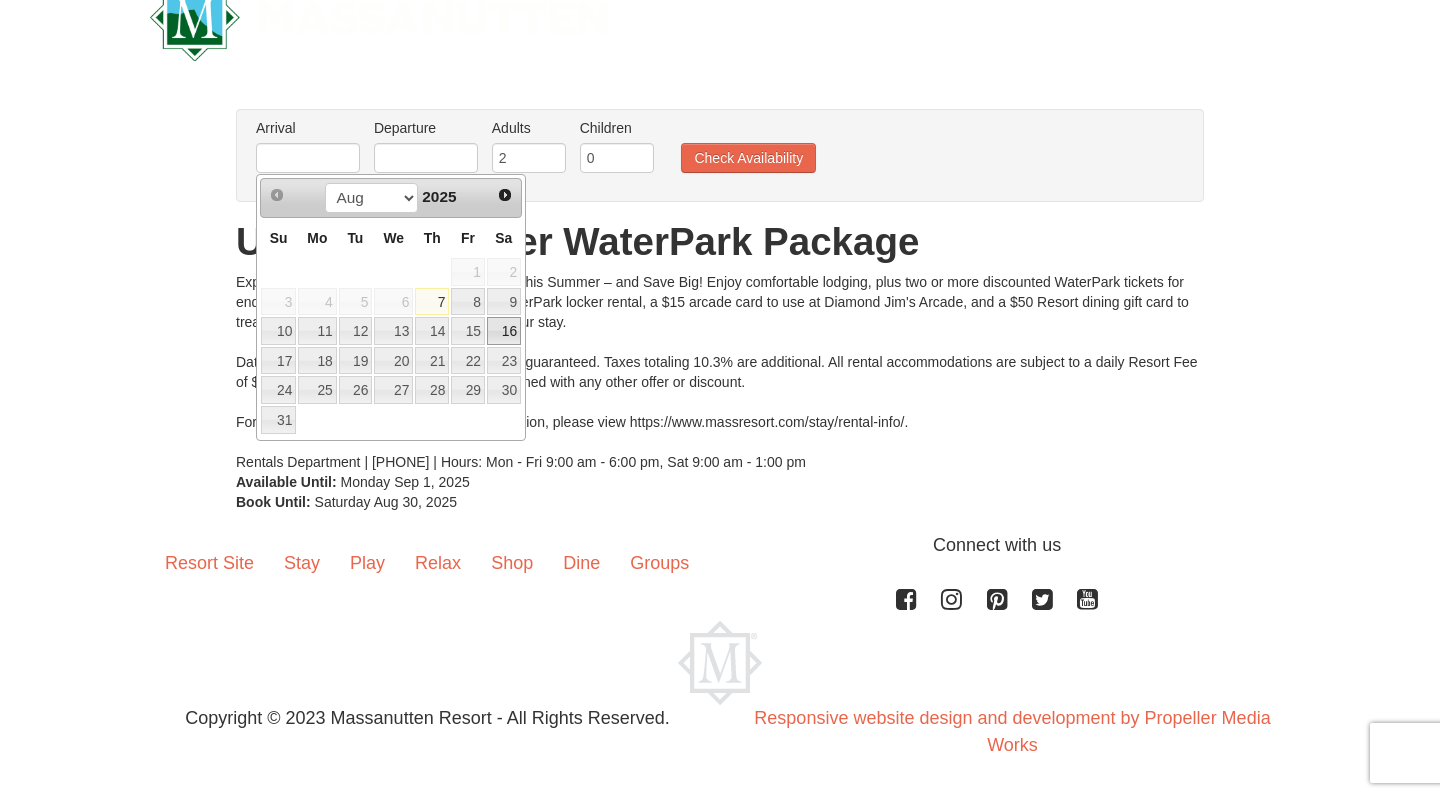 click on "16" at bounding box center (504, 331) 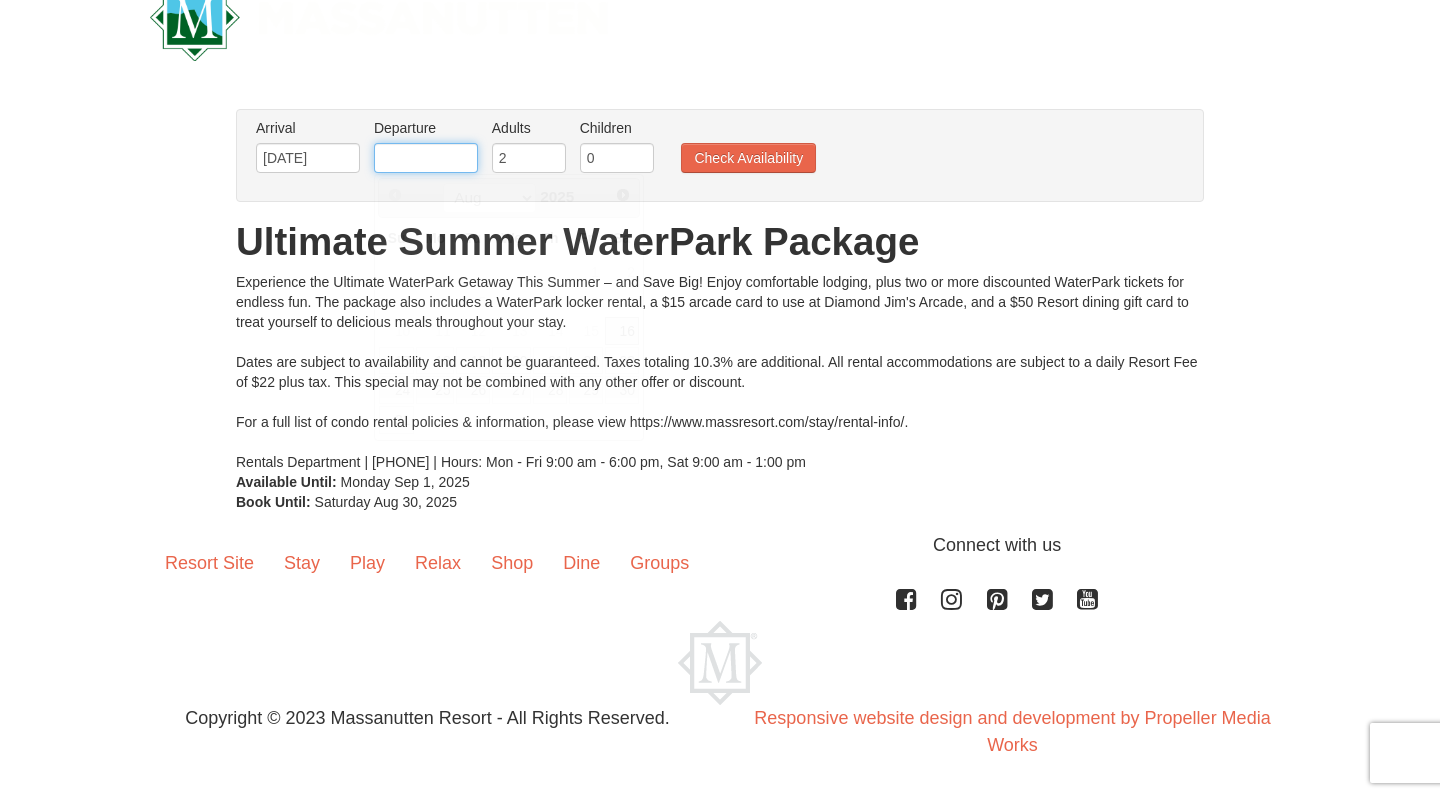 click at bounding box center (426, 158) 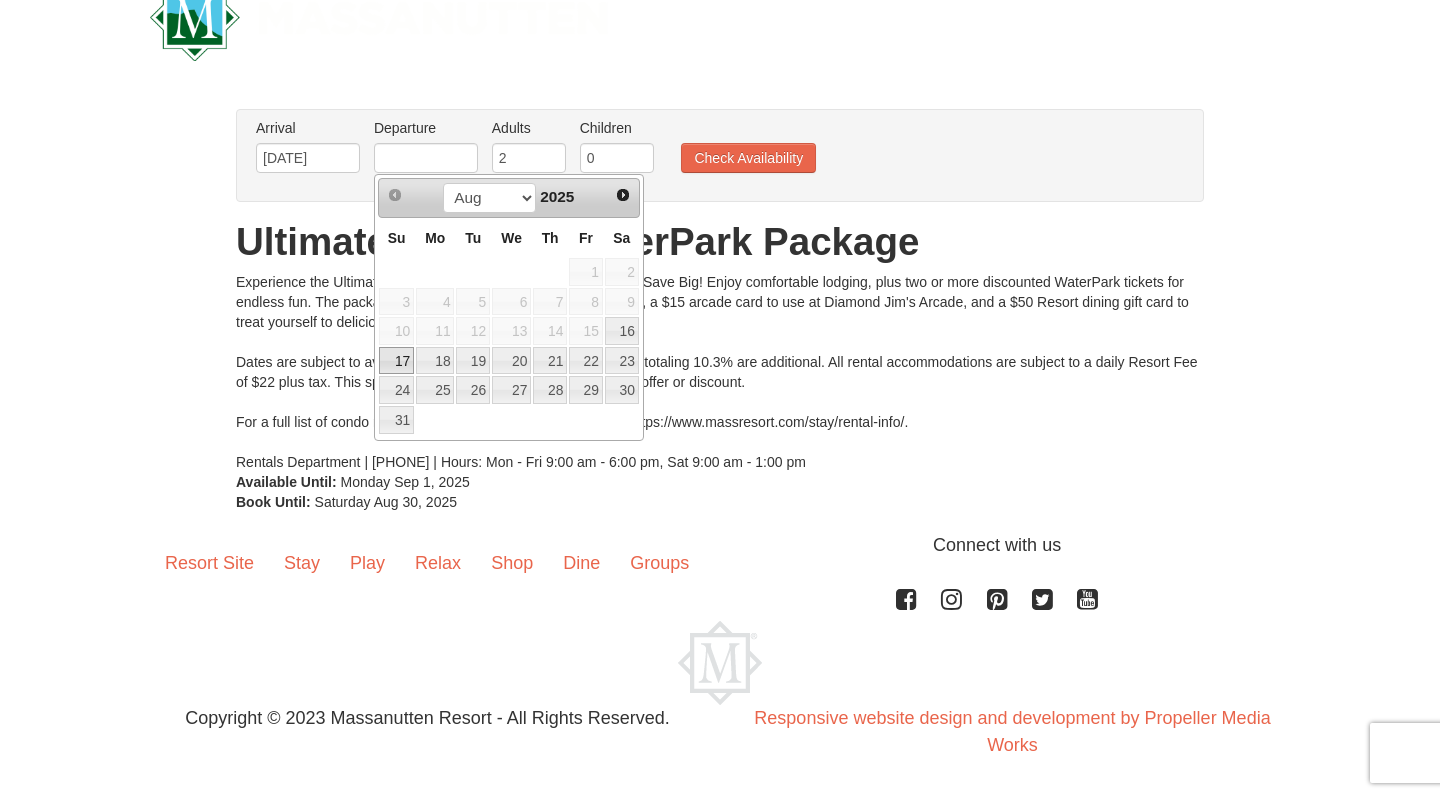 click on "17" at bounding box center (396, 361) 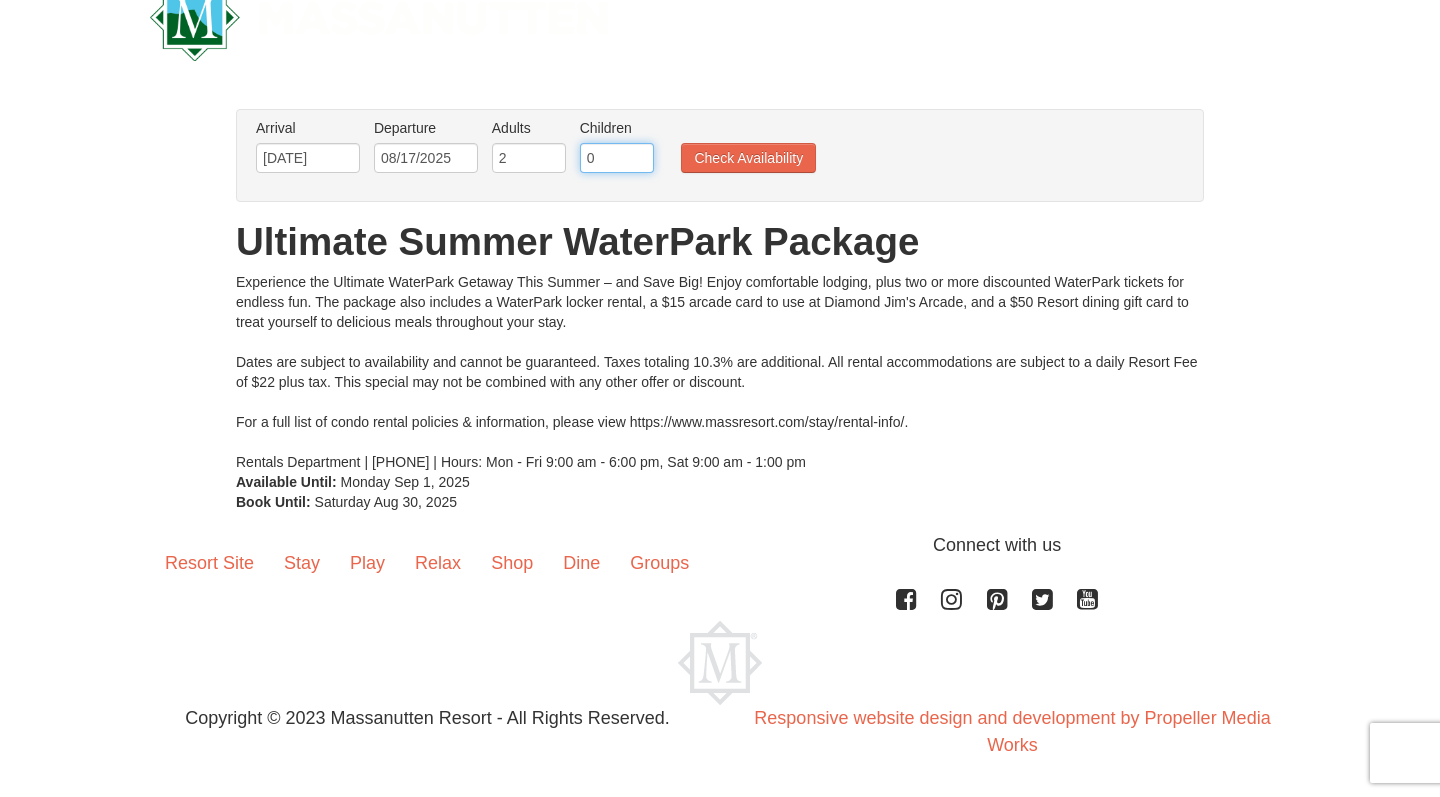 type on "1" 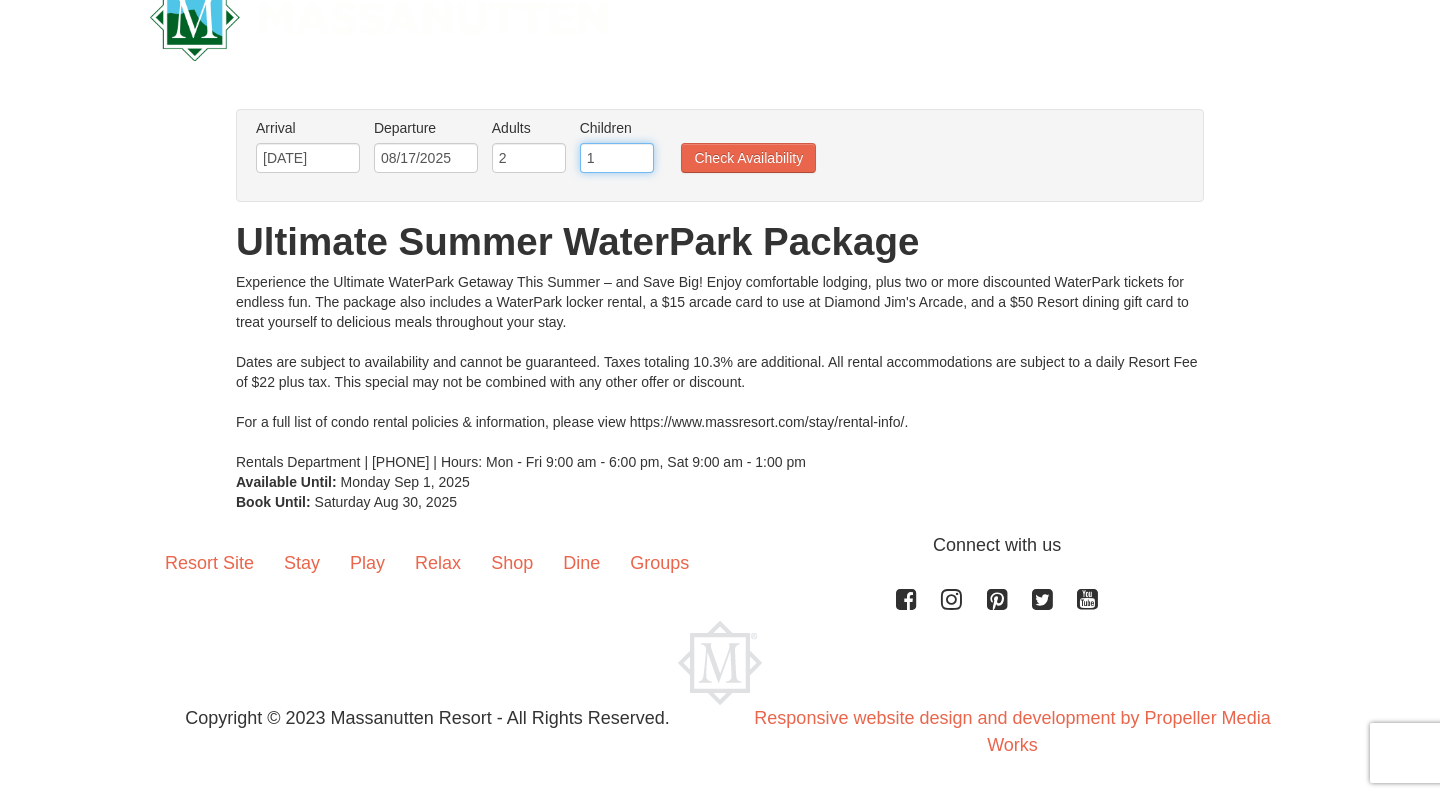 click on "1" at bounding box center (617, 158) 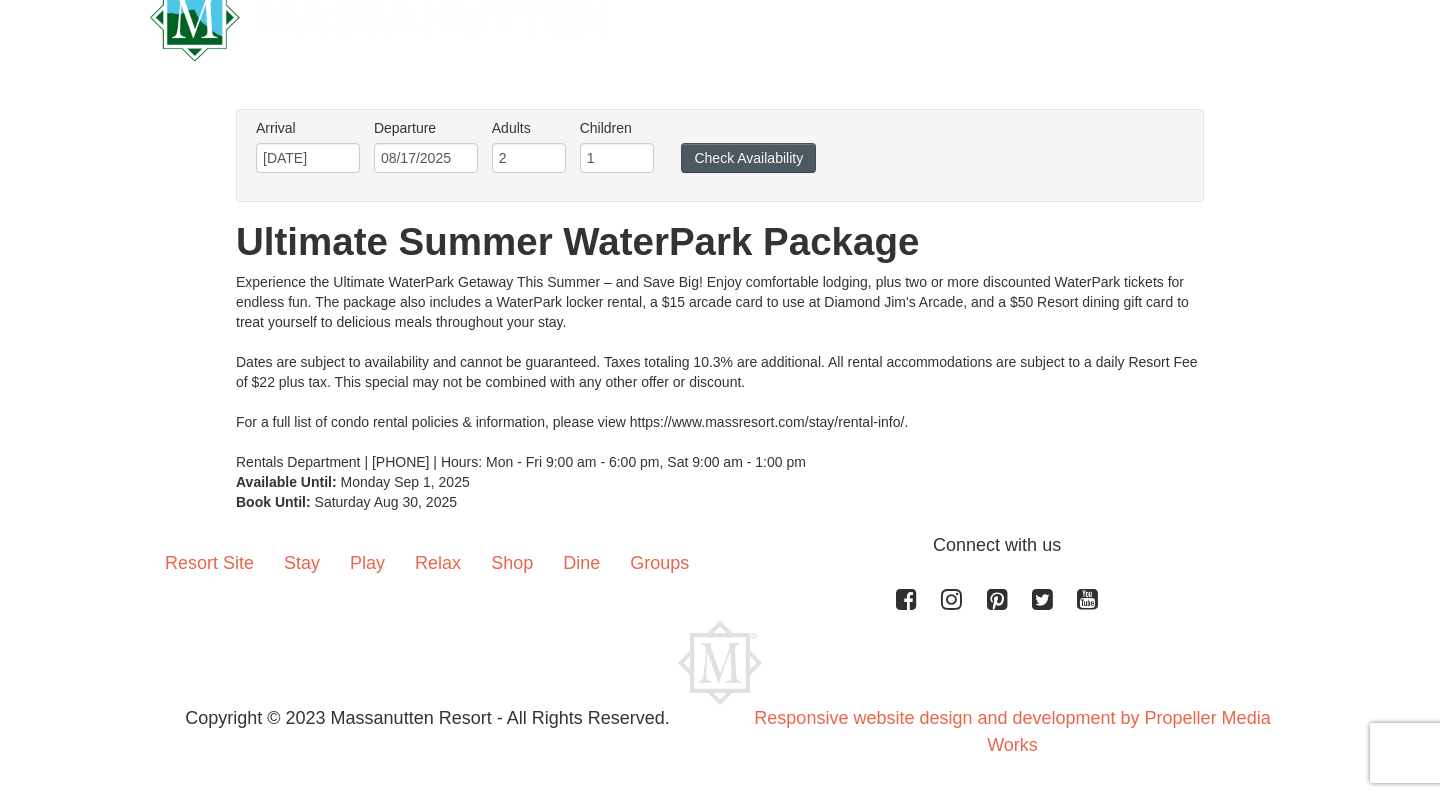 click on "Check Availability" at bounding box center (748, 158) 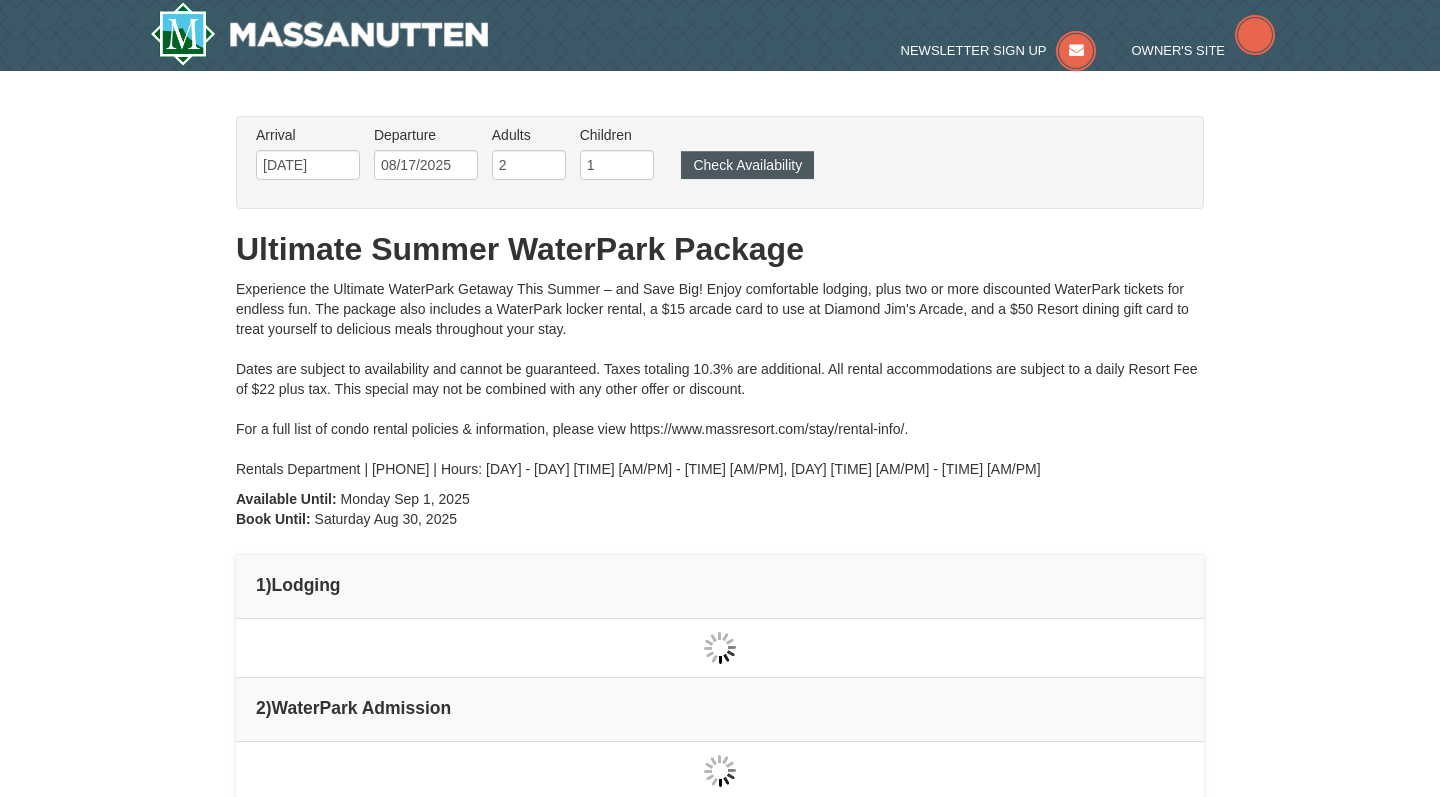 scroll, scrollTop: 0, scrollLeft: 0, axis: both 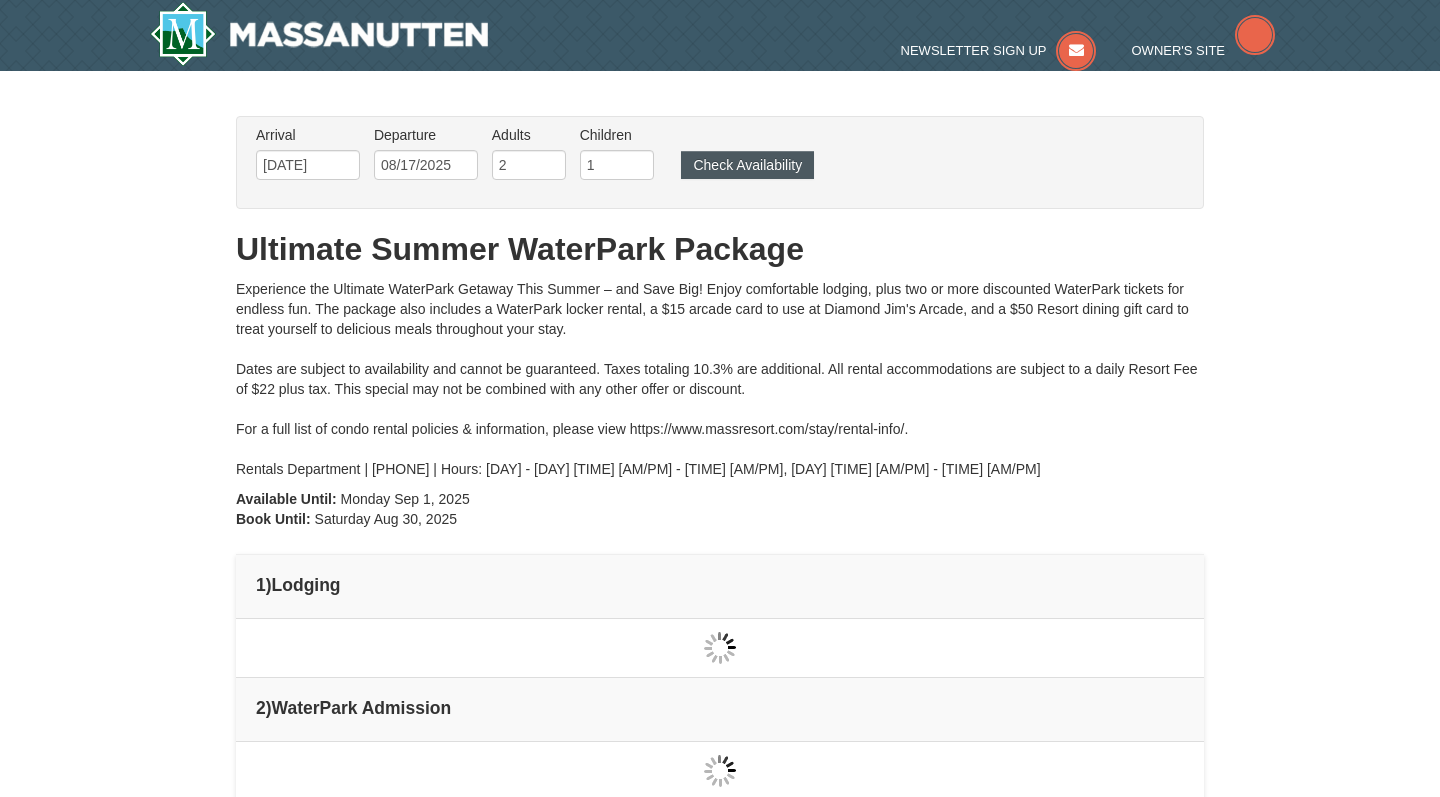 type on "[DATE]" 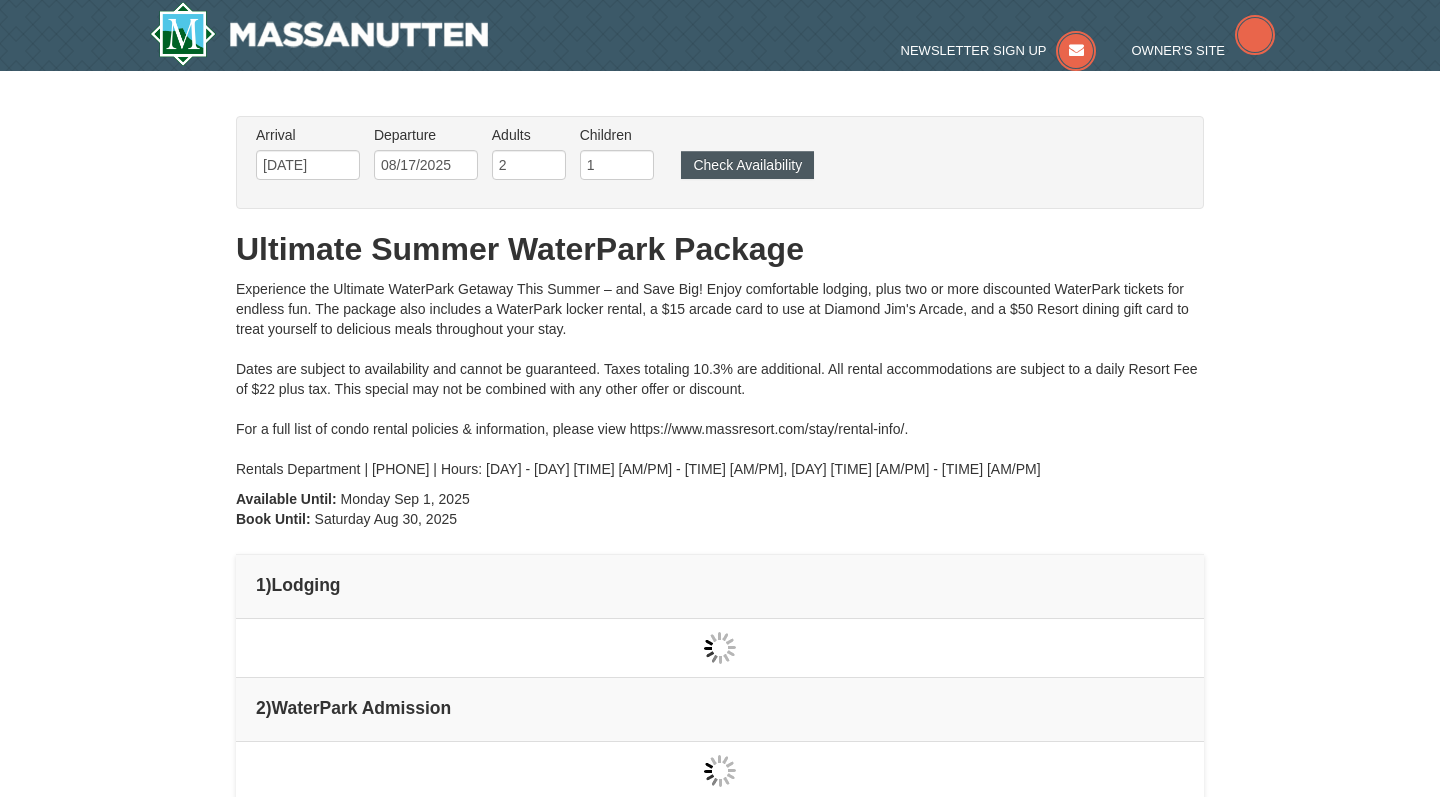 type on "[DATE]" 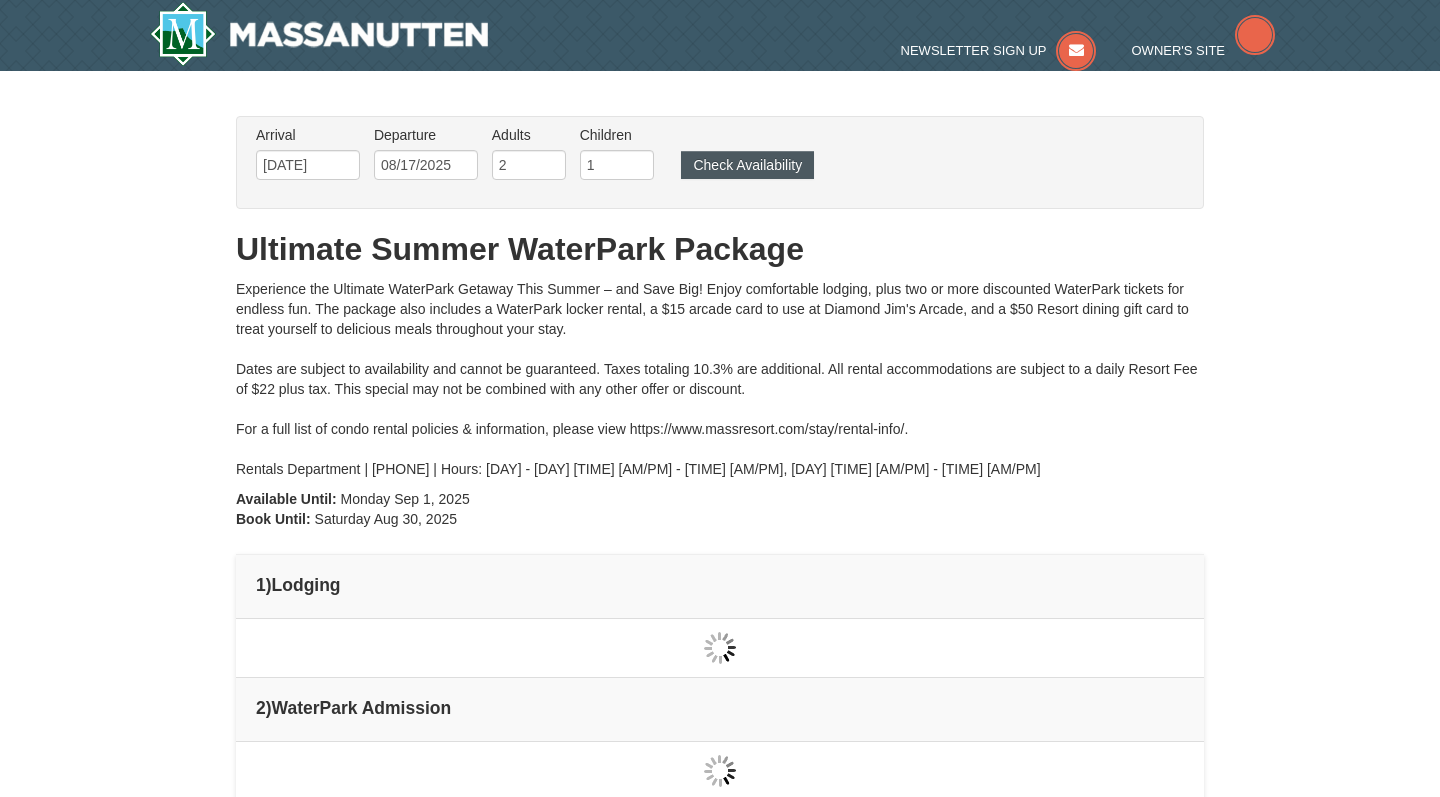 type on "[DATE]" 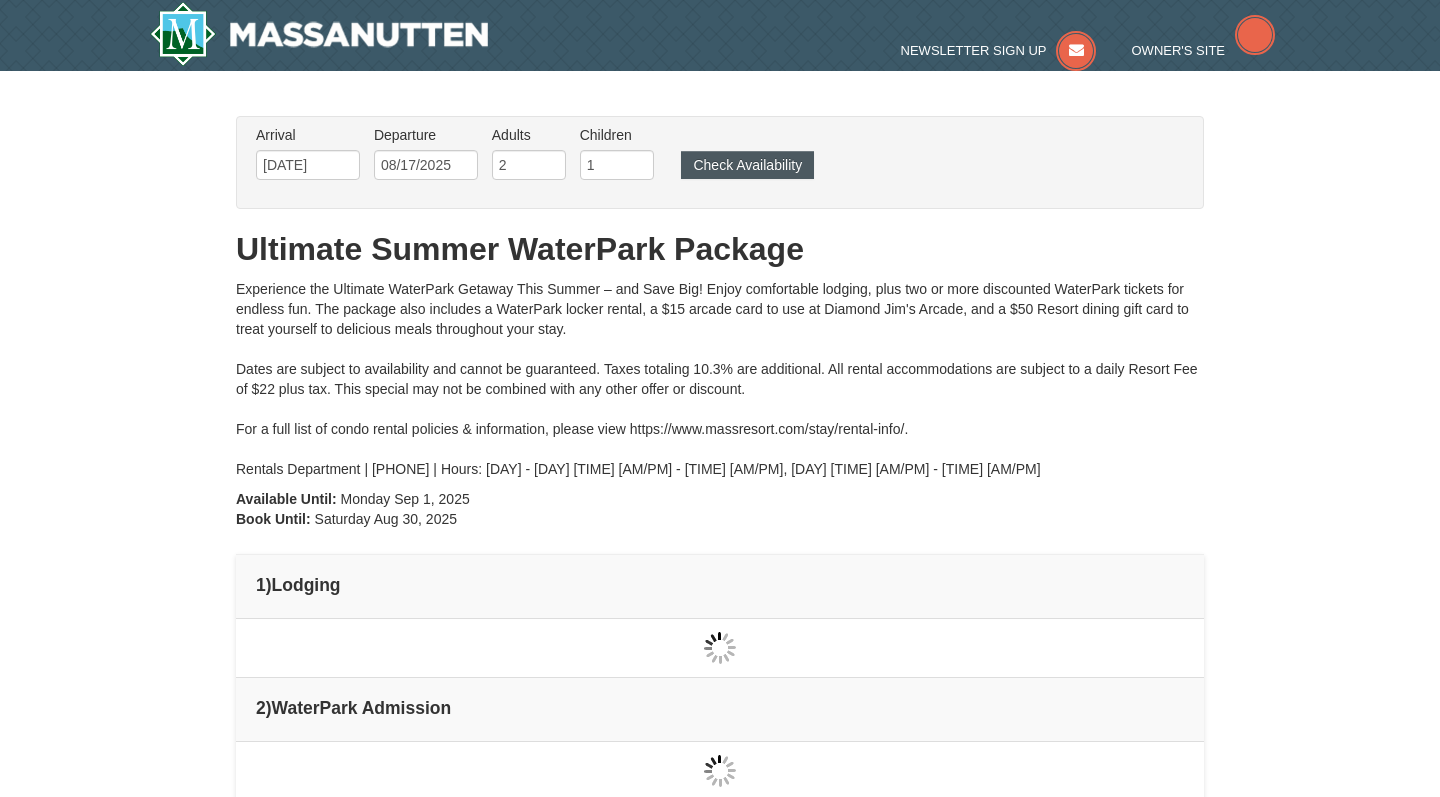 type on "[DATE]" 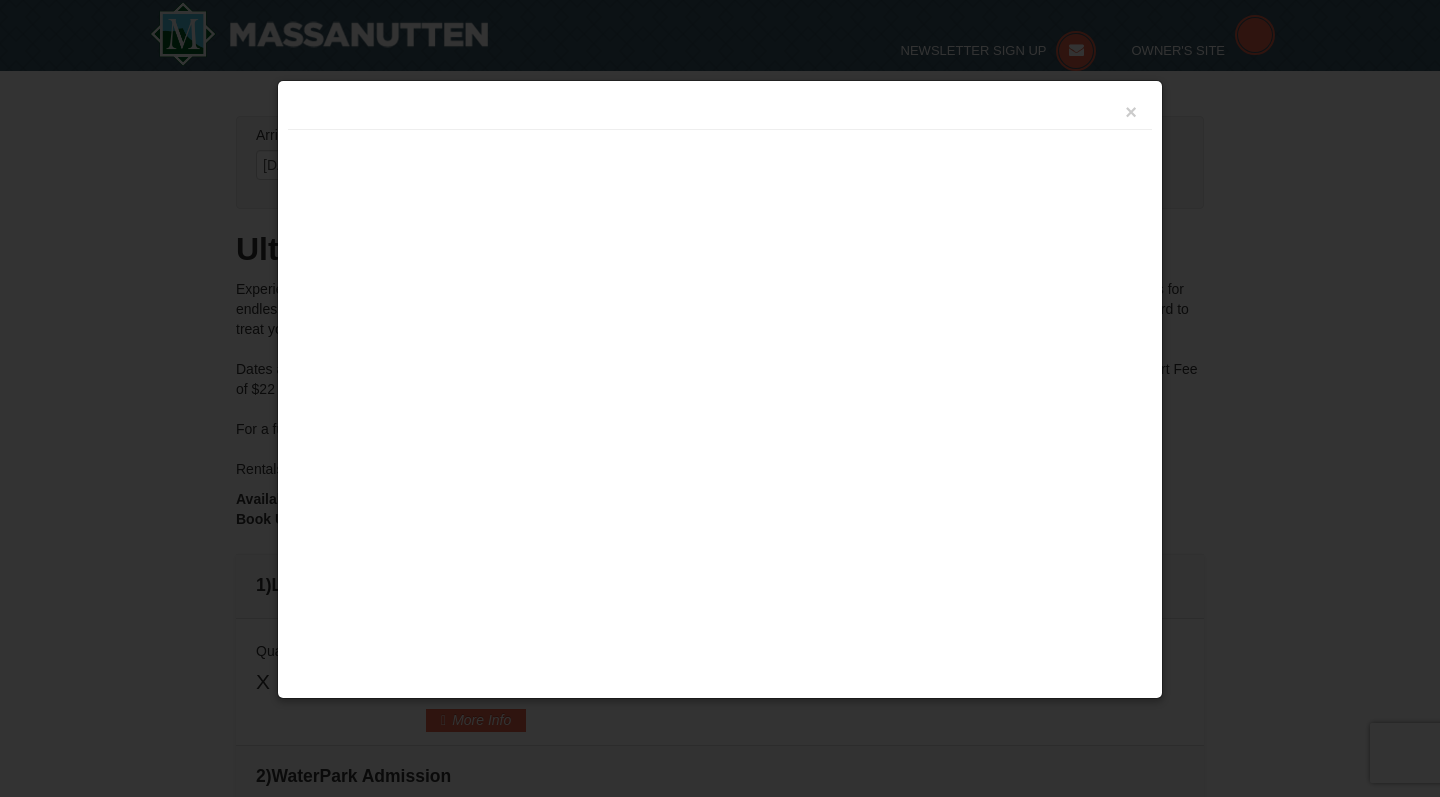 scroll, scrollTop: 632, scrollLeft: 0, axis: vertical 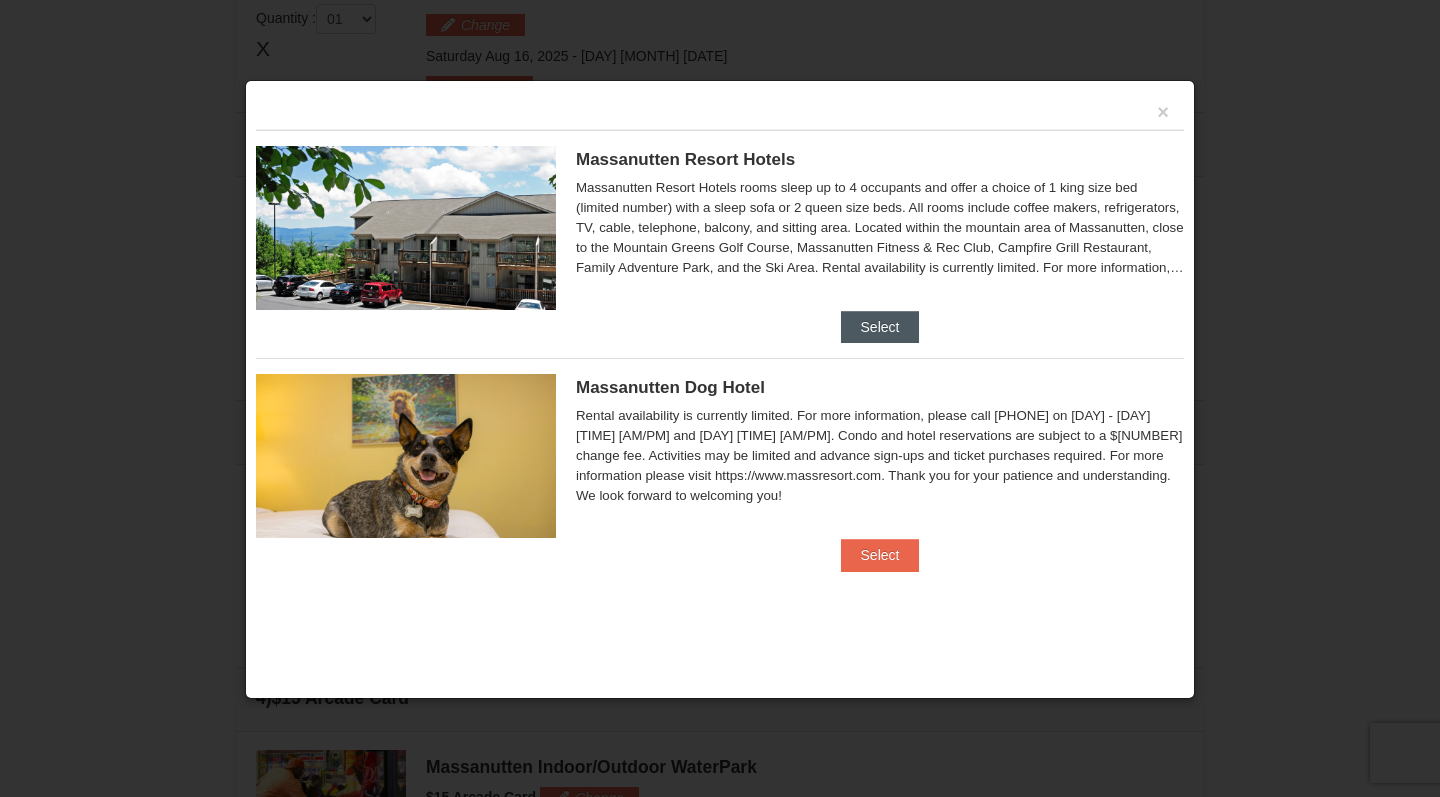 click on "Select" at bounding box center [880, 327] 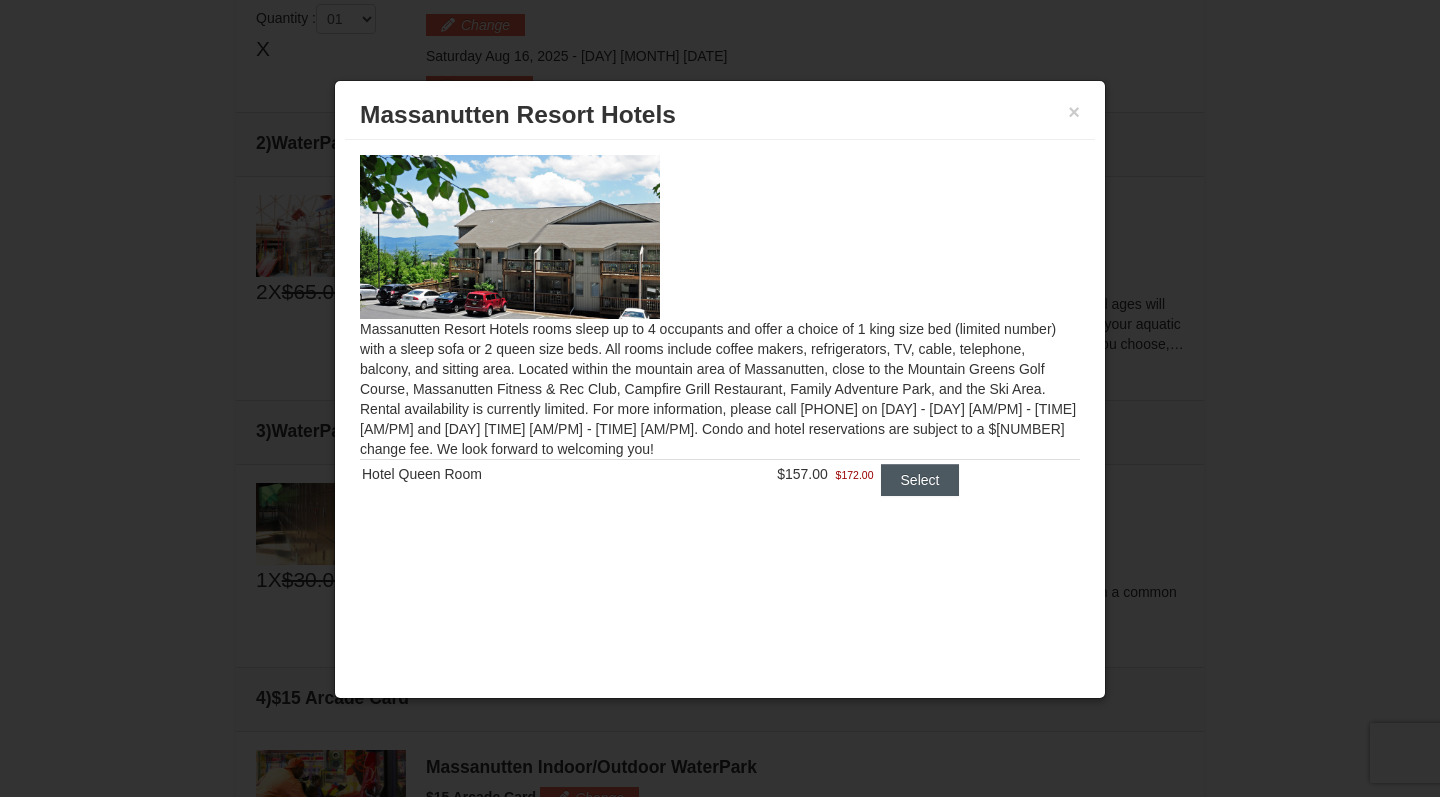 click on "Select" at bounding box center (920, 480) 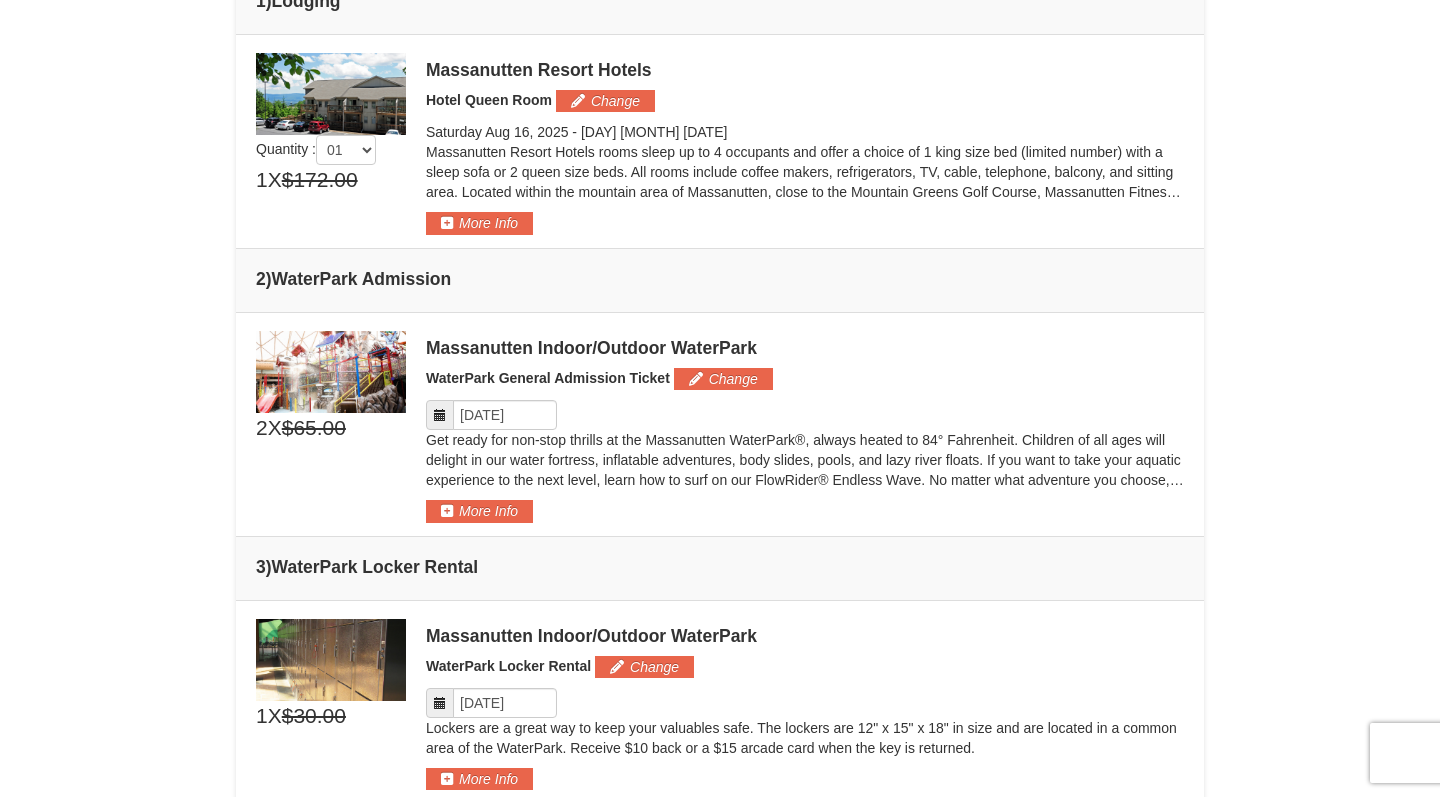 scroll, scrollTop: 594, scrollLeft: 0, axis: vertical 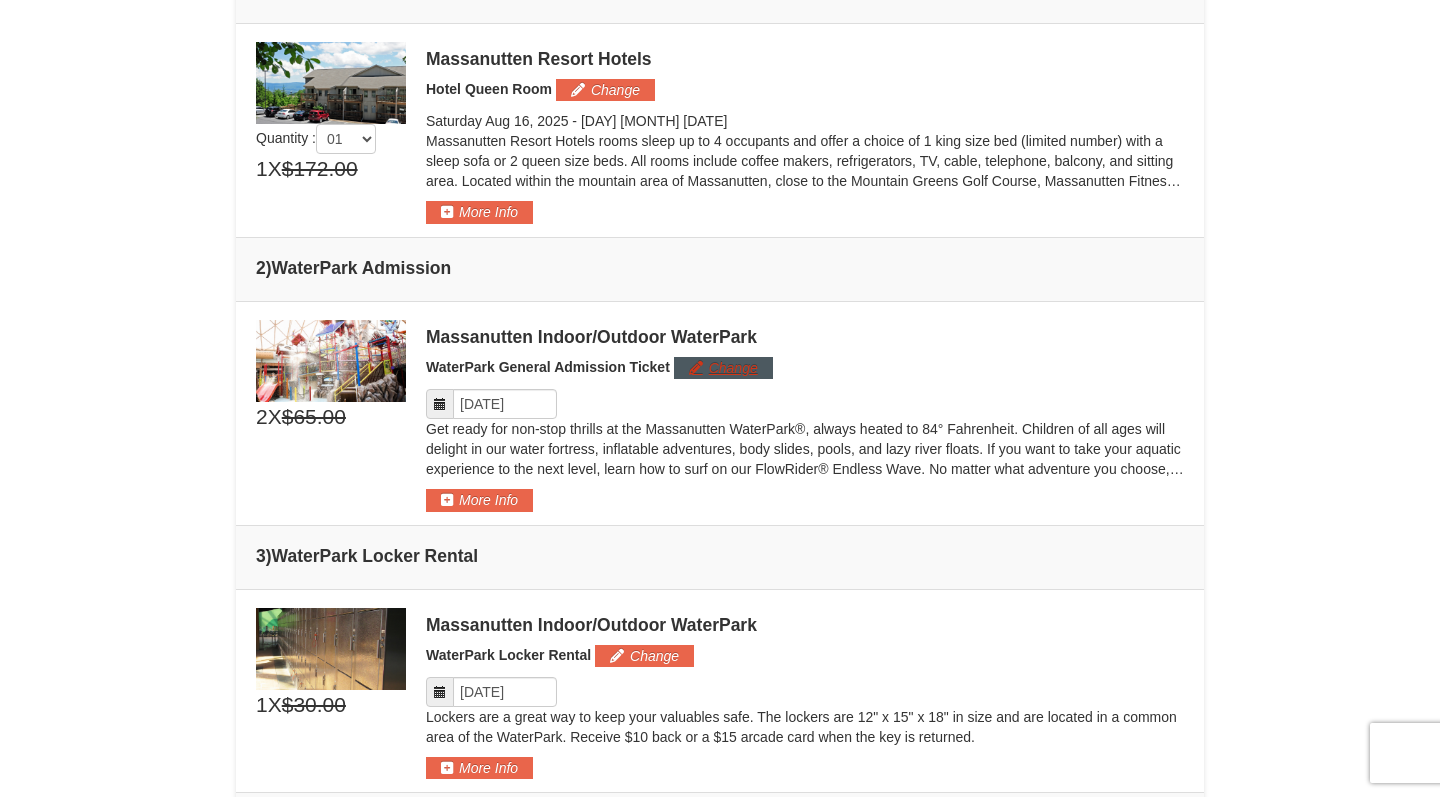 click on "Change" at bounding box center (723, 368) 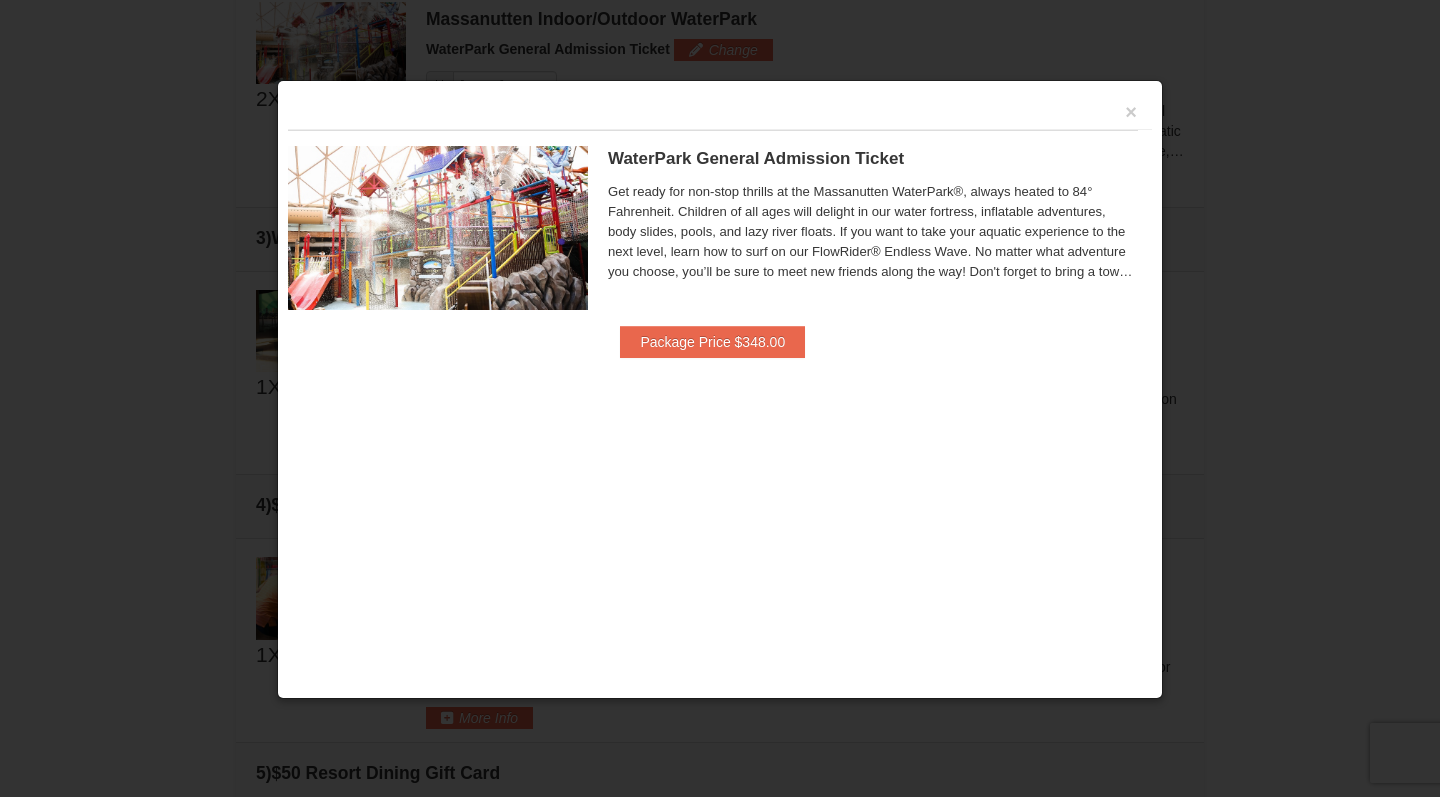 scroll, scrollTop: 913, scrollLeft: 0, axis: vertical 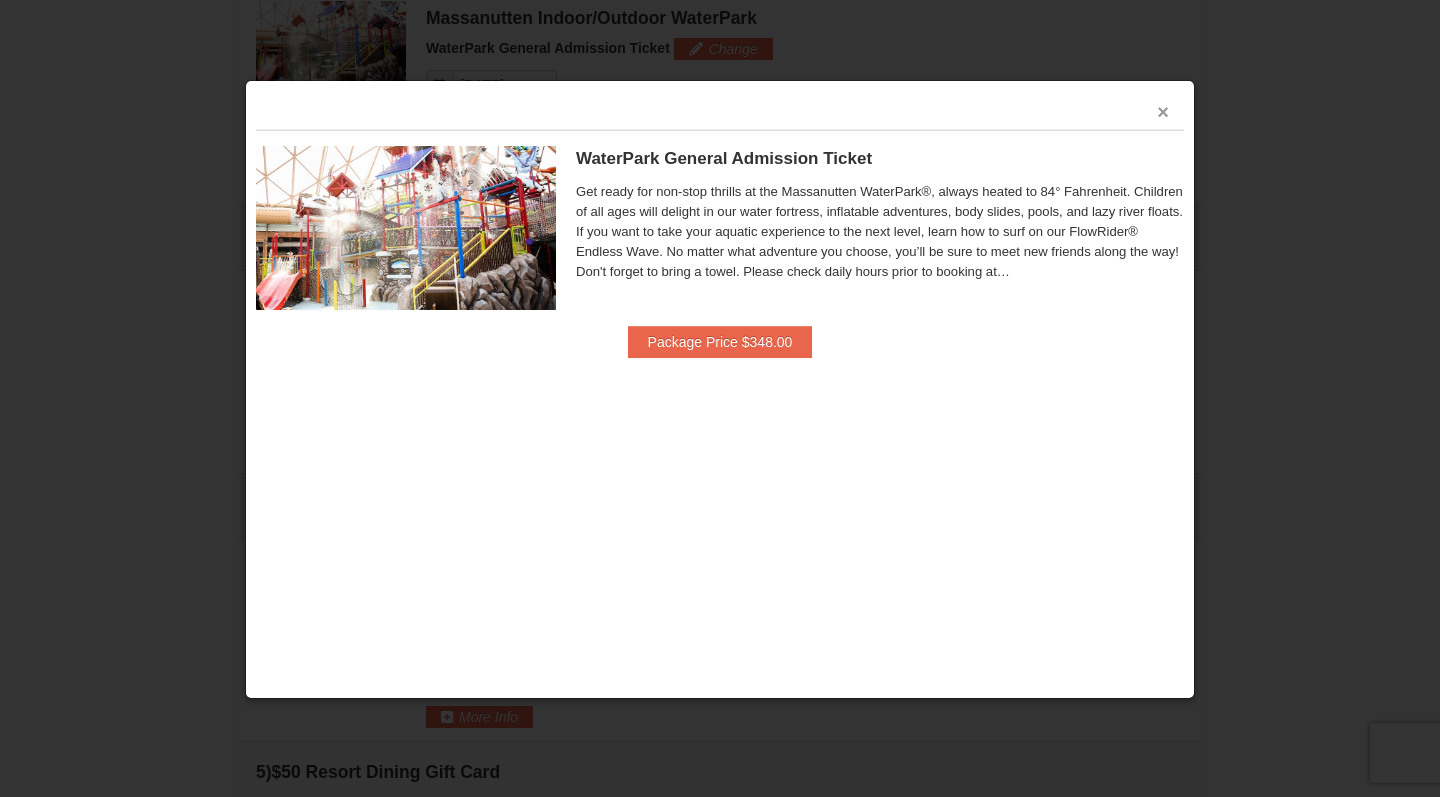 click on "×" at bounding box center (1163, 112) 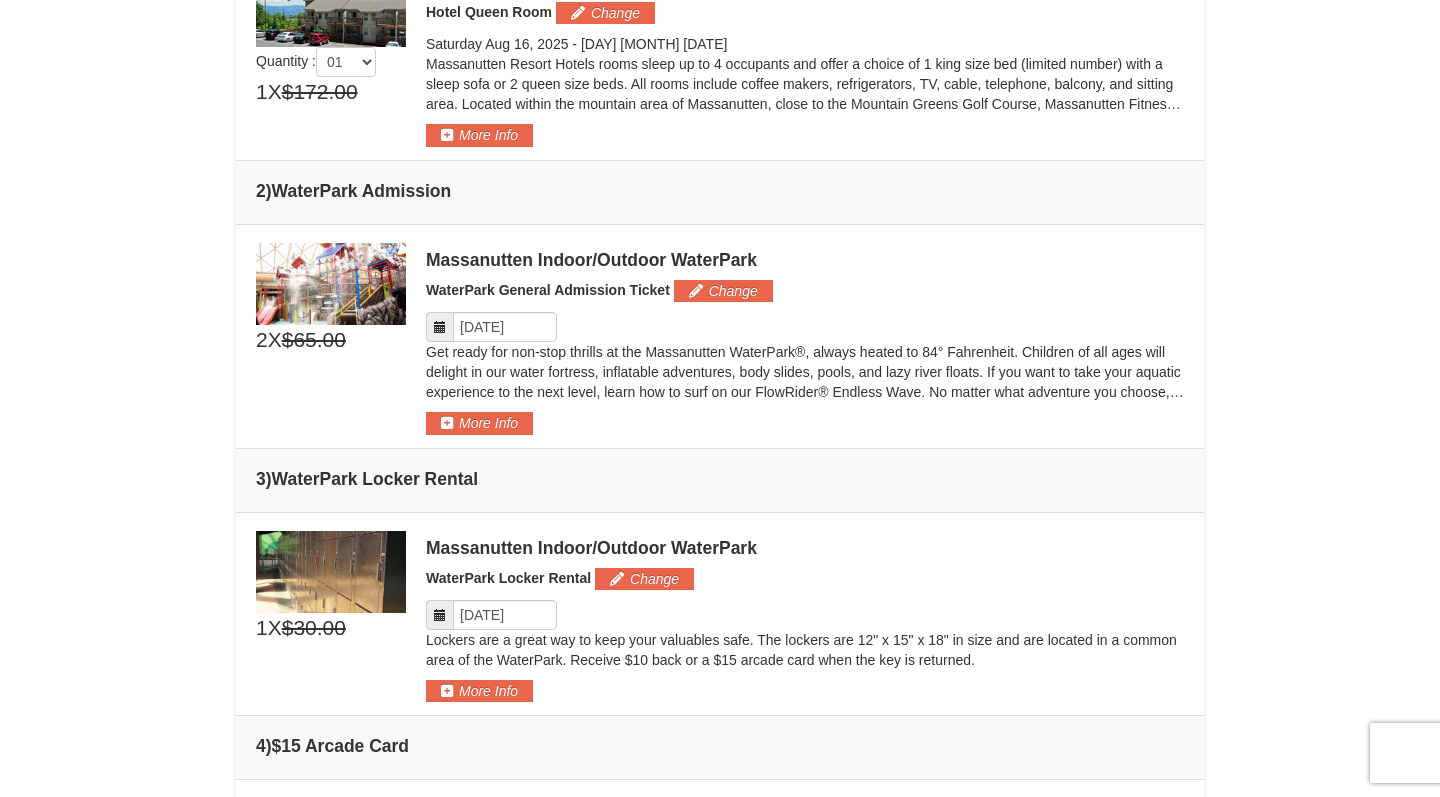 scroll, scrollTop: 662, scrollLeft: 0, axis: vertical 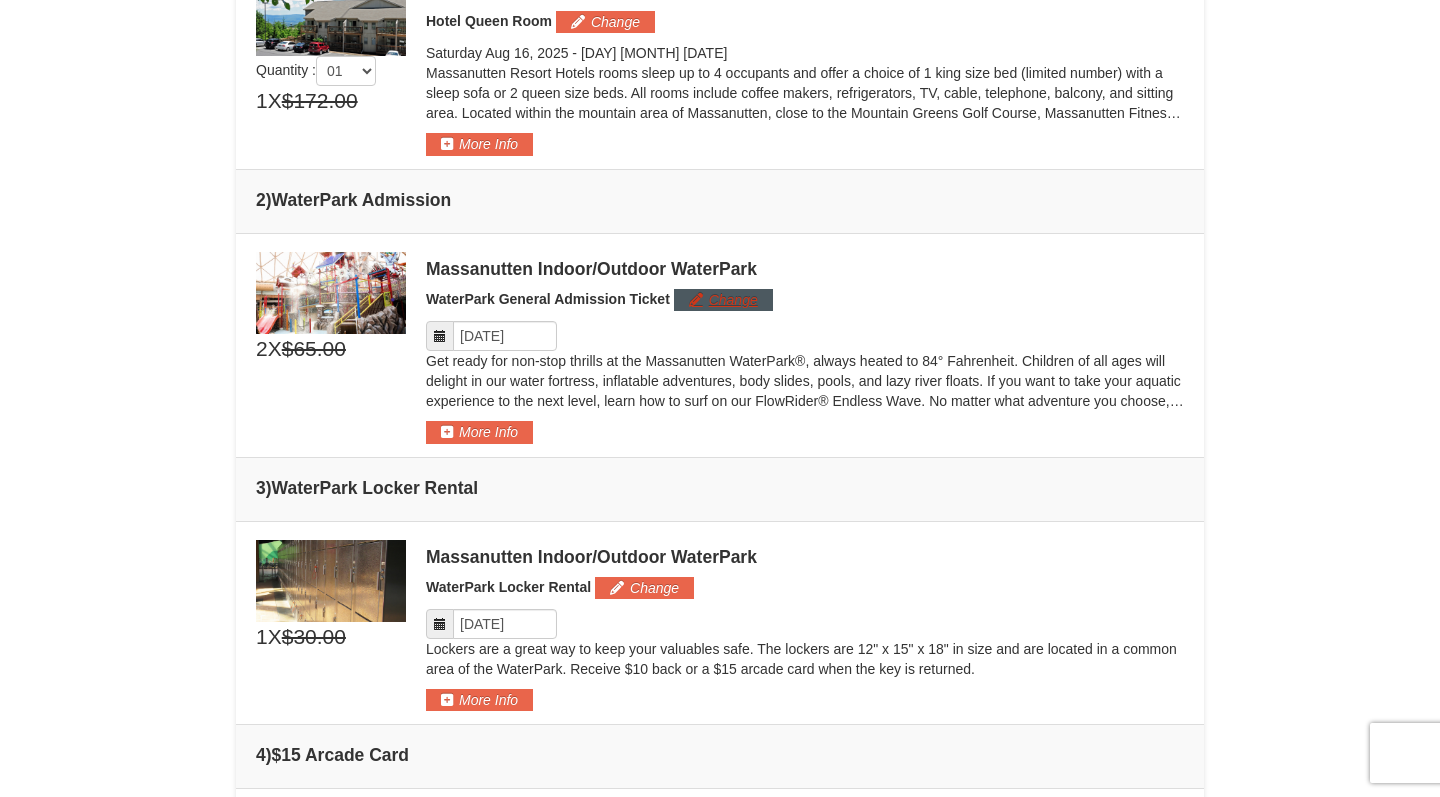 click on "Change" at bounding box center [723, 300] 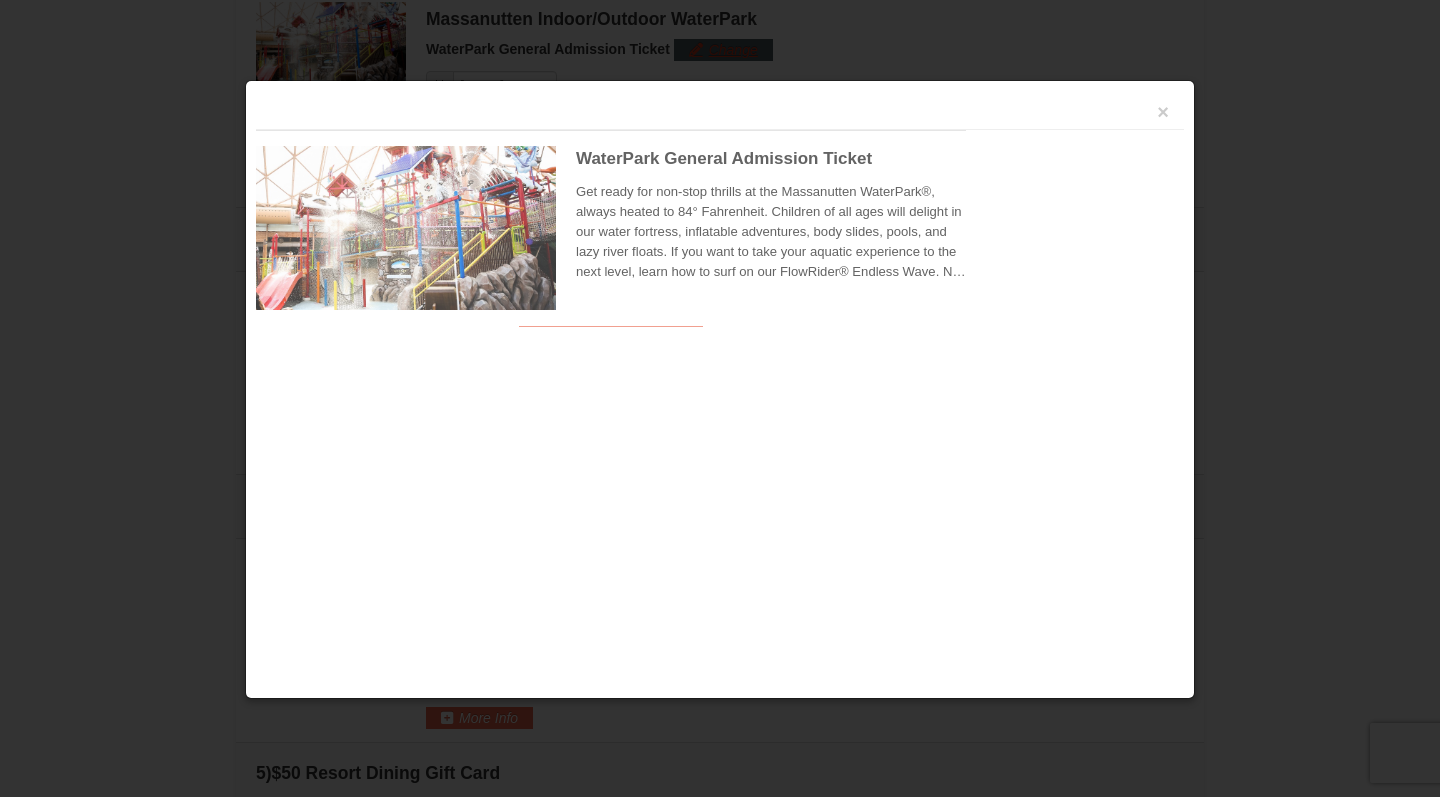 scroll, scrollTop: 913, scrollLeft: 0, axis: vertical 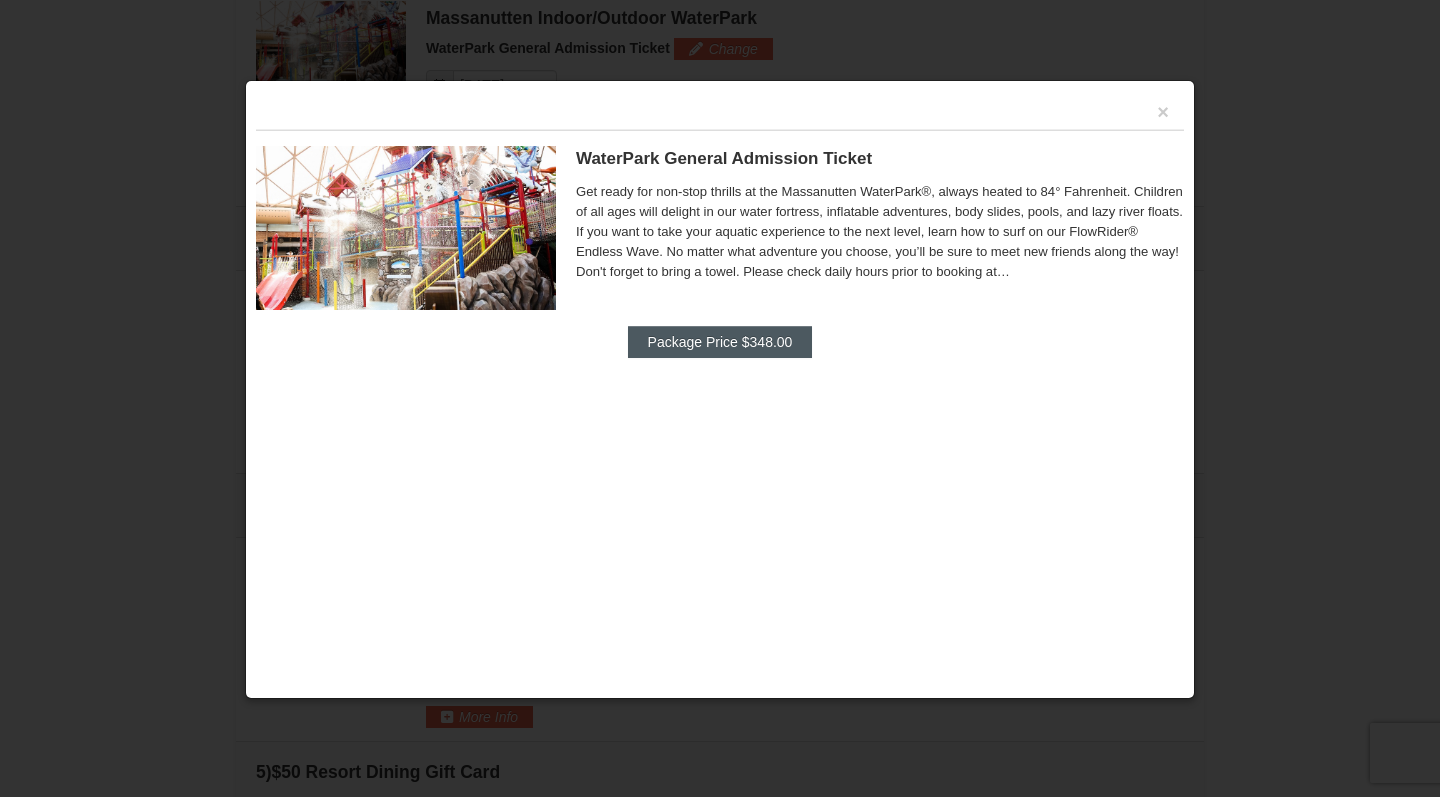 click on "Package Price $348.00" at bounding box center [720, 342] 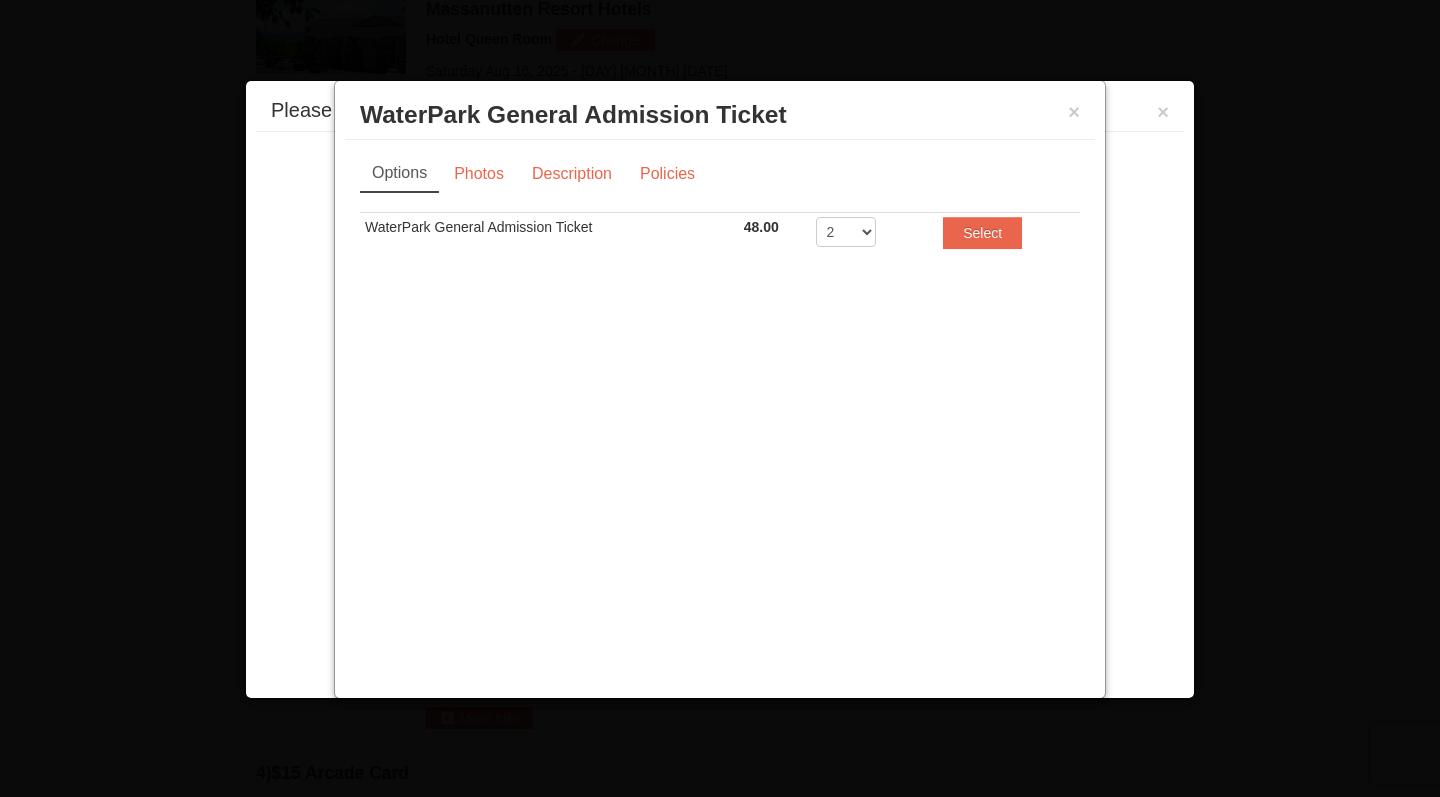 scroll, scrollTop: 636, scrollLeft: 0, axis: vertical 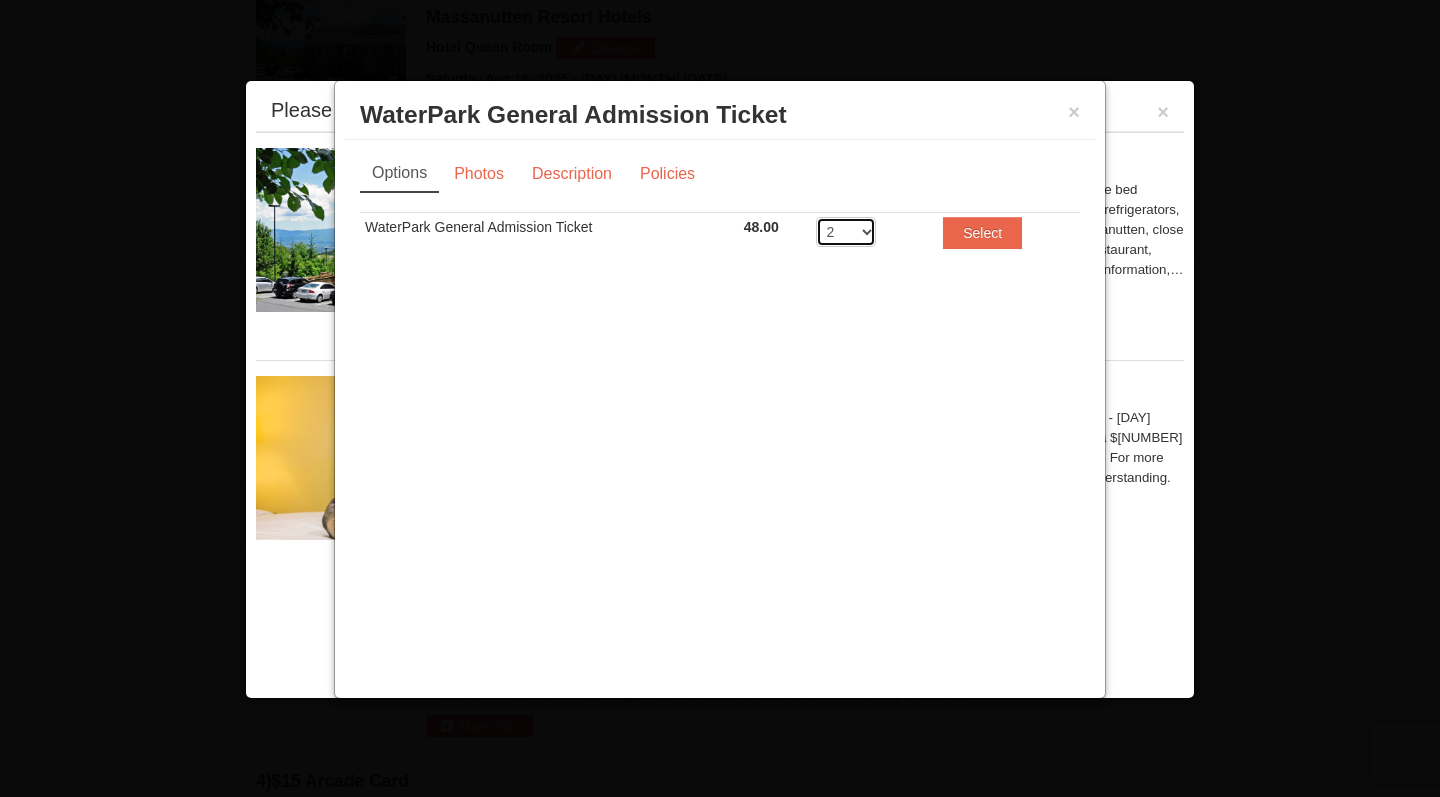 select on "3" 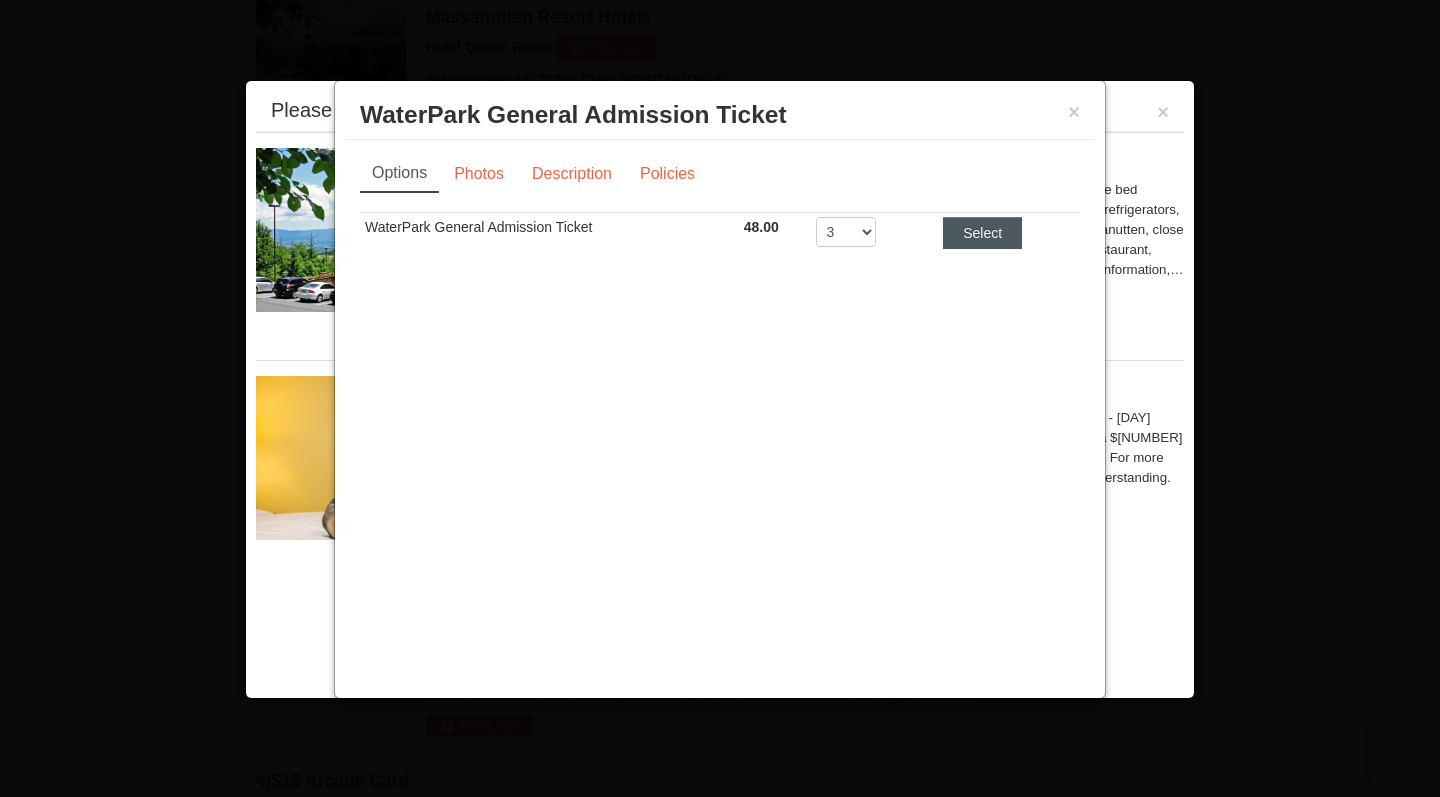 click on "Select" at bounding box center [982, 233] 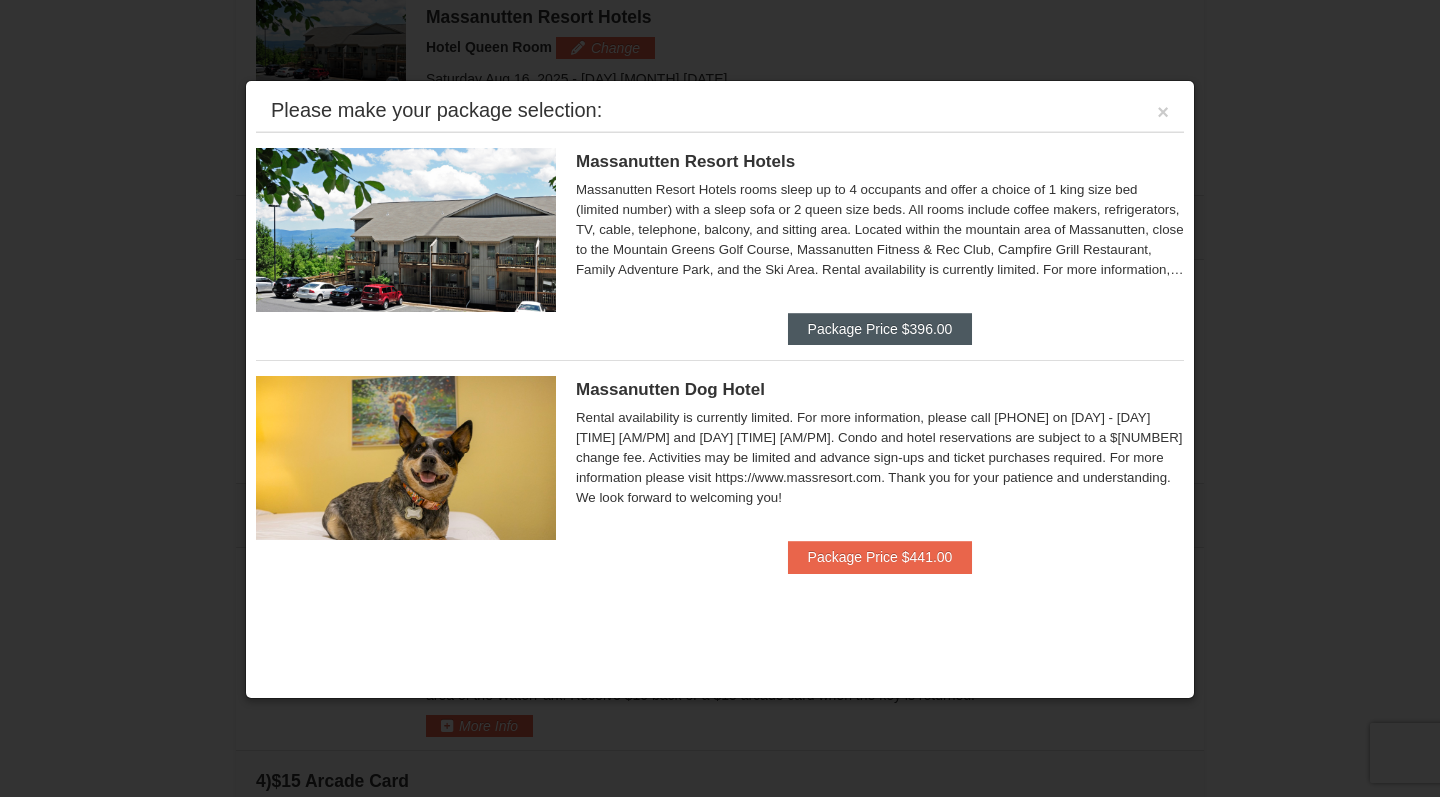 click on "Package Price $396.00" at bounding box center [880, 329] 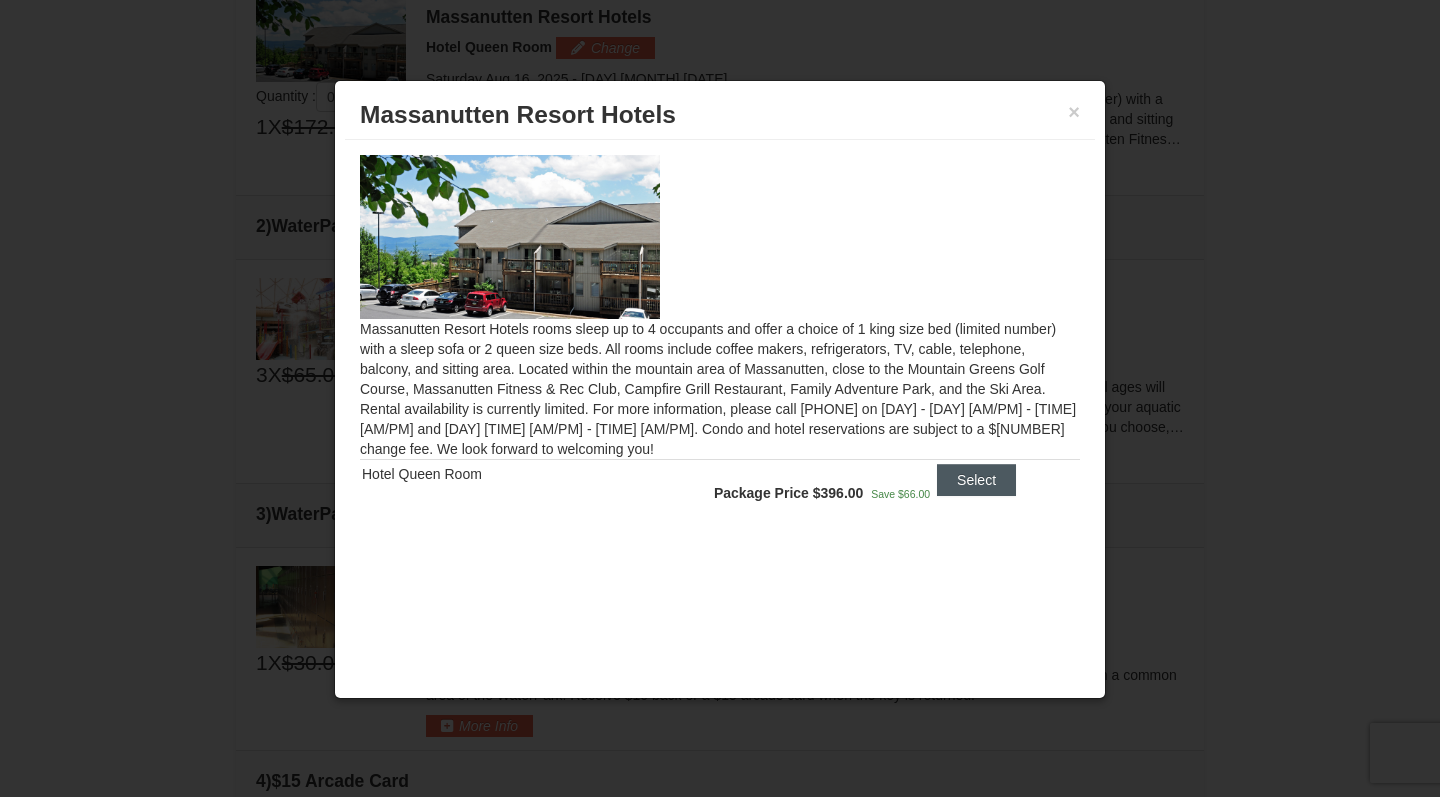 click on "Select" at bounding box center [976, 480] 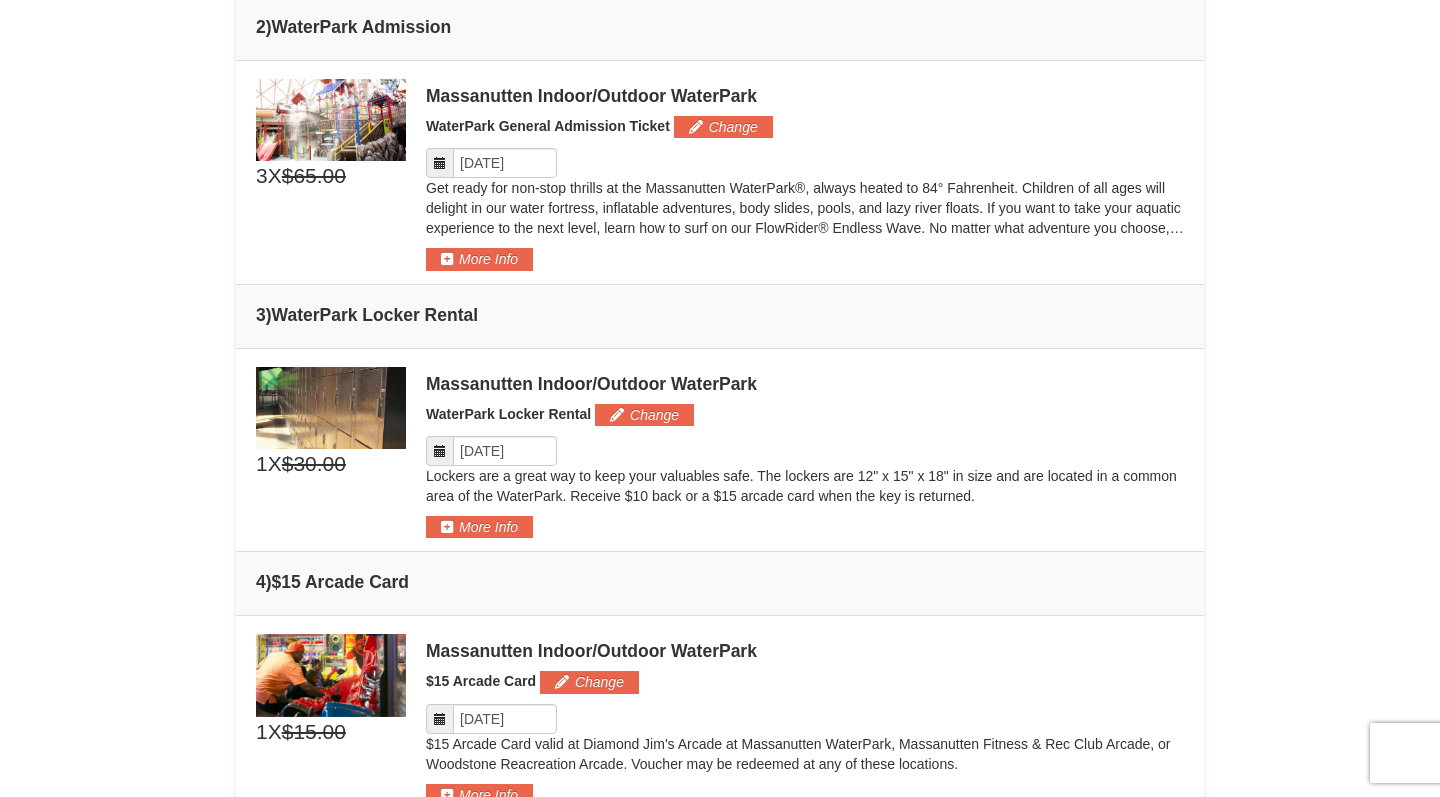 scroll, scrollTop: 1021, scrollLeft: 0, axis: vertical 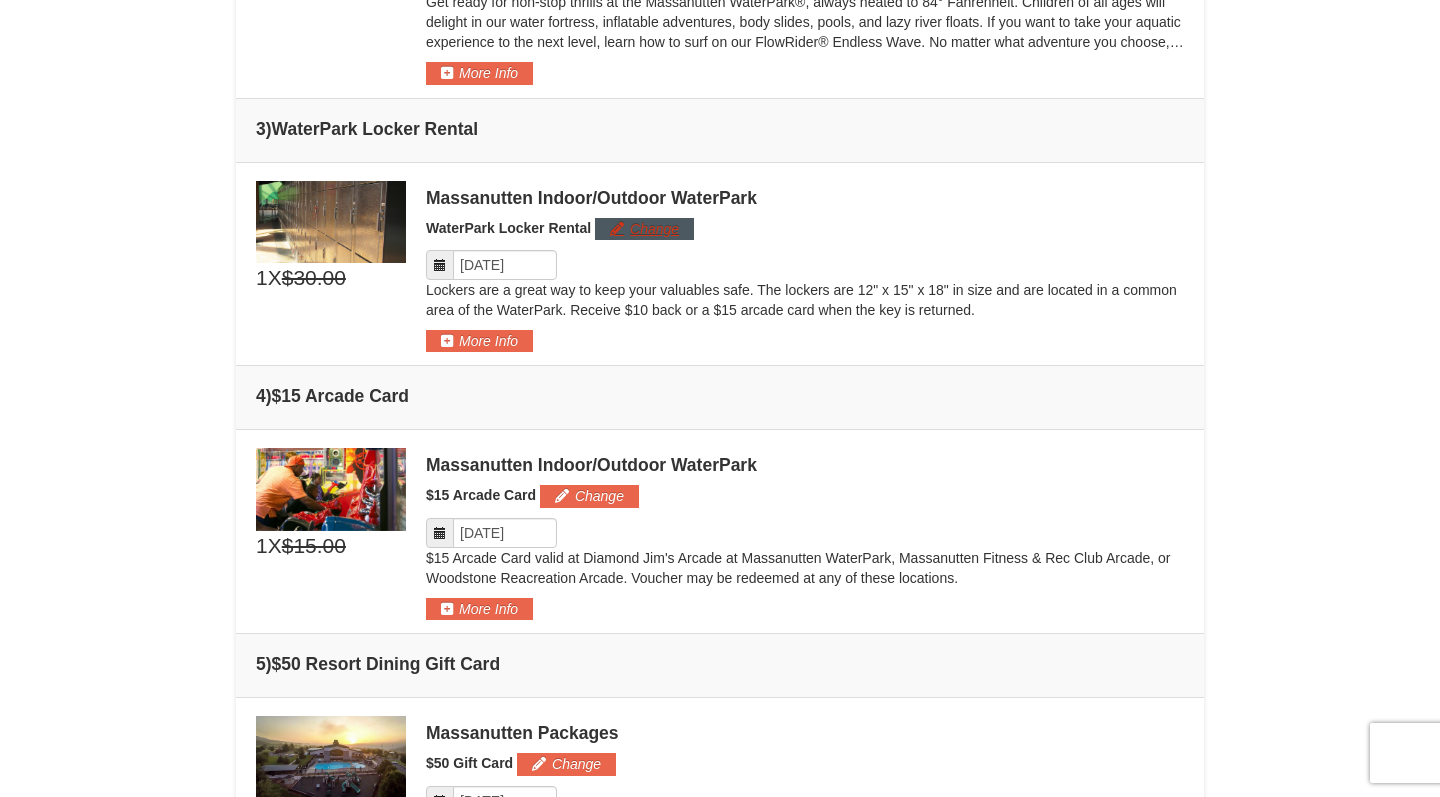 click on "Change" at bounding box center (644, 229) 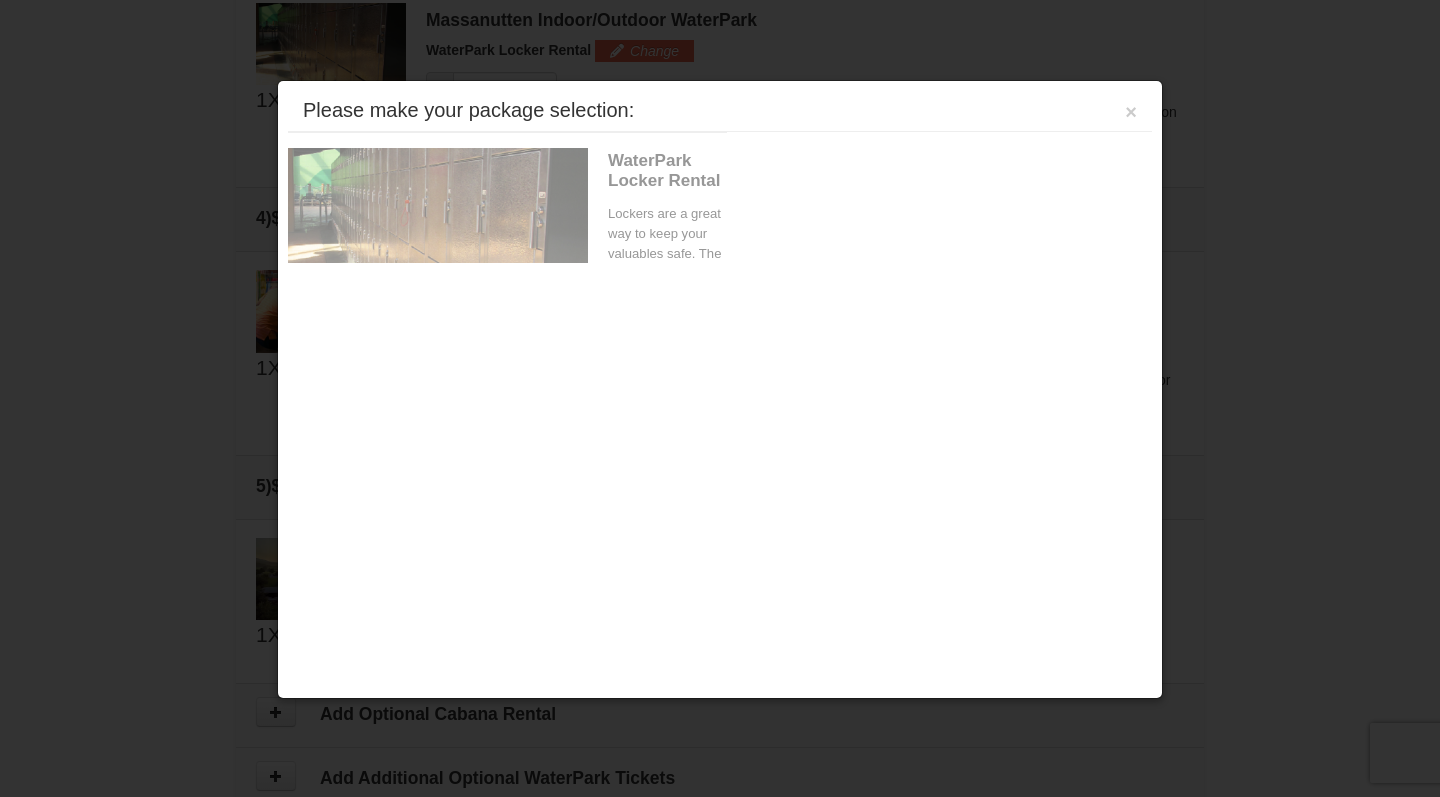 scroll, scrollTop: 1200, scrollLeft: 0, axis: vertical 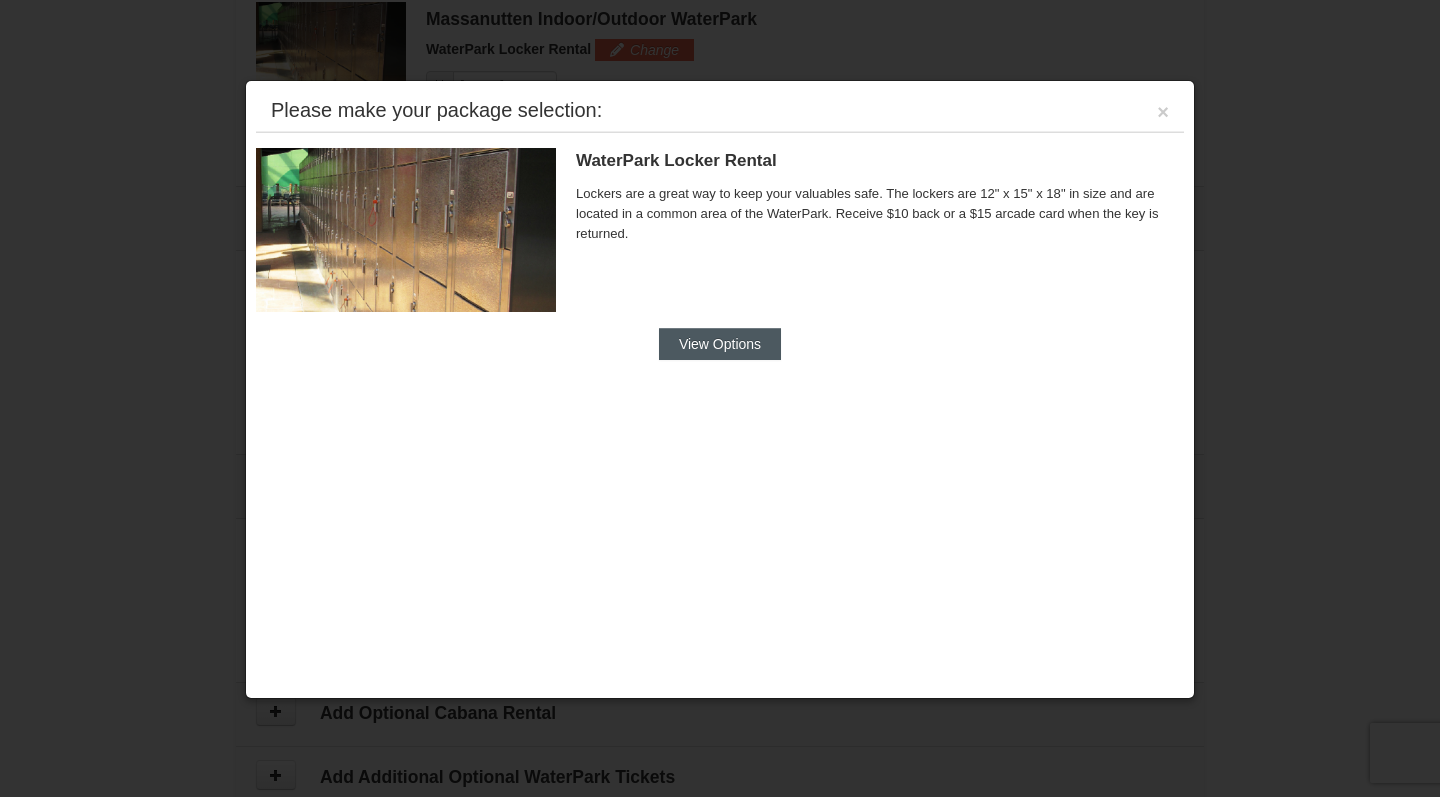 click on "View Options" at bounding box center [720, 344] 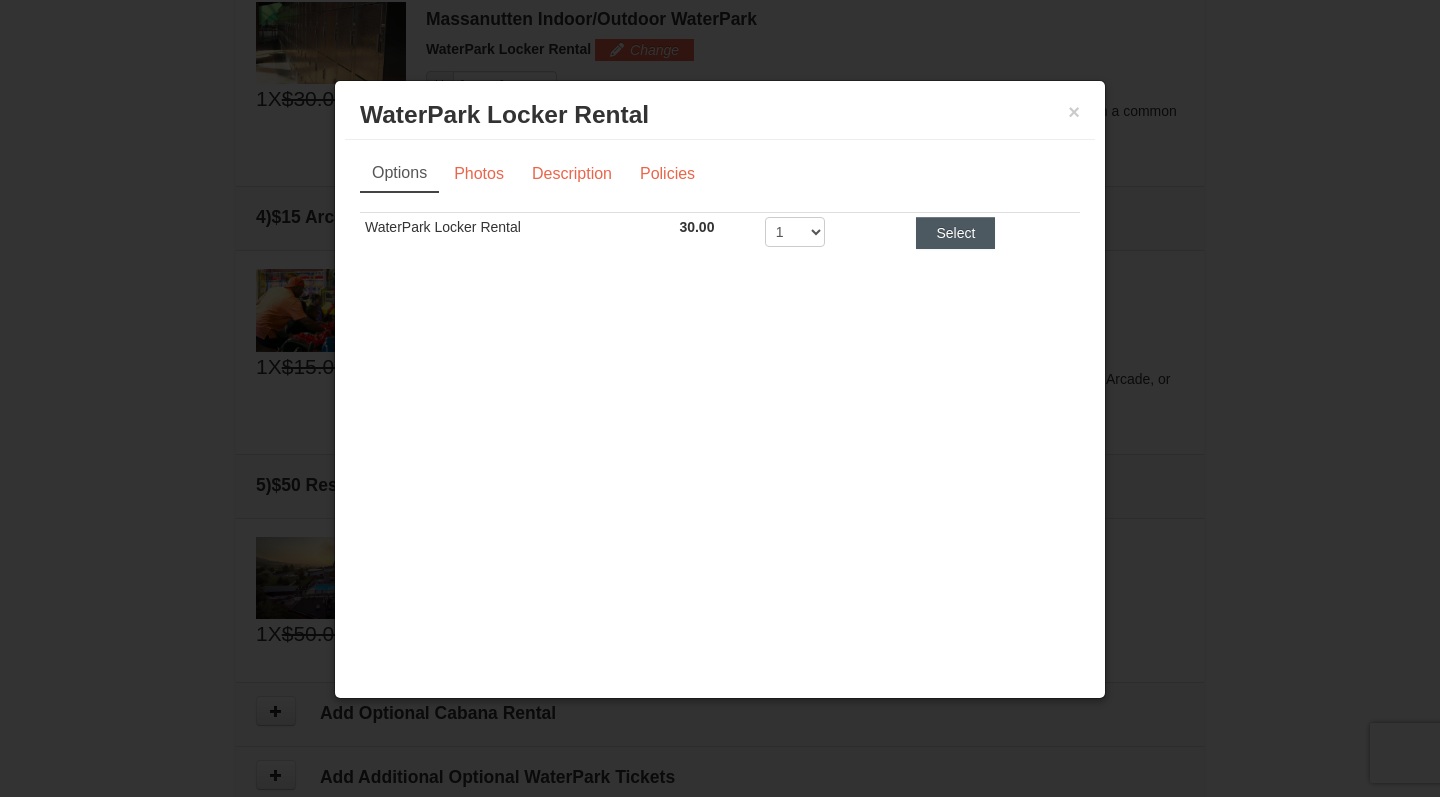 click on "Select" at bounding box center (955, 233) 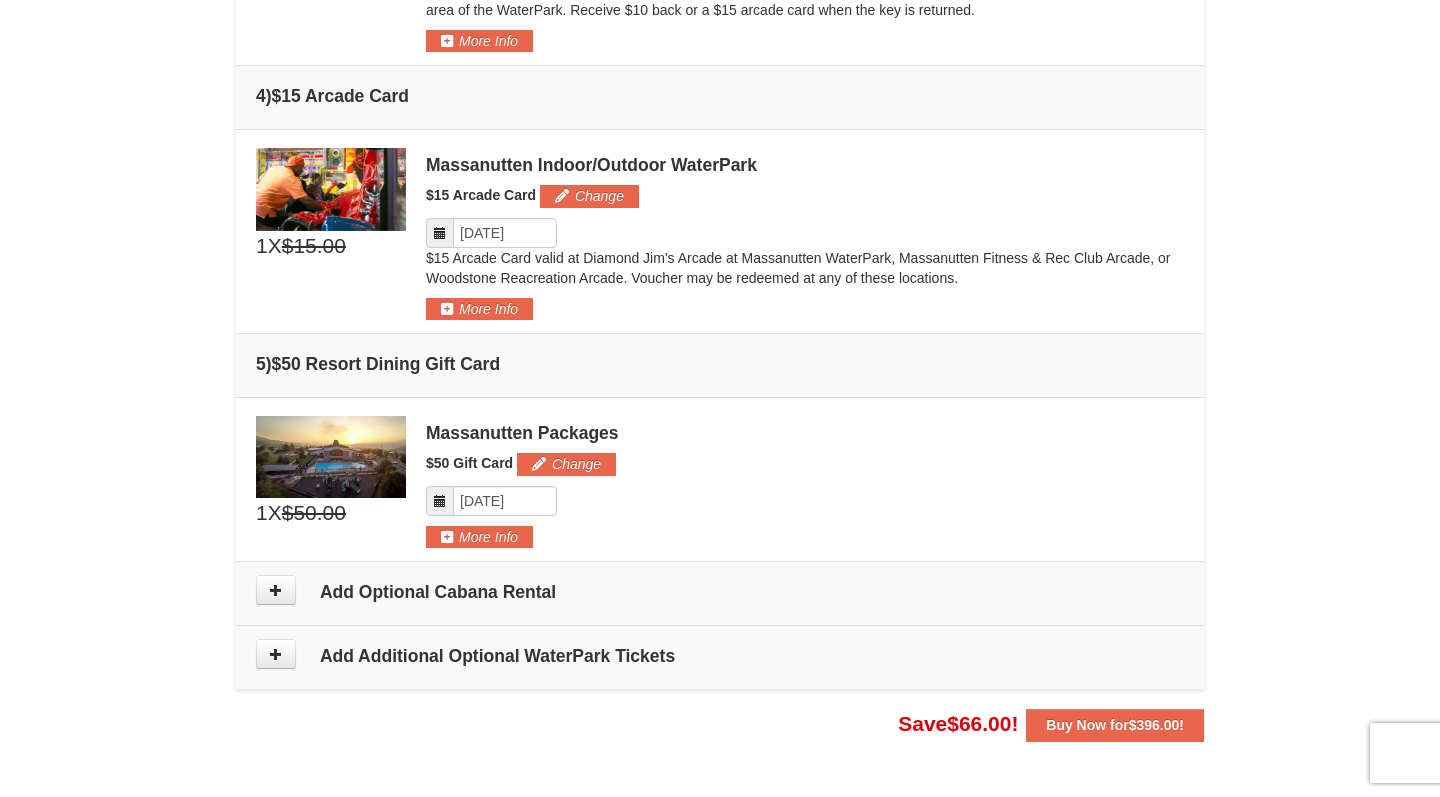 scroll, scrollTop: 1325, scrollLeft: 0, axis: vertical 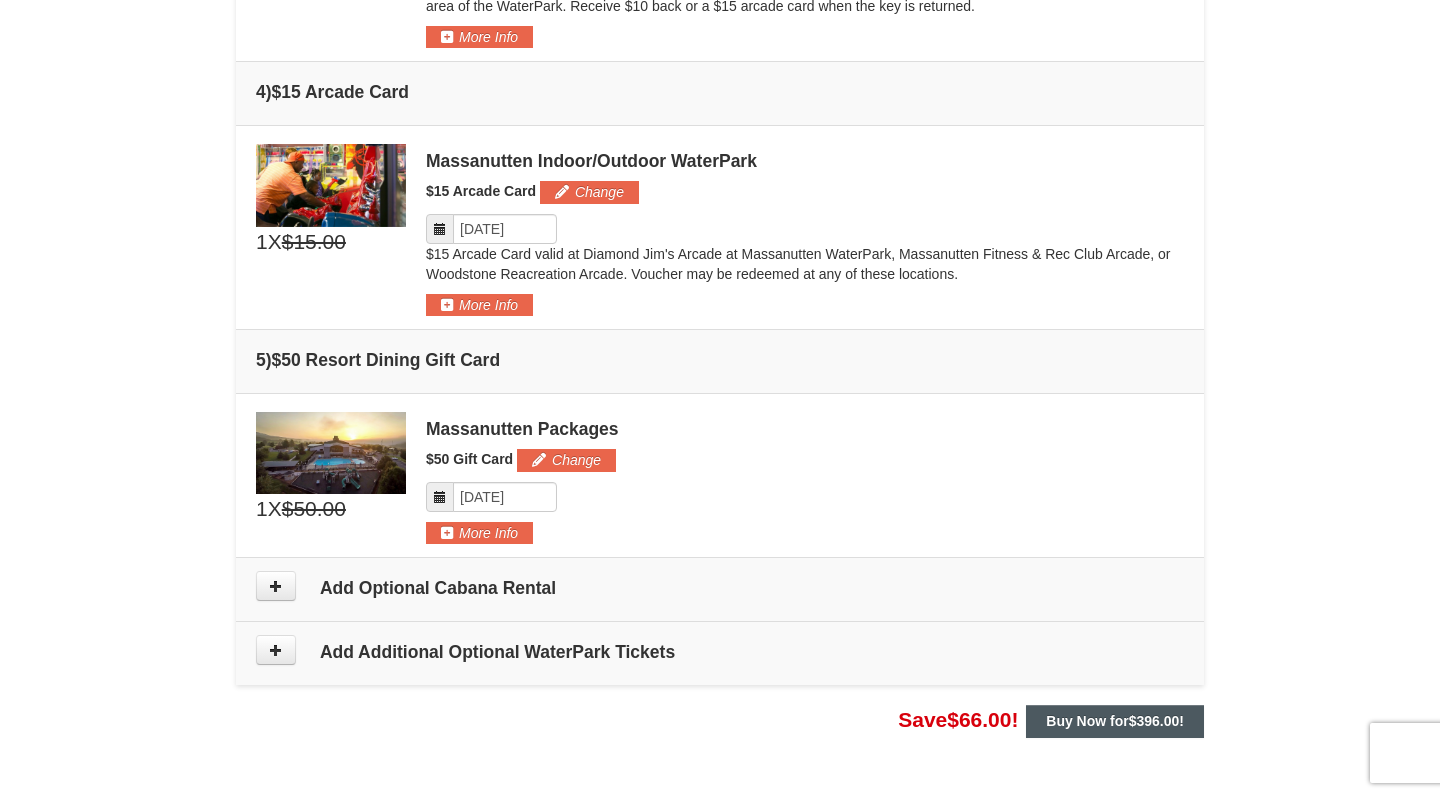 click on "Buy Now for
$396.00 !" at bounding box center (1115, 721) 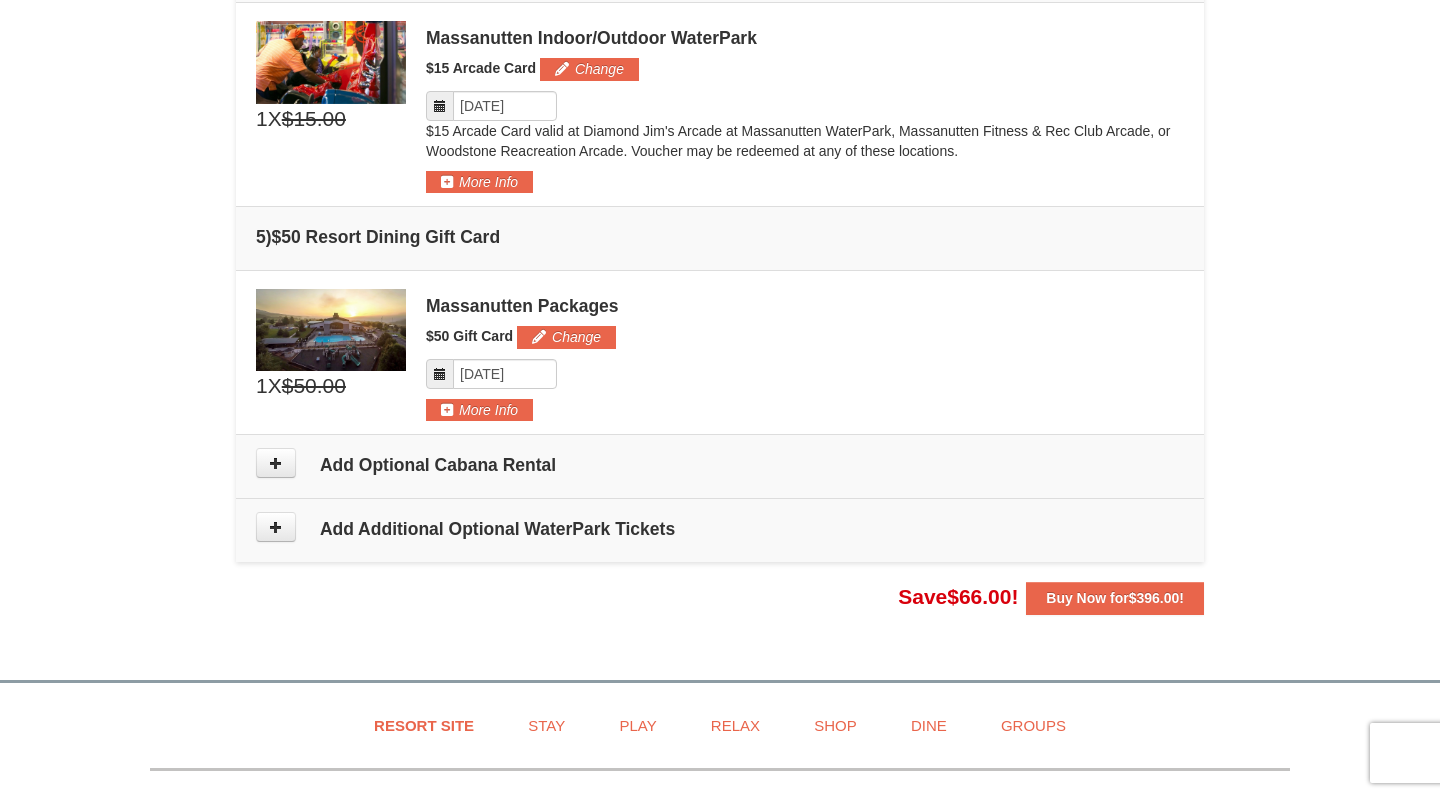 scroll, scrollTop: 1474, scrollLeft: 0, axis: vertical 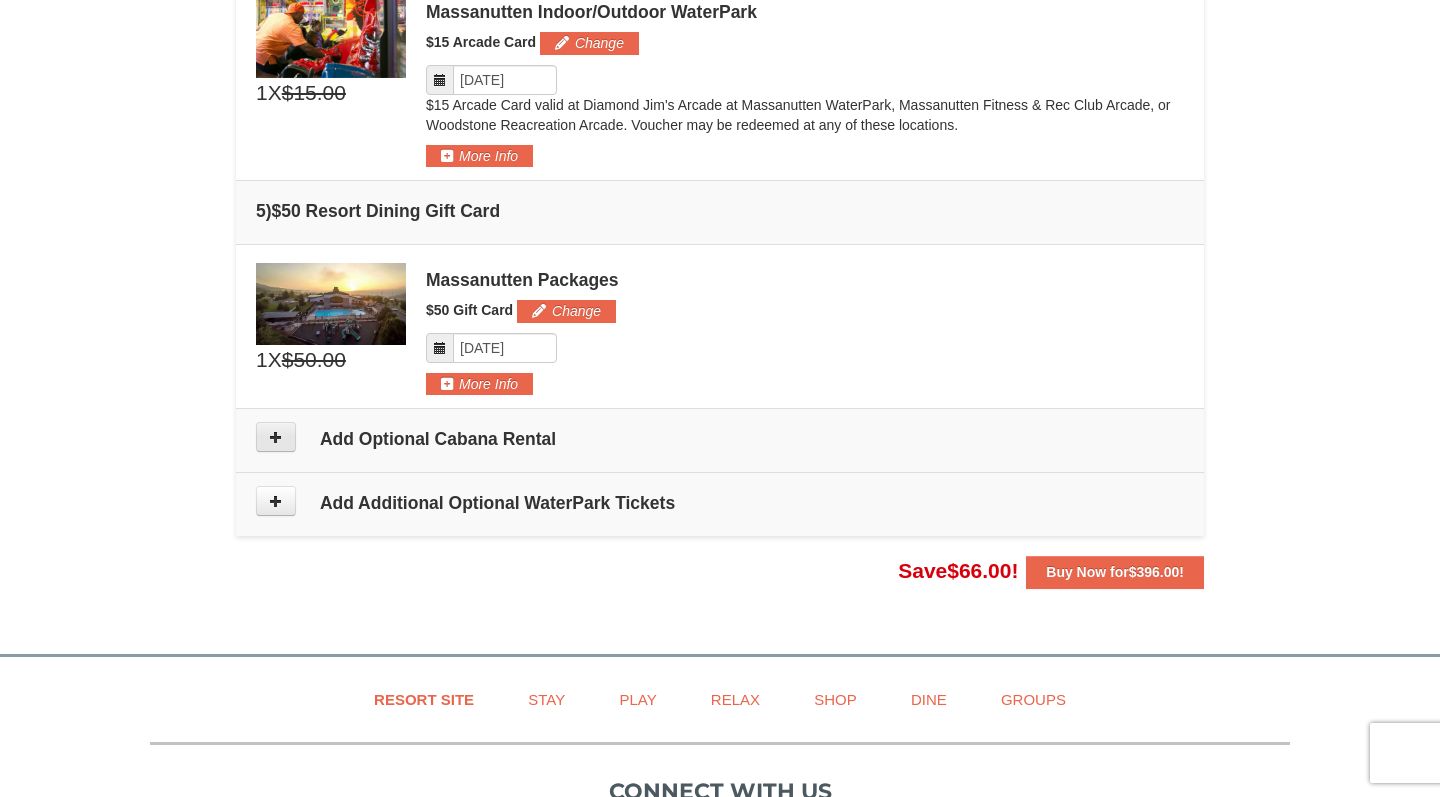 click at bounding box center [276, 437] 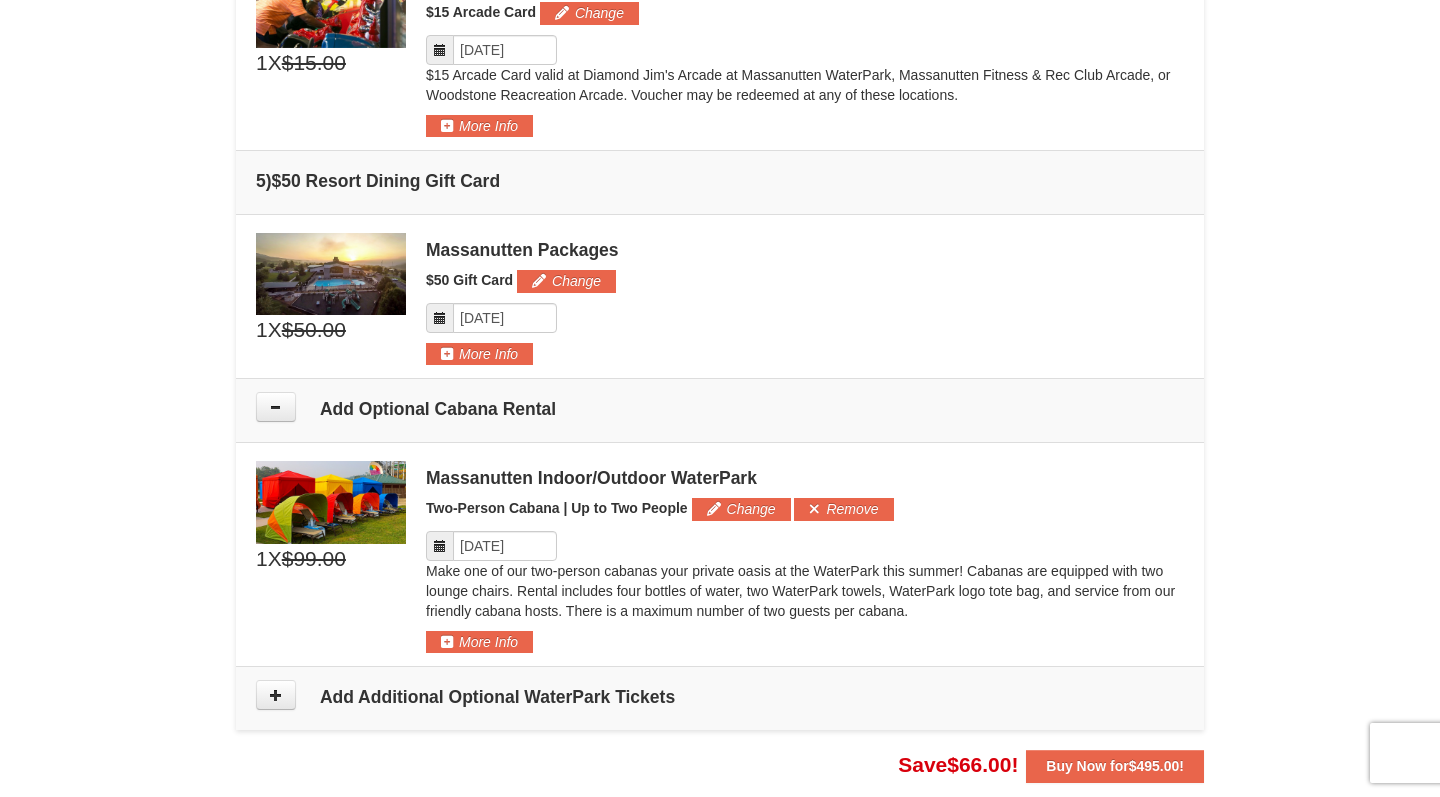 scroll, scrollTop: 1500, scrollLeft: 0, axis: vertical 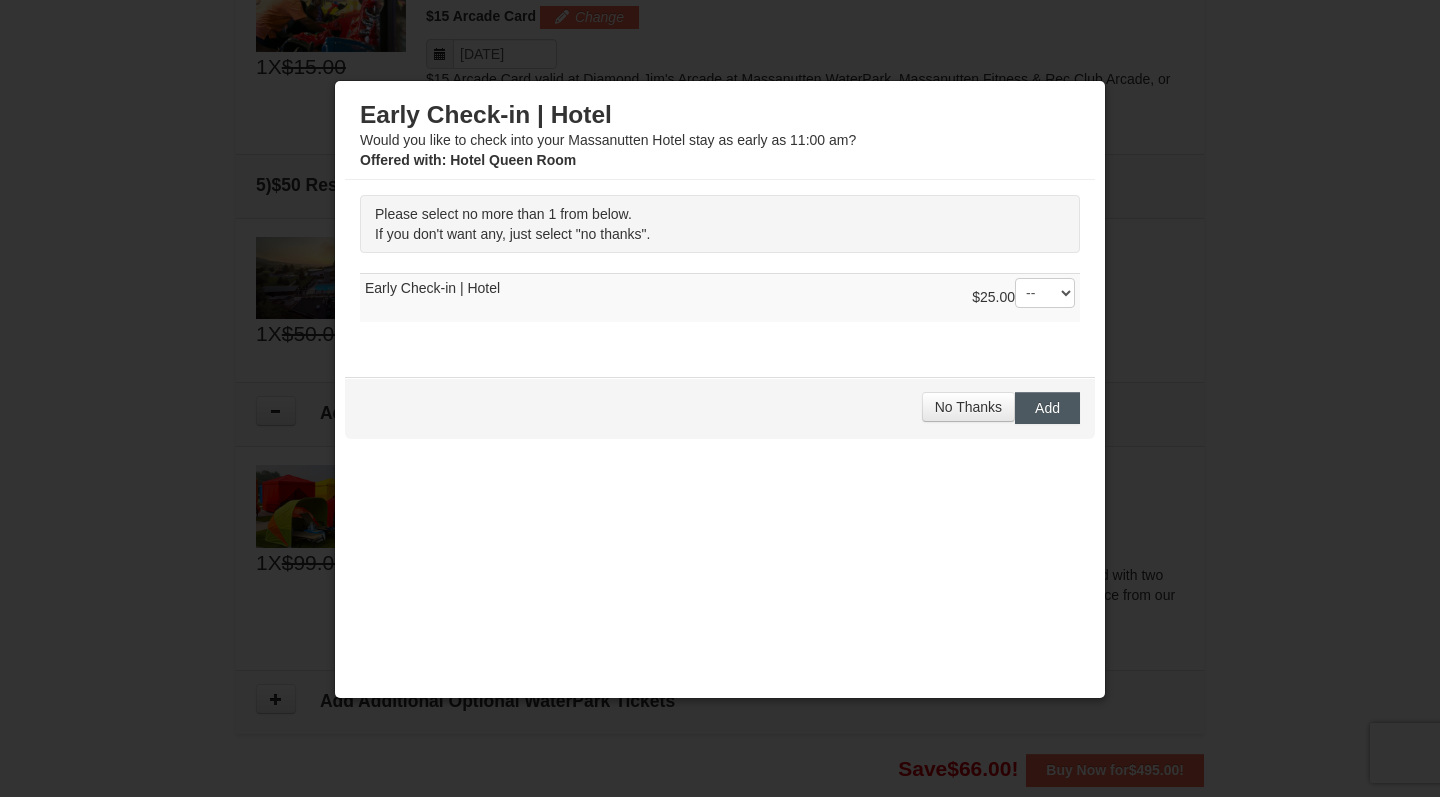 click on "Add" at bounding box center [1047, 408] 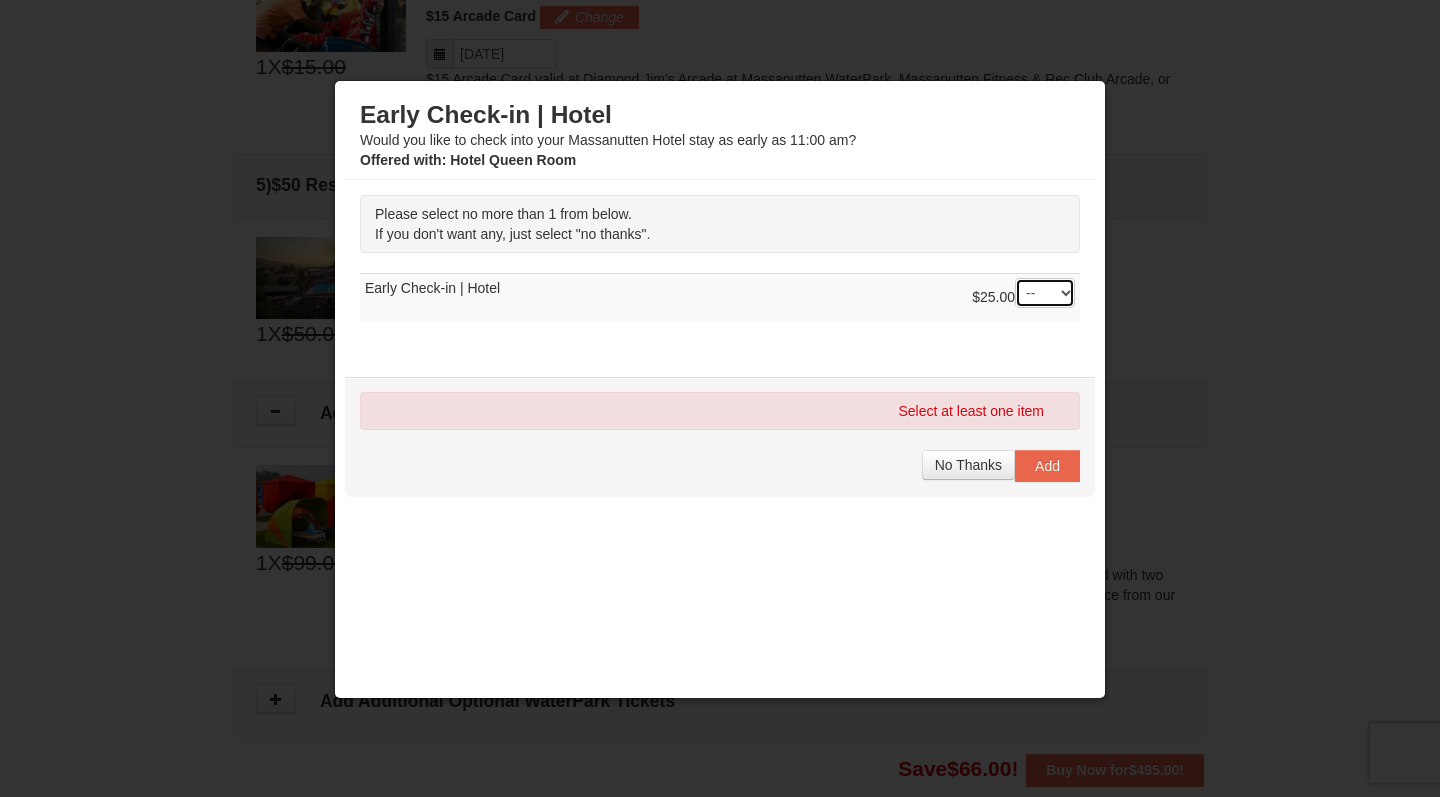select on "1" 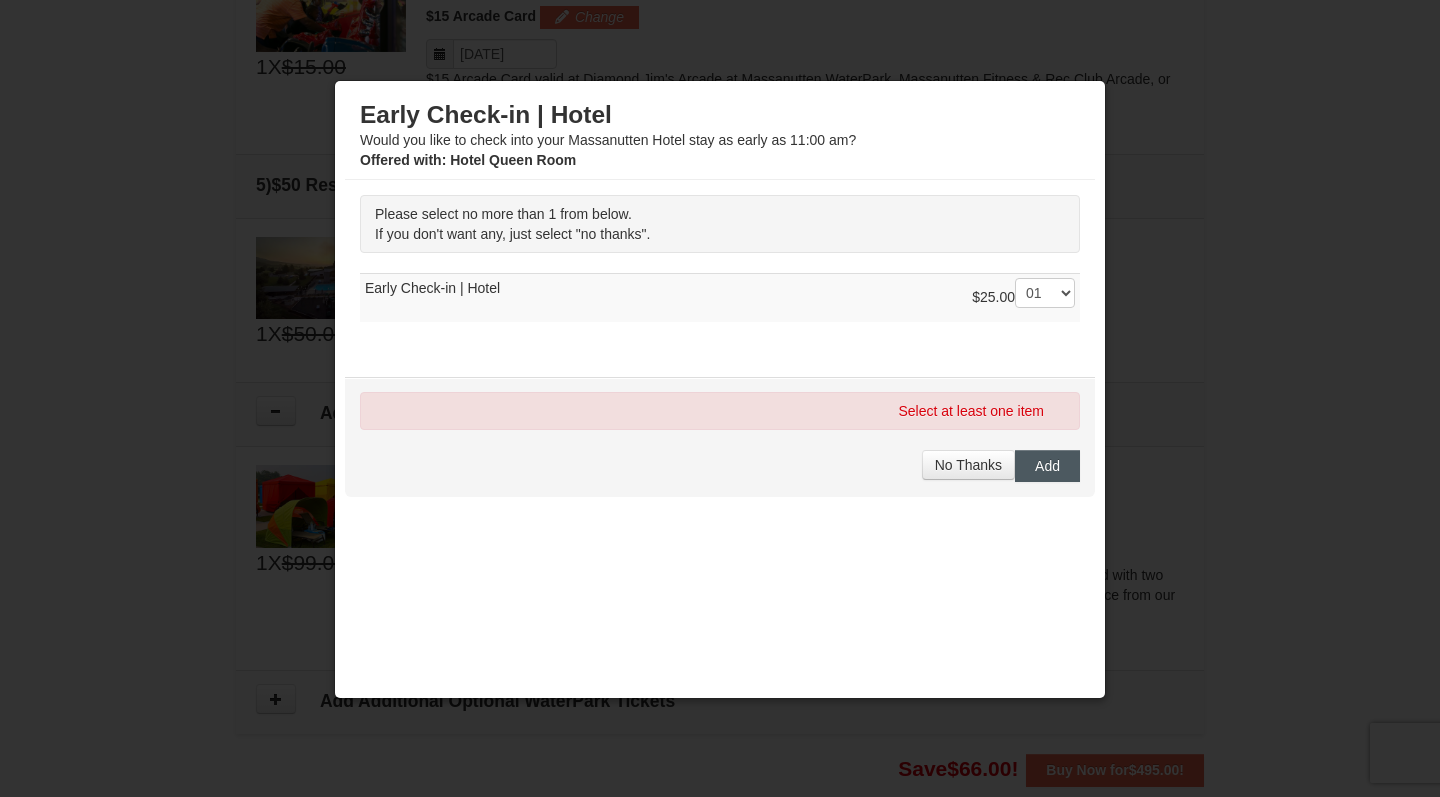 click on "Add" at bounding box center (1047, 466) 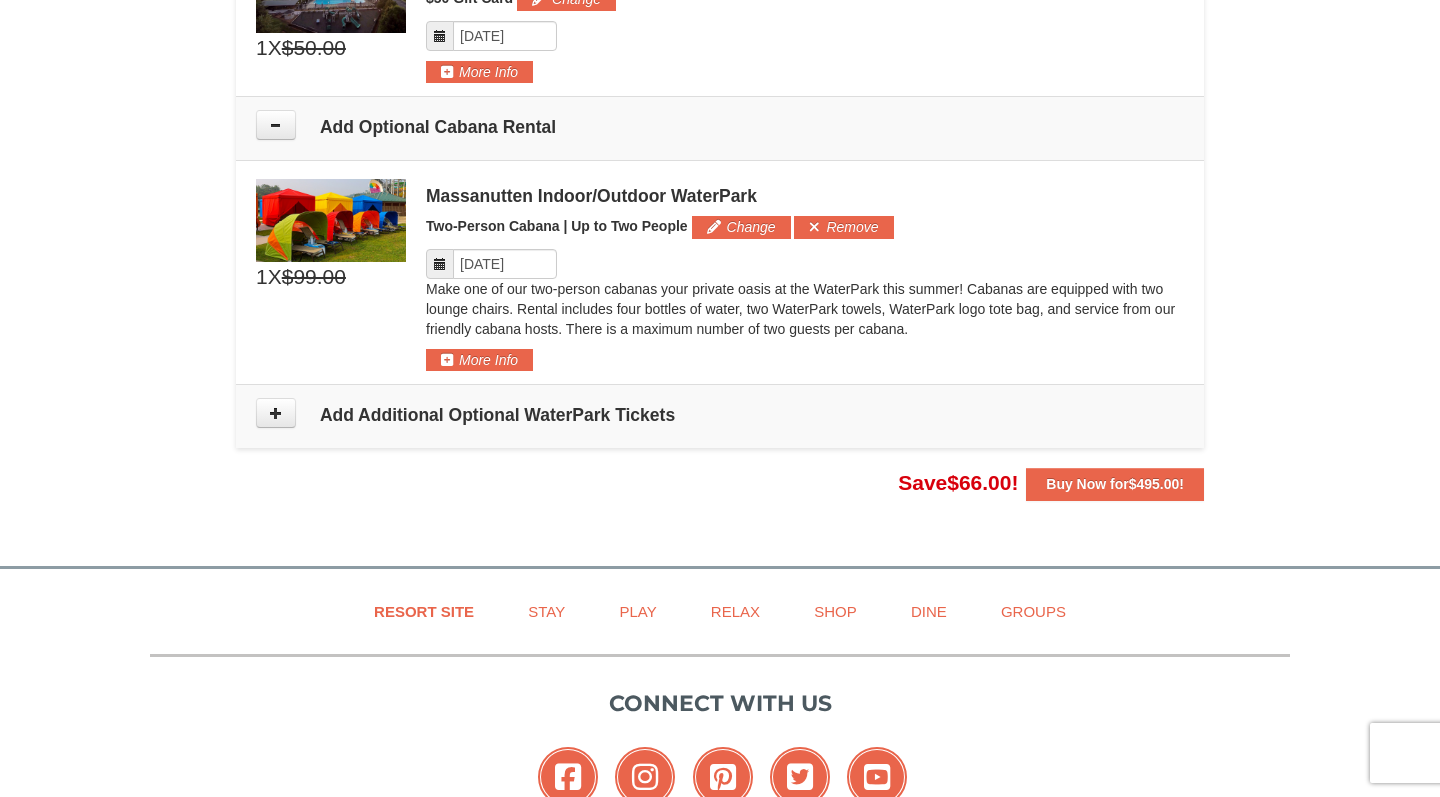 scroll, scrollTop: 1789, scrollLeft: 0, axis: vertical 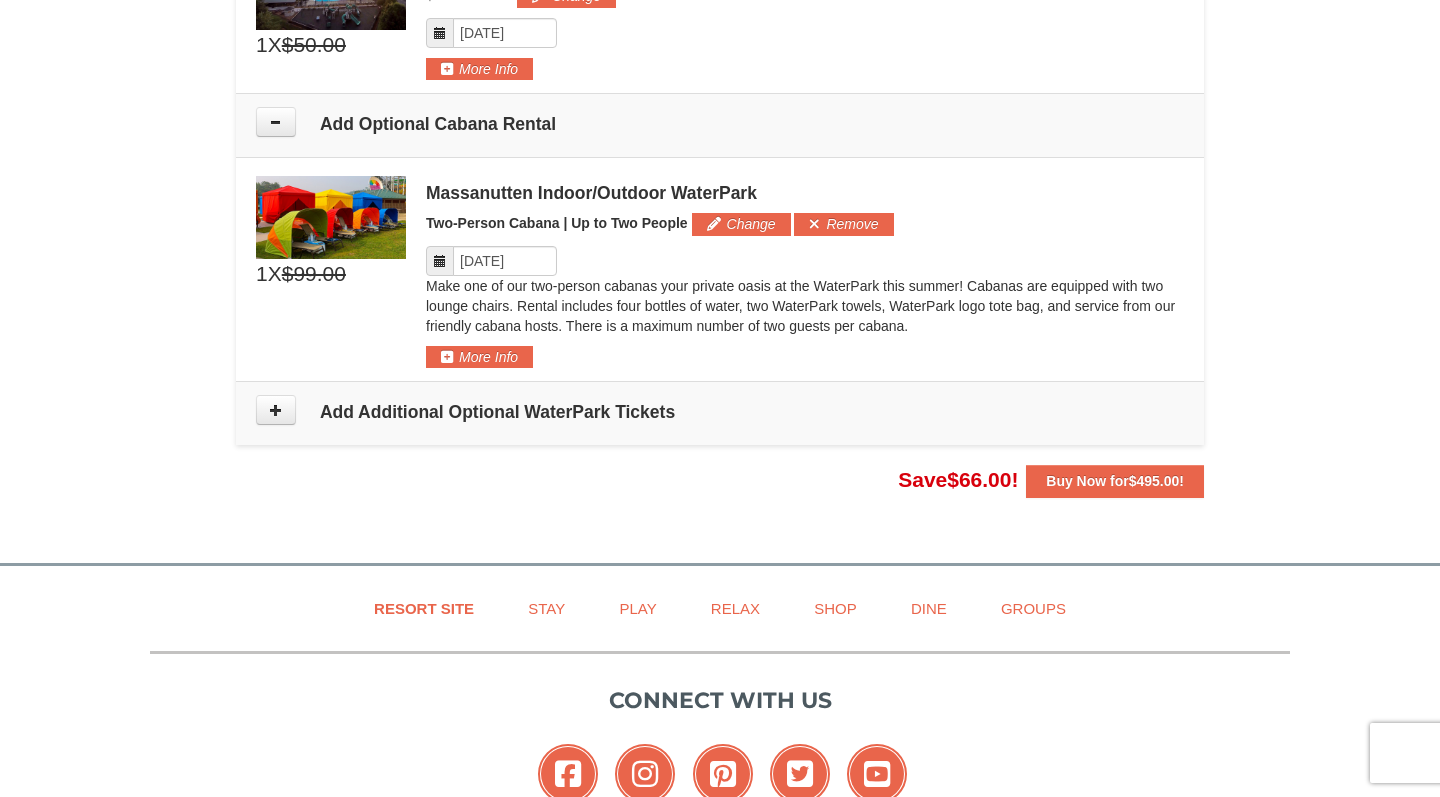 click at bounding box center [720, 398] 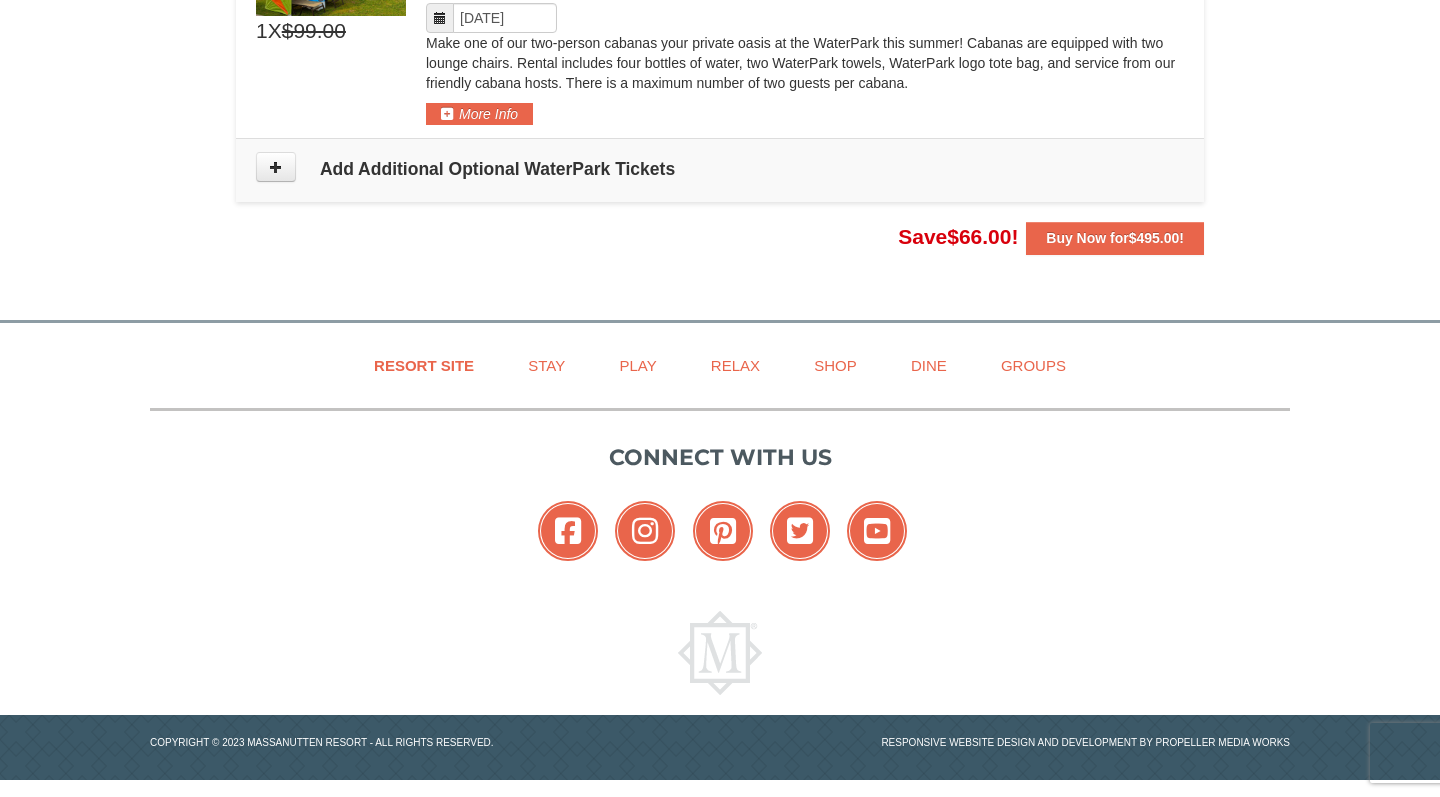 scroll, scrollTop: 2030, scrollLeft: 0, axis: vertical 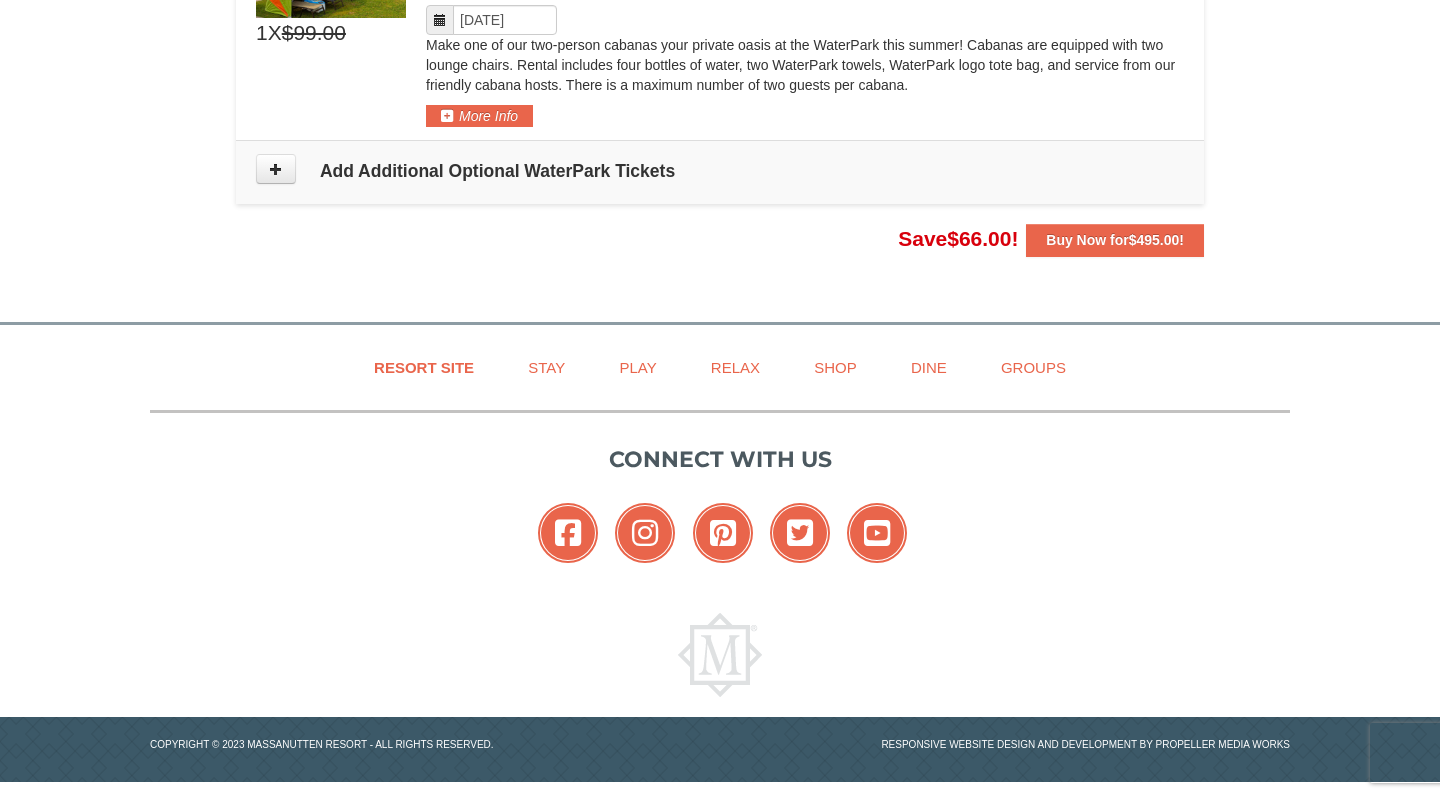 click at bounding box center [720, 398] 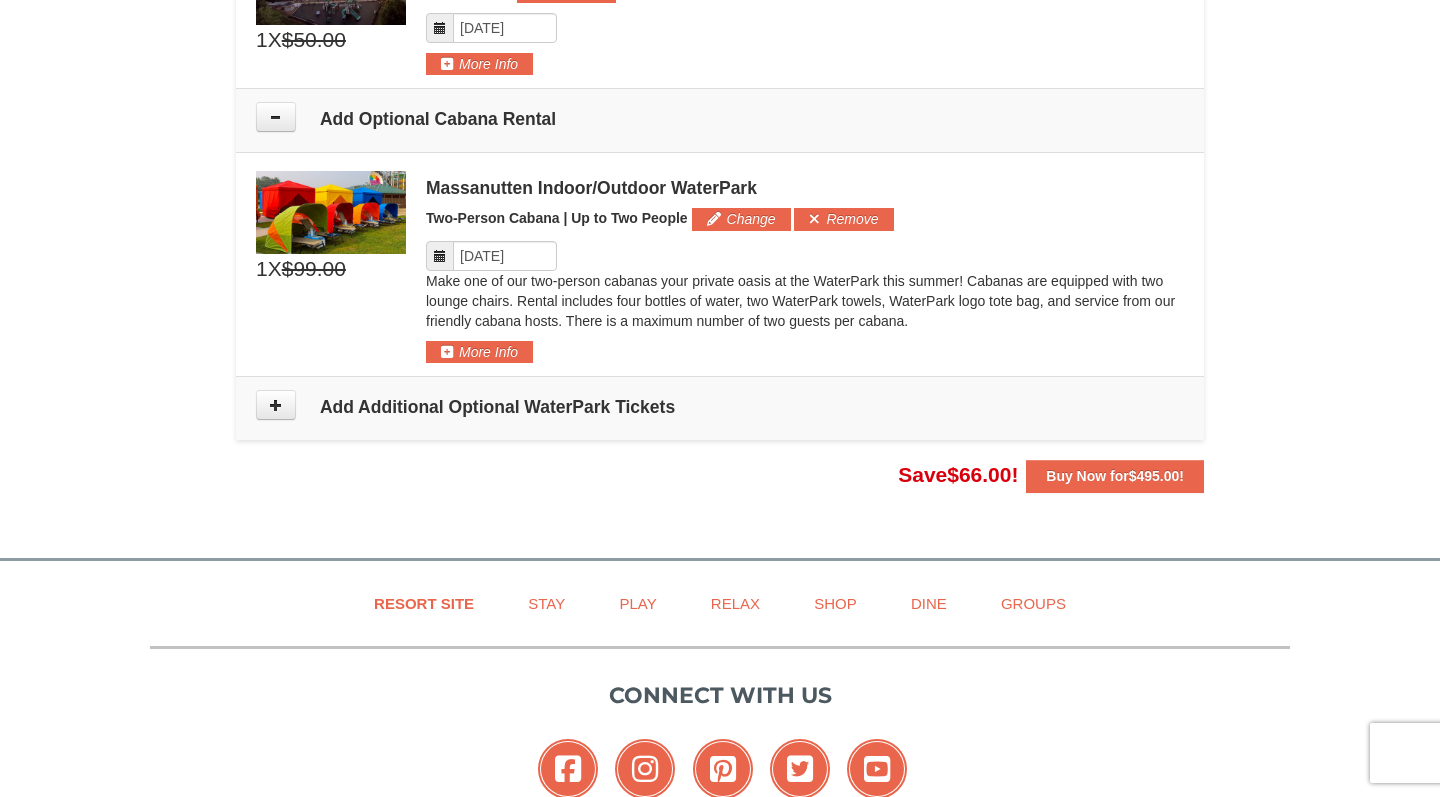 scroll, scrollTop: 1488, scrollLeft: 0, axis: vertical 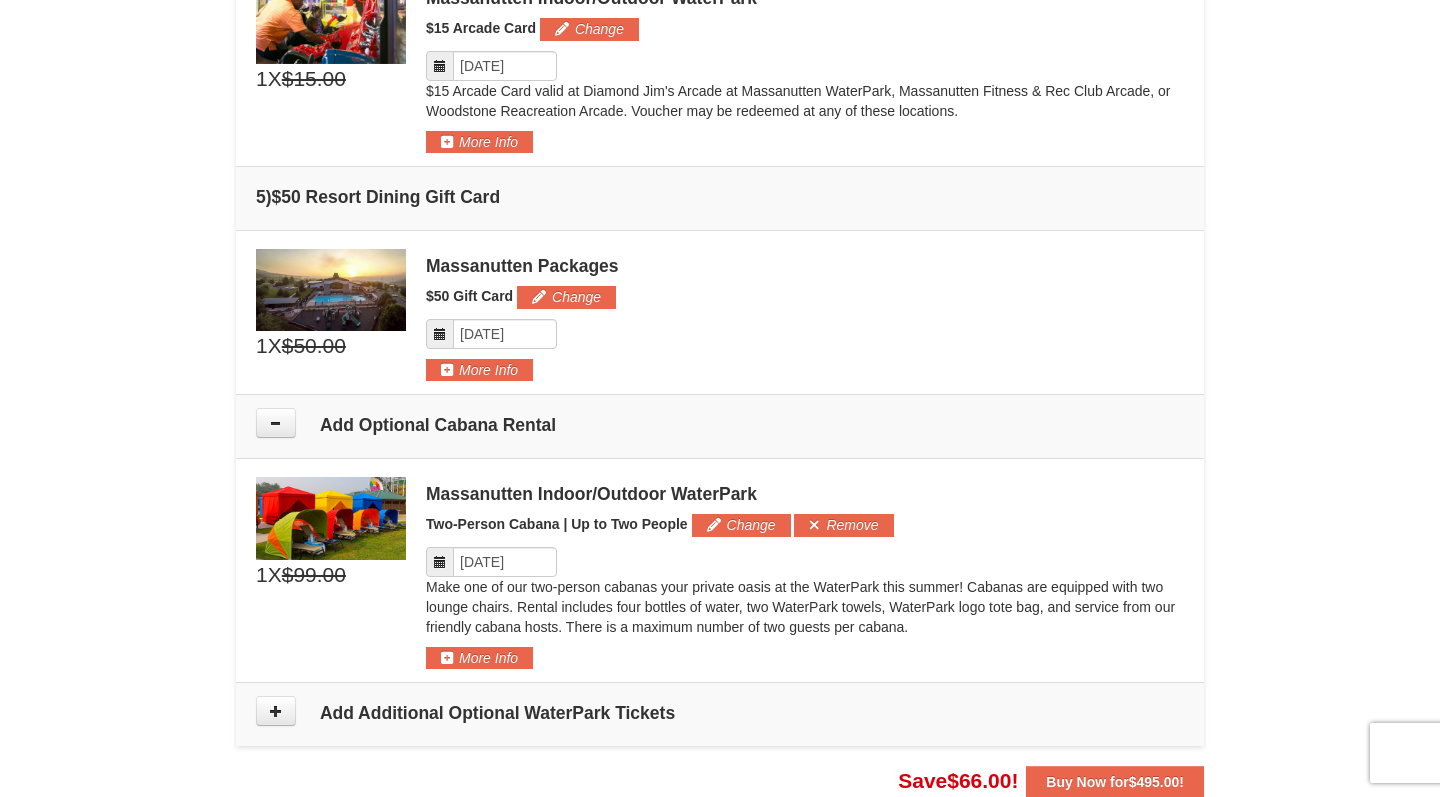 click at bounding box center (720, 398) 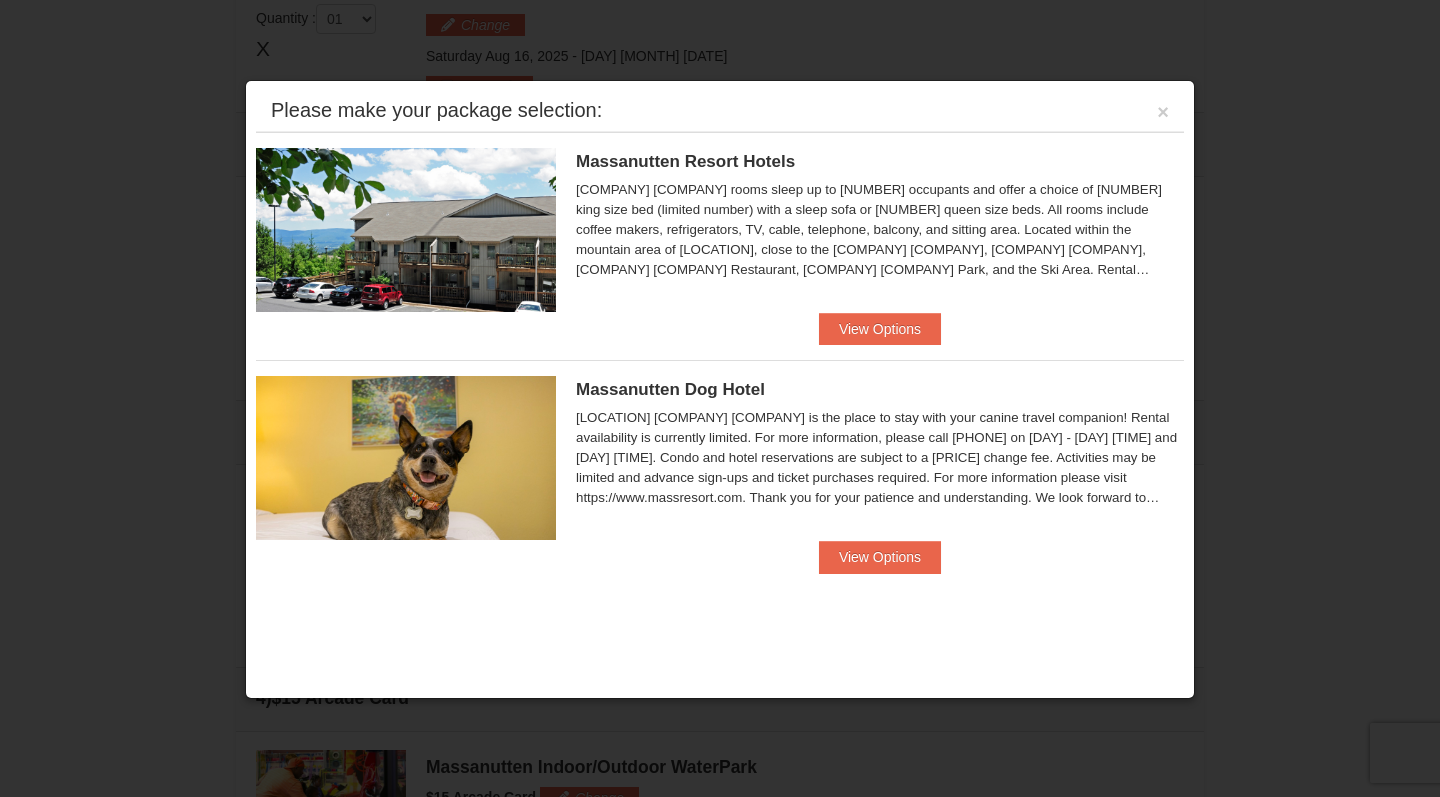 scroll, scrollTop: 632, scrollLeft: 0, axis: vertical 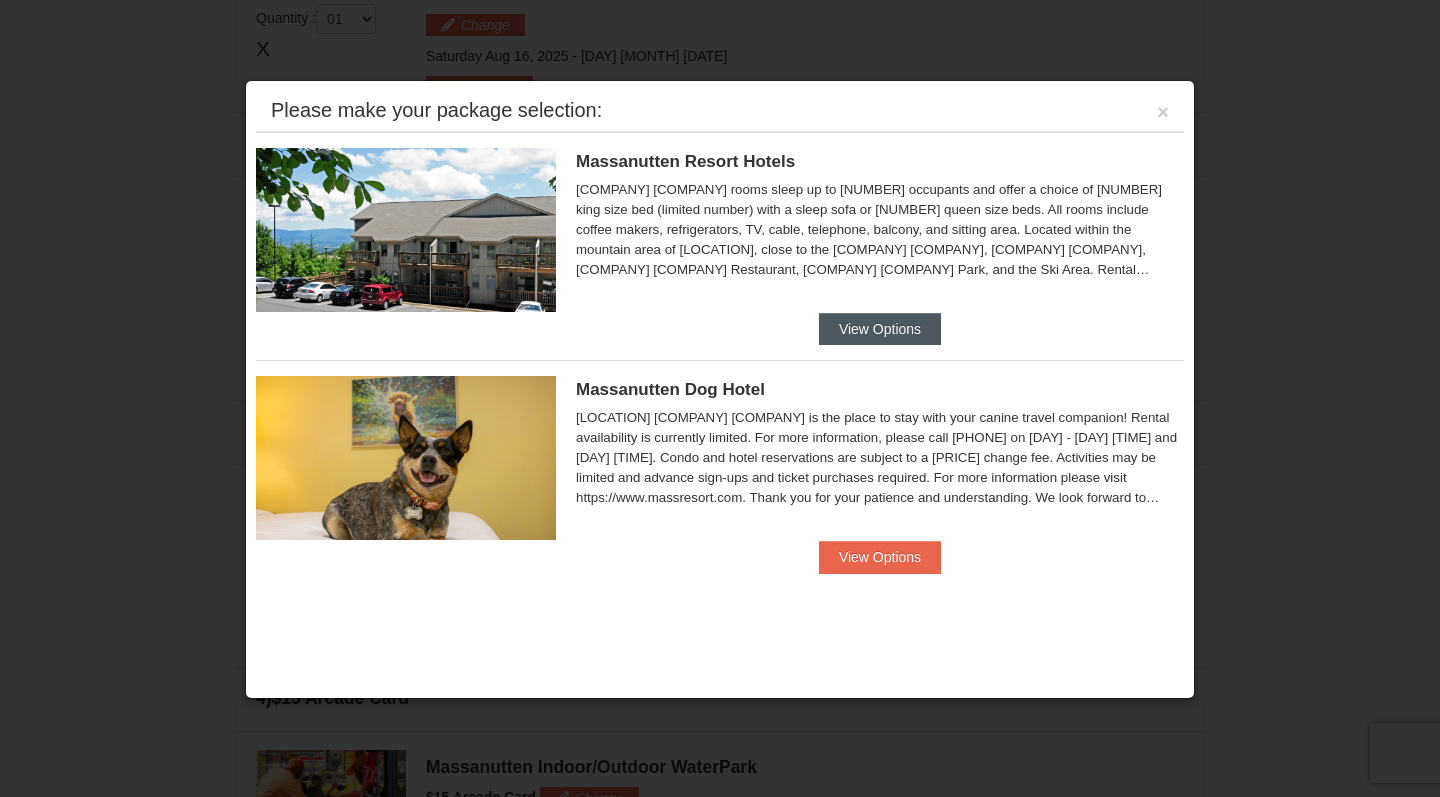 click on "View Options" at bounding box center [880, 329] 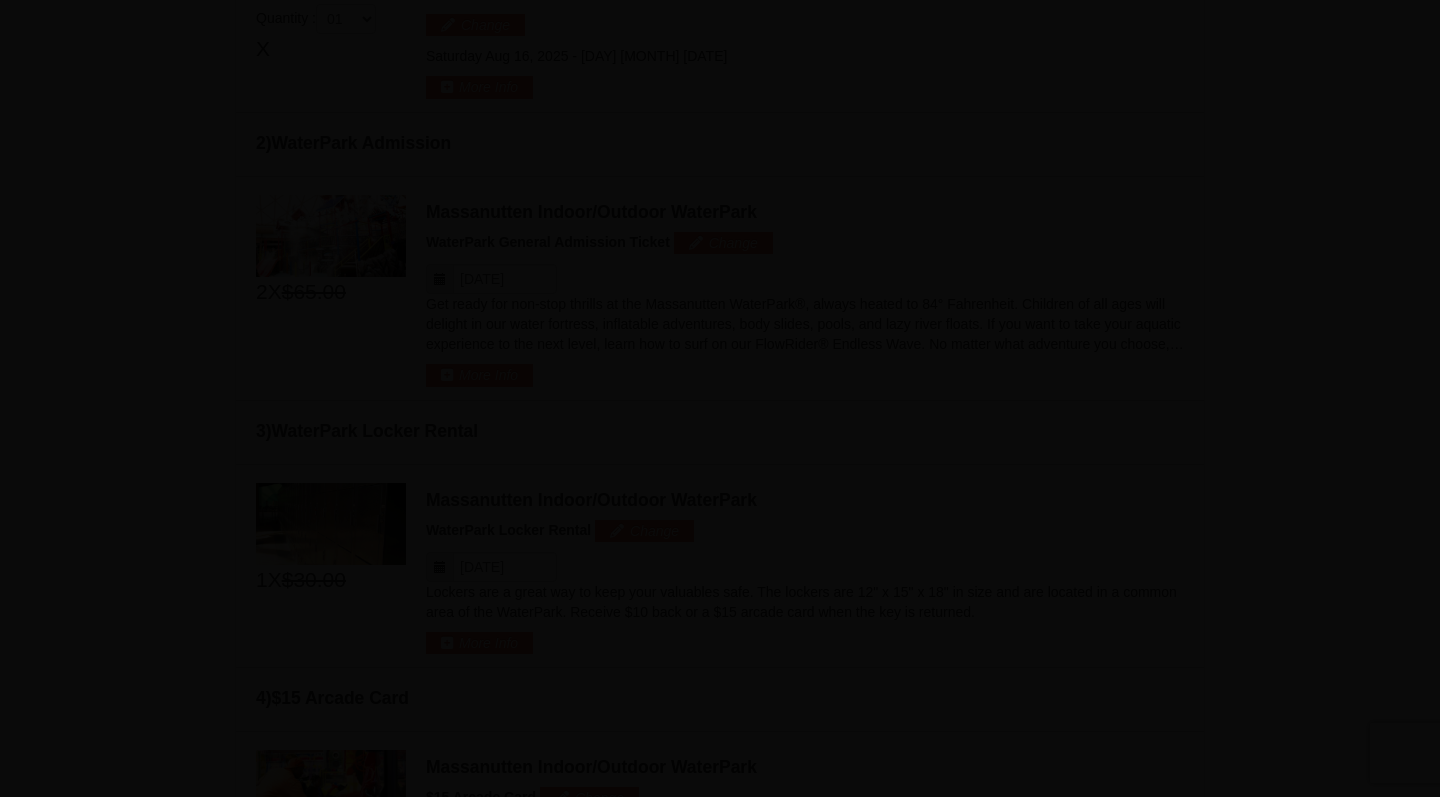 scroll, scrollTop: 0, scrollLeft: 0, axis: both 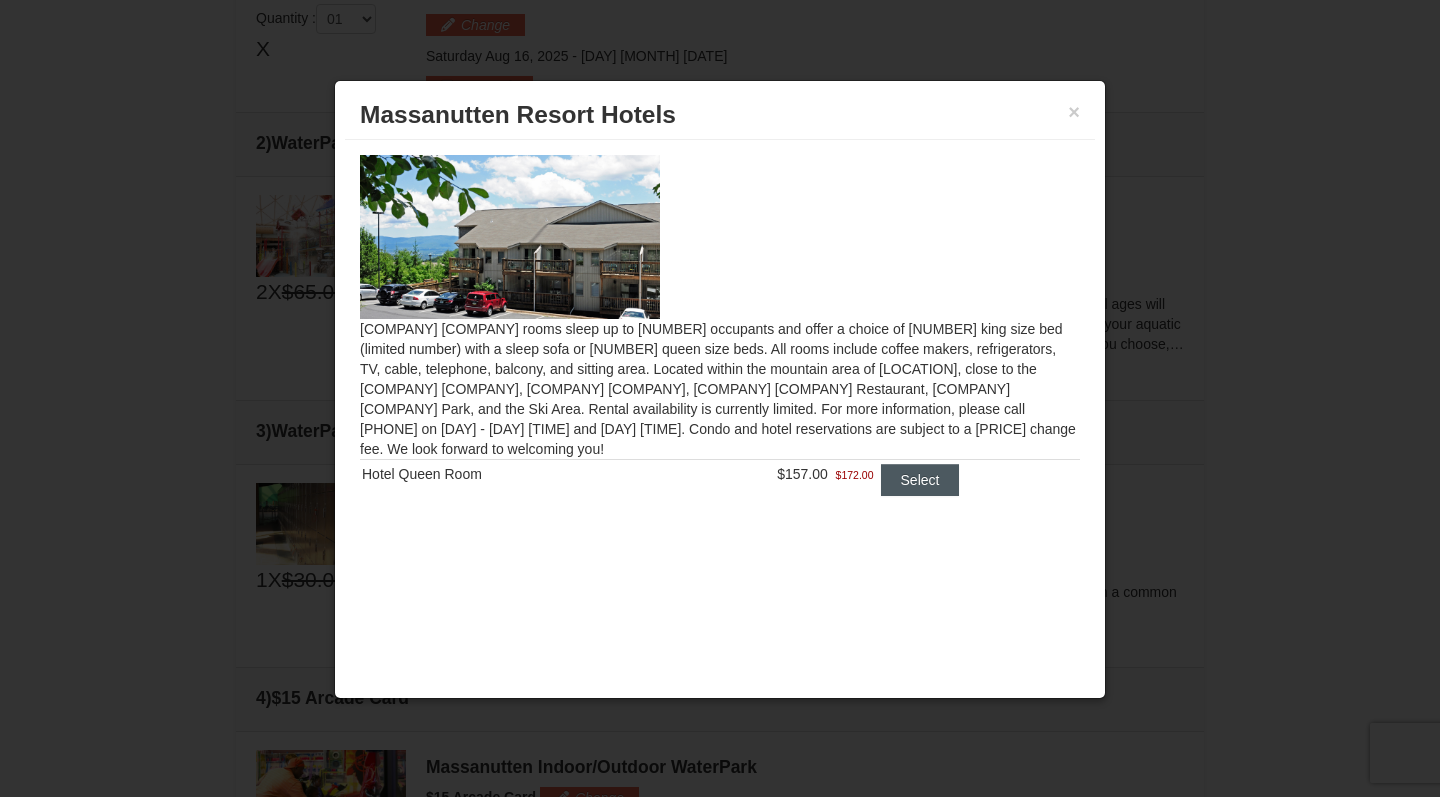 click on "Select" at bounding box center (920, 480) 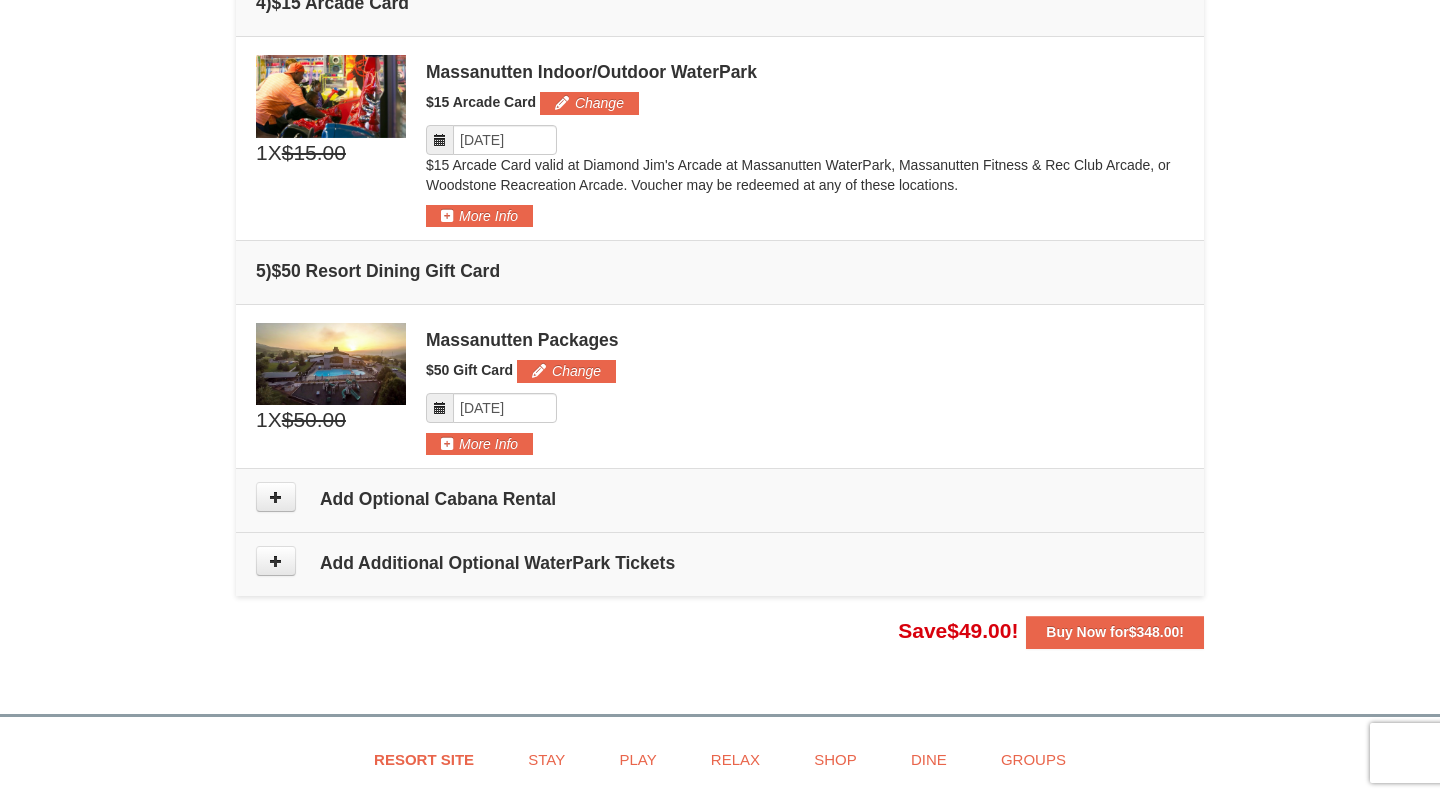 scroll, scrollTop: 1464, scrollLeft: 0, axis: vertical 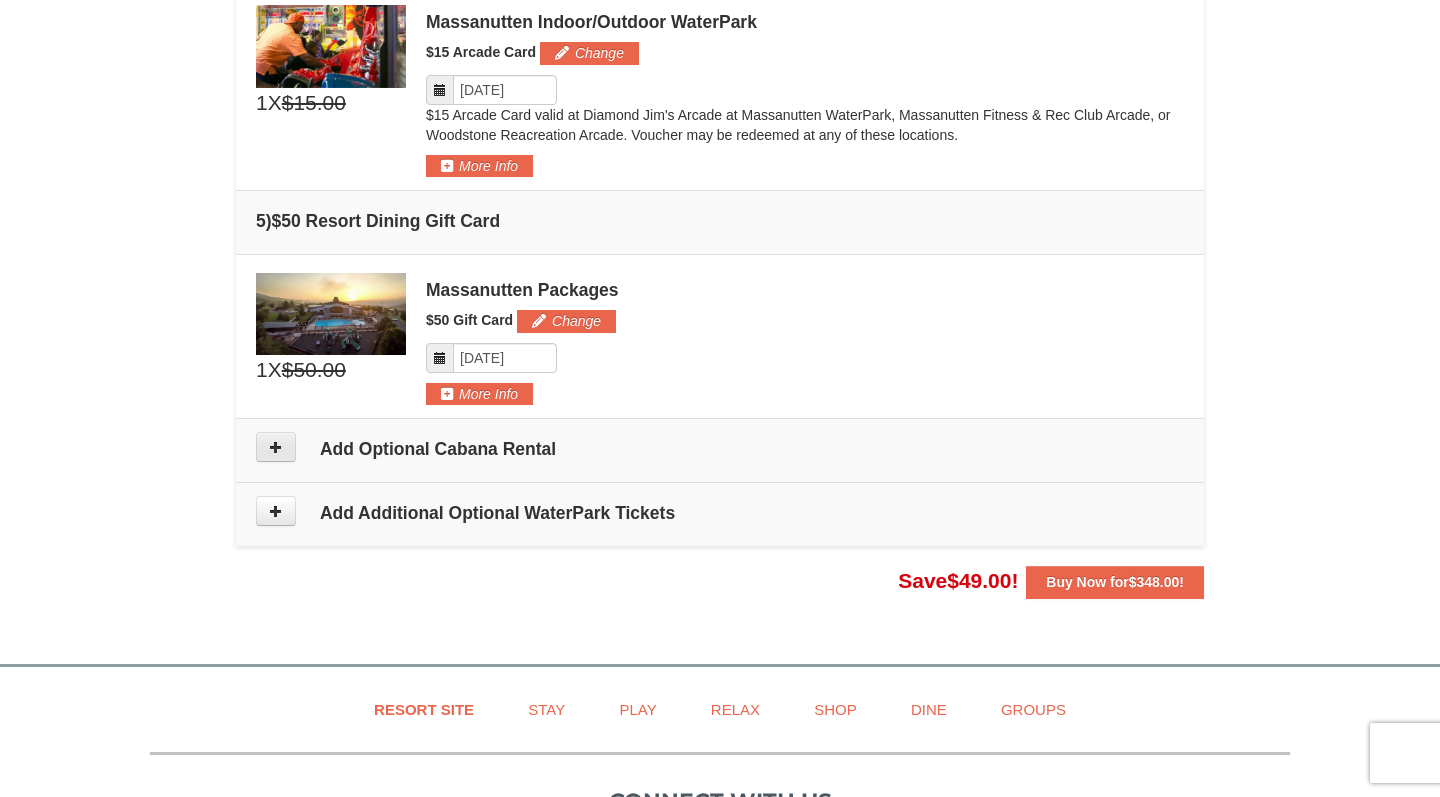 click at bounding box center (276, 447) 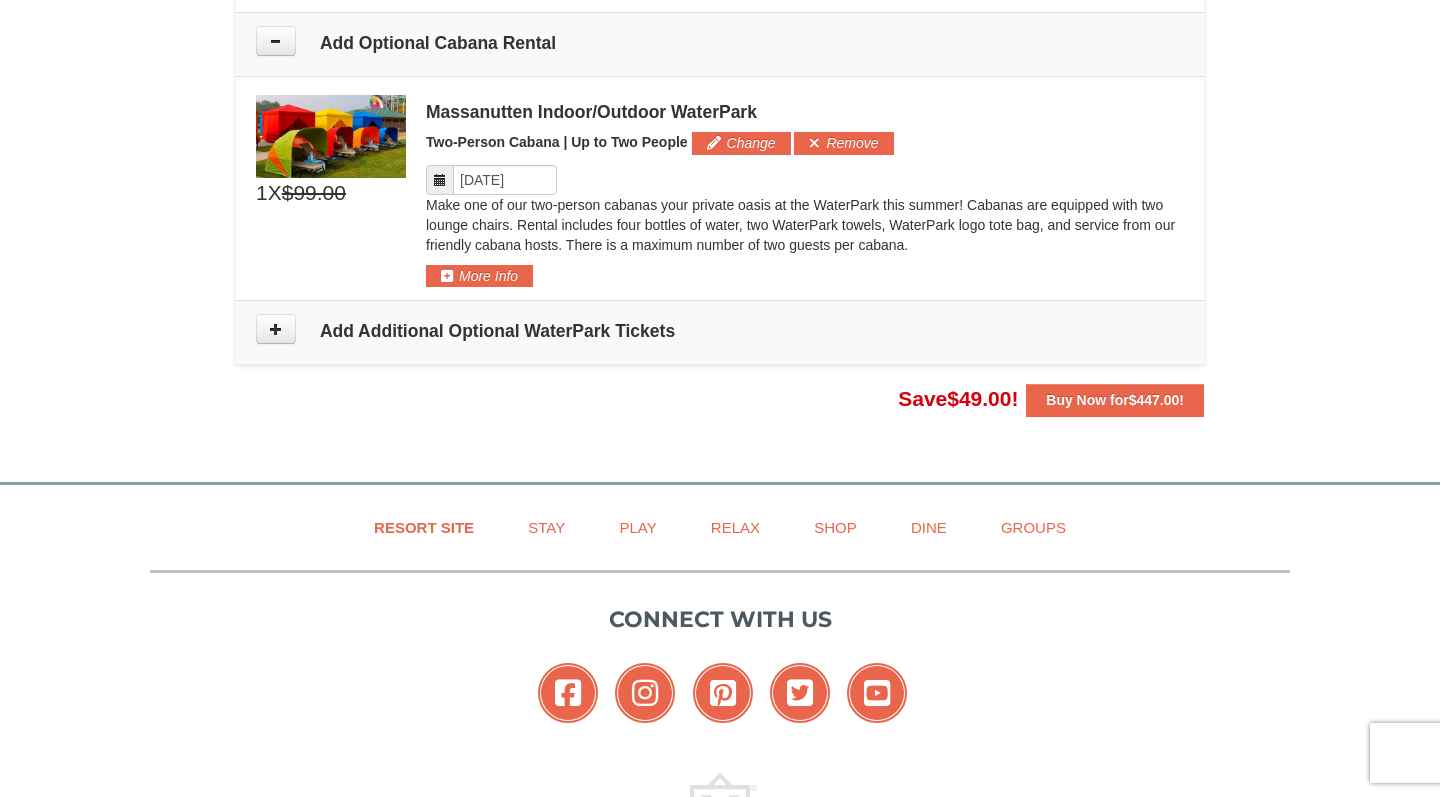 scroll, scrollTop: 1879, scrollLeft: 0, axis: vertical 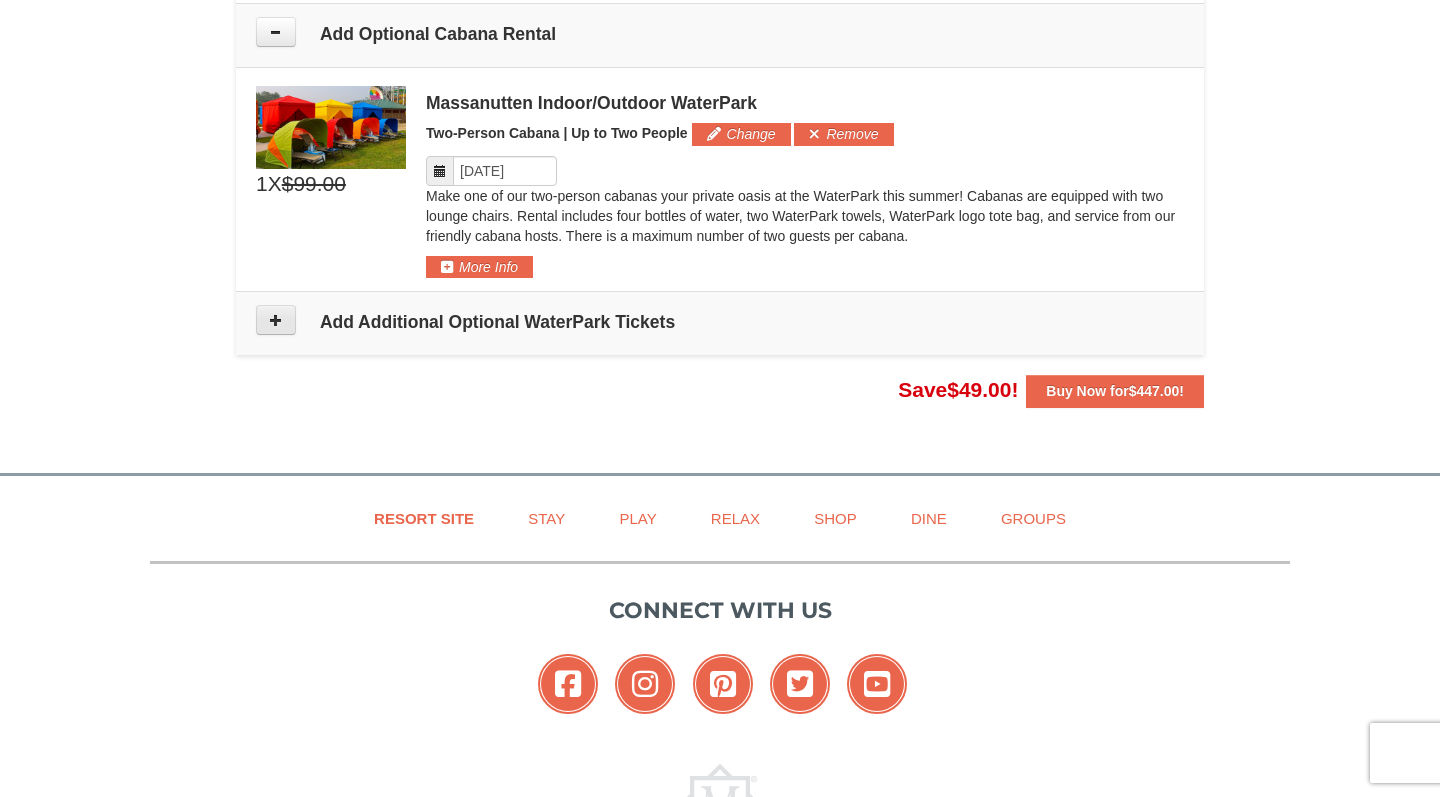 click at bounding box center (276, 320) 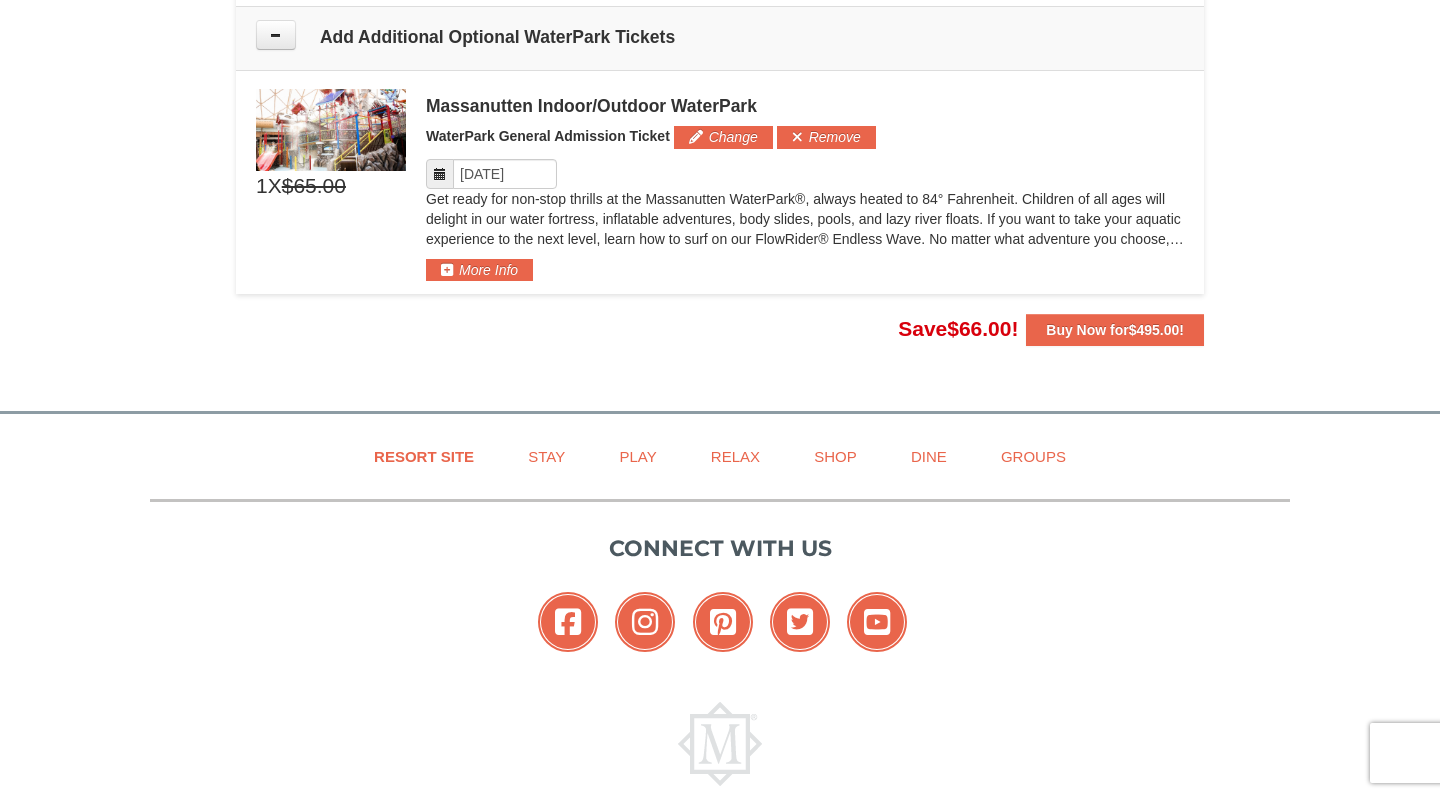 scroll, scrollTop: 2166, scrollLeft: 0, axis: vertical 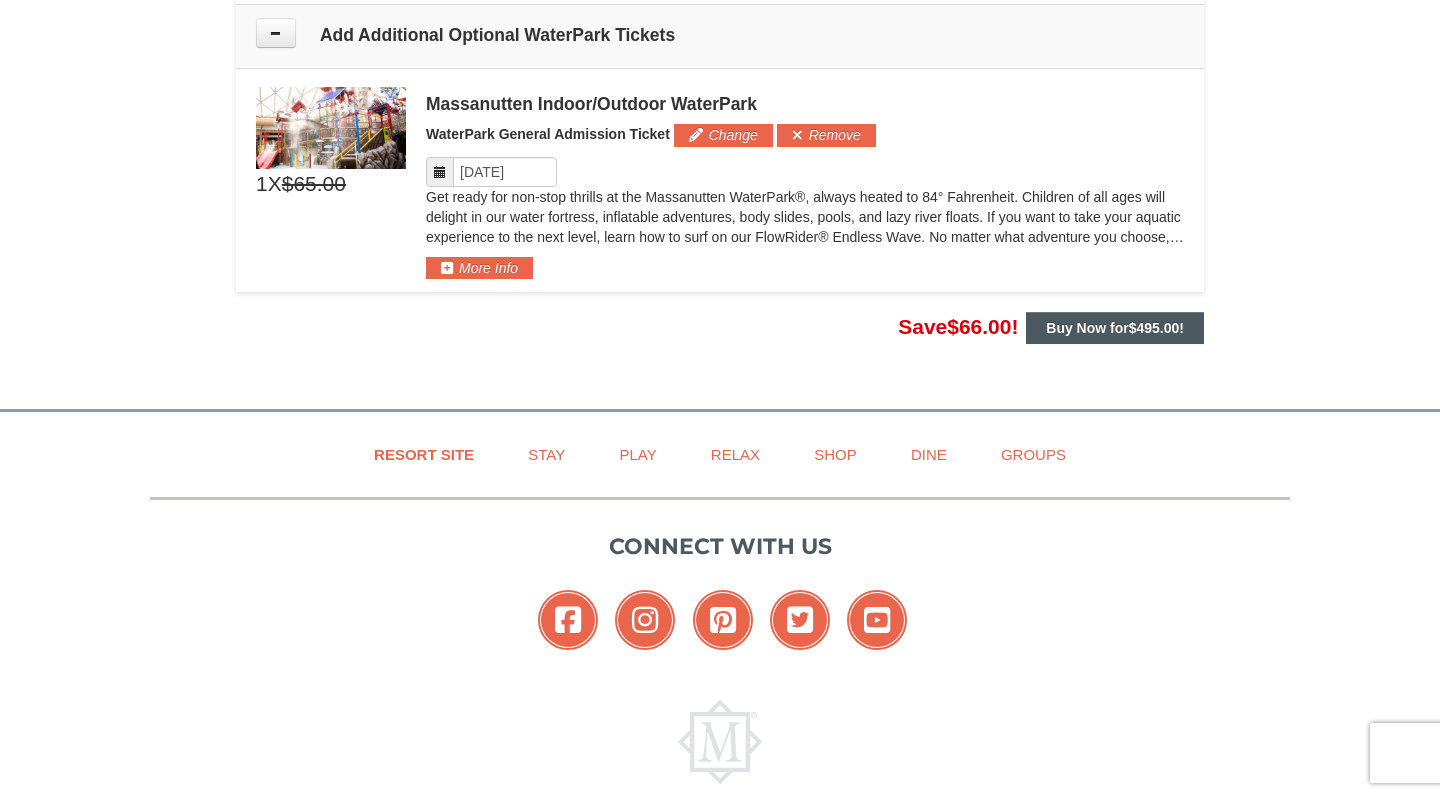 click on "Buy Now for
$495.00 !" at bounding box center [1115, 328] 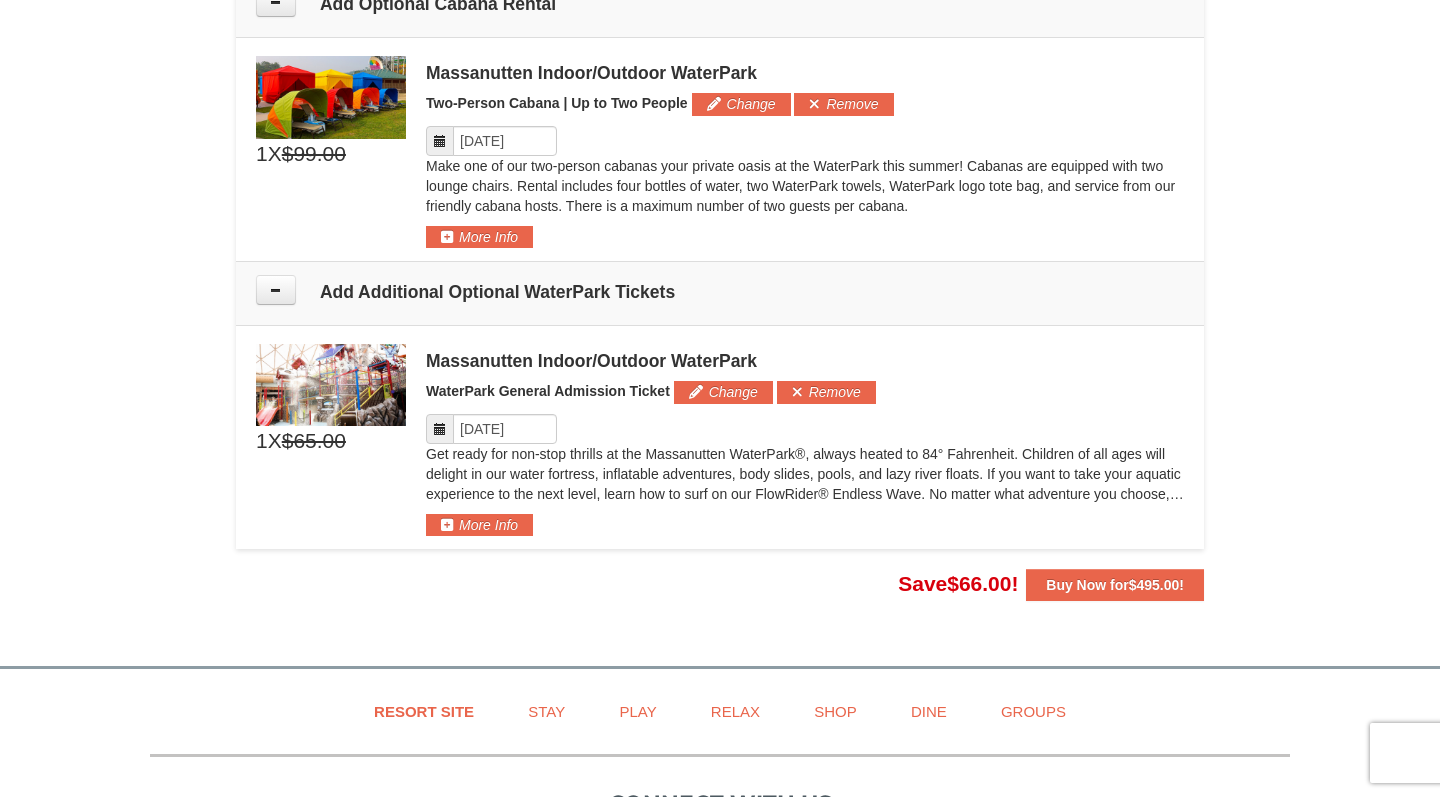 scroll, scrollTop: 1908, scrollLeft: 0, axis: vertical 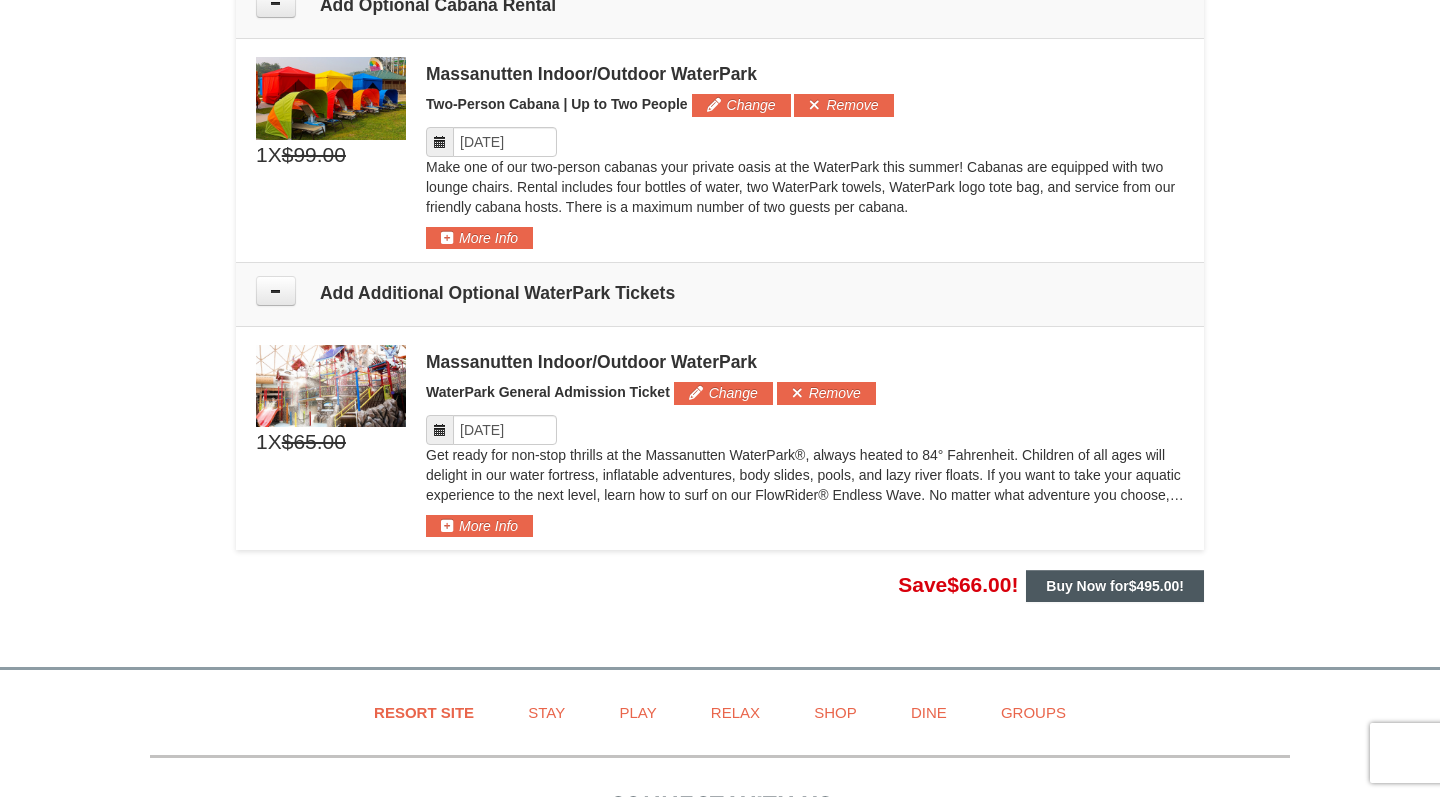 click on "Buy Now for
$495.00 !" at bounding box center [1115, 586] 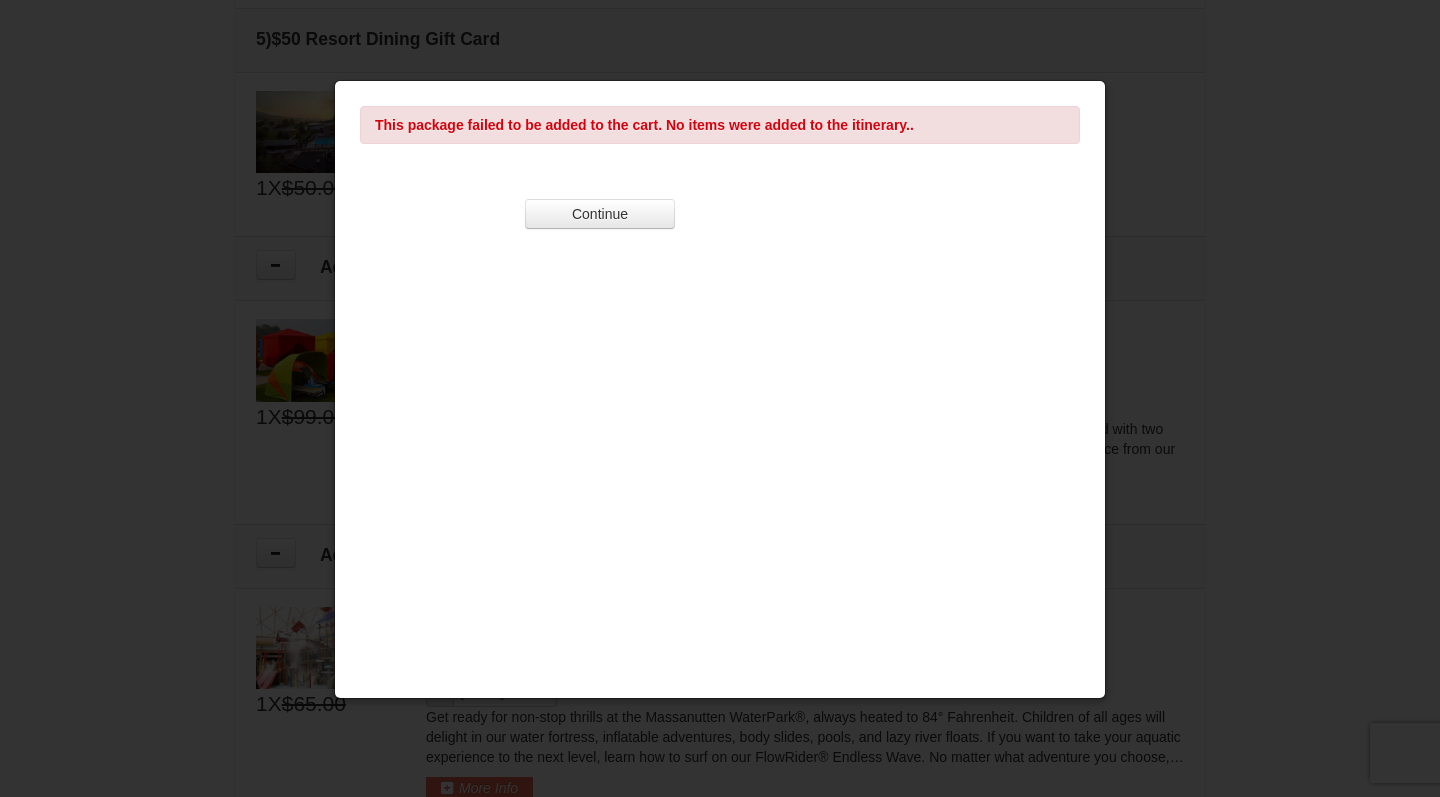 scroll, scrollTop: 1641, scrollLeft: 0, axis: vertical 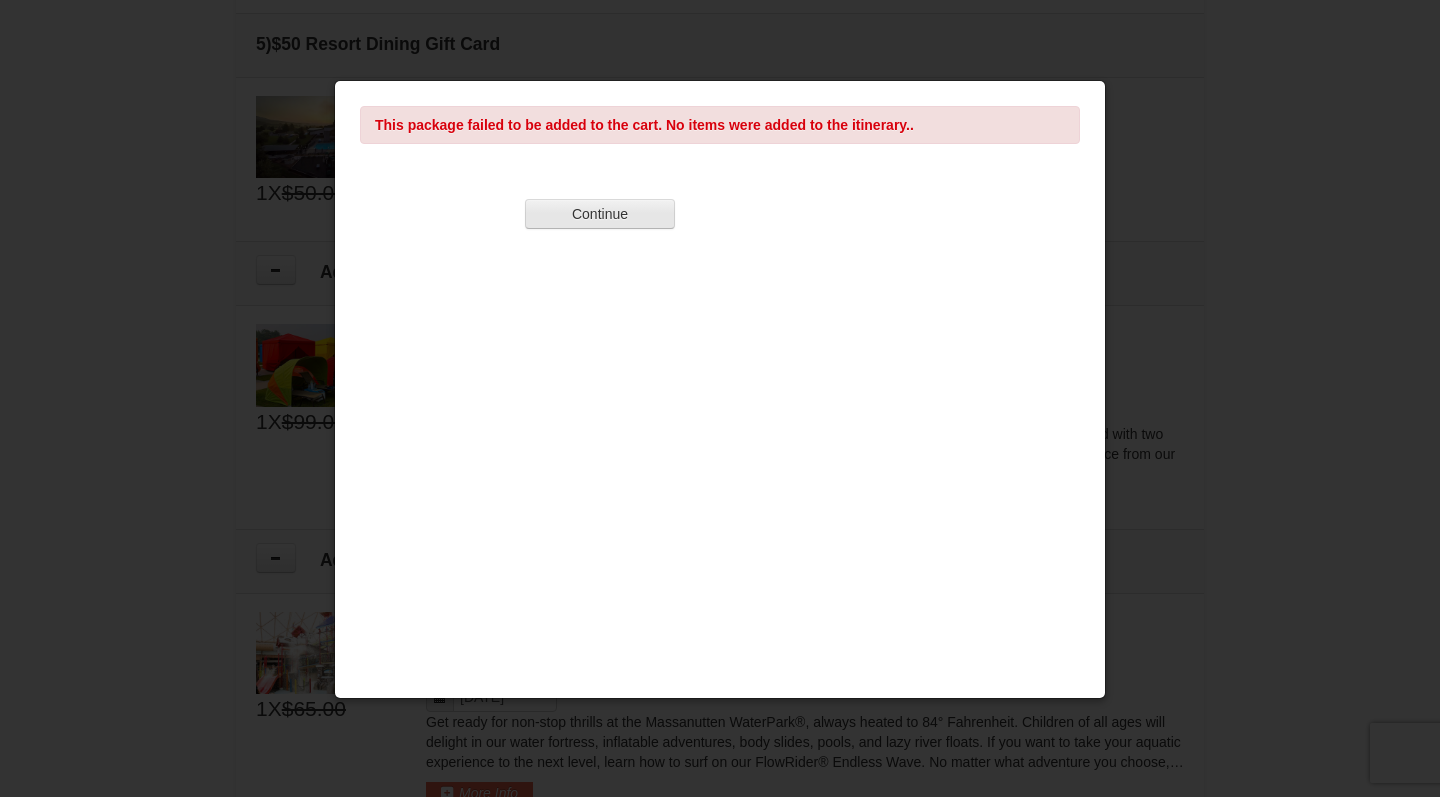click on "Continue" at bounding box center (600, 214) 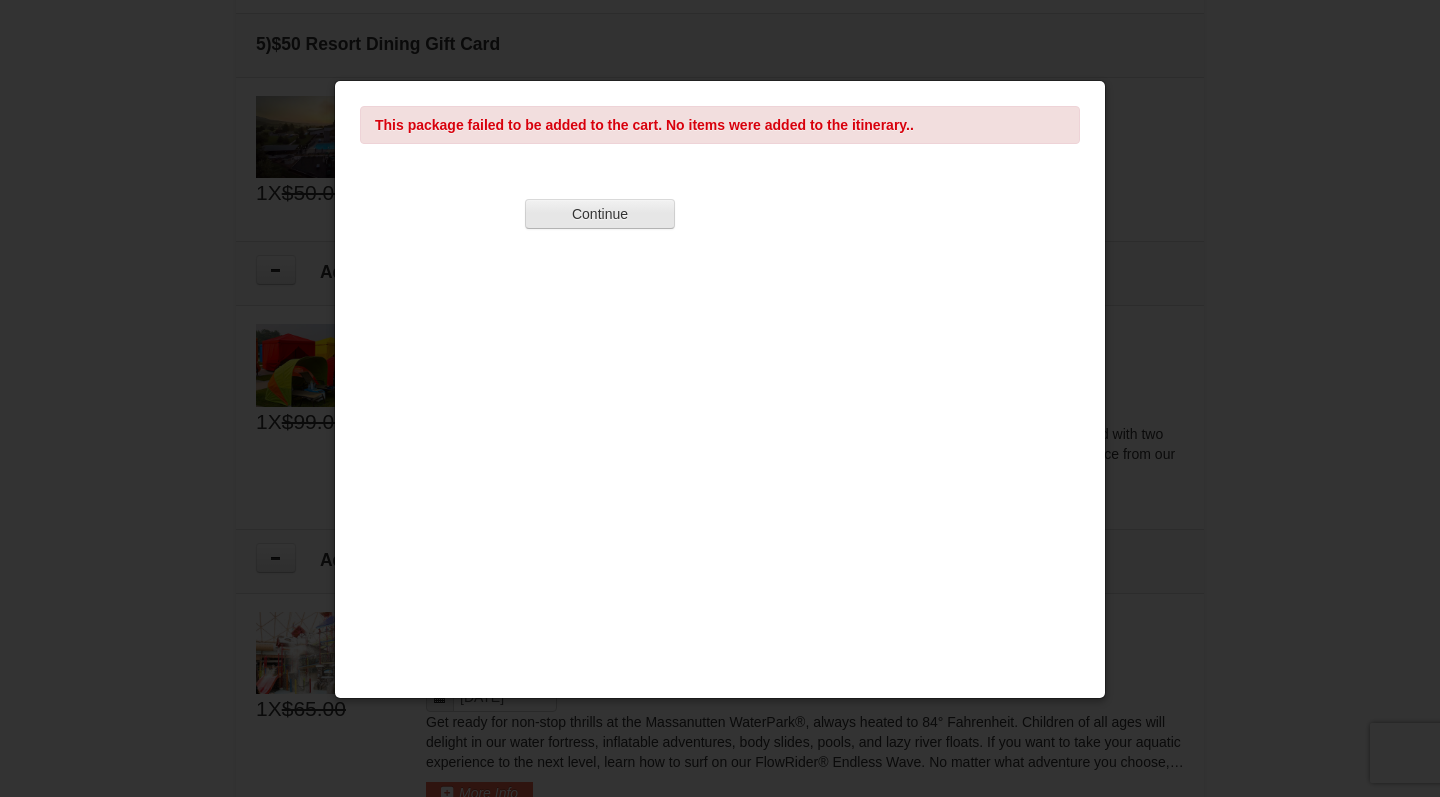 click on "Continue" at bounding box center (600, 214) 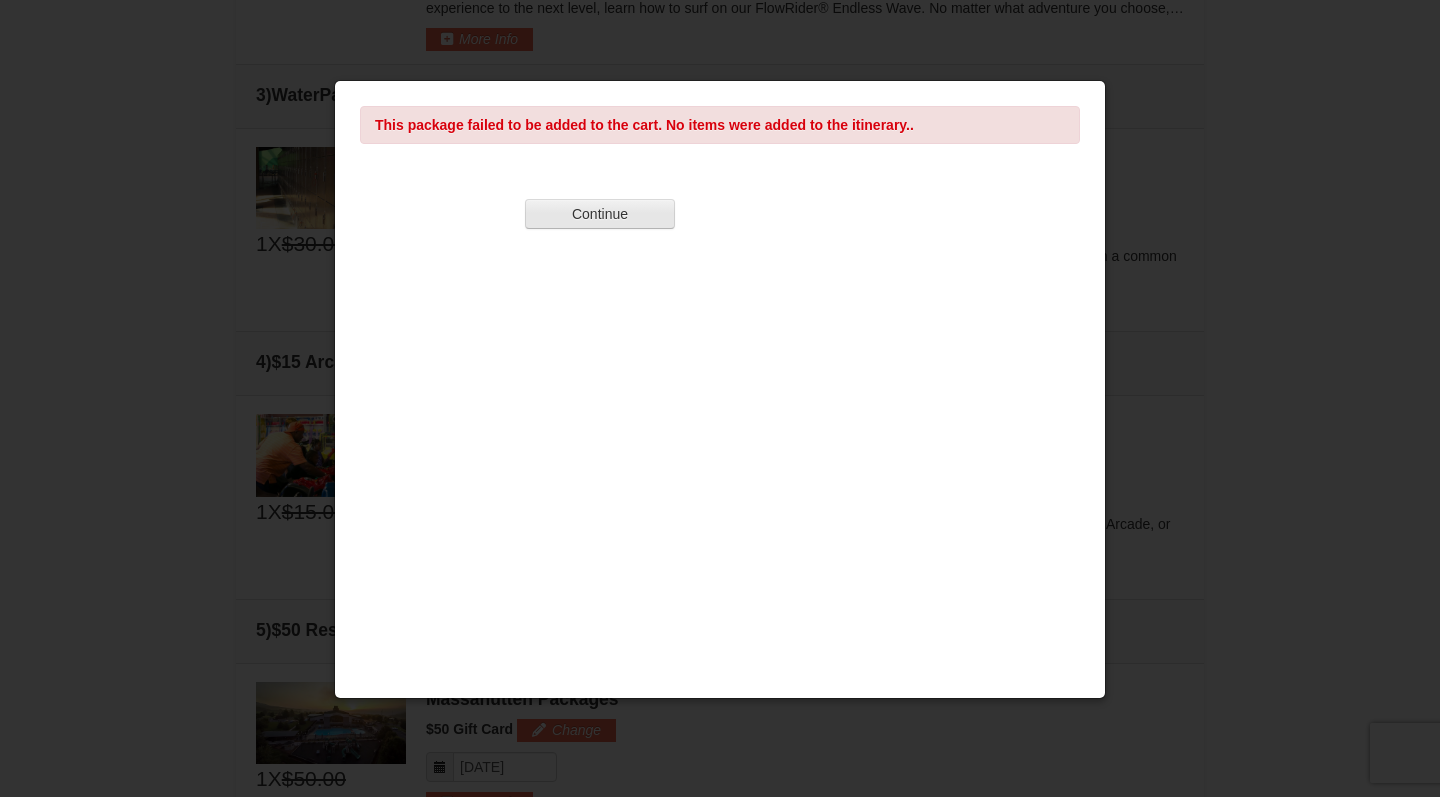 scroll, scrollTop: 1051, scrollLeft: 0, axis: vertical 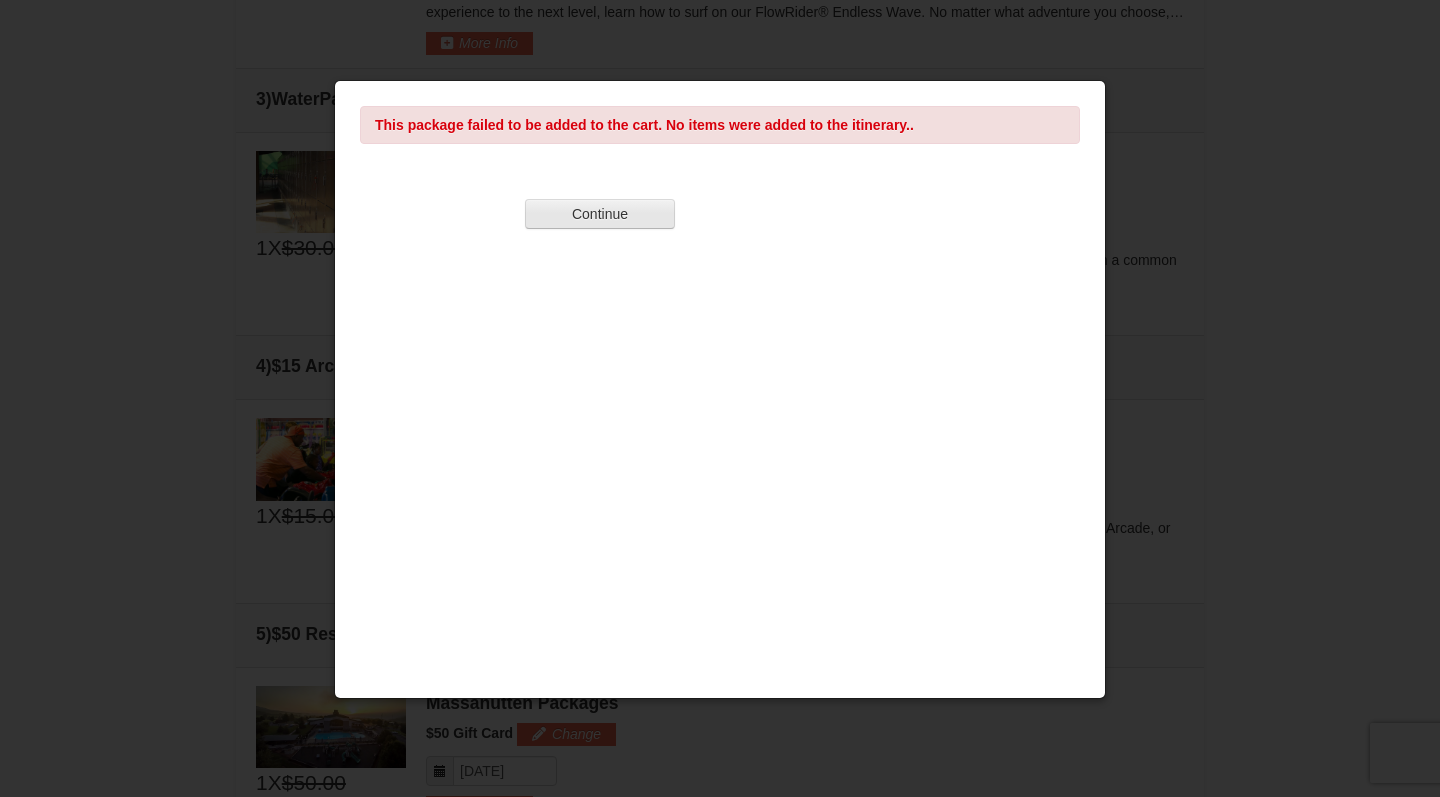 click on "Continue" at bounding box center [600, 214] 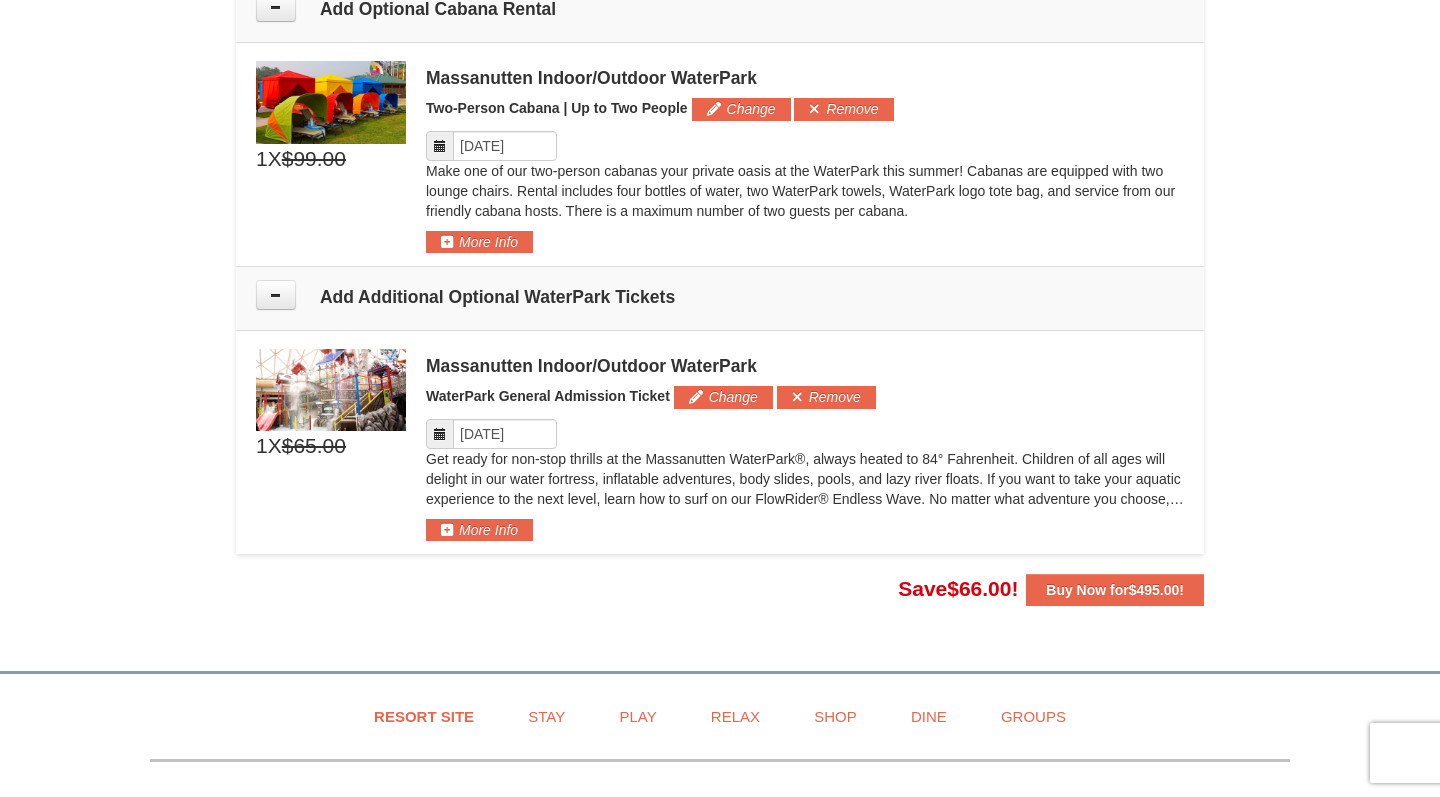 scroll, scrollTop: 1955, scrollLeft: 0, axis: vertical 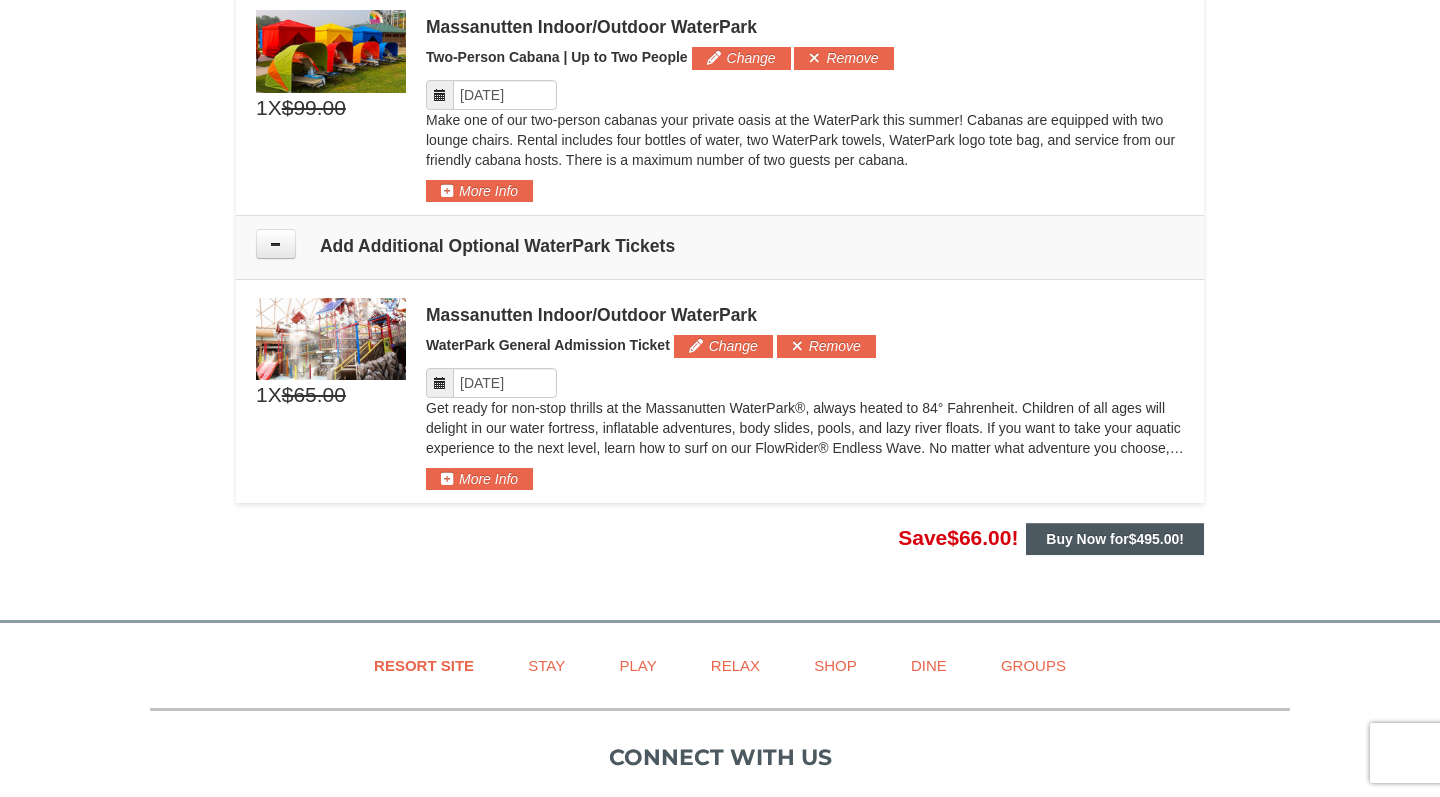 click on "Buy Now for
$495.00 !" at bounding box center [1115, 539] 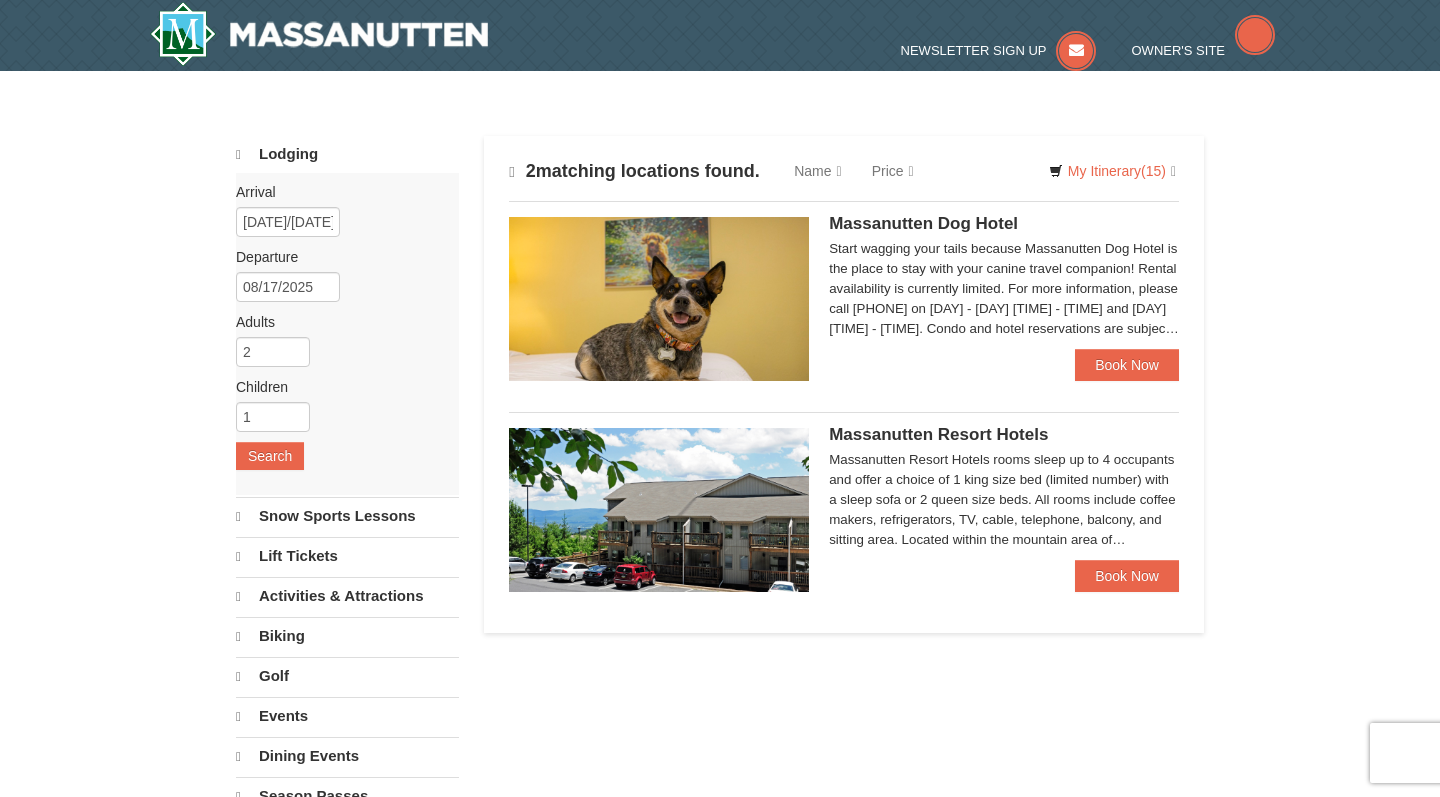scroll, scrollTop: 0, scrollLeft: 0, axis: both 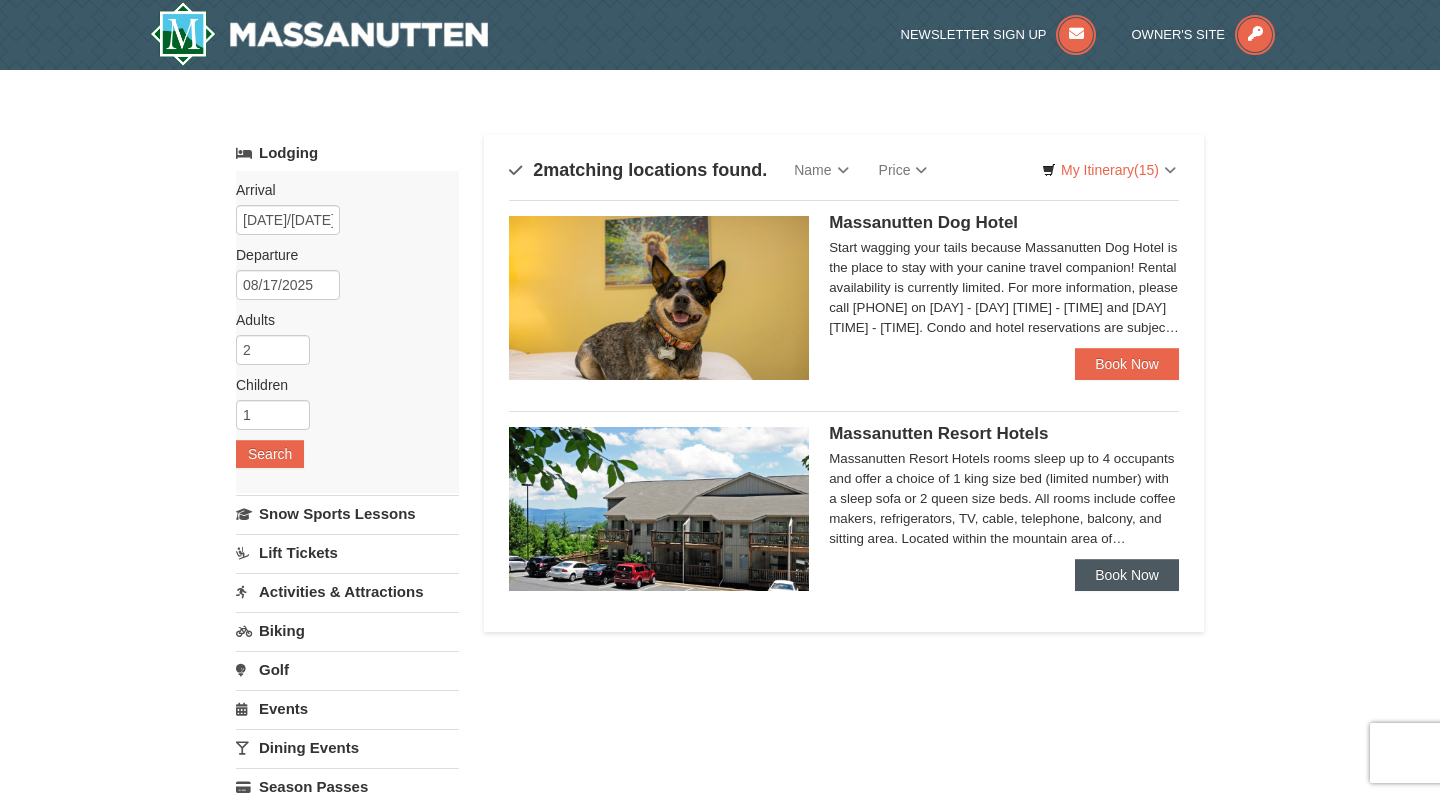 click on "Book Now" at bounding box center (1127, 575) 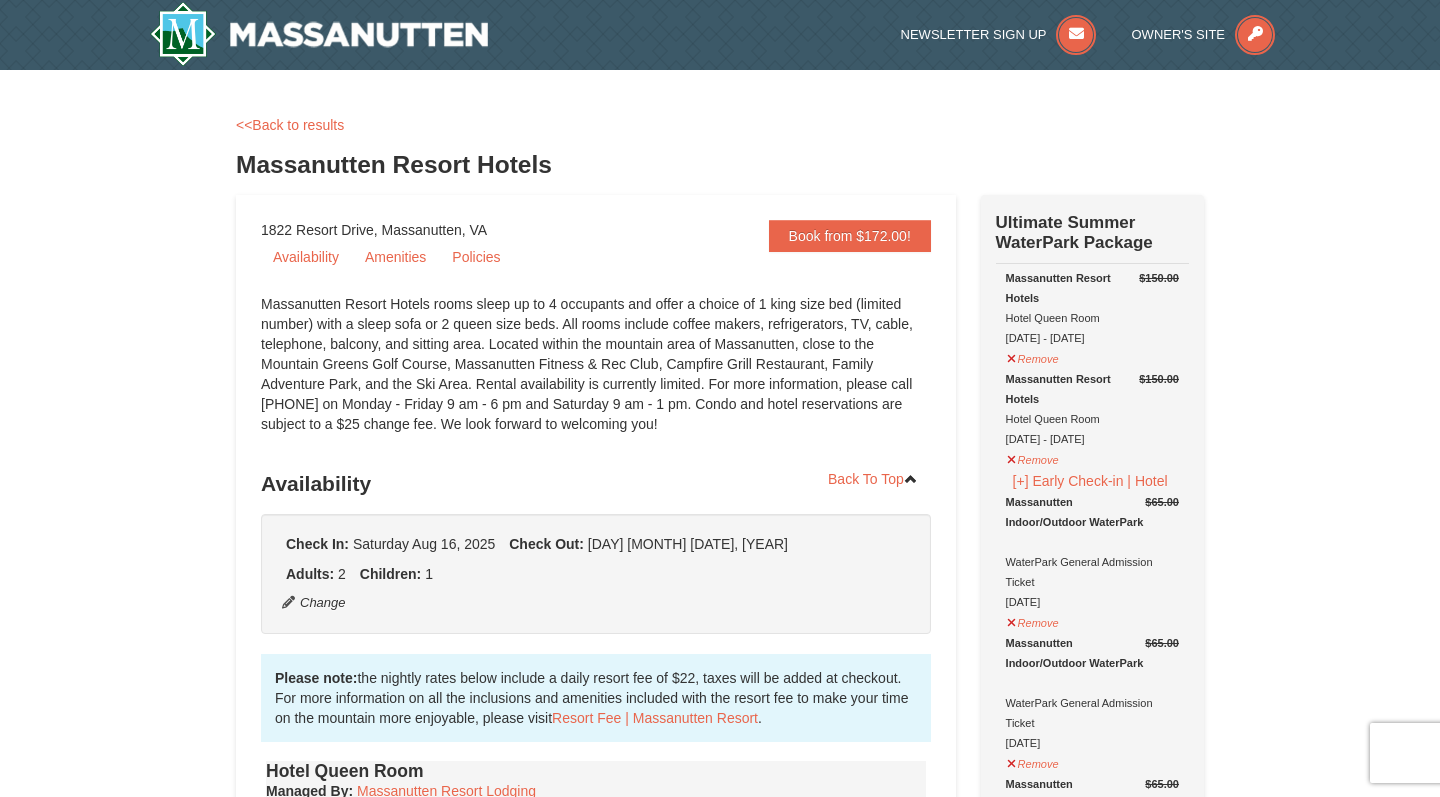 scroll, scrollTop: 0, scrollLeft: 0, axis: both 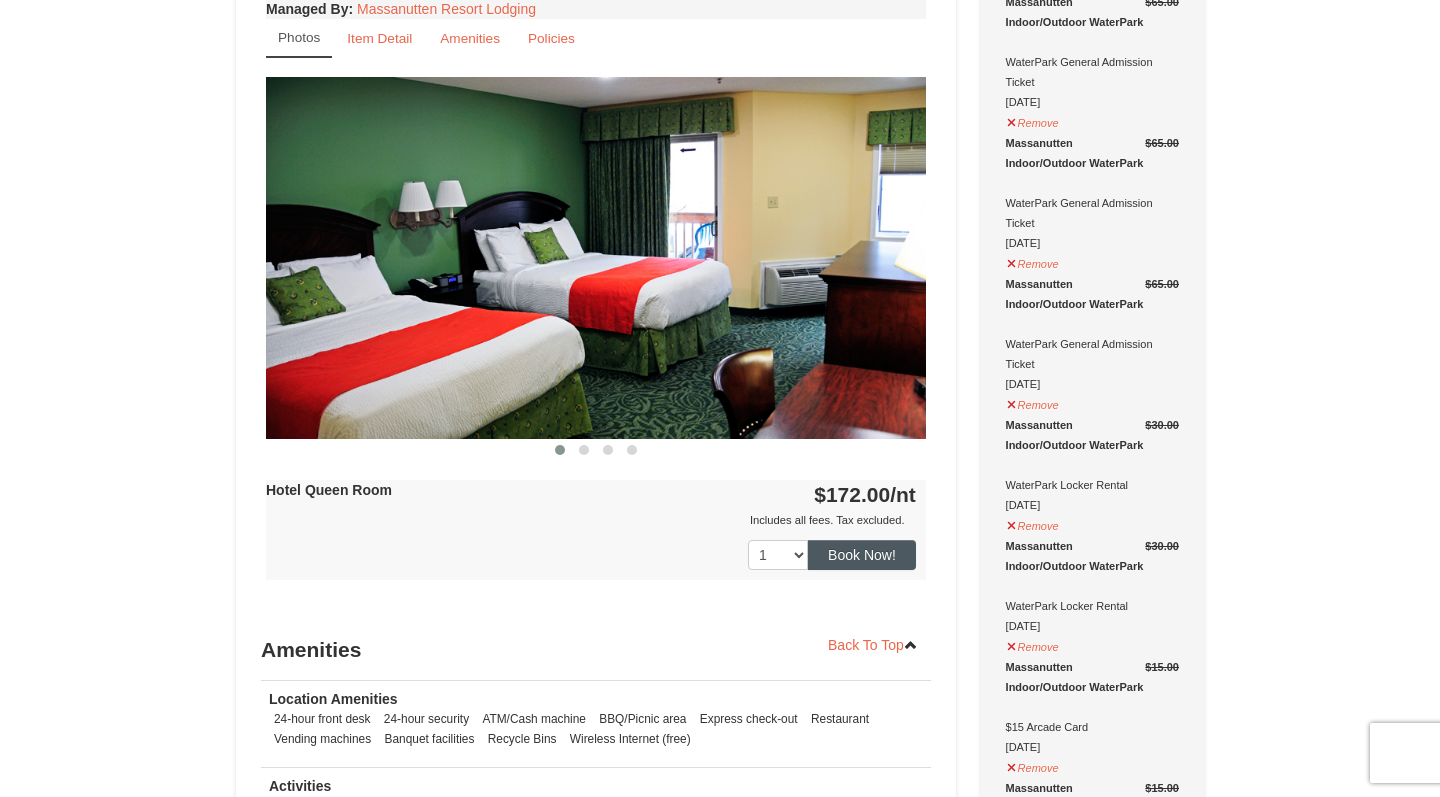 click on "Book Now!" at bounding box center [862, 555] 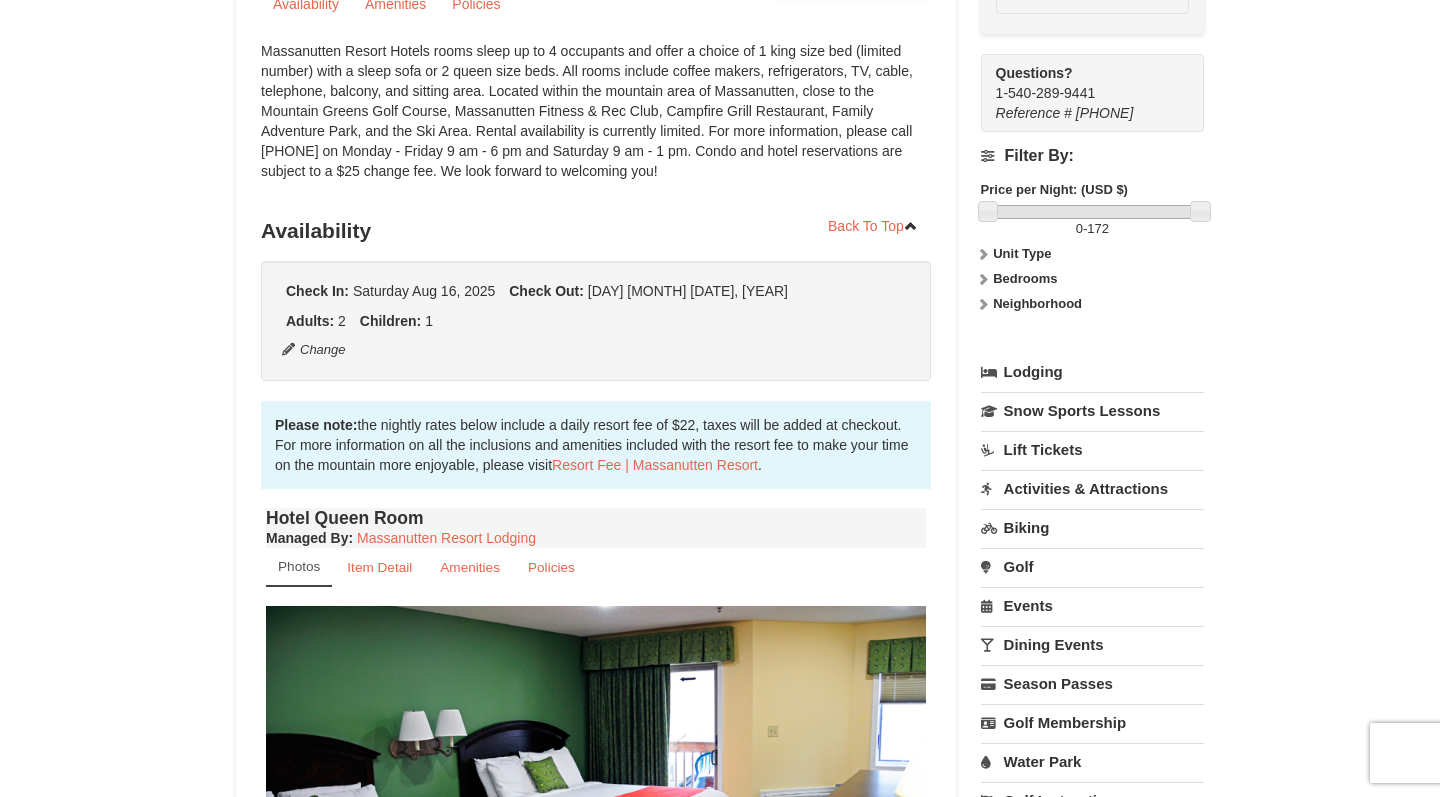 scroll, scrollTop: 195, scrollLeft: 0, axis: vertical 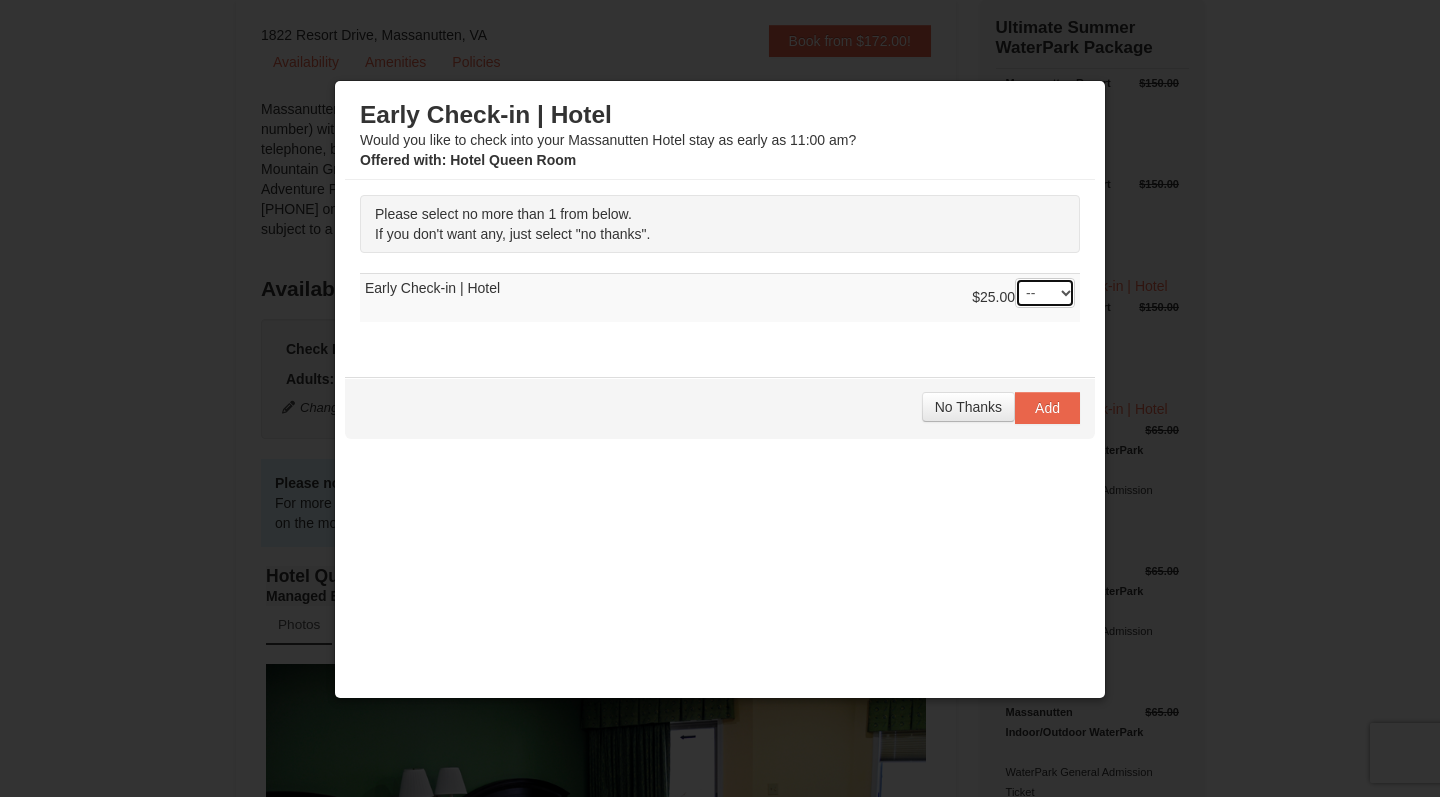 select on "1" 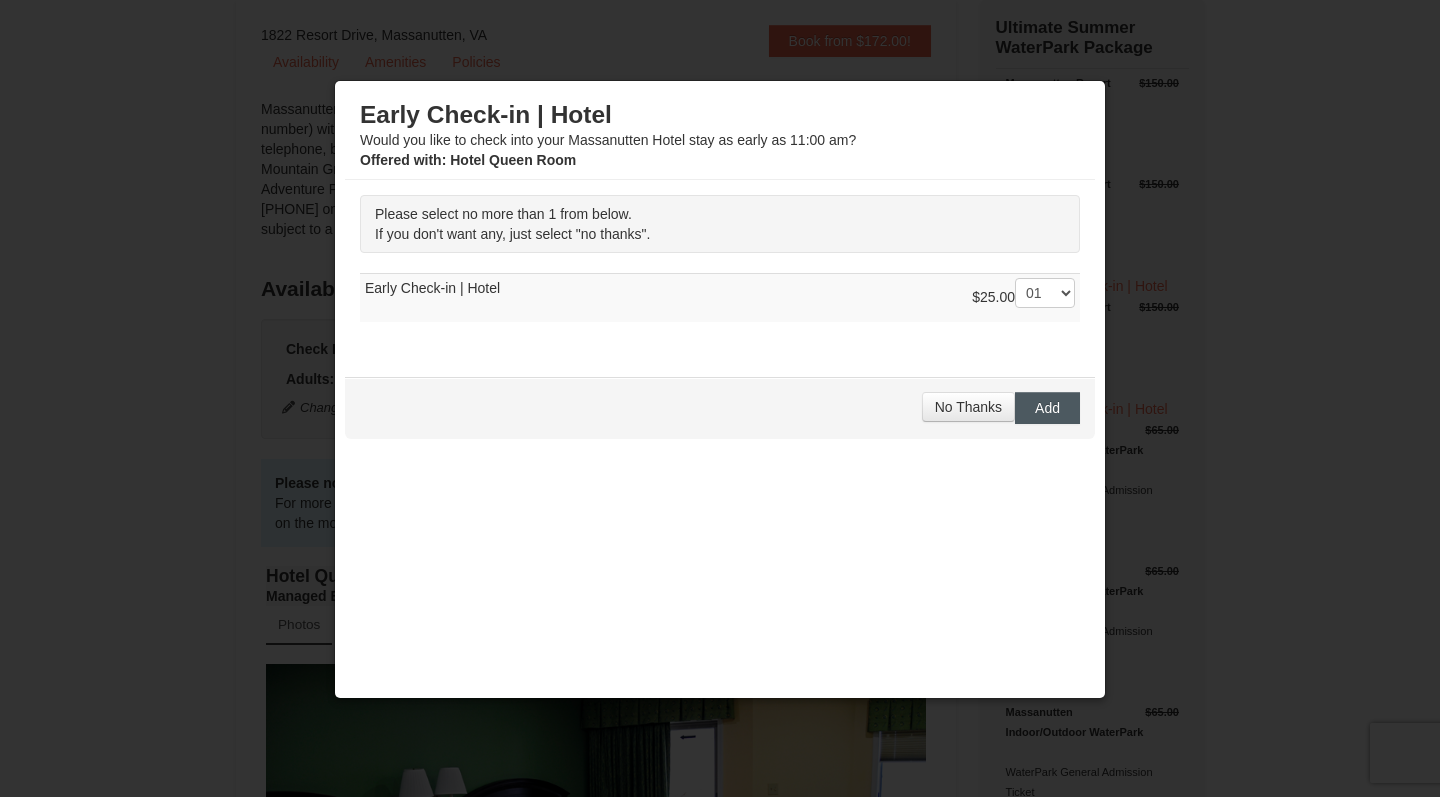 click on "Add" at bounding box center (1047, 408) 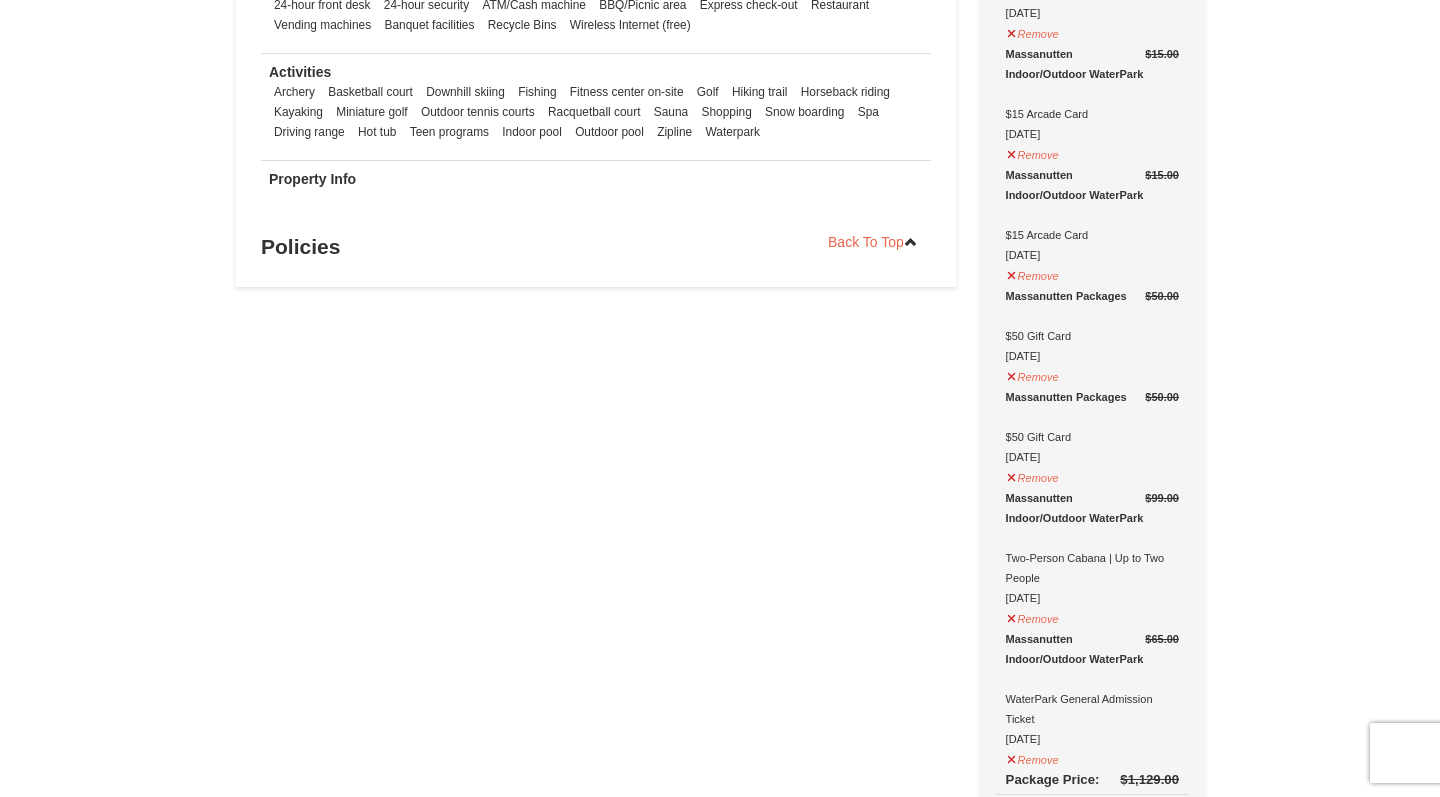scroll, scrollTop: 1369, scrollLeft: 0, axis: vertical 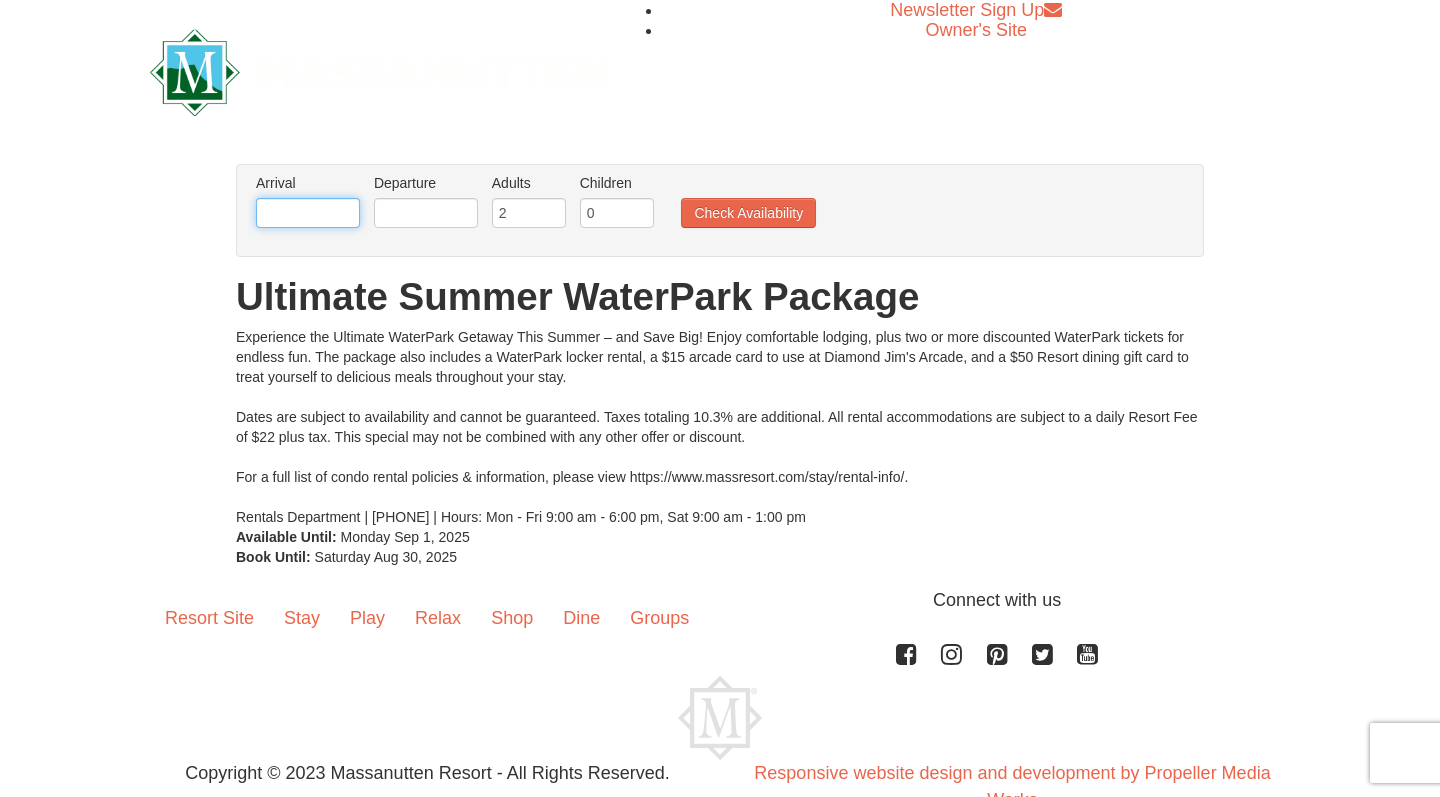 click at bounding box center (308, 213) 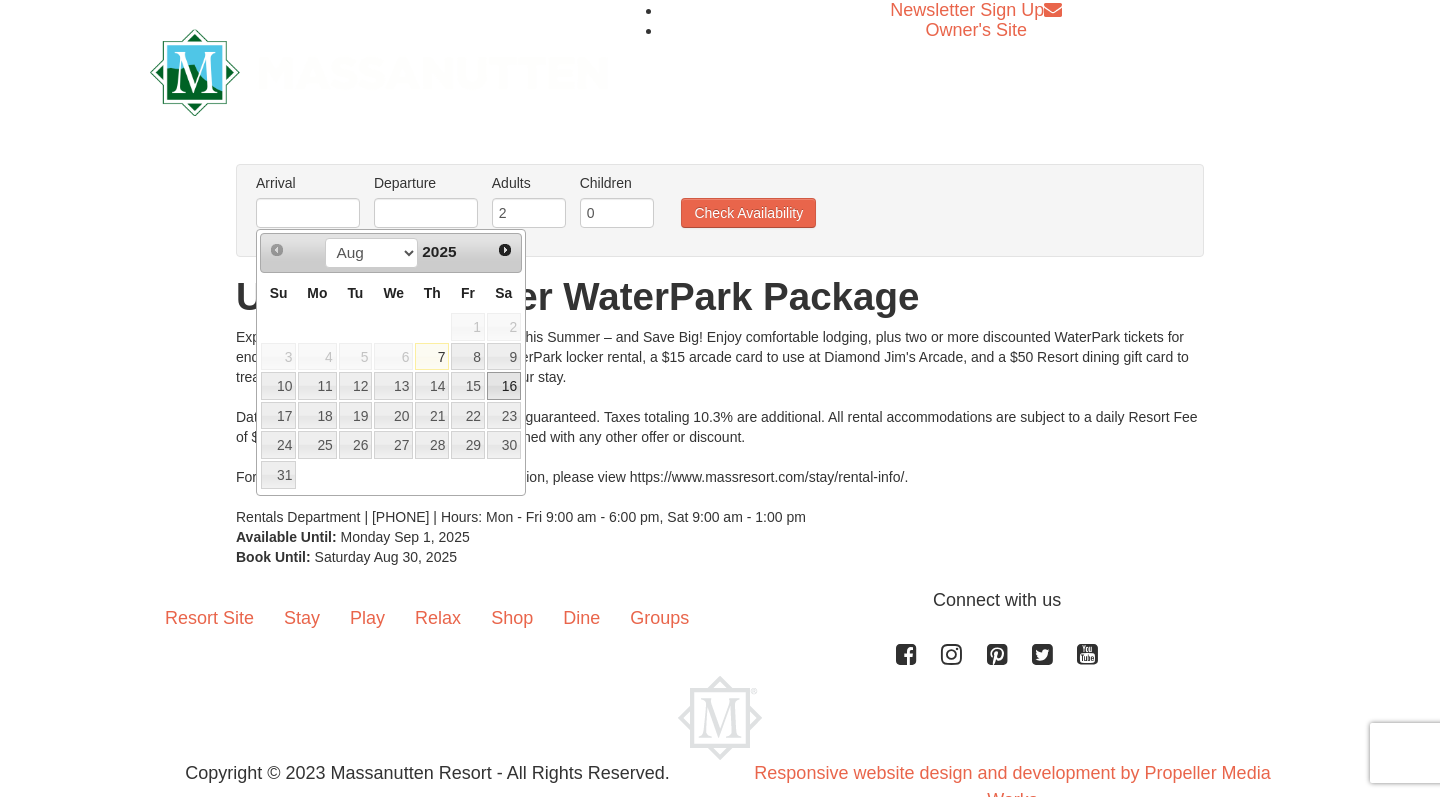 click on "16" at bounding box center (504, 386) 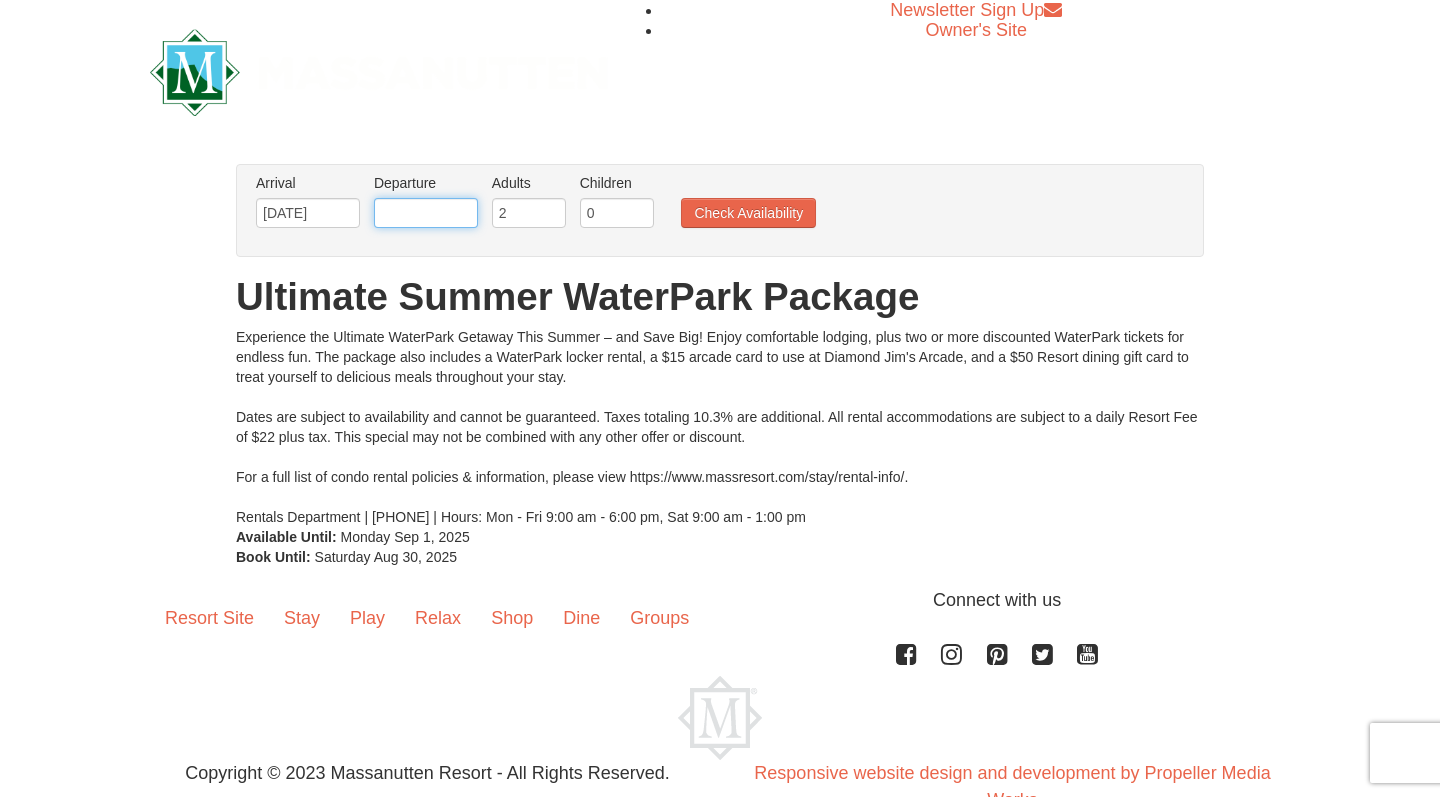 click at bounding box center (426, 213) 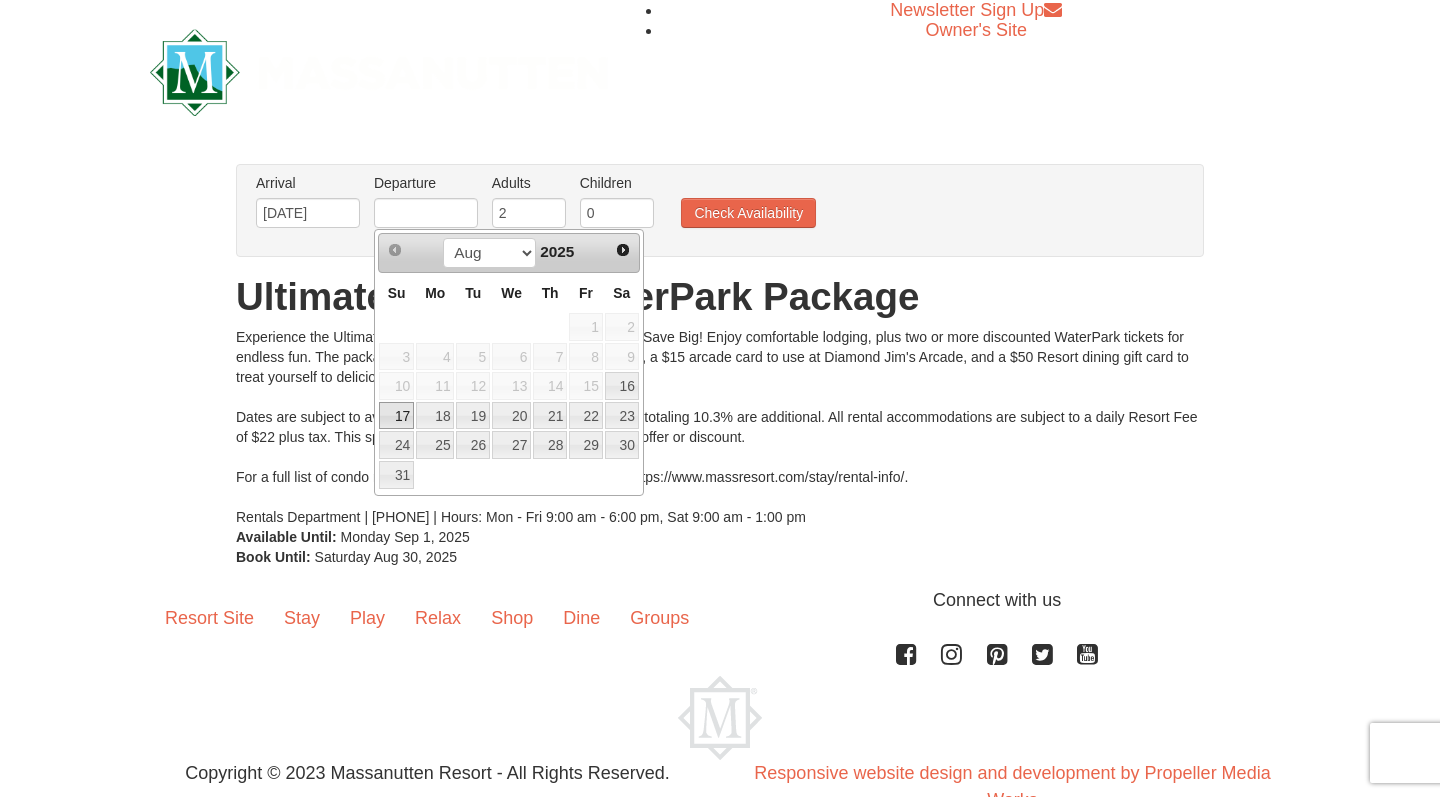 click on "17" at bounding box center [396, 416] 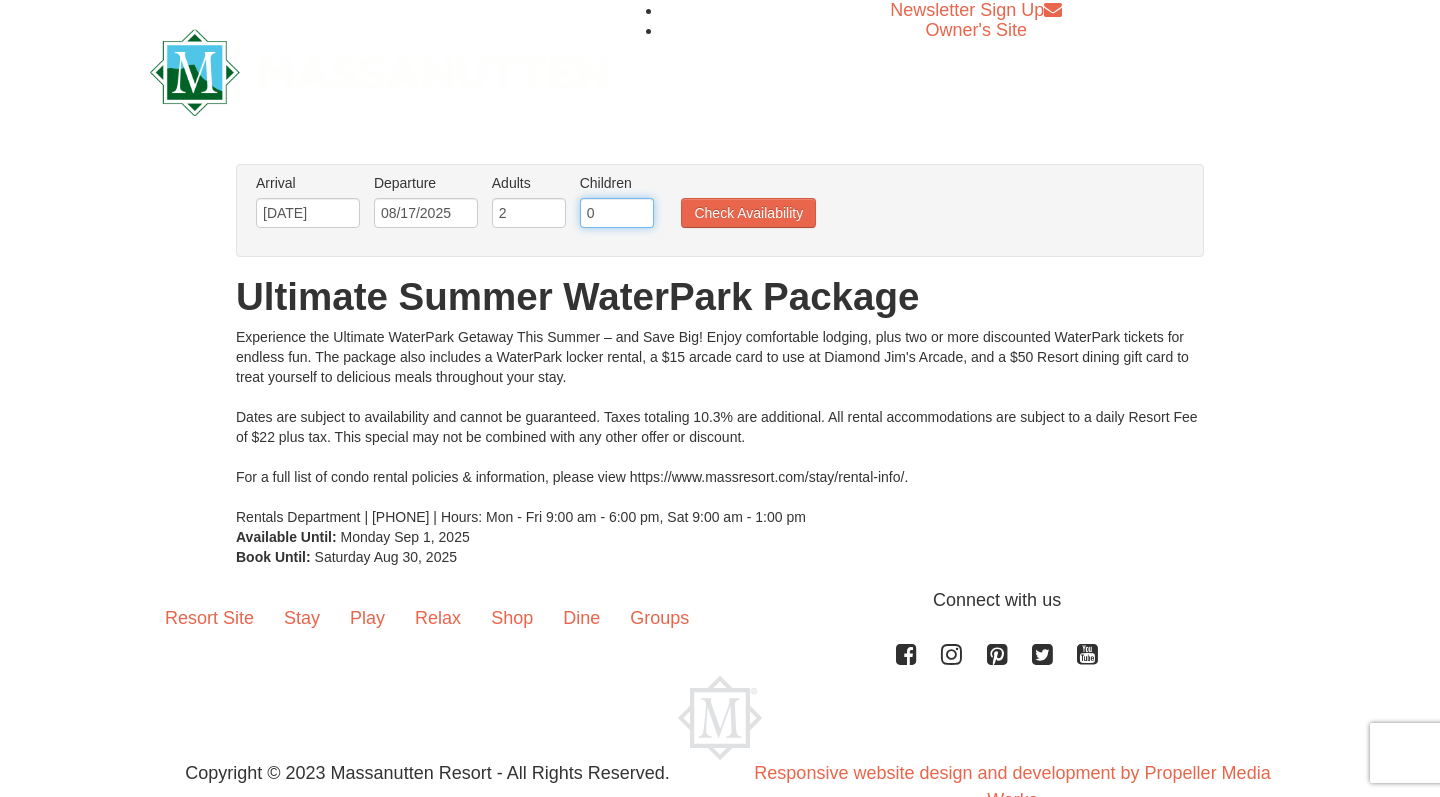 type on "1" 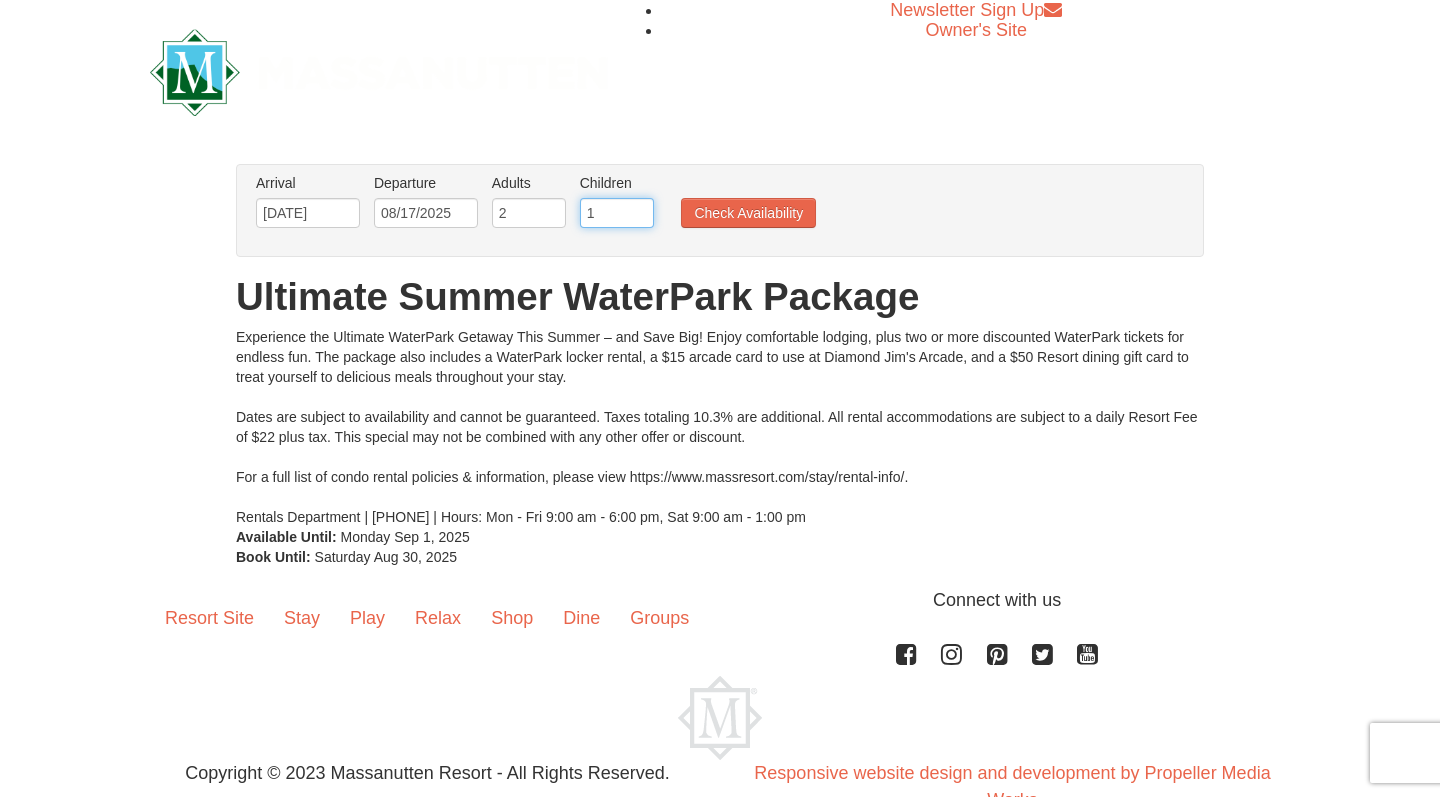 click on "1" at bounding box center (617, 213) 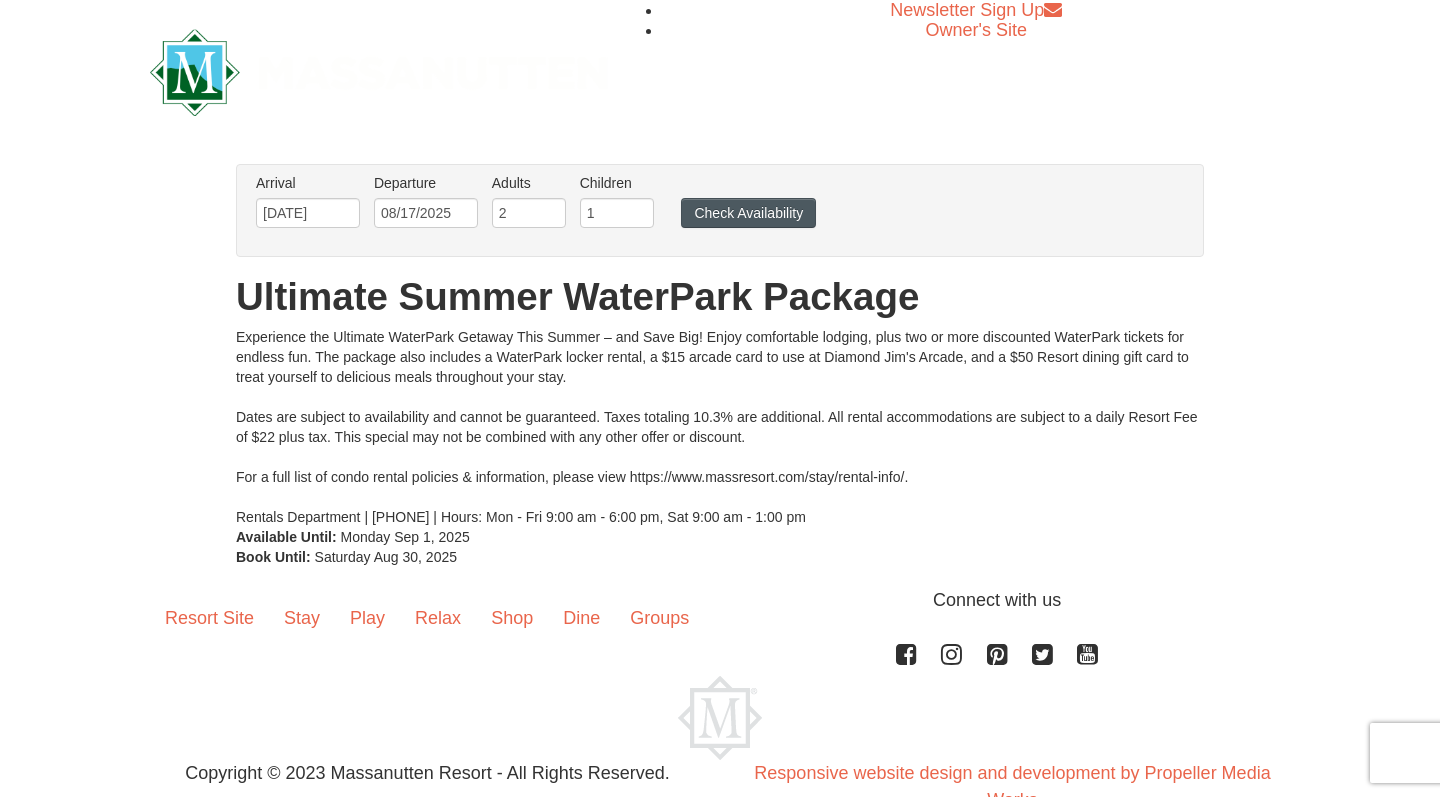 click on "Check Availability" at bounding box center [748, 213] 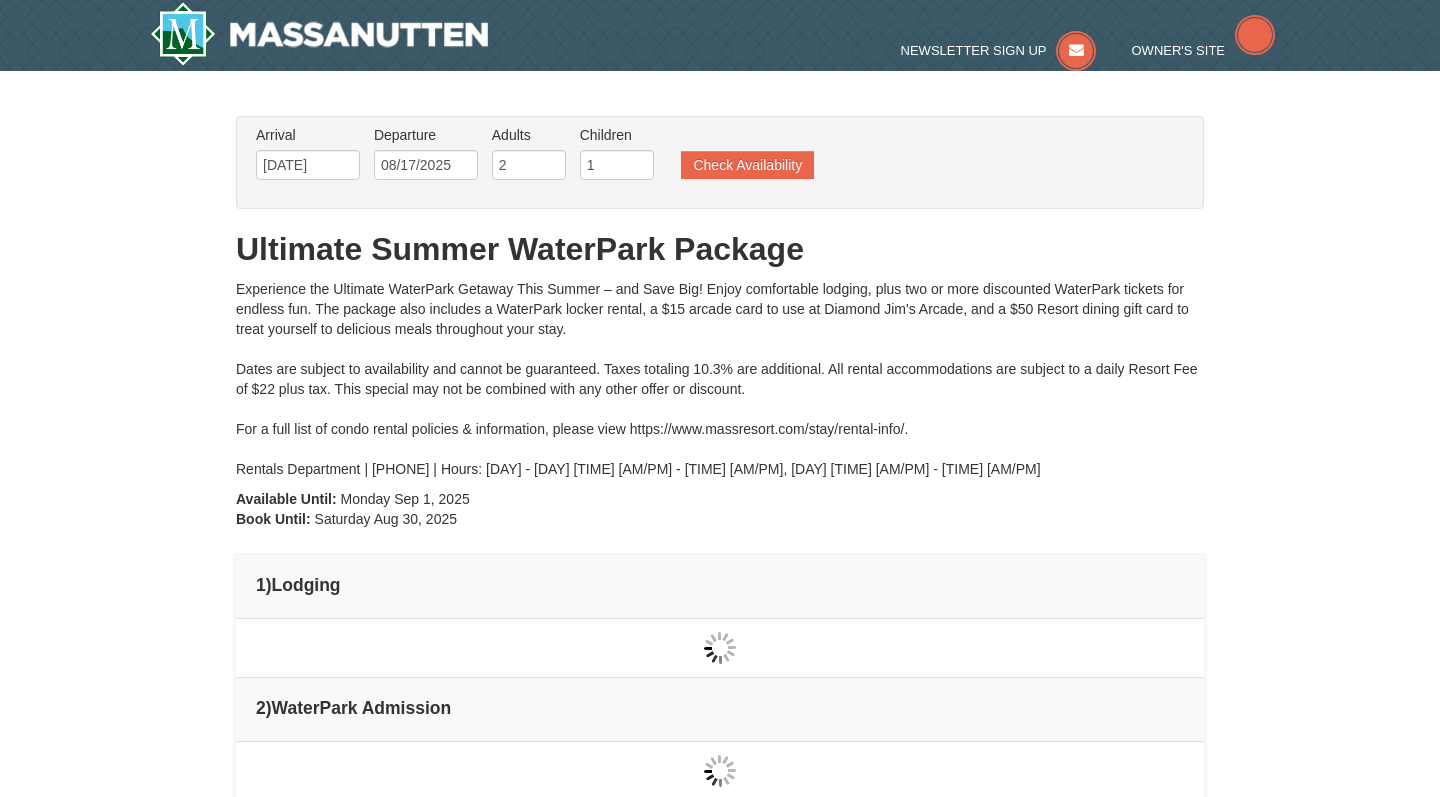 type on "[DATE]" 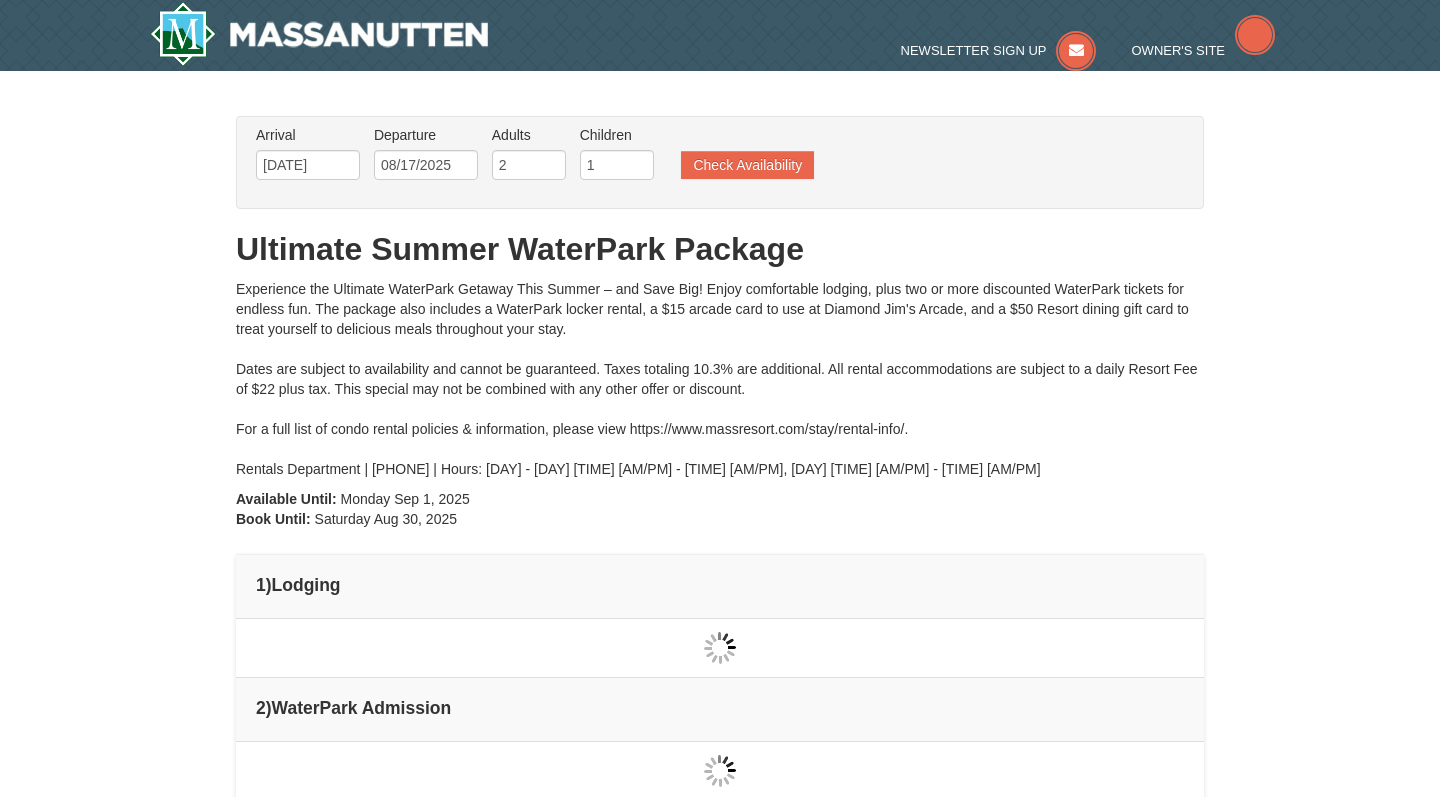 type on "[DATE]" 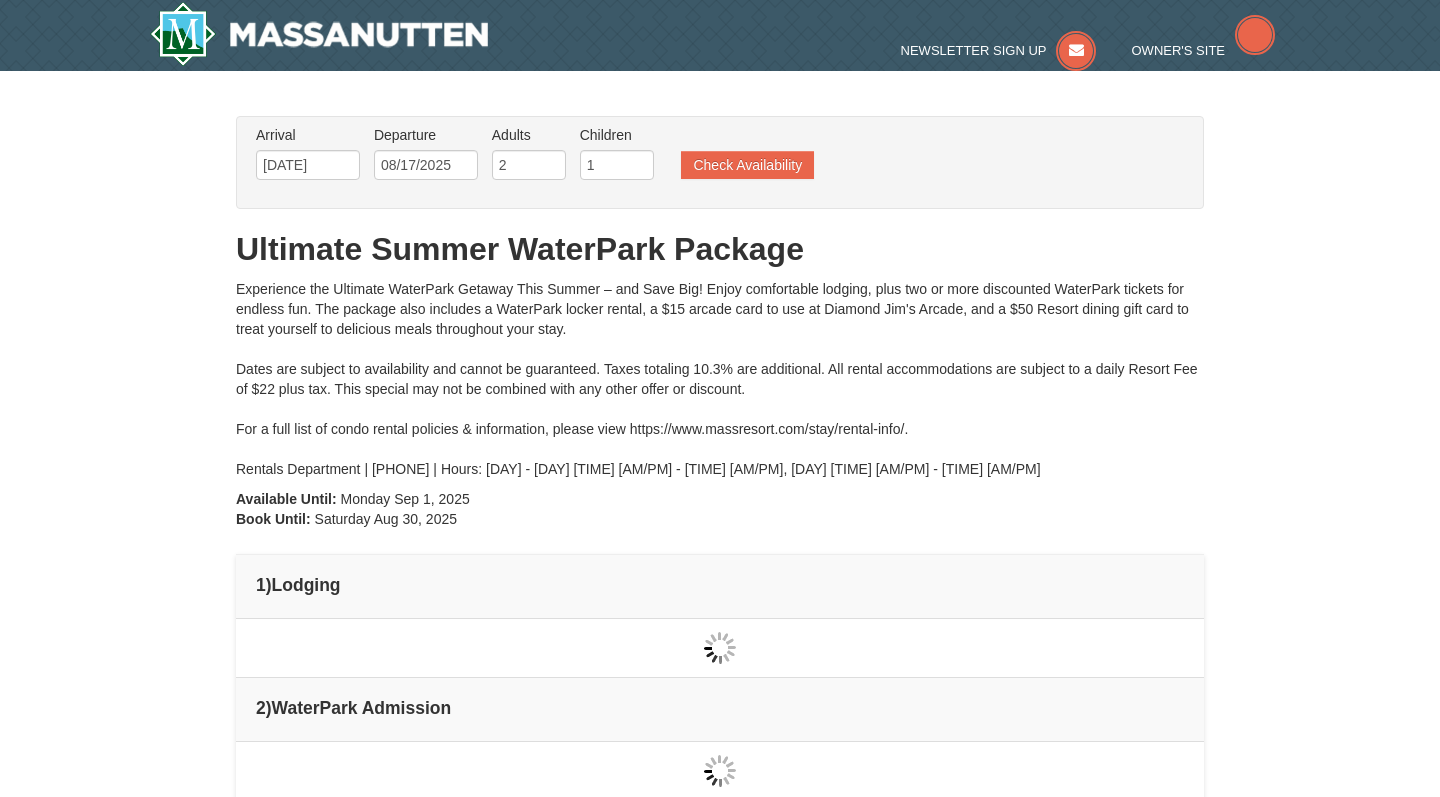 type on "[DATE]" 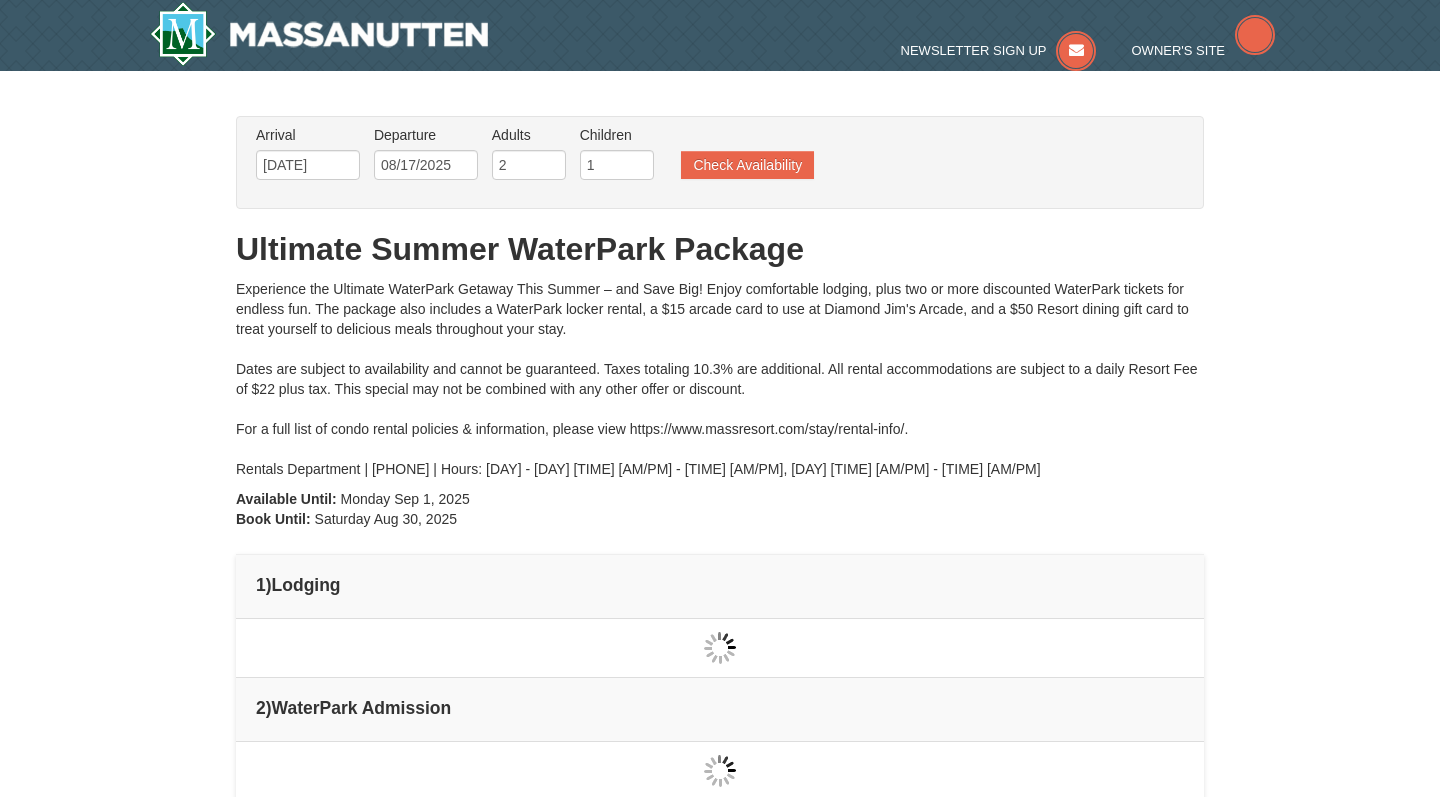 type on "[DATE]" 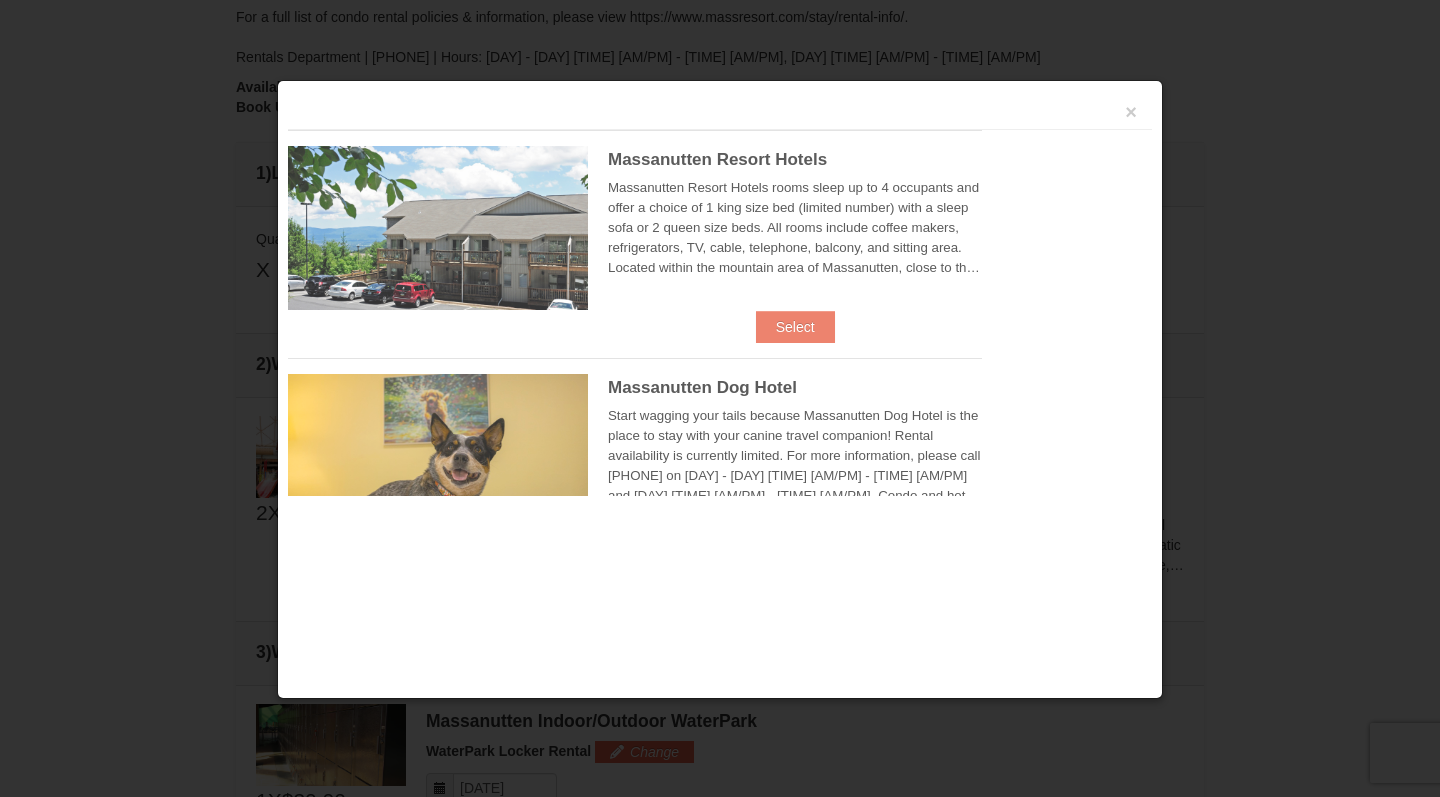 scroll, scrollTop: 632, scrollLeft: 0, axis: vertical 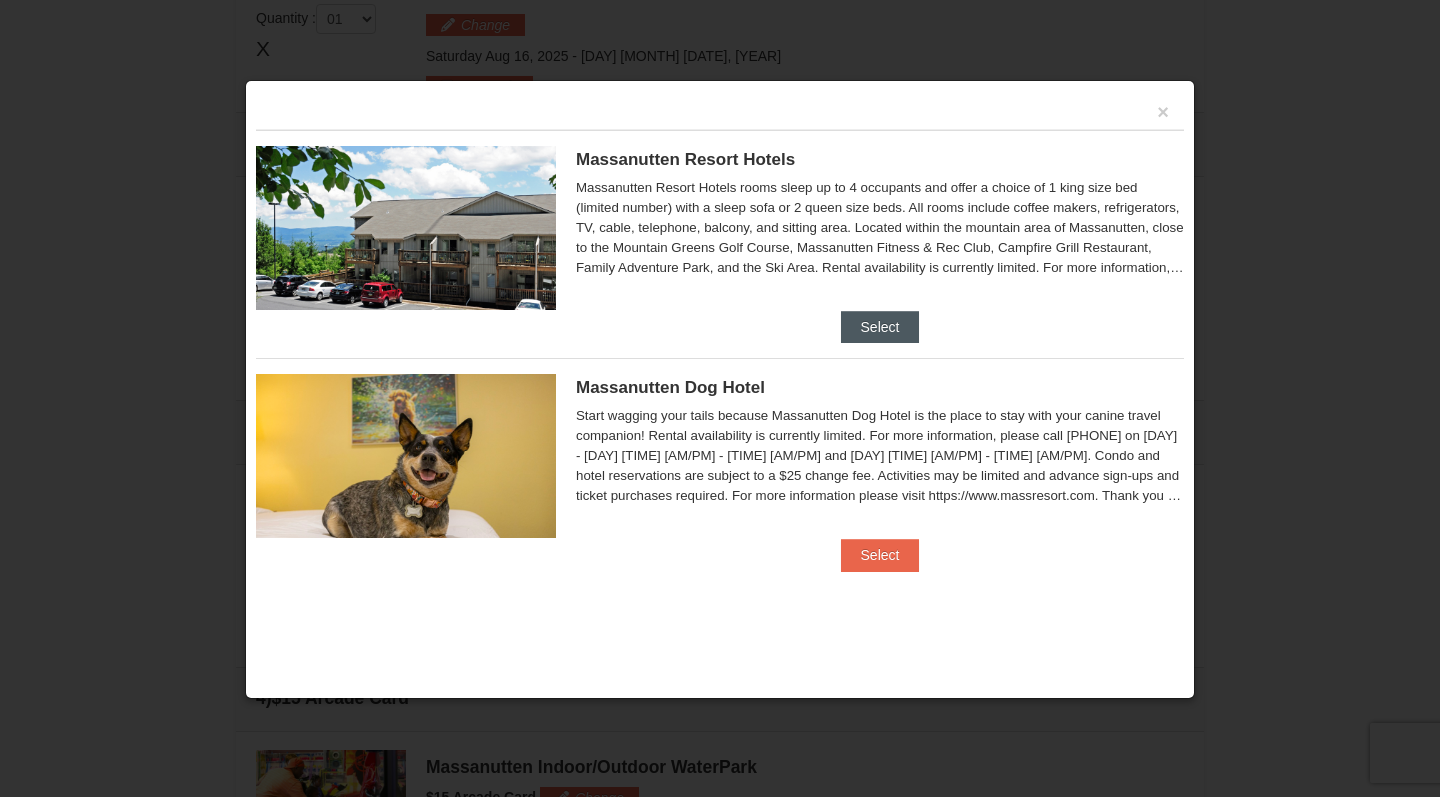 click on "Select" at bounding box center [880, 327] 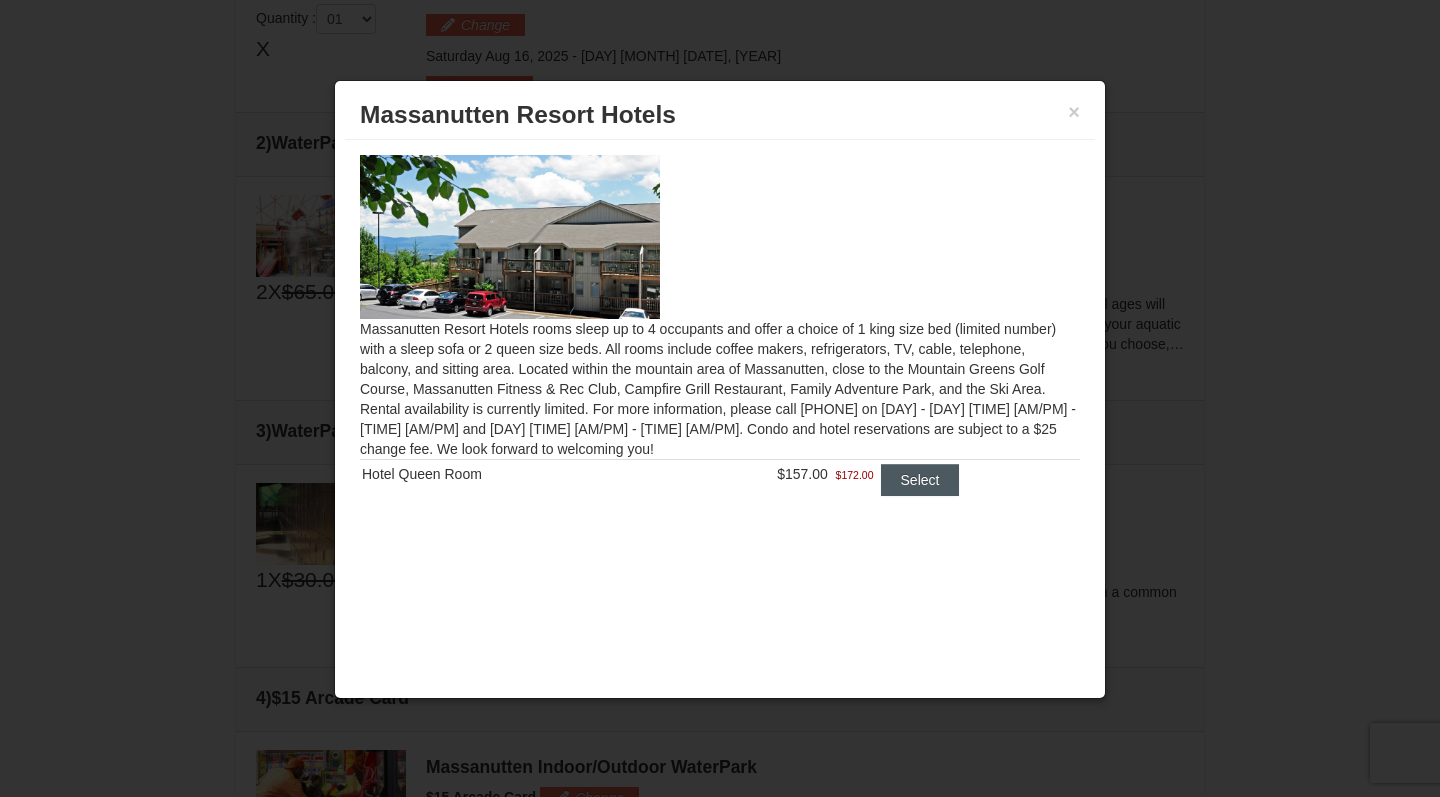 click on "Select" at bounding box center (920, 480) 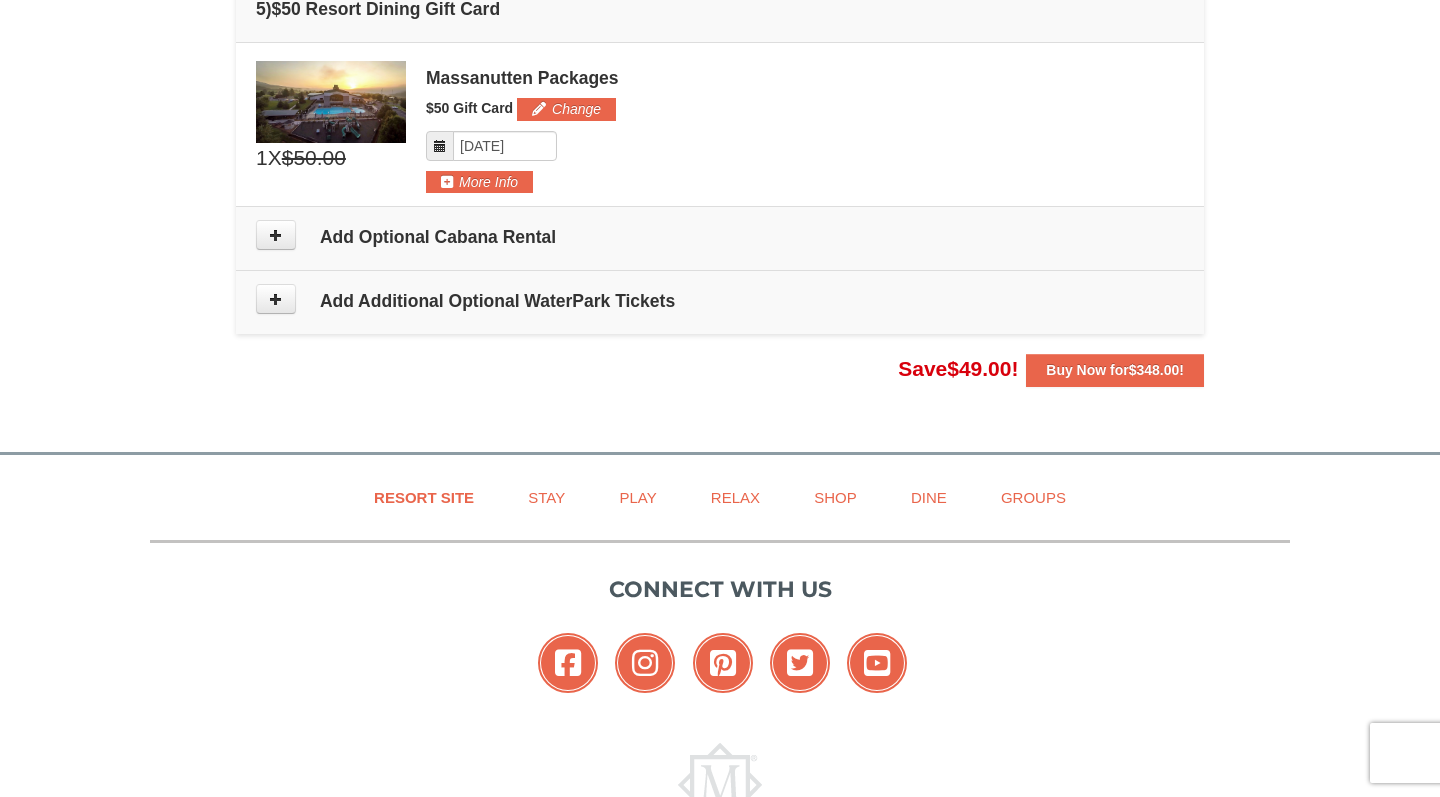 scroll, scrollTop: 1676, scrollLeft: 0, axis: vertical 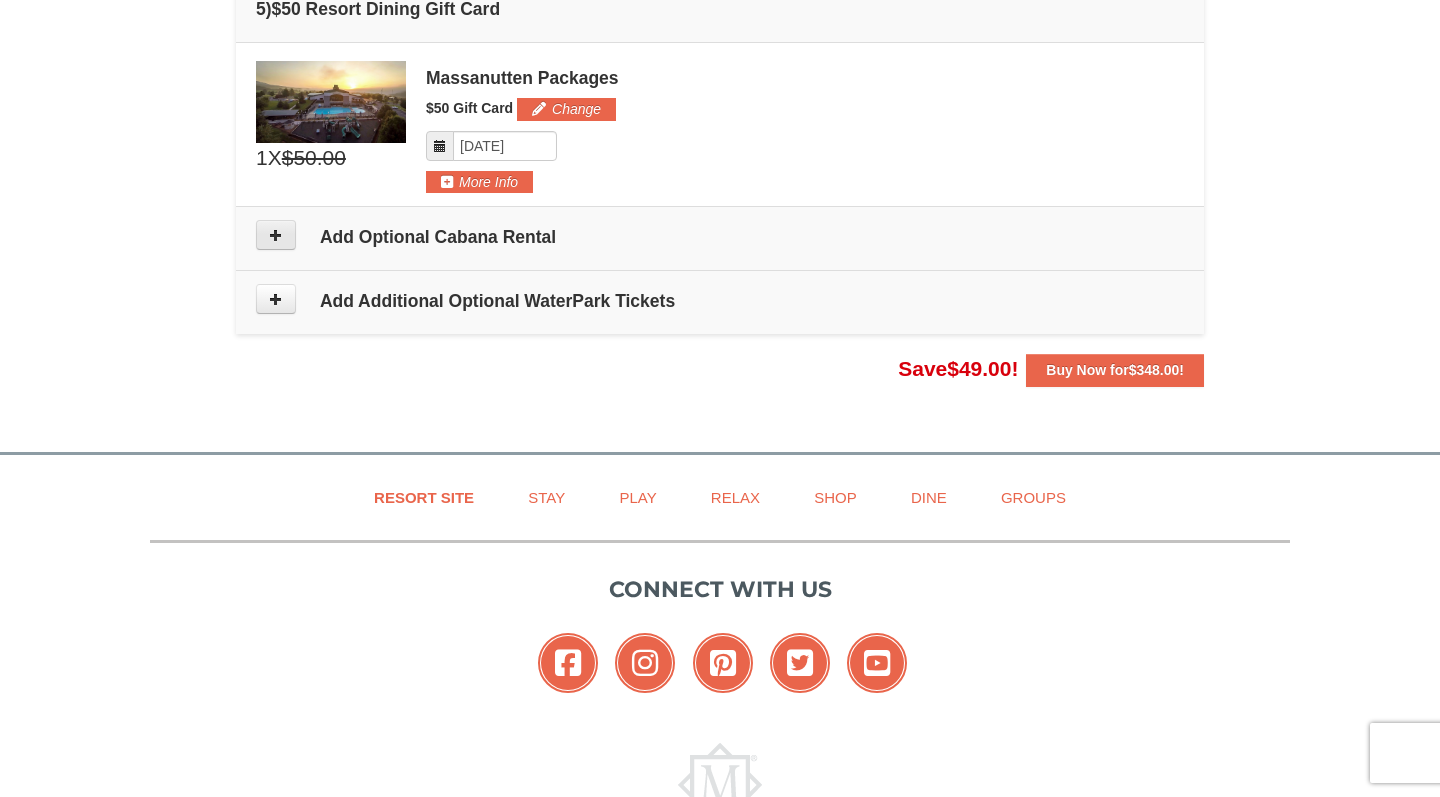 click at bounding box center (276, 235) 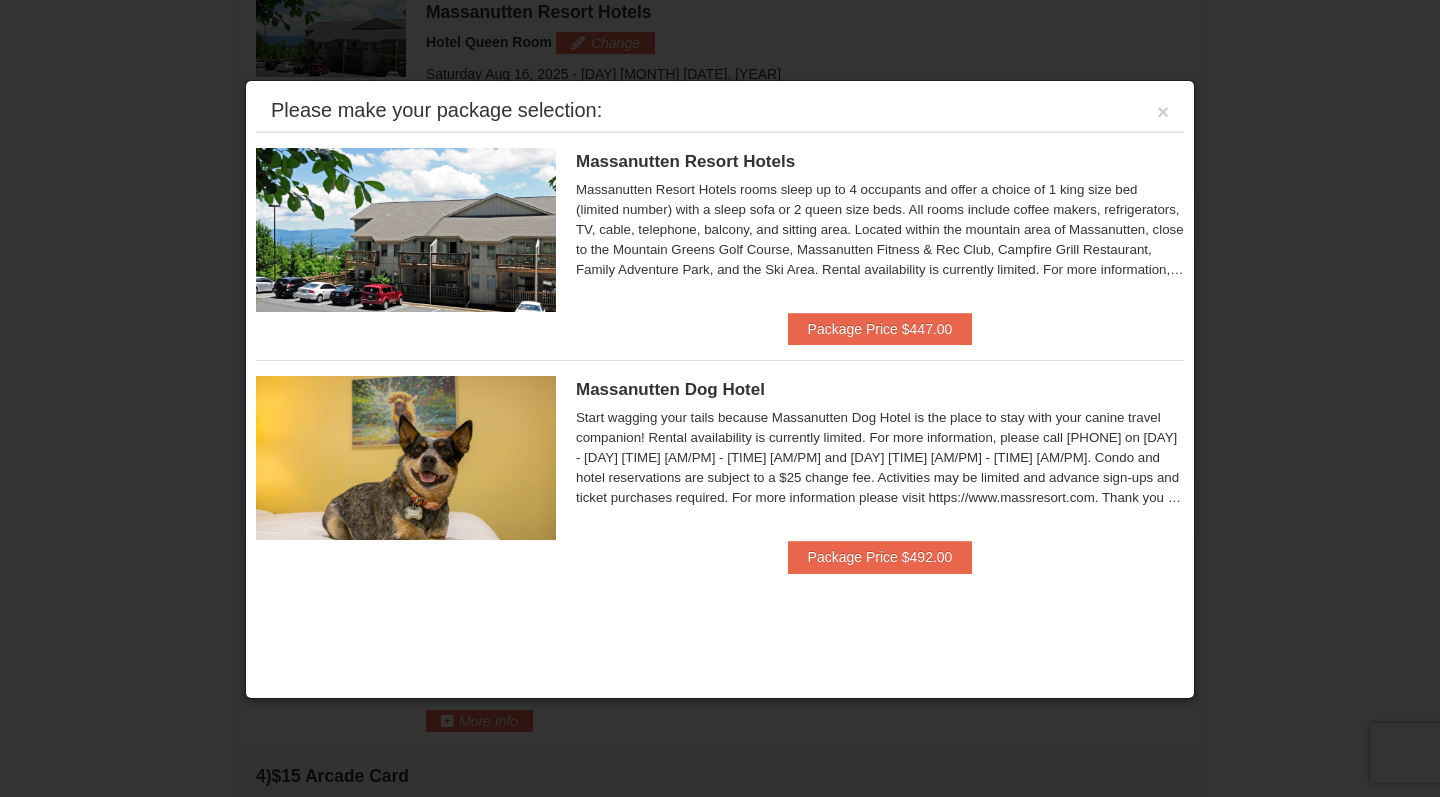 scroll, scrollTop: 636, scrollLeft: 0, axis: vertical 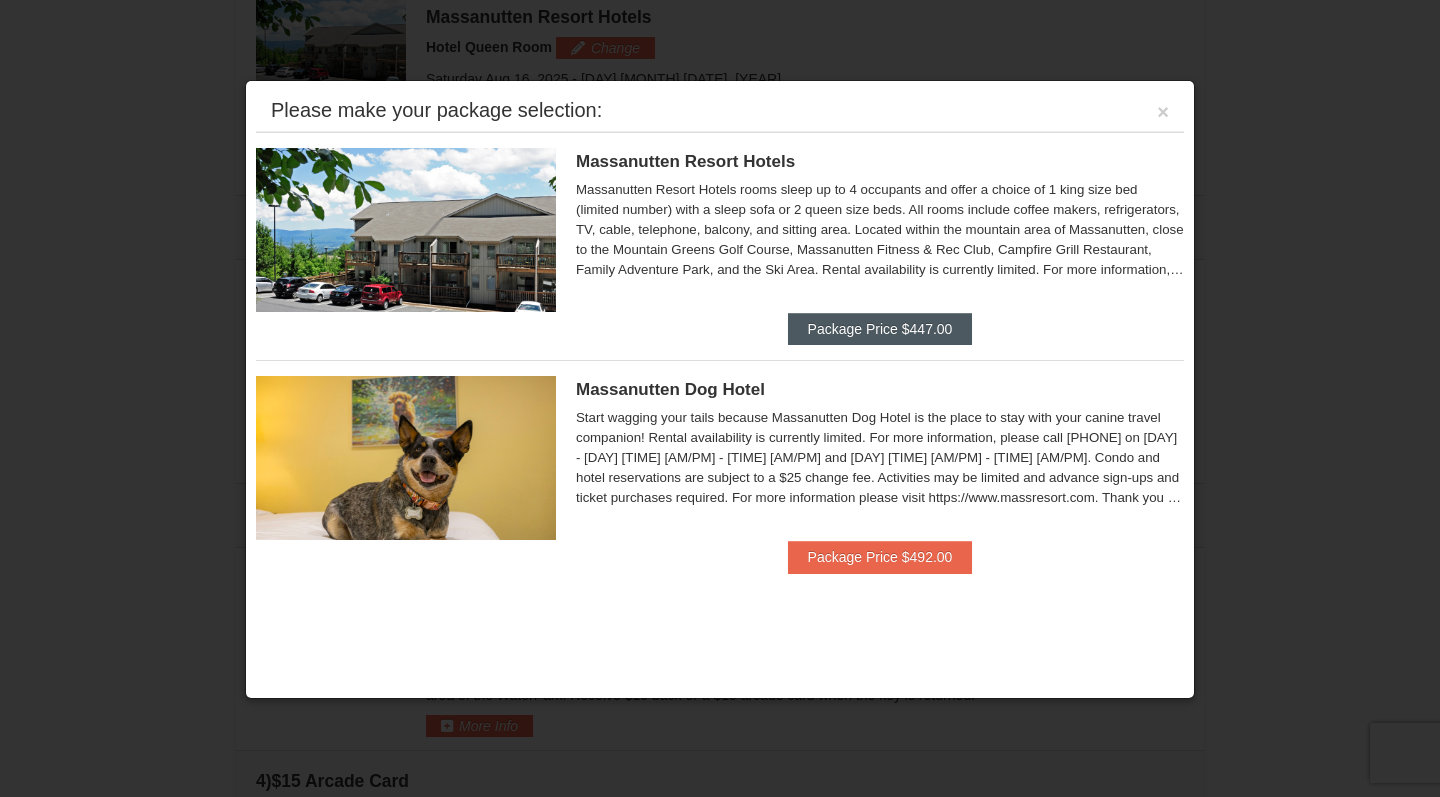 click on "Package Price $447.00" at bounding box center [880, 329] 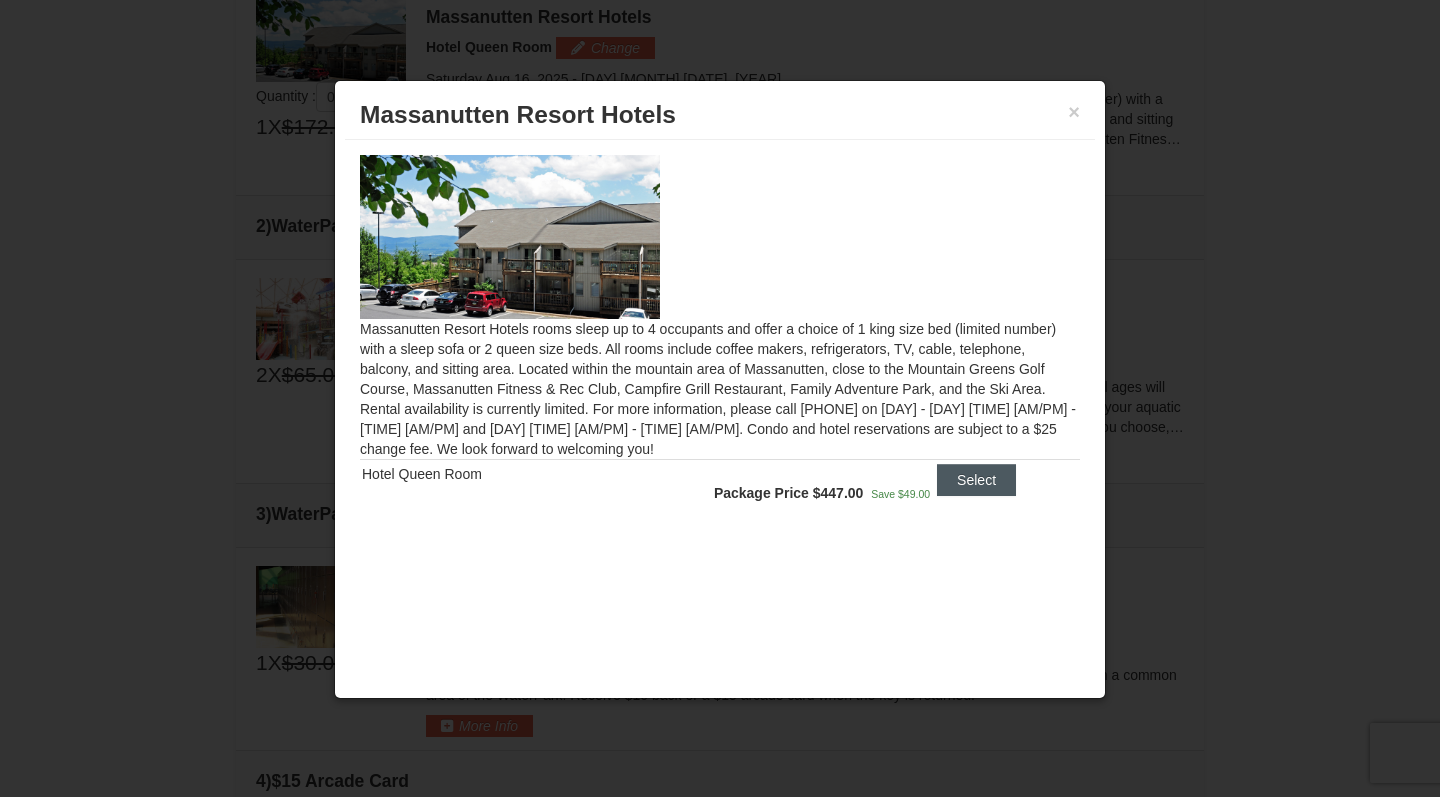 click on "Select" at bounding box center [976, 480] 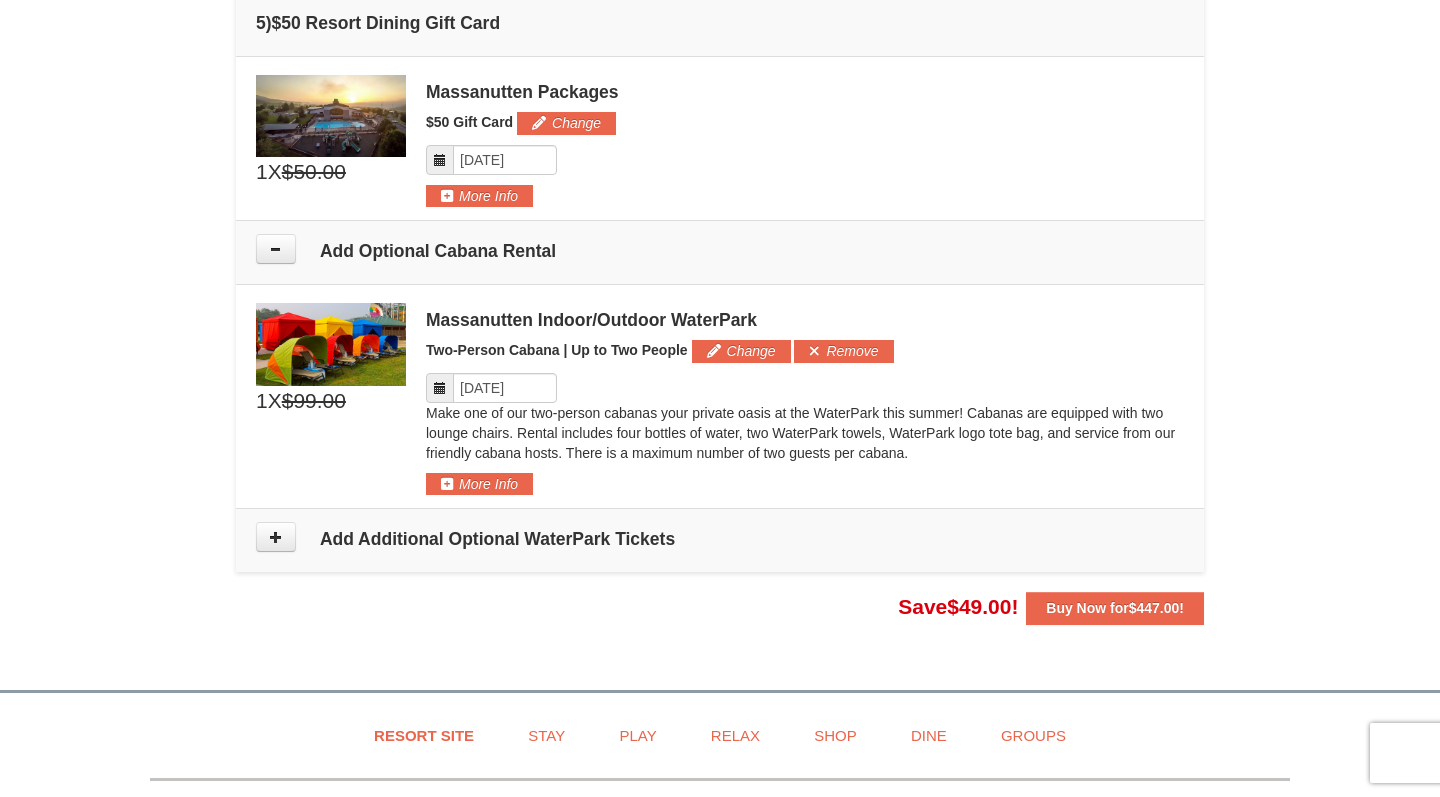 scroll, scrollTop: 1666, scrollLeft: 0, axis: vertical 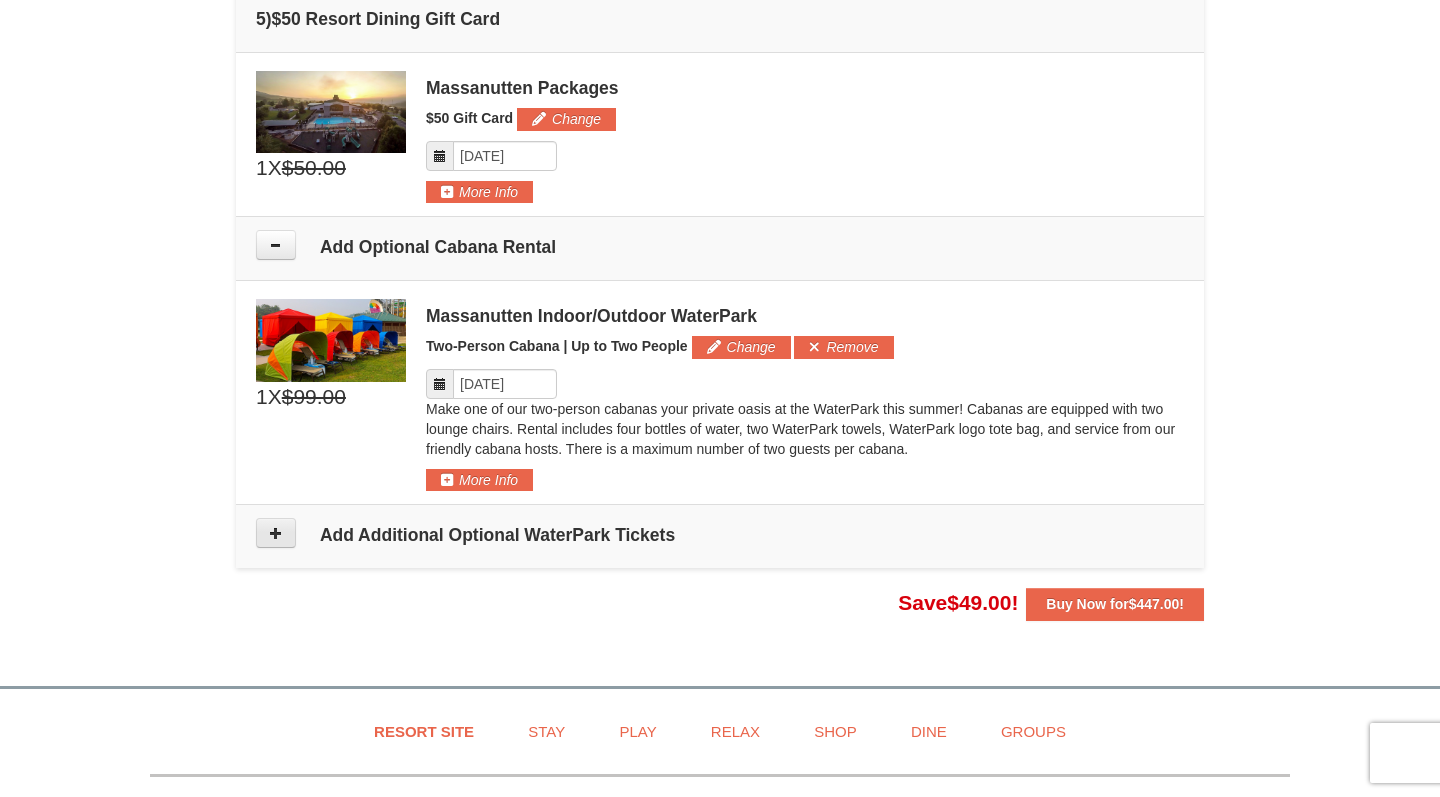 click at bounding box center (276, 533) 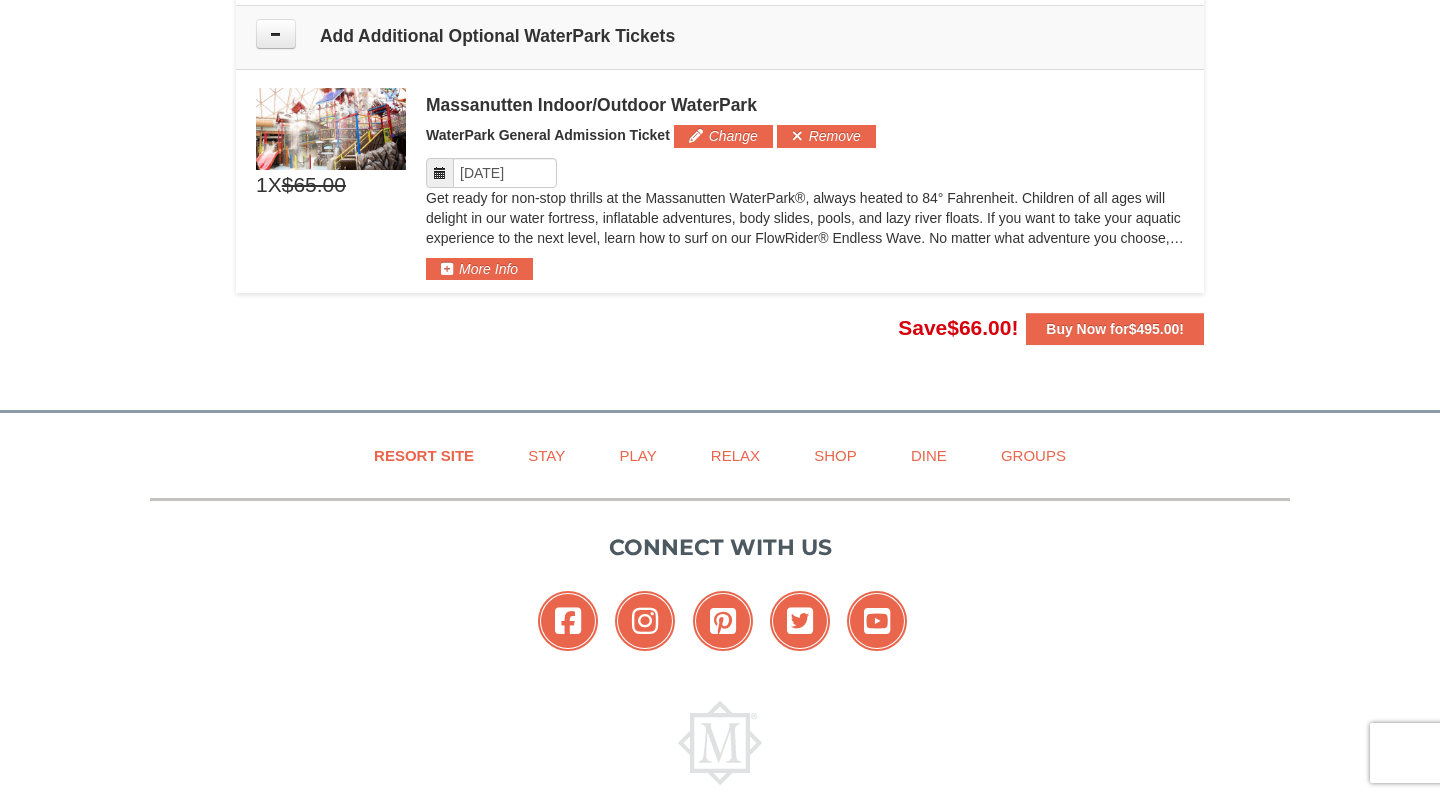scroll, scrollTop: 2166, scrollLeft: 0, axis: vertical 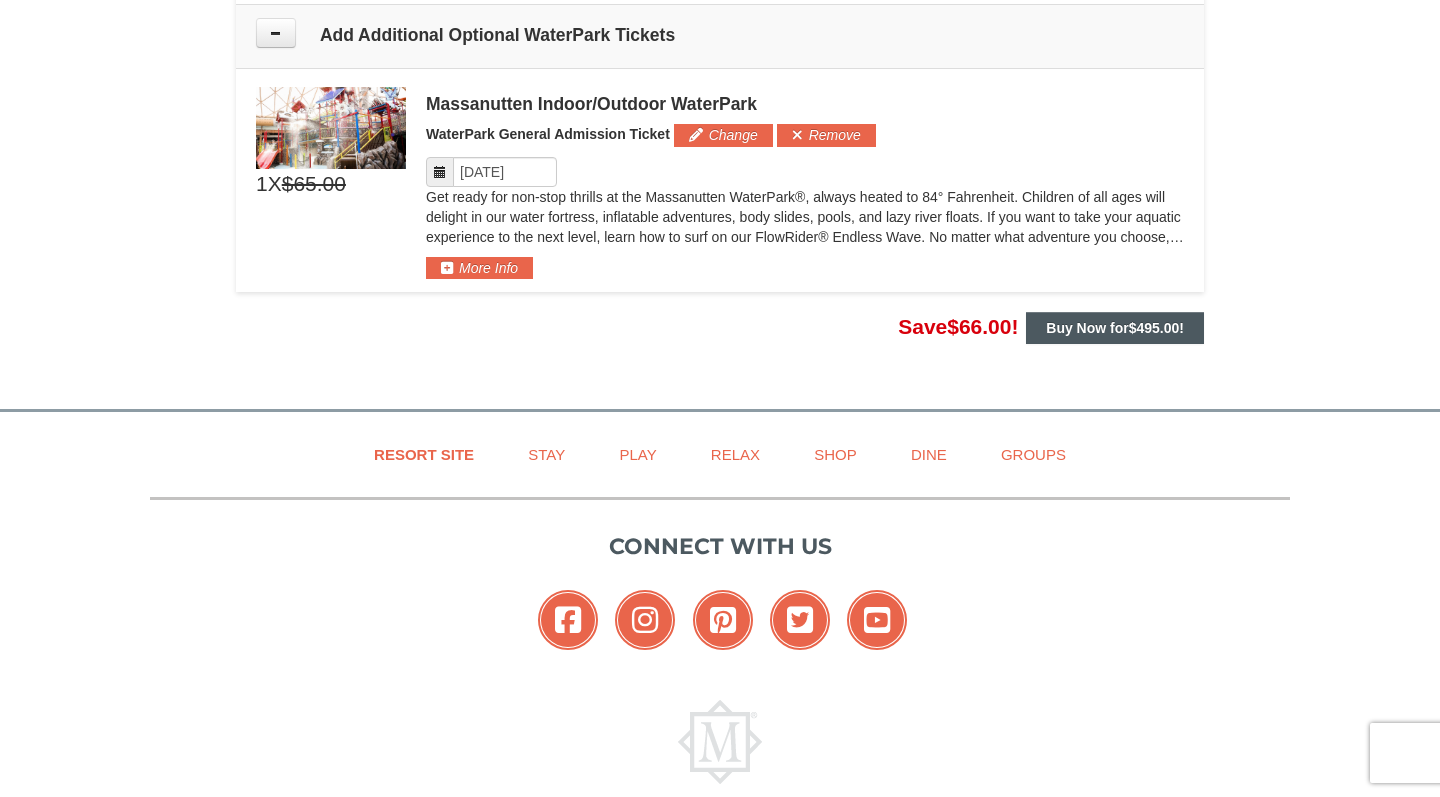 click on "Buy Now for
$495.00 !" at bounding box center [1115, 328] 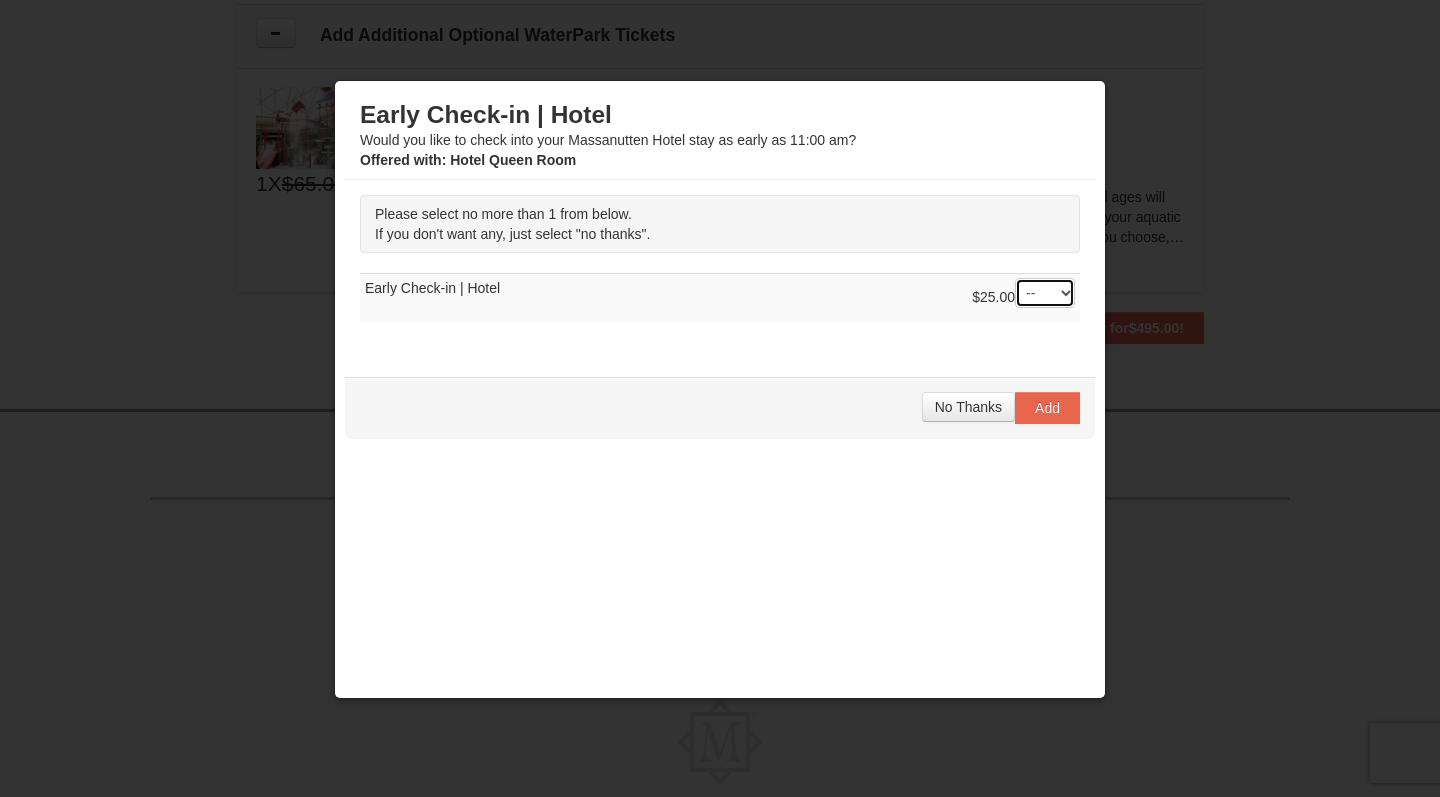 select on "1" 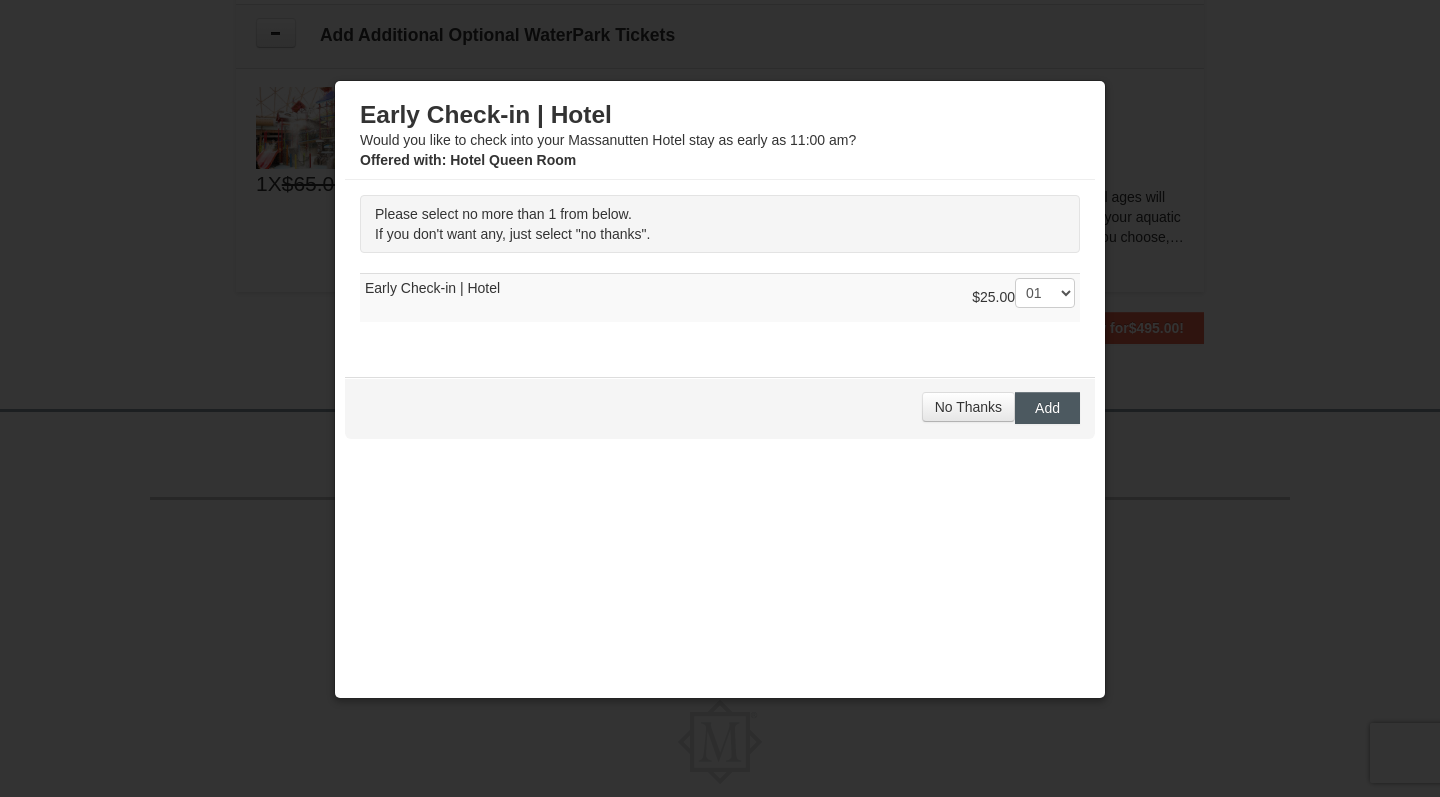click on "Add" at bounding box center (1047, 408) 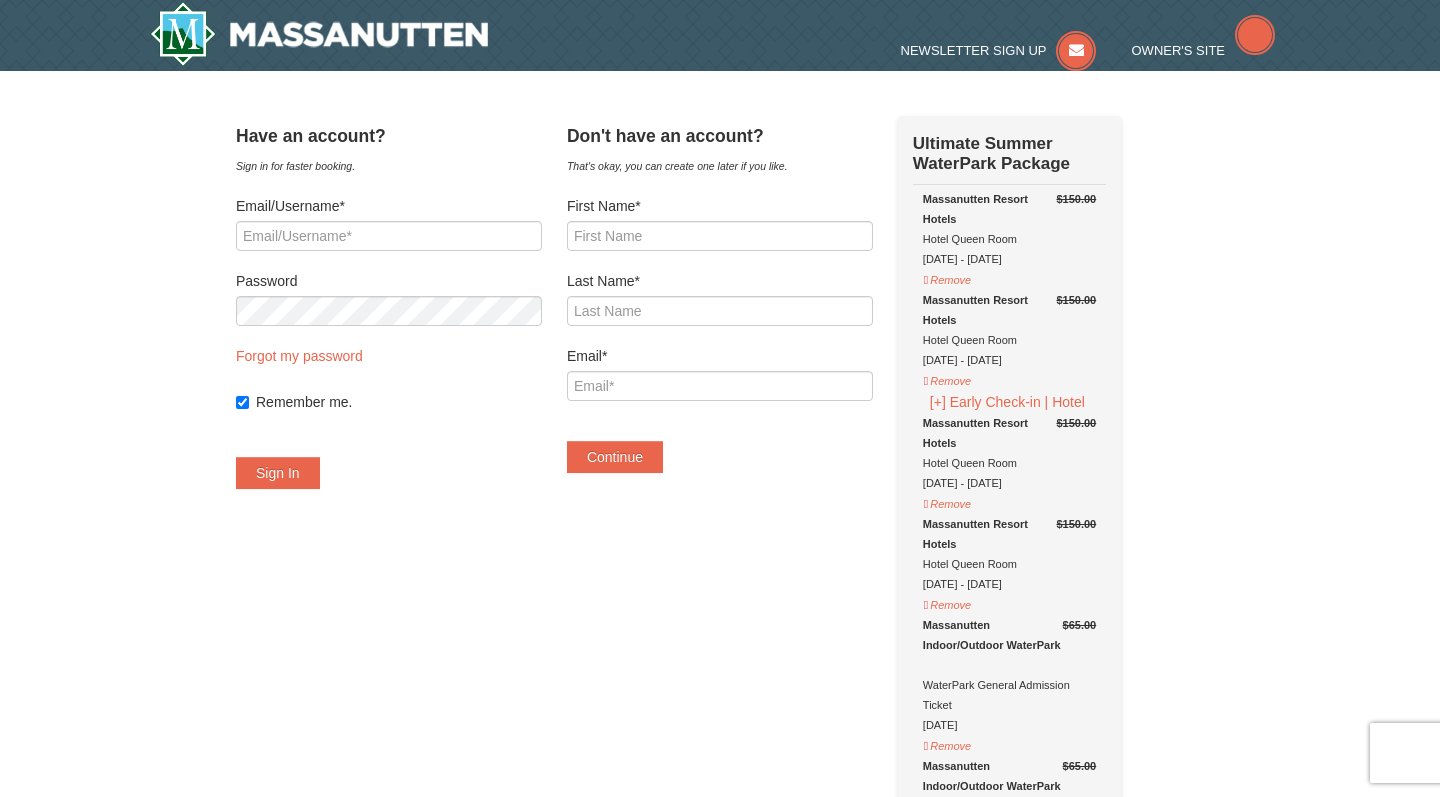 scroll, scrollTop: 0, scrollLeft: 0, axis: both 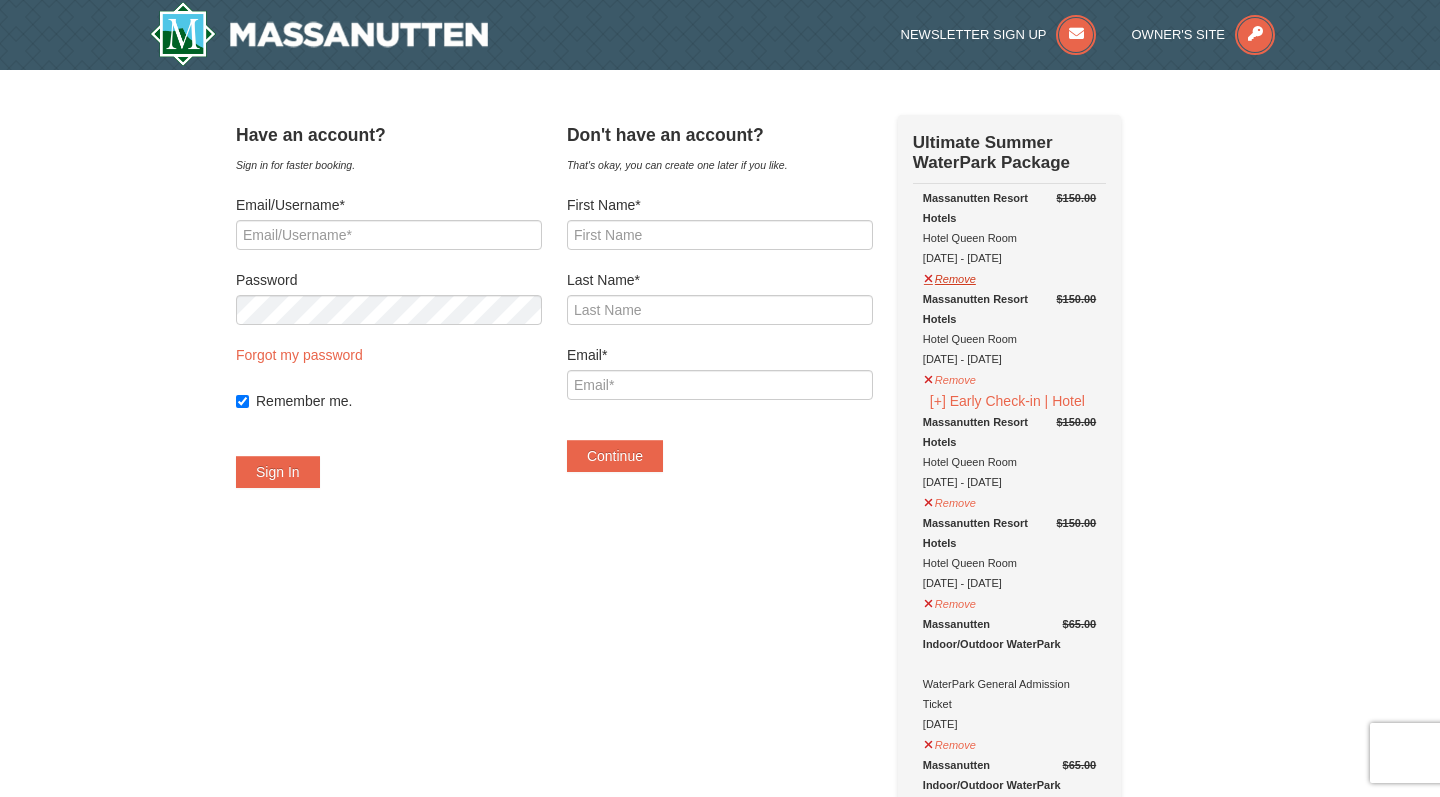 click on "Remove" at bounding box center (950, 276) 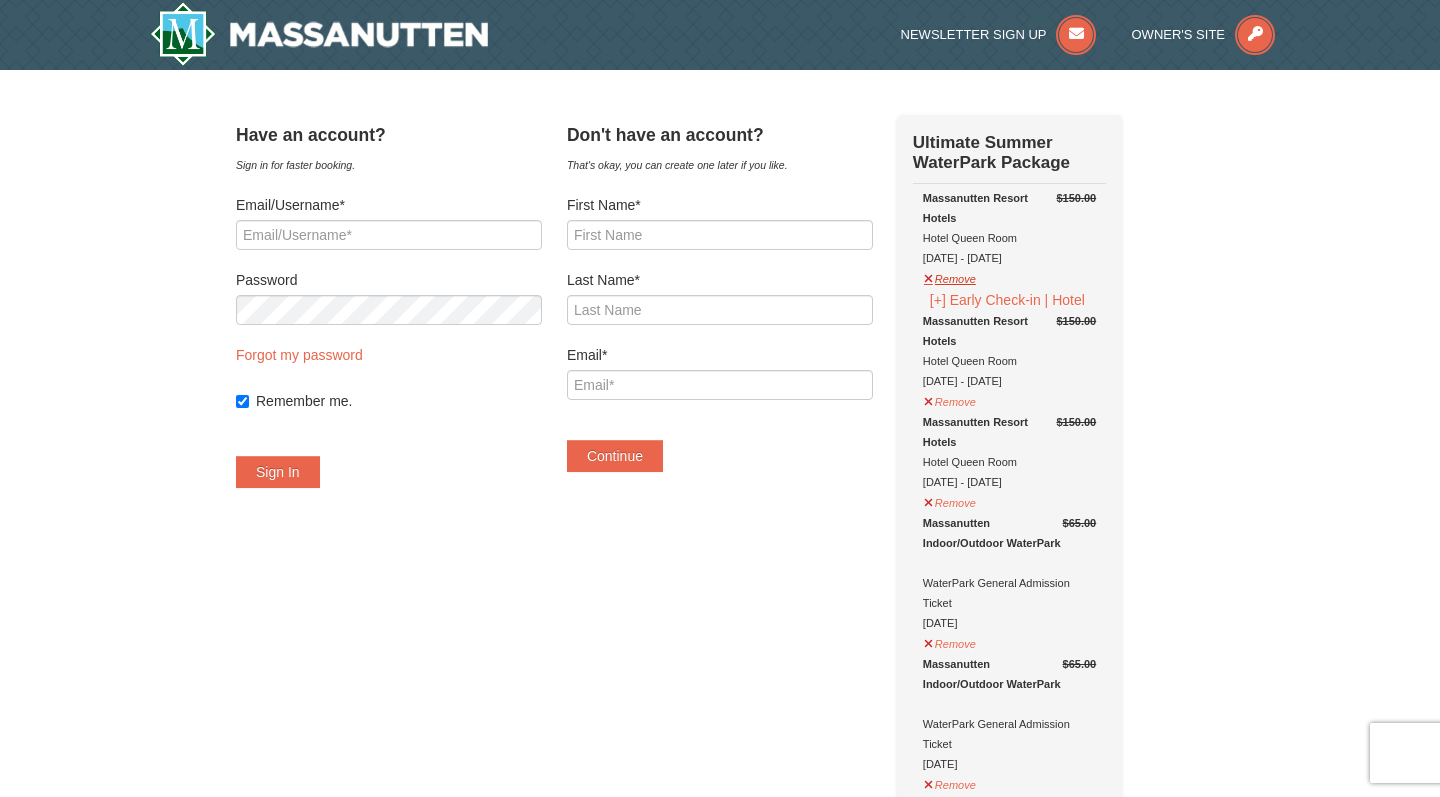 click on "Remove" at bounding box center [950, 276] 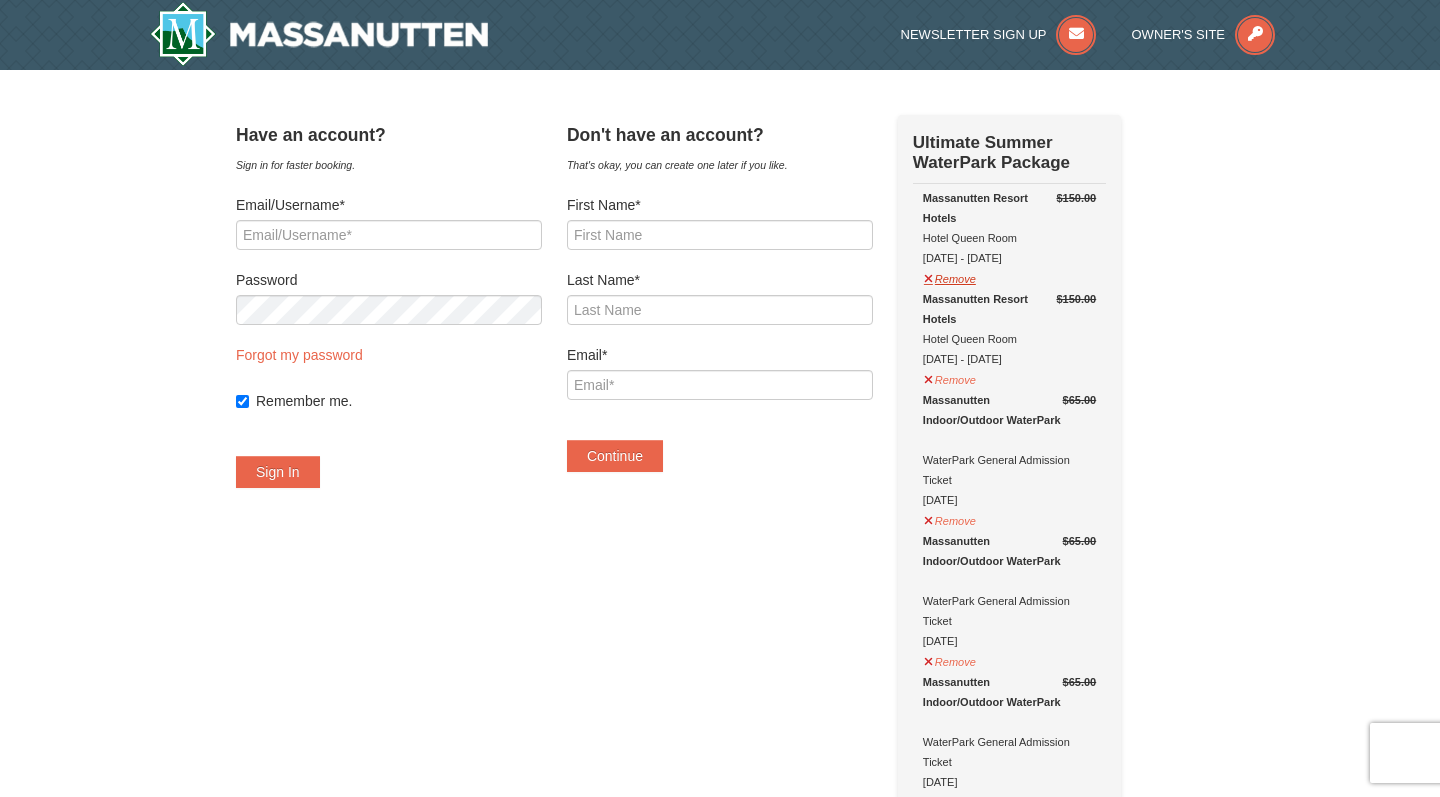 click on "Remove" at bounding box center (950, 276) 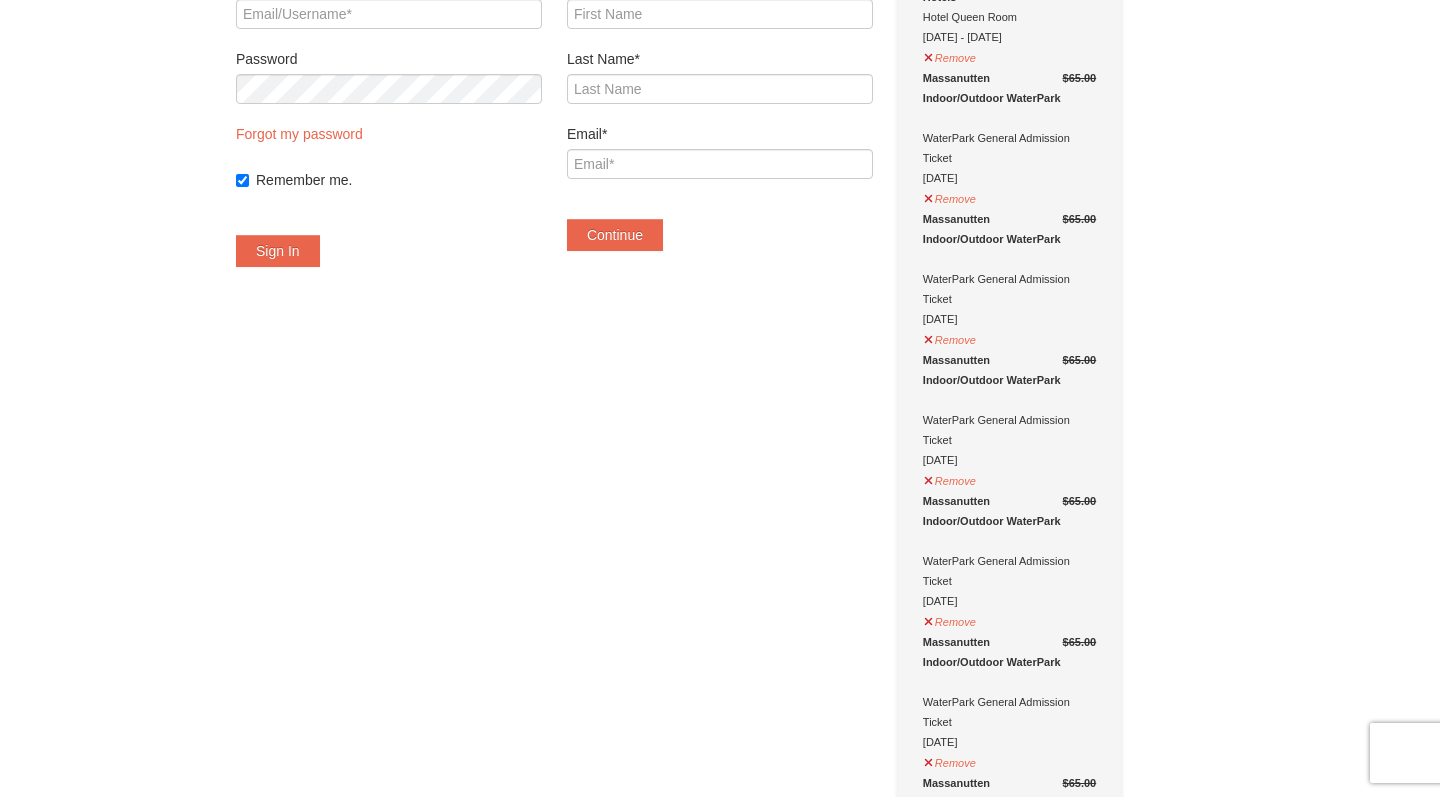 scroll, scrollTop: 223, scrollLeft: 0, axis: vertical 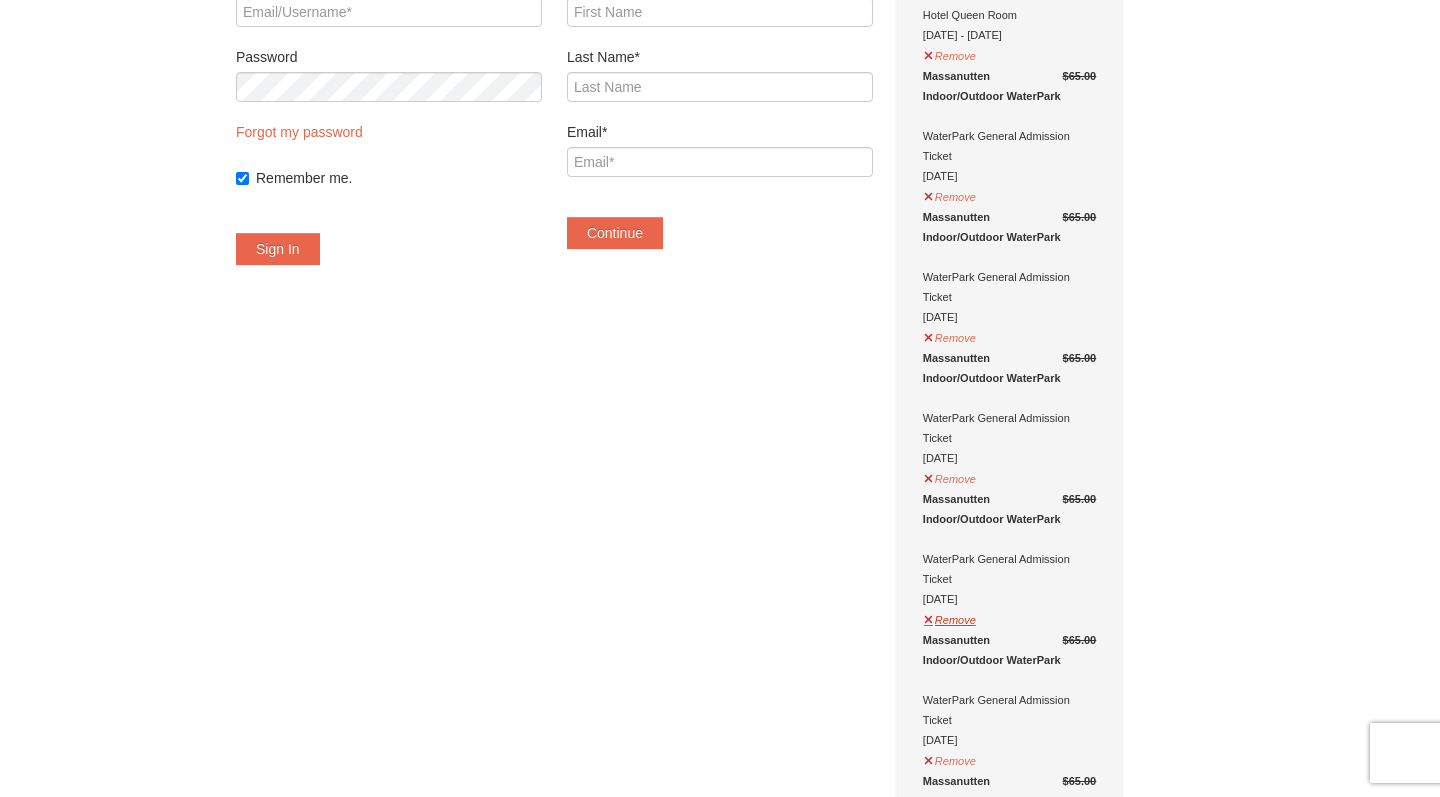 click on "Remove" at bounding box center (950, 617) 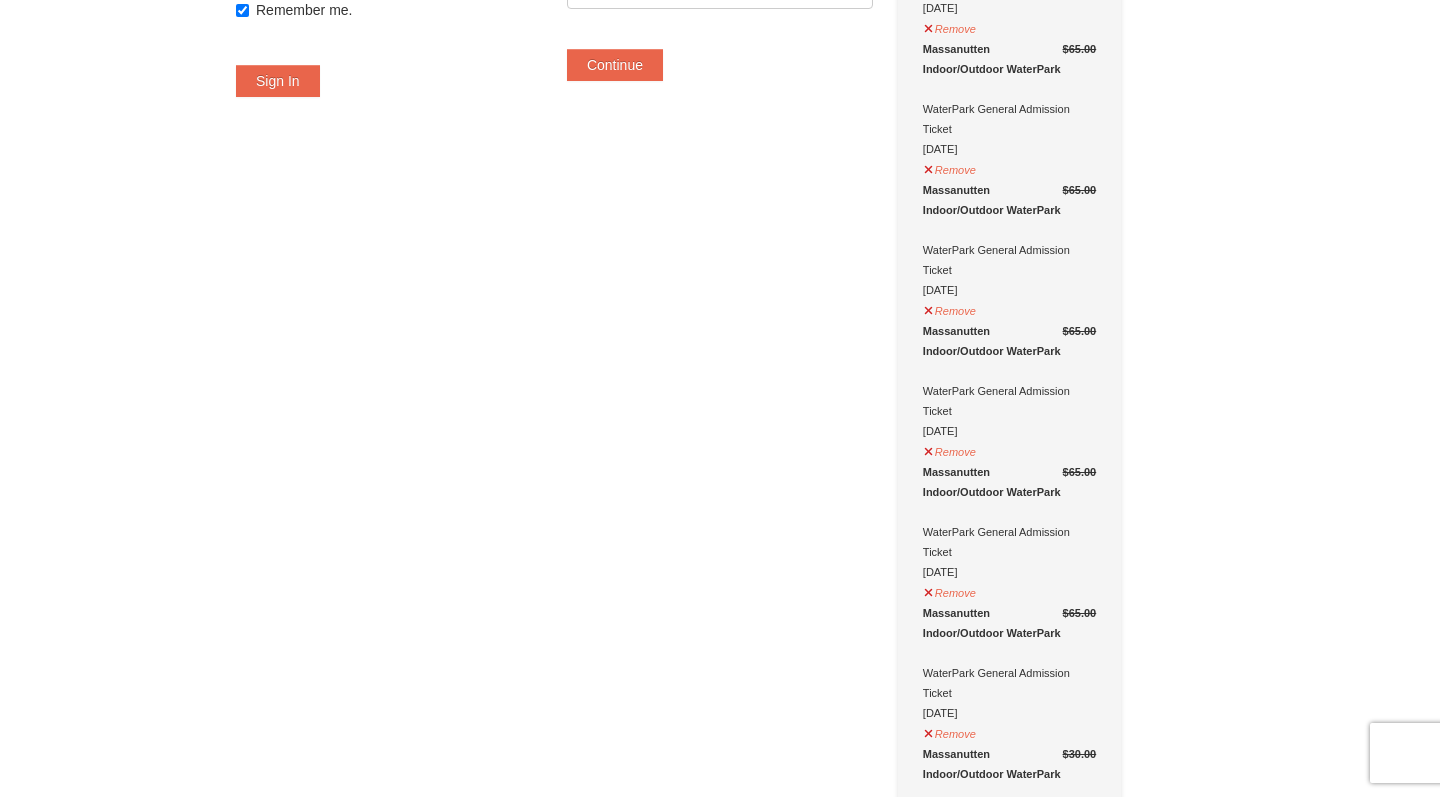 scroll, scrollTop: 397, scrollLeft: 0, axis: vertical 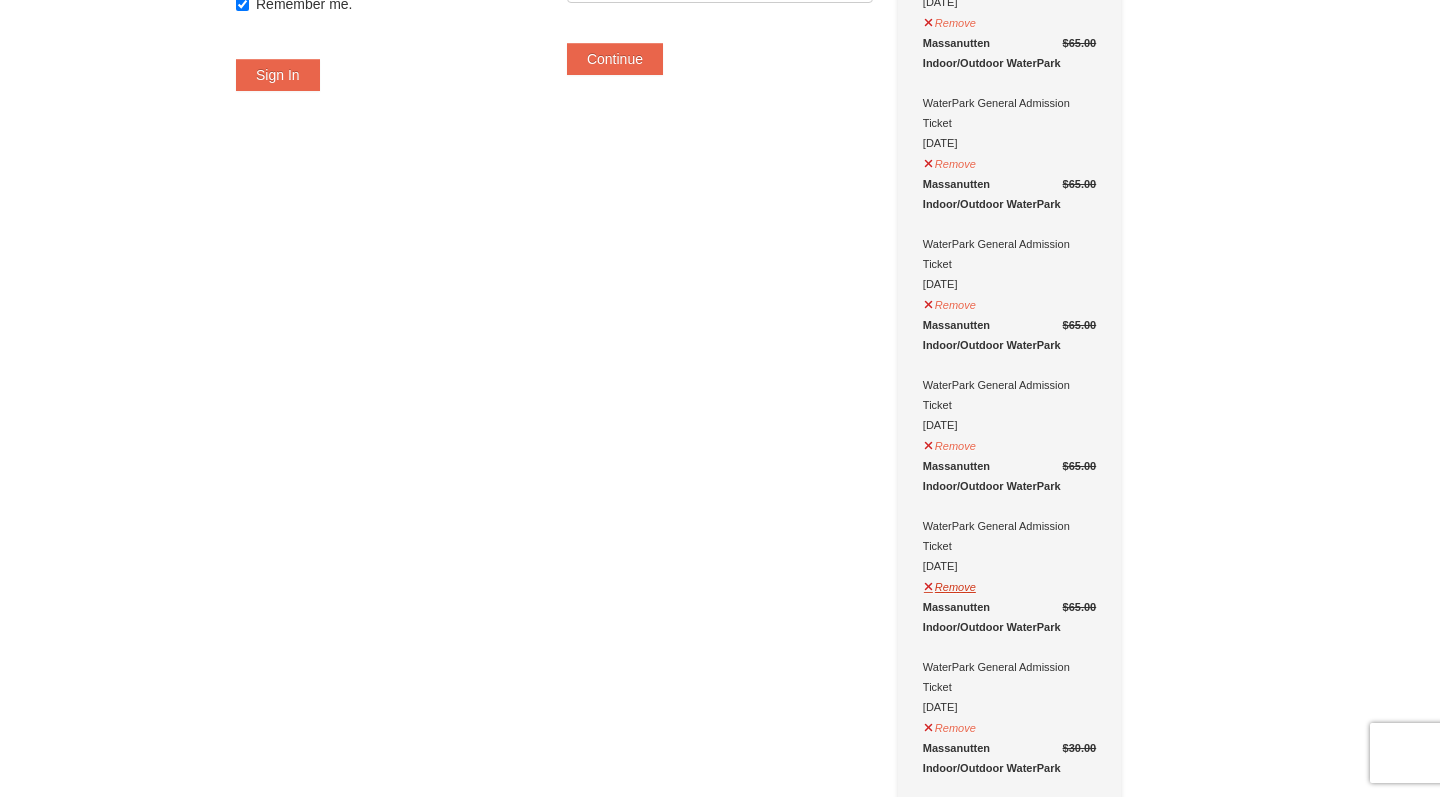 click on "Remove" at bounding box center (950, 584) 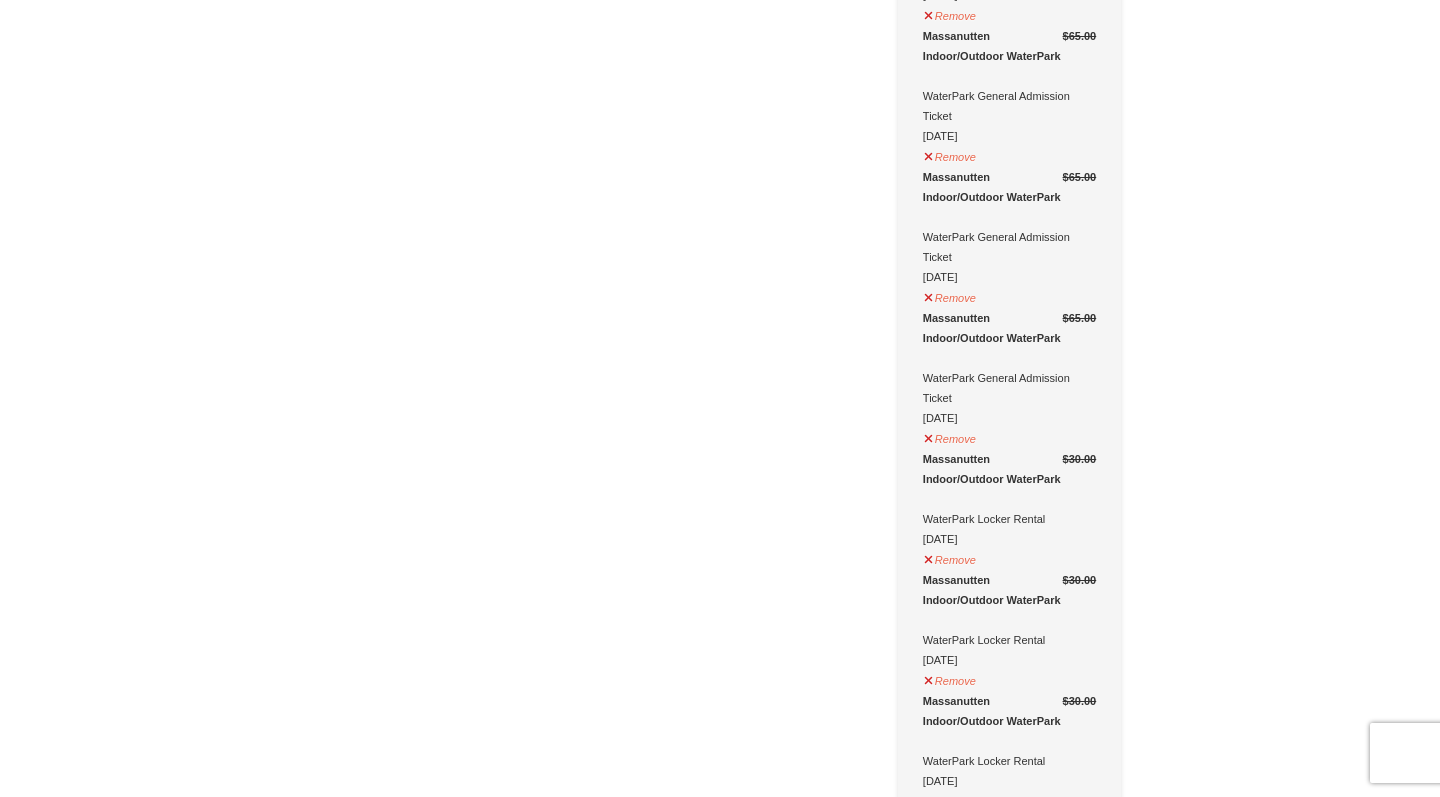 scroll, scrollTop: 544, scrollLeft: 0, axis: vertical 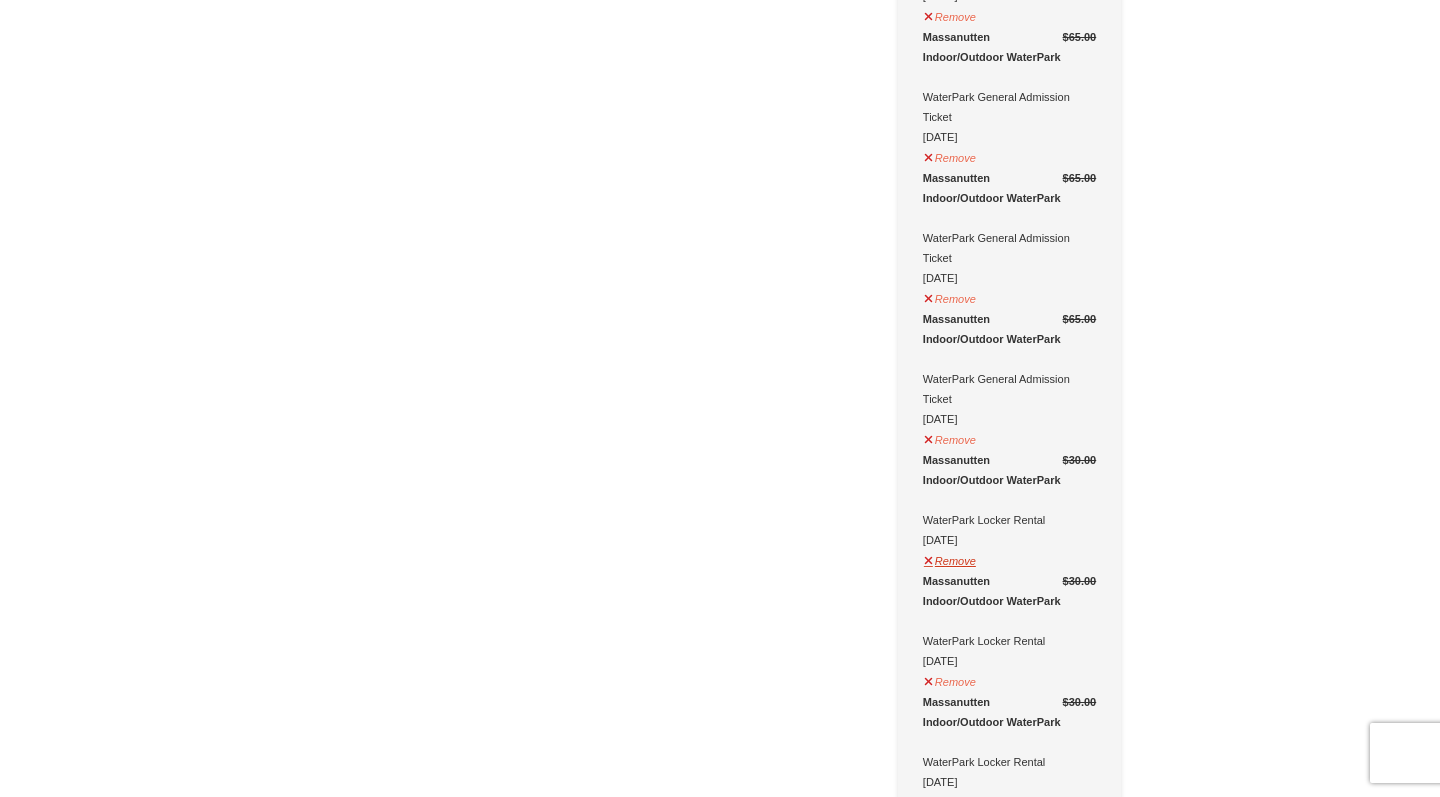 click on "Remove" at bounding box center (950, 558) 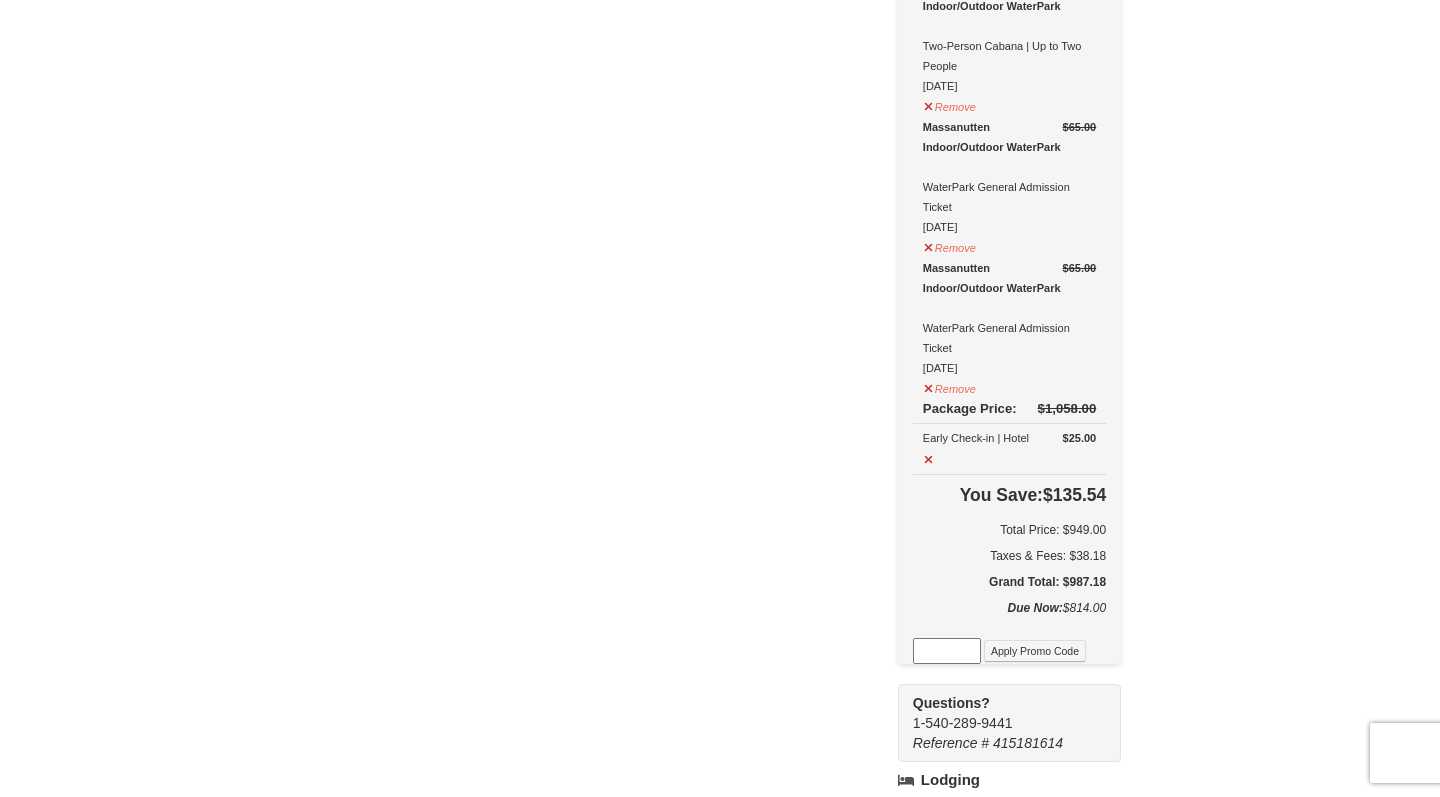 scroll, scrollTop: 2043, scrollLeft: 0, axis: vertical 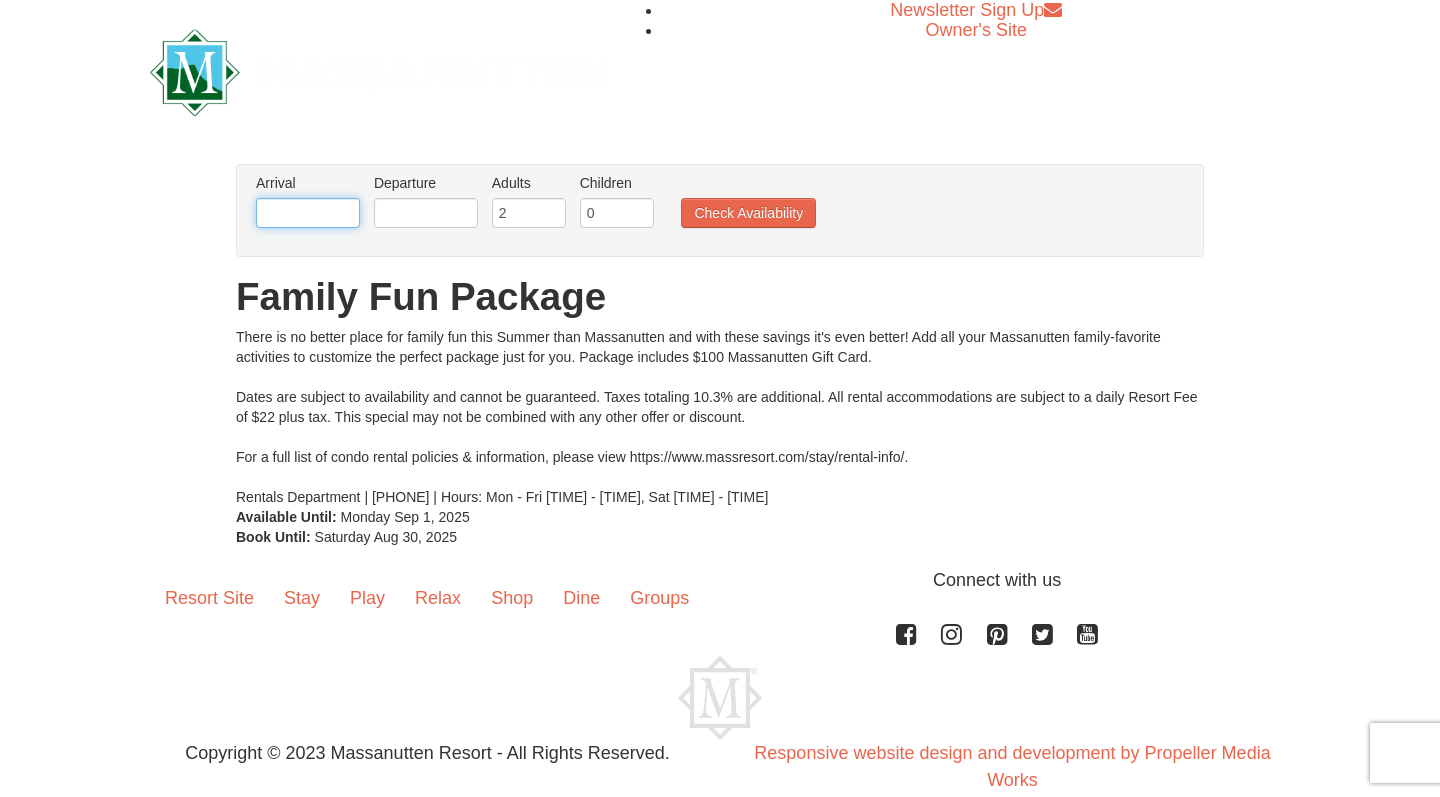 click at bounding box center [308, 213] 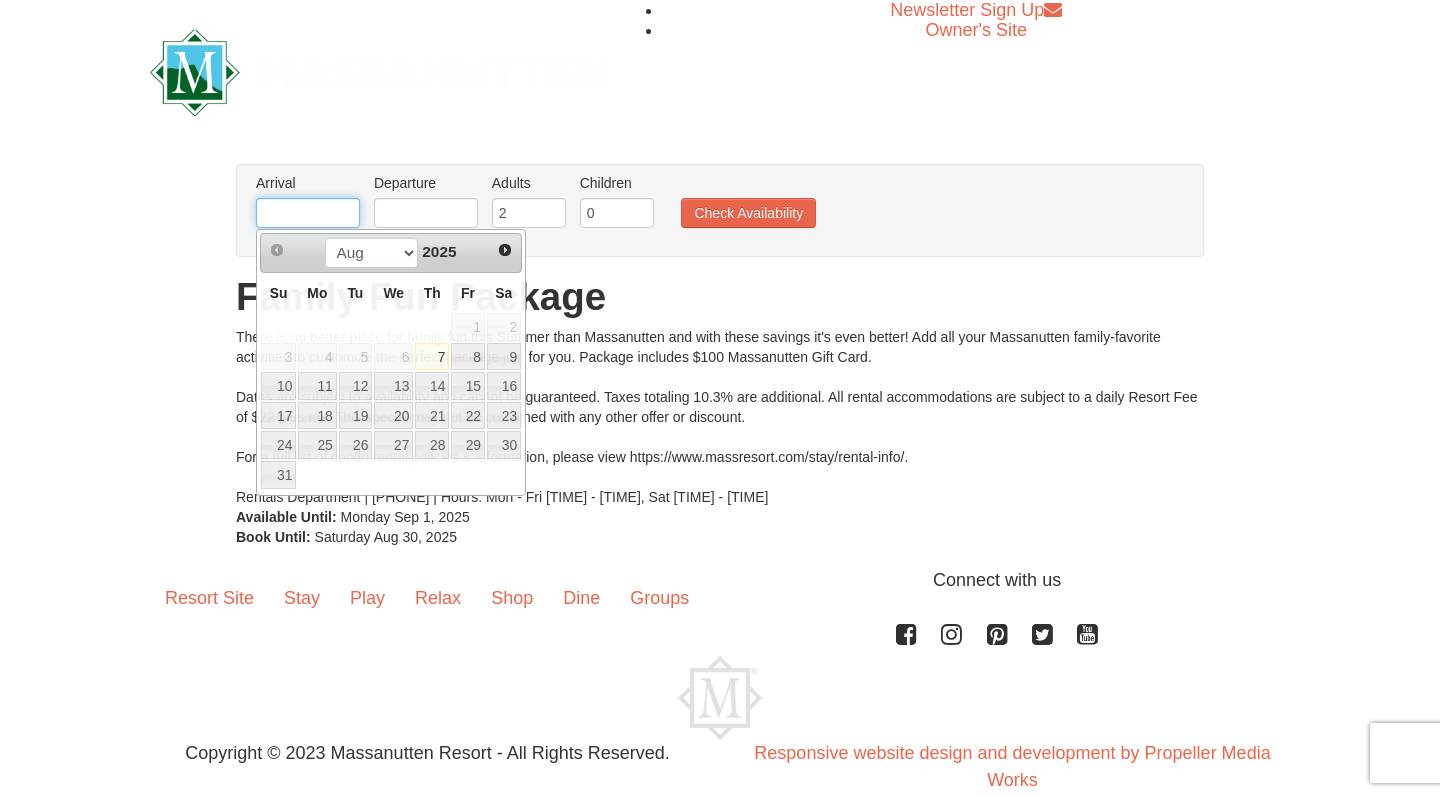 scroll, scrollTop: 0, scrollLeft: 0, axis: both 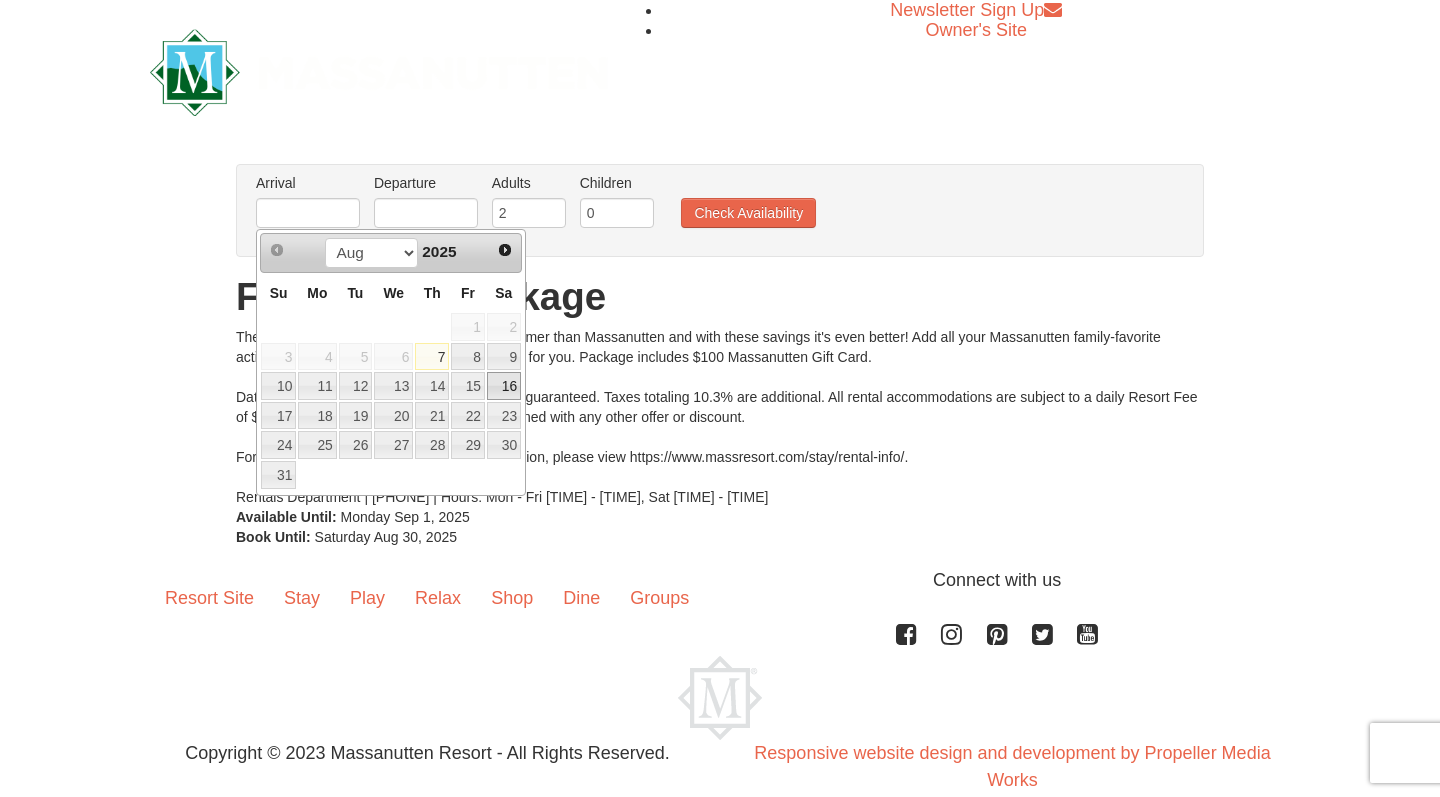 click on "16" at bounding box center (504, 386) 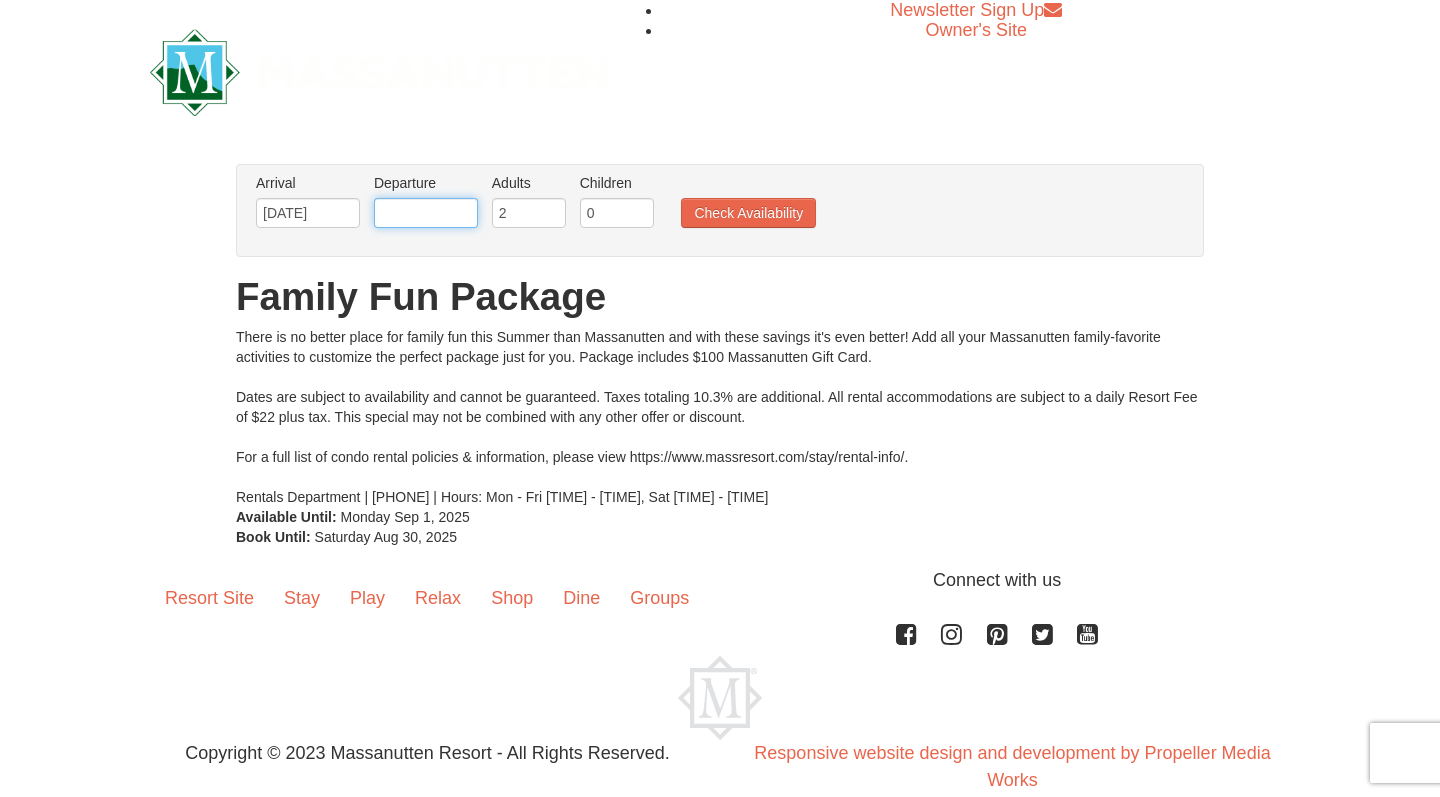 click at bounding box center [426, 213] 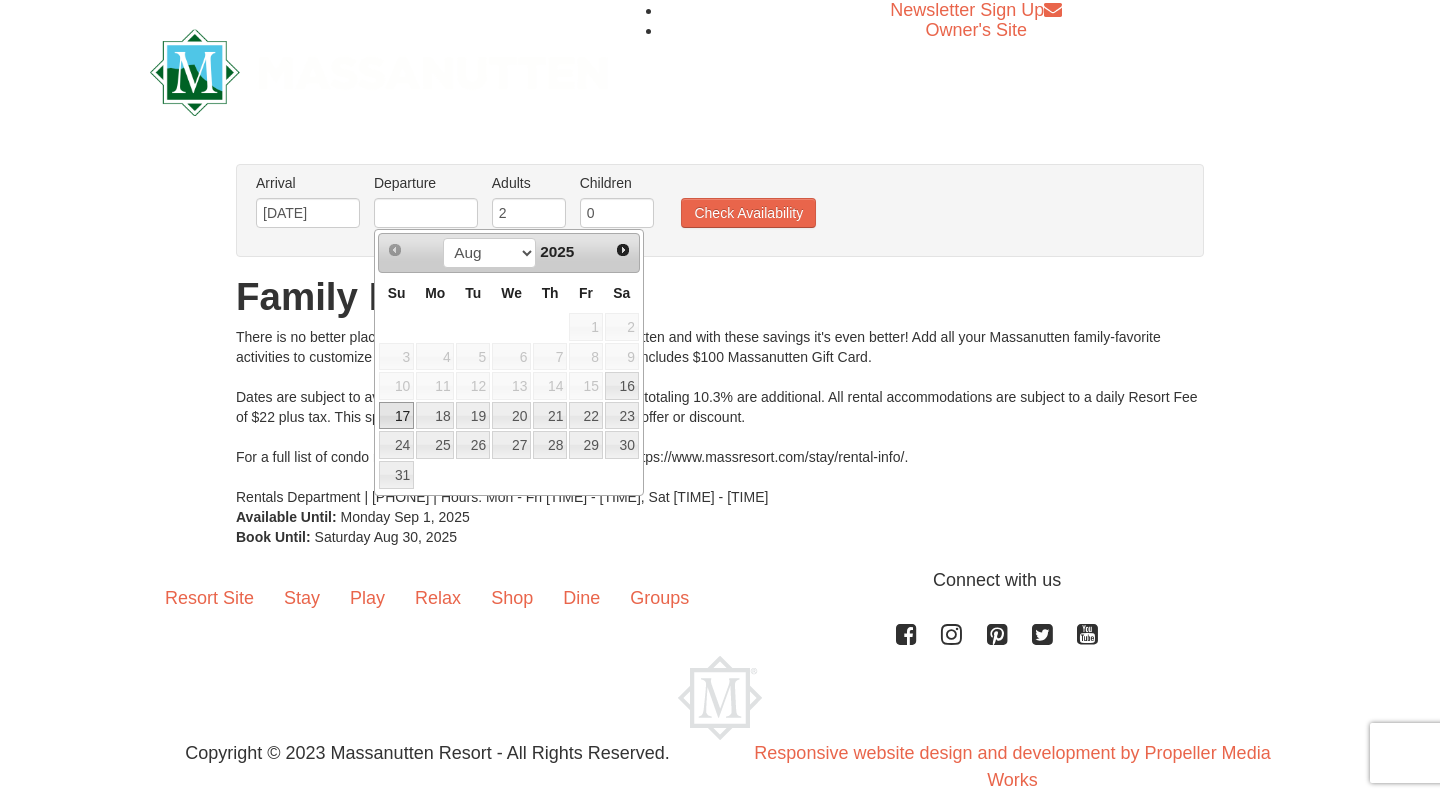 click on "17" at bounding box center [396, 416] 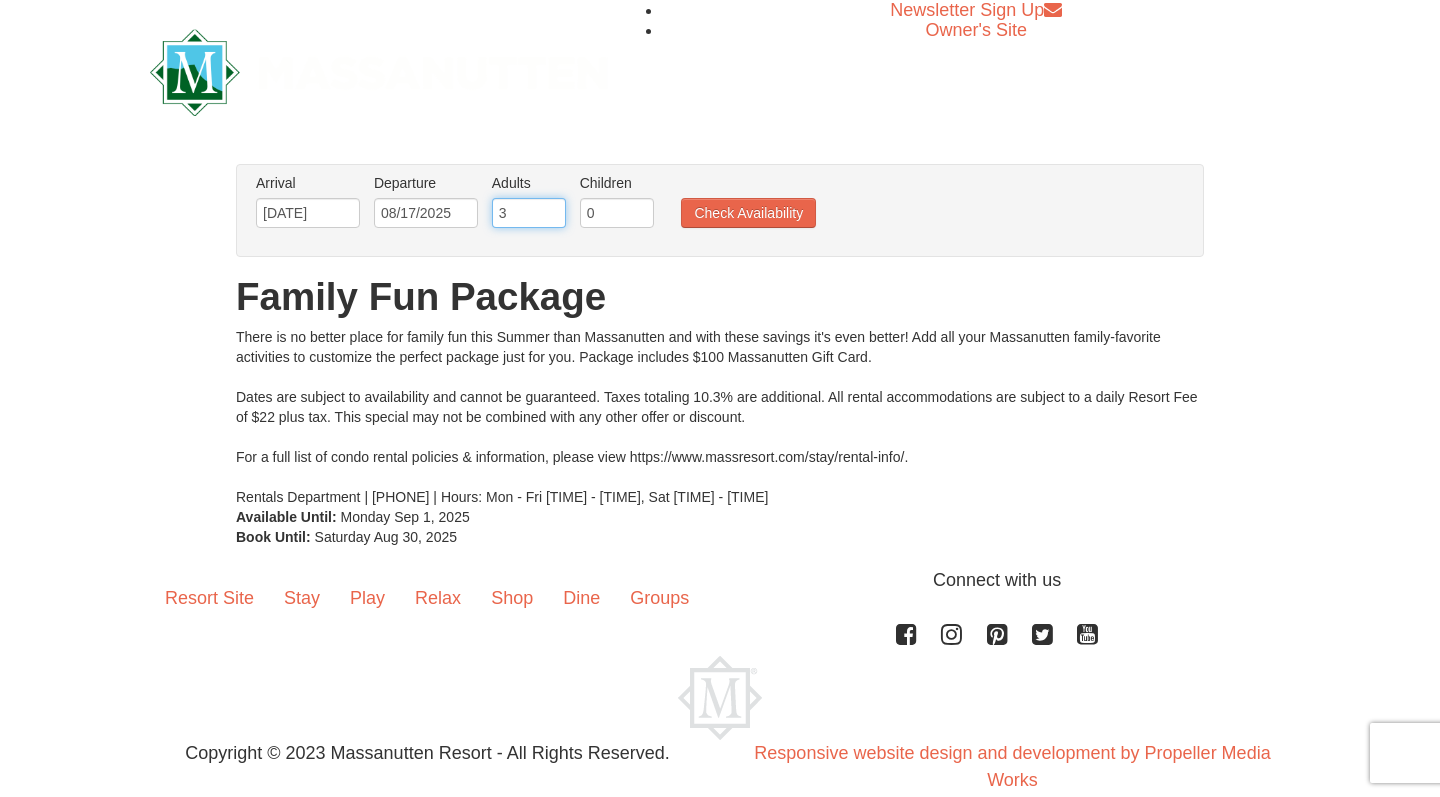 click on "3" at bounding box center [529, 213] 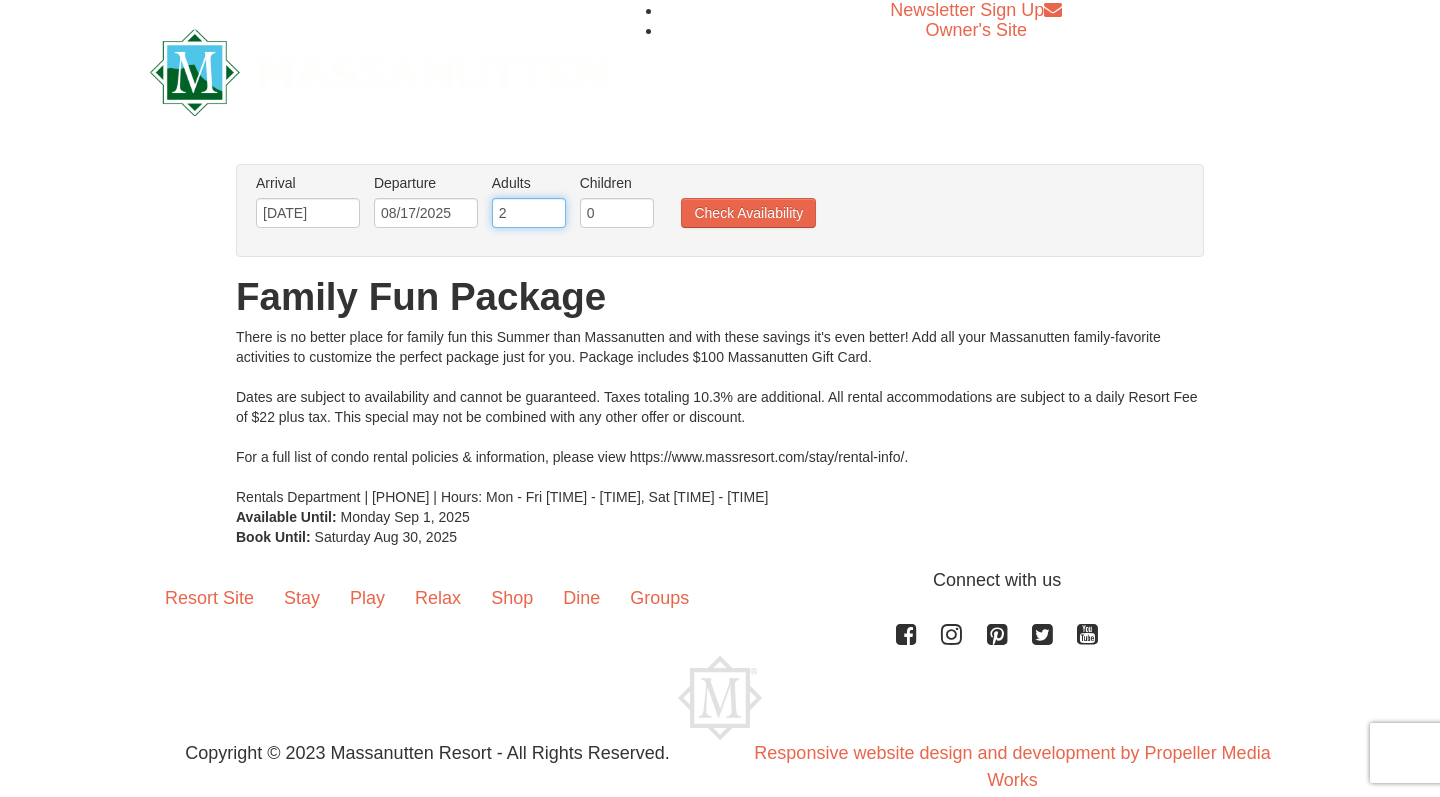 click on "2" at bounding box center [529, 213] 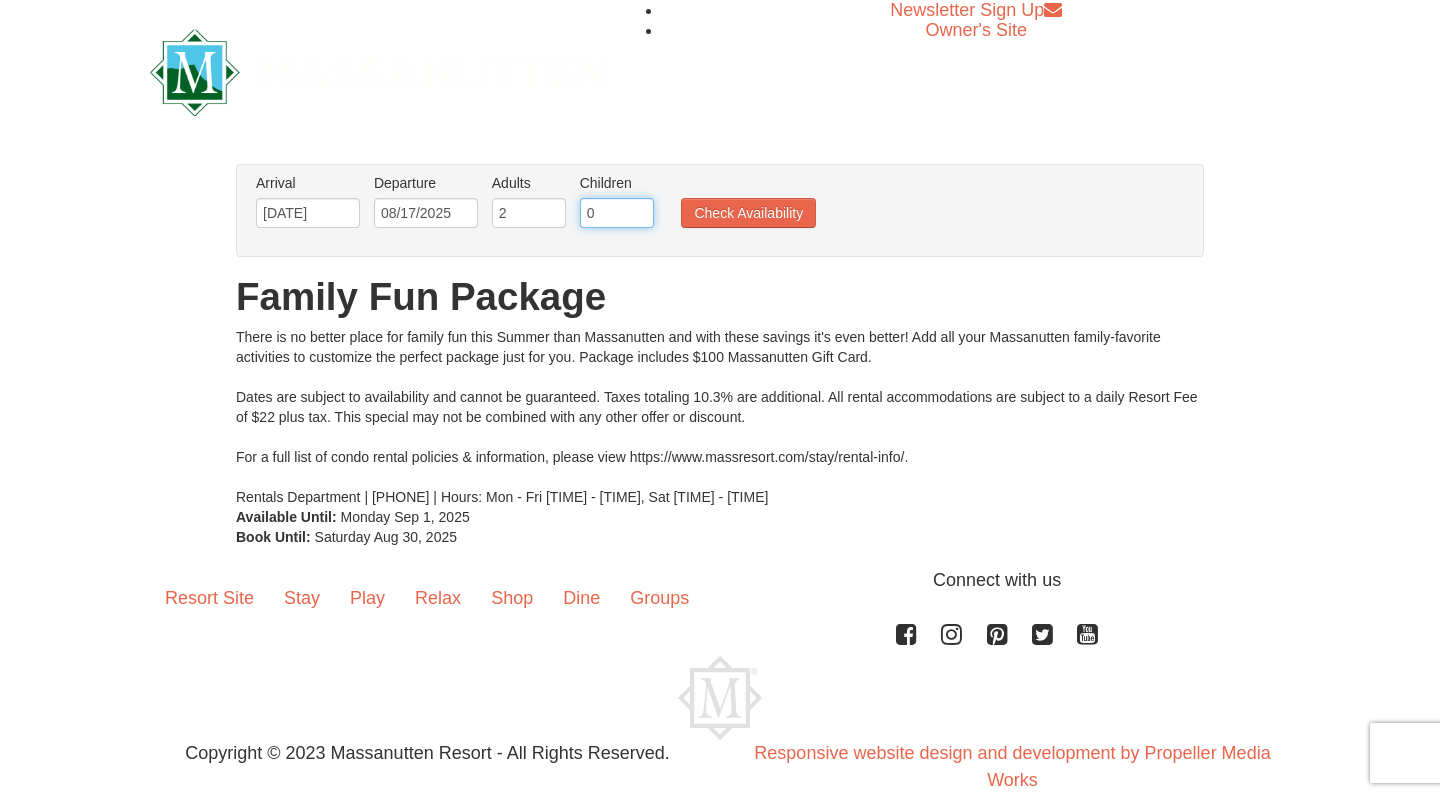click on "0" at bounding box center [617, 213] 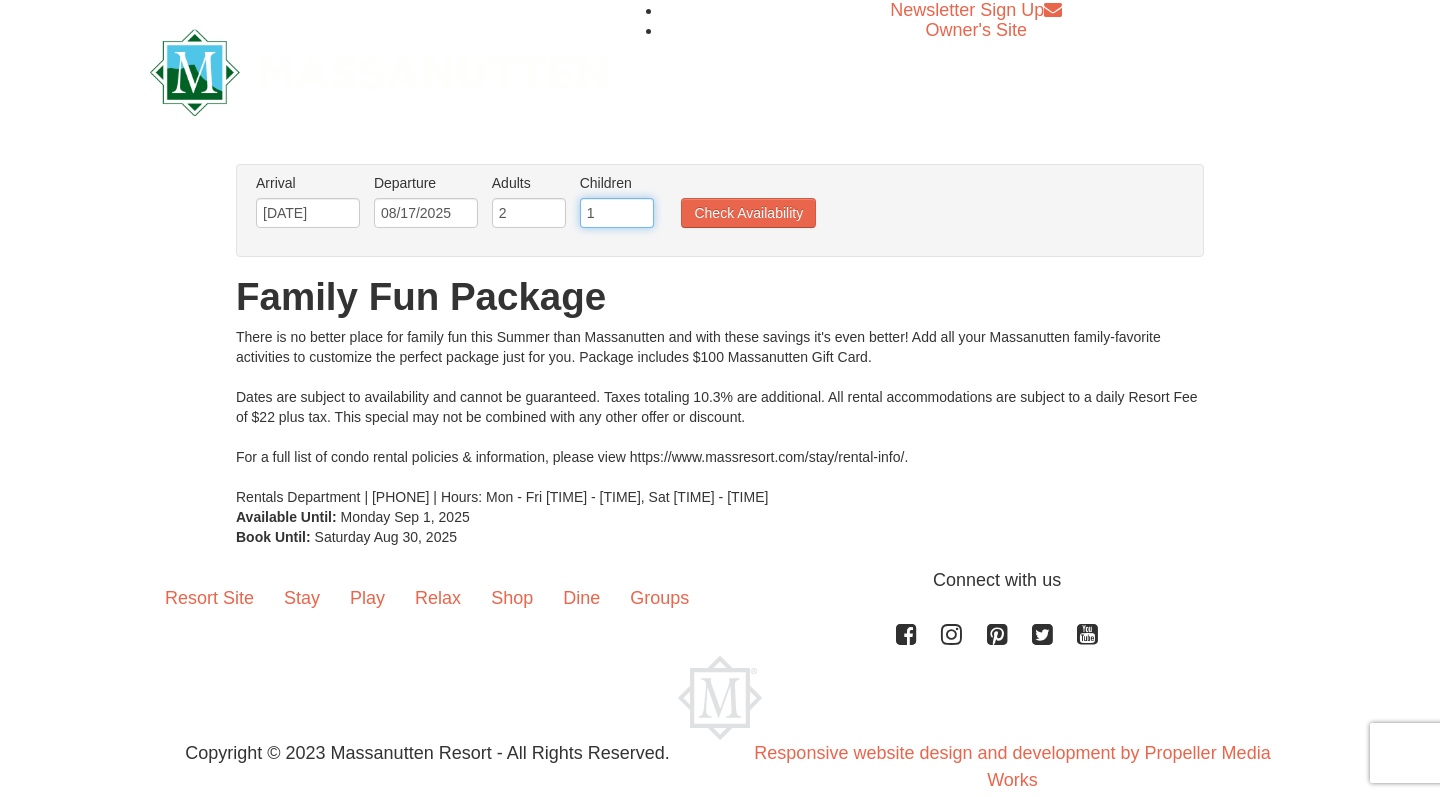 click on "1" at bounding box center (617, 213) 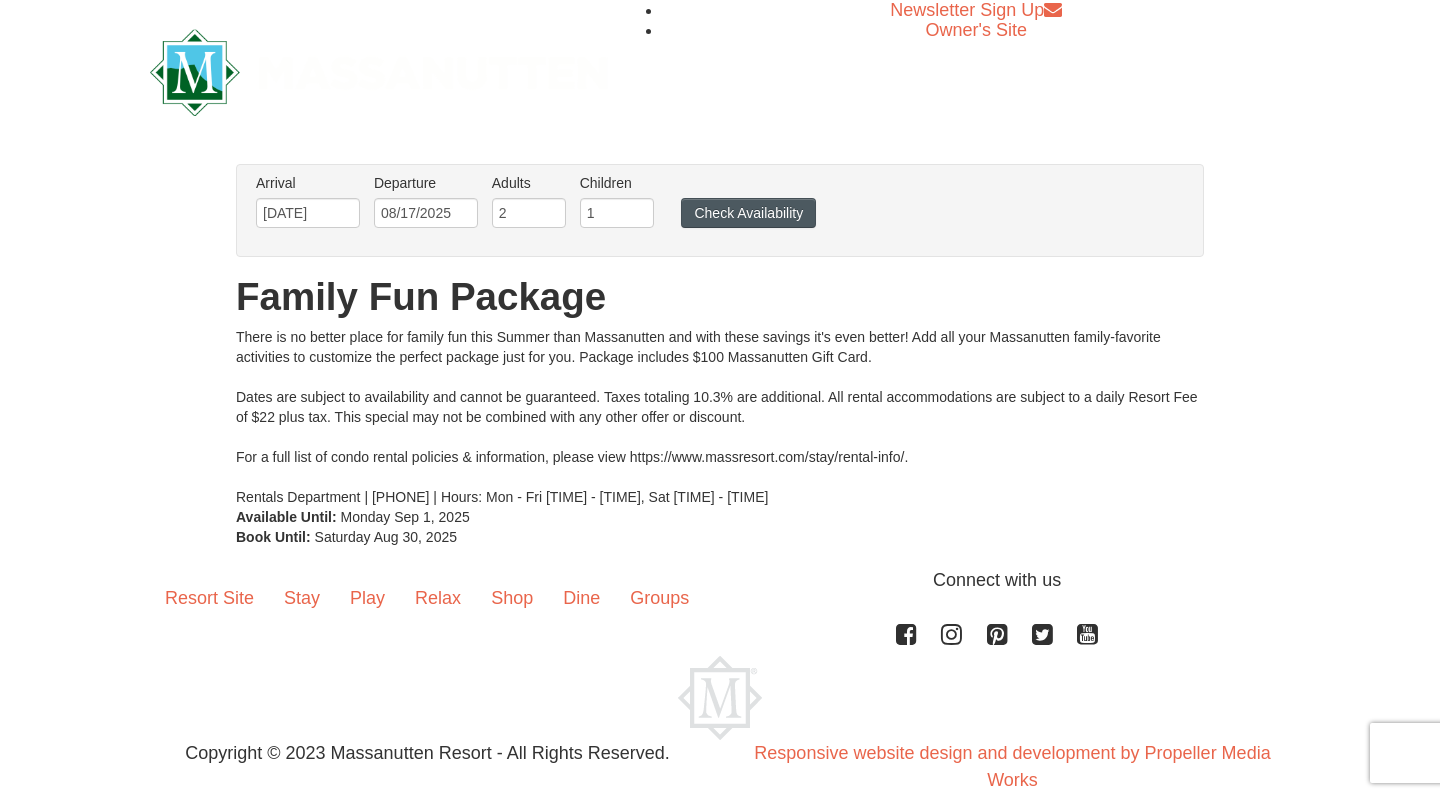 click on "Check Availability" at bounding box center (748, 213) 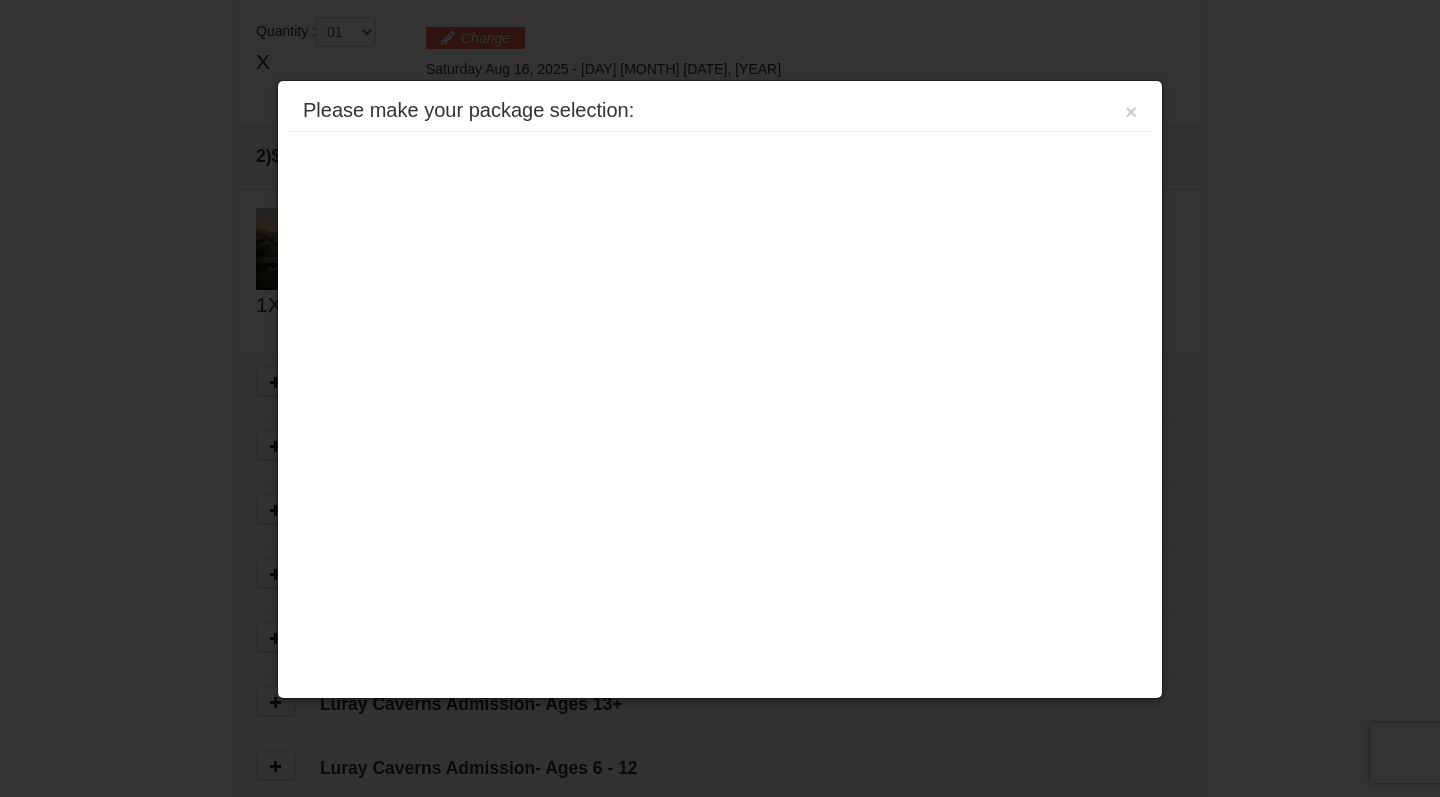 scroll, scrollTop: 612, scrollLeft: 0, axis: vertical 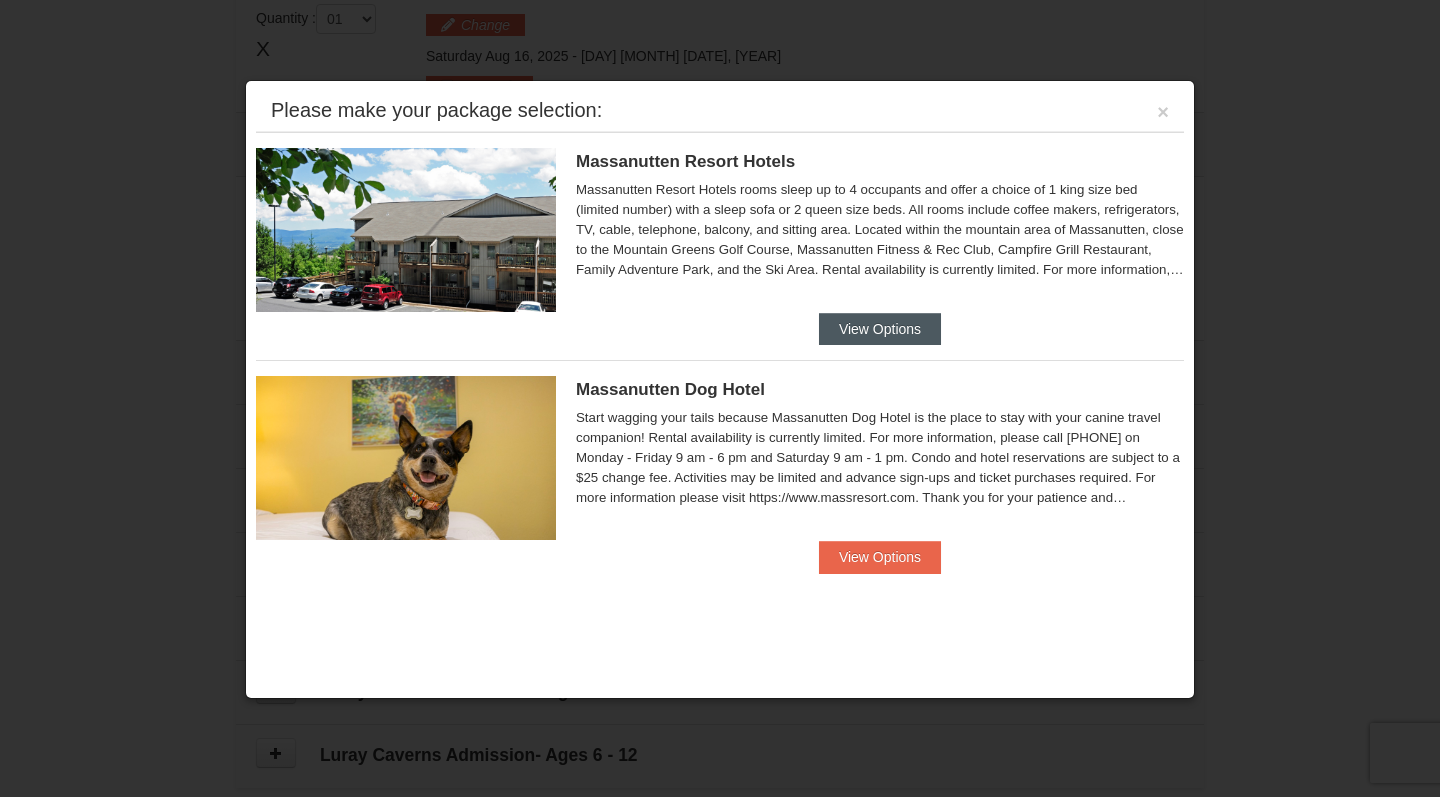 click on "View Options" at bounding box center [880, 329] 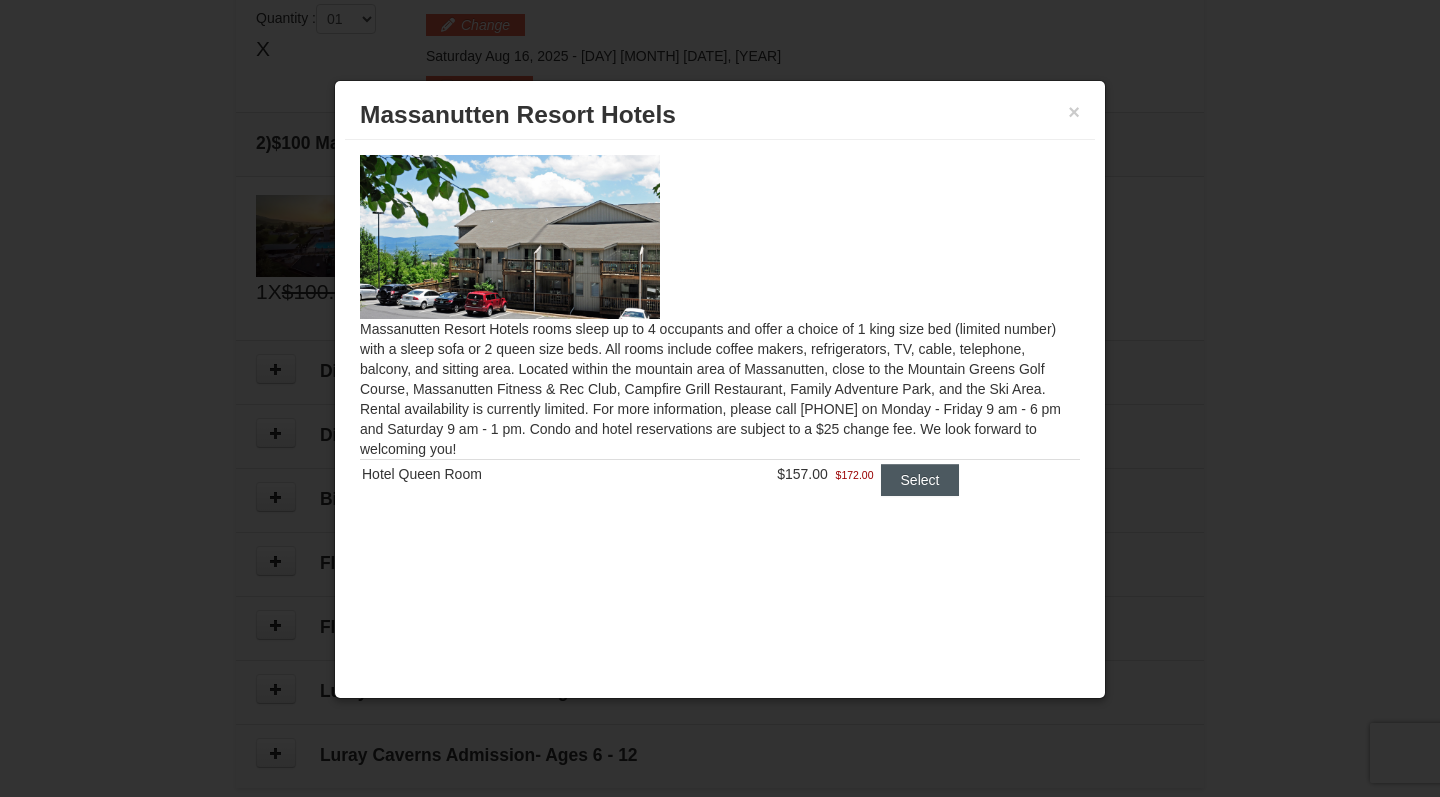 click on "Select" at bounding box center (920, 480) 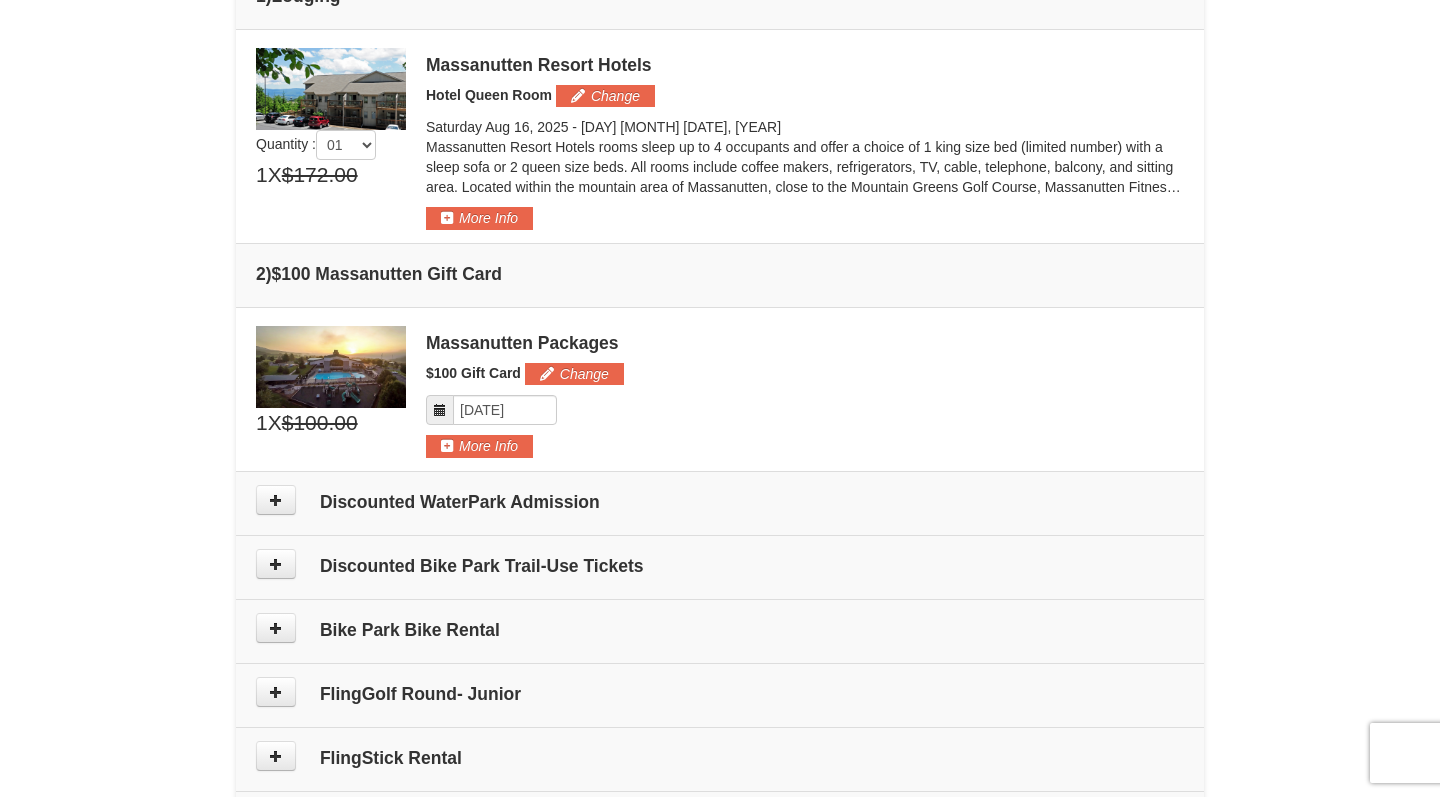 scroll, scrollTop: 589, scrollLeft: 0, axis: vertical 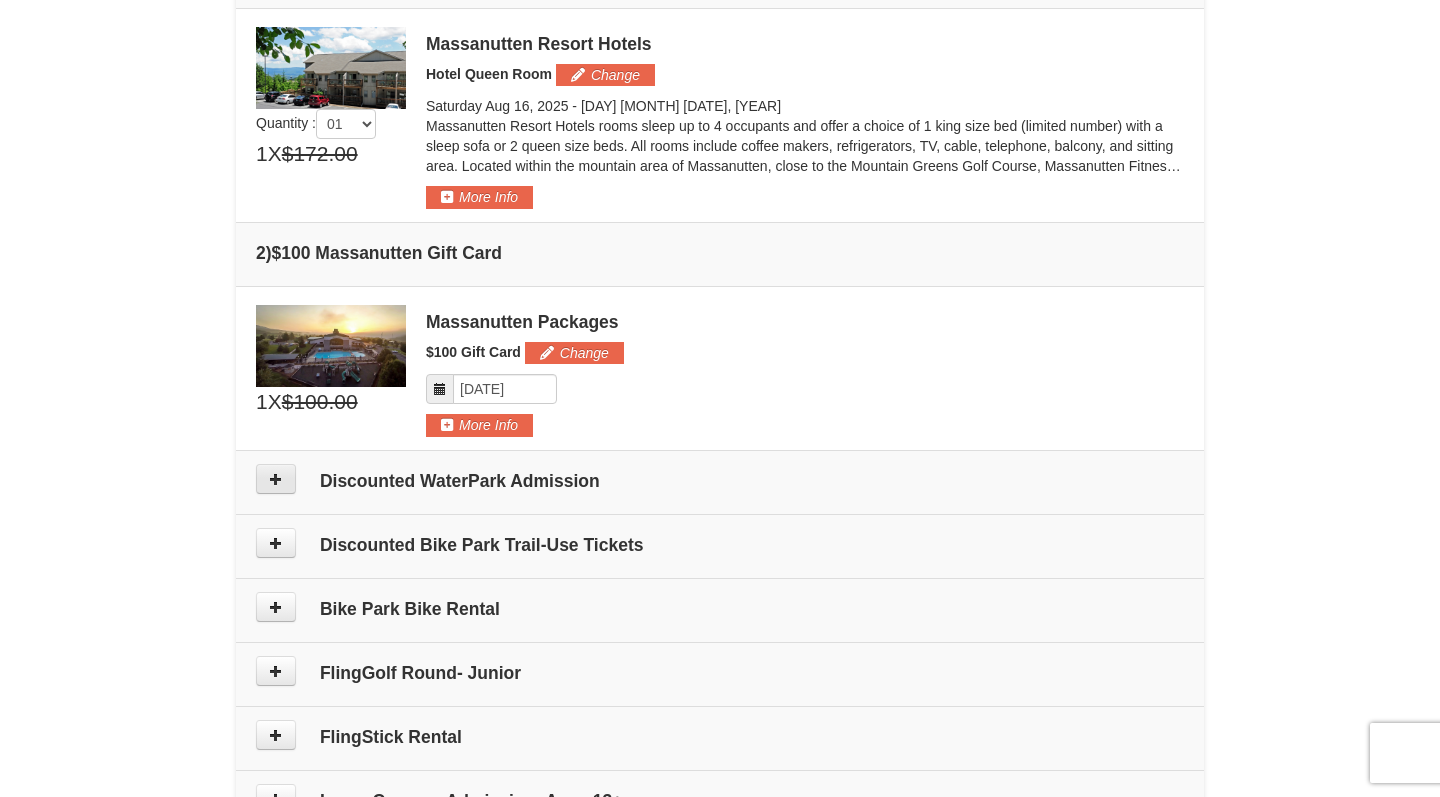 click at bounding box center (276, 479) 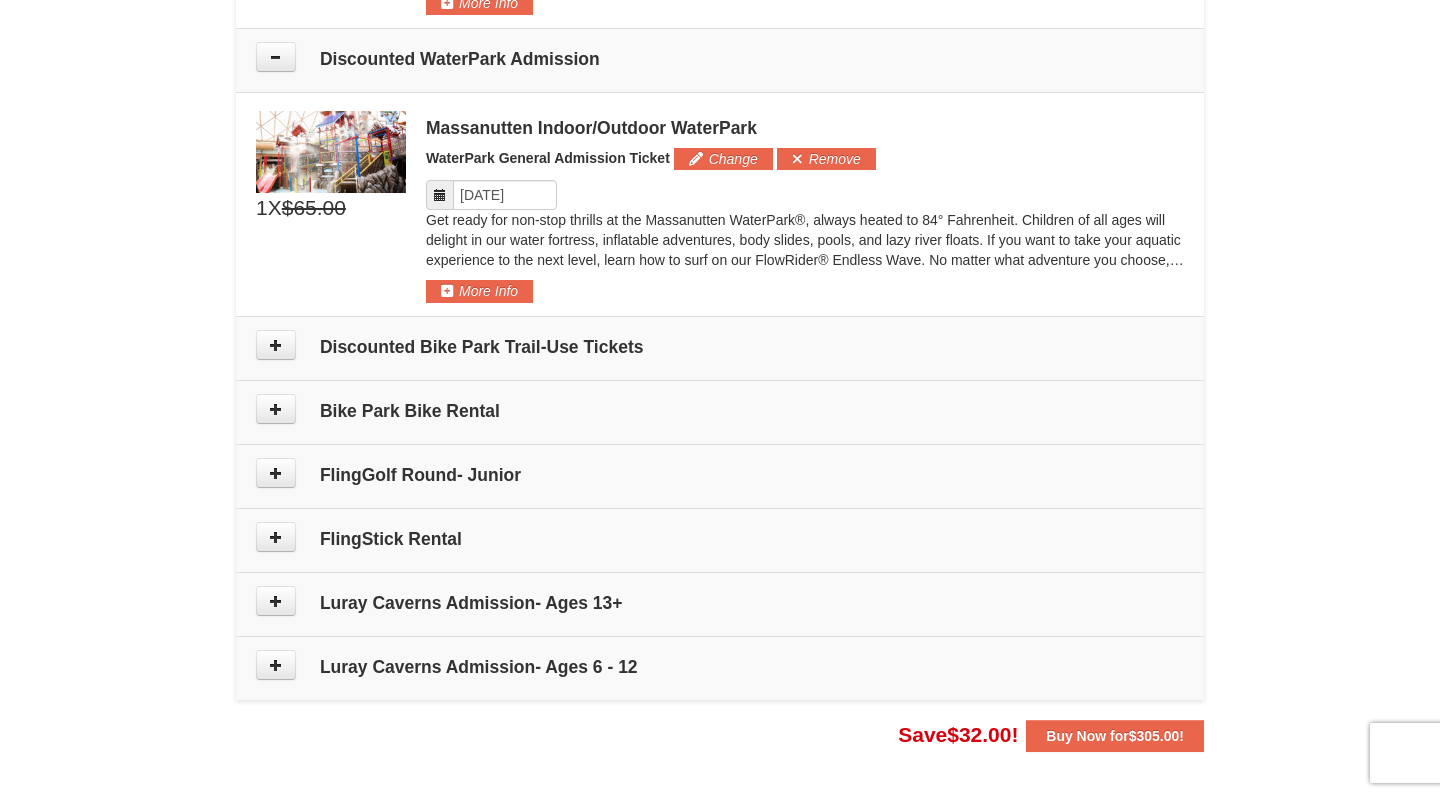scroll, scrollTop: 1038, scrollLeft: 0, axis: vertical 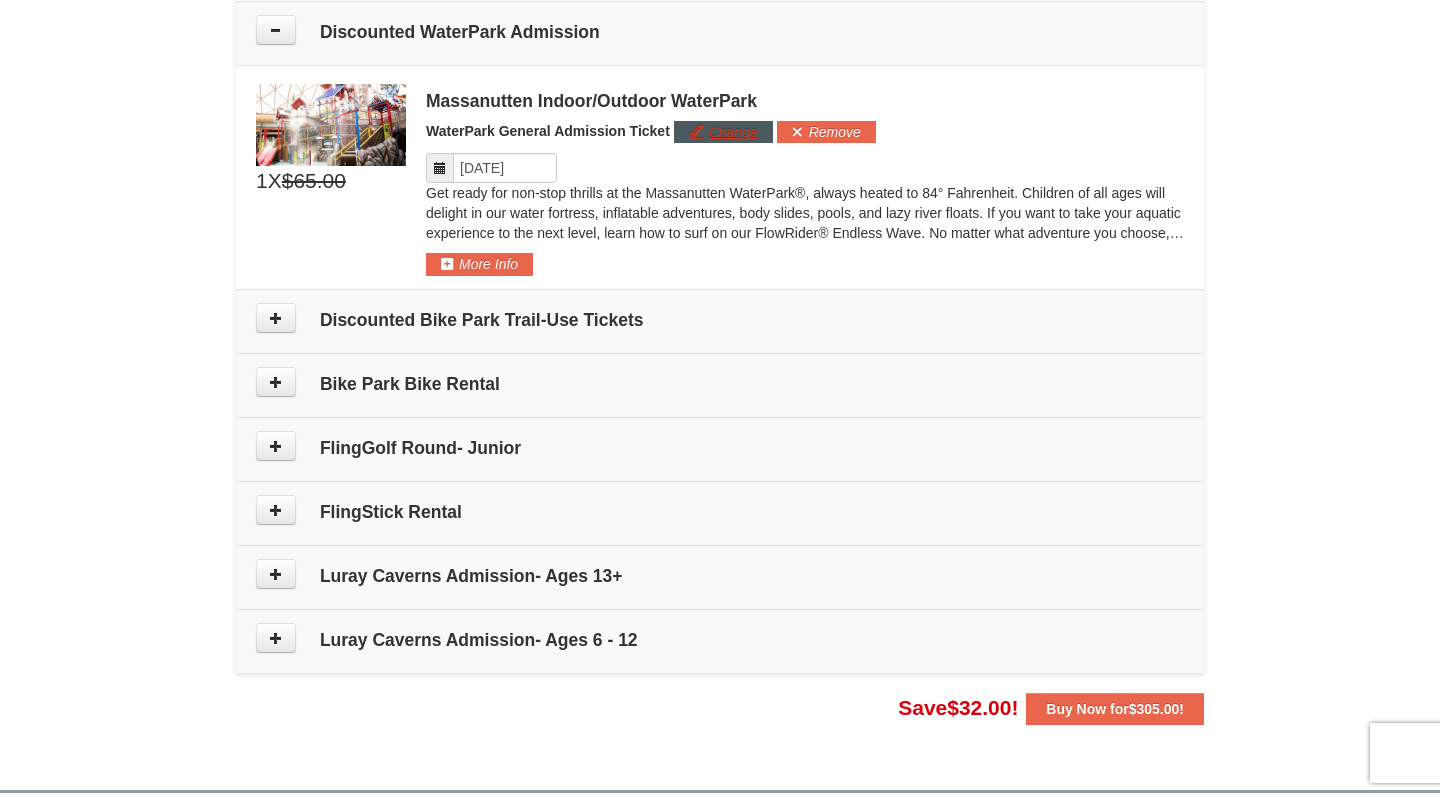 click on "Change" at bounding box center (723, 132) 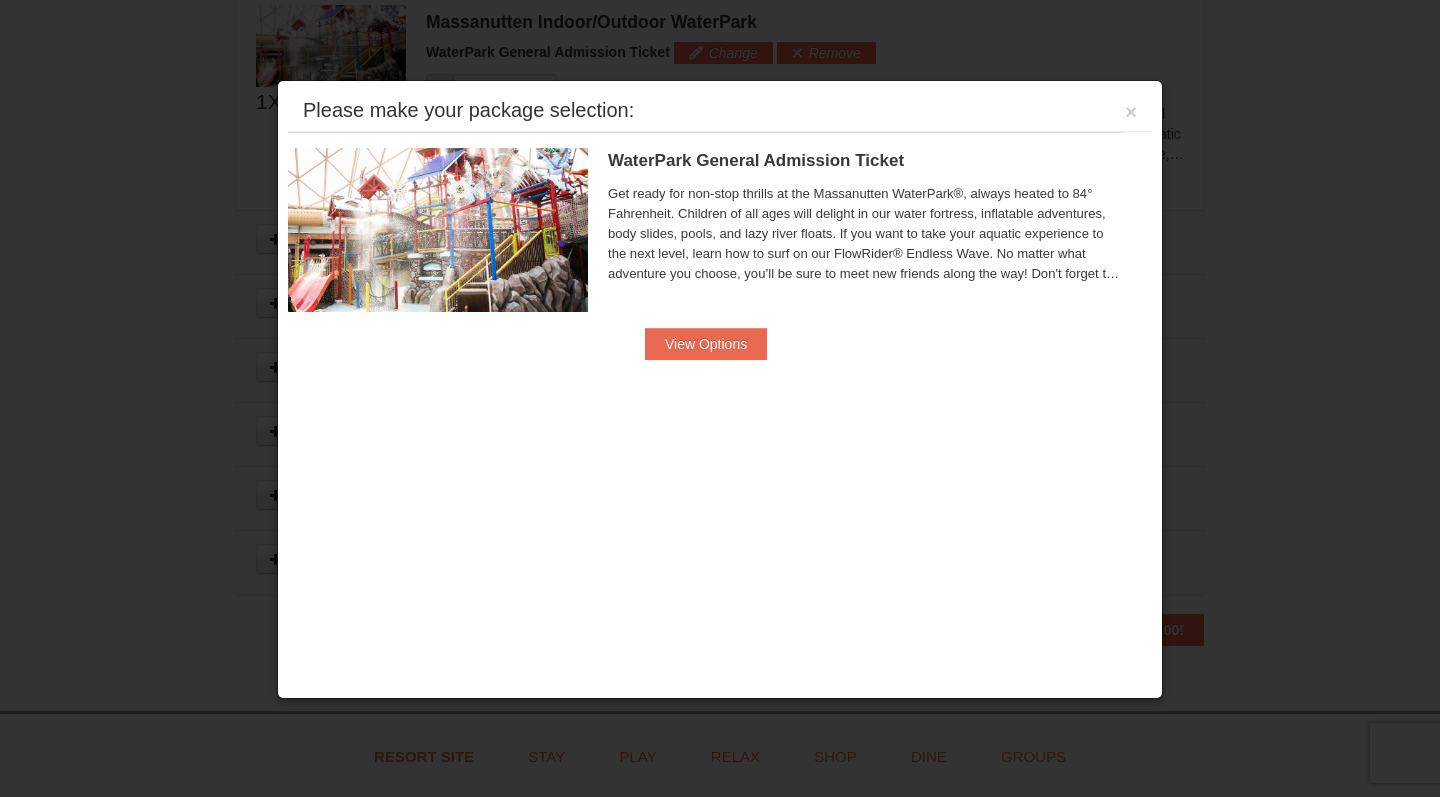 scroll, scrollTop: 1121, scrollLeft: 0, axis: vertical 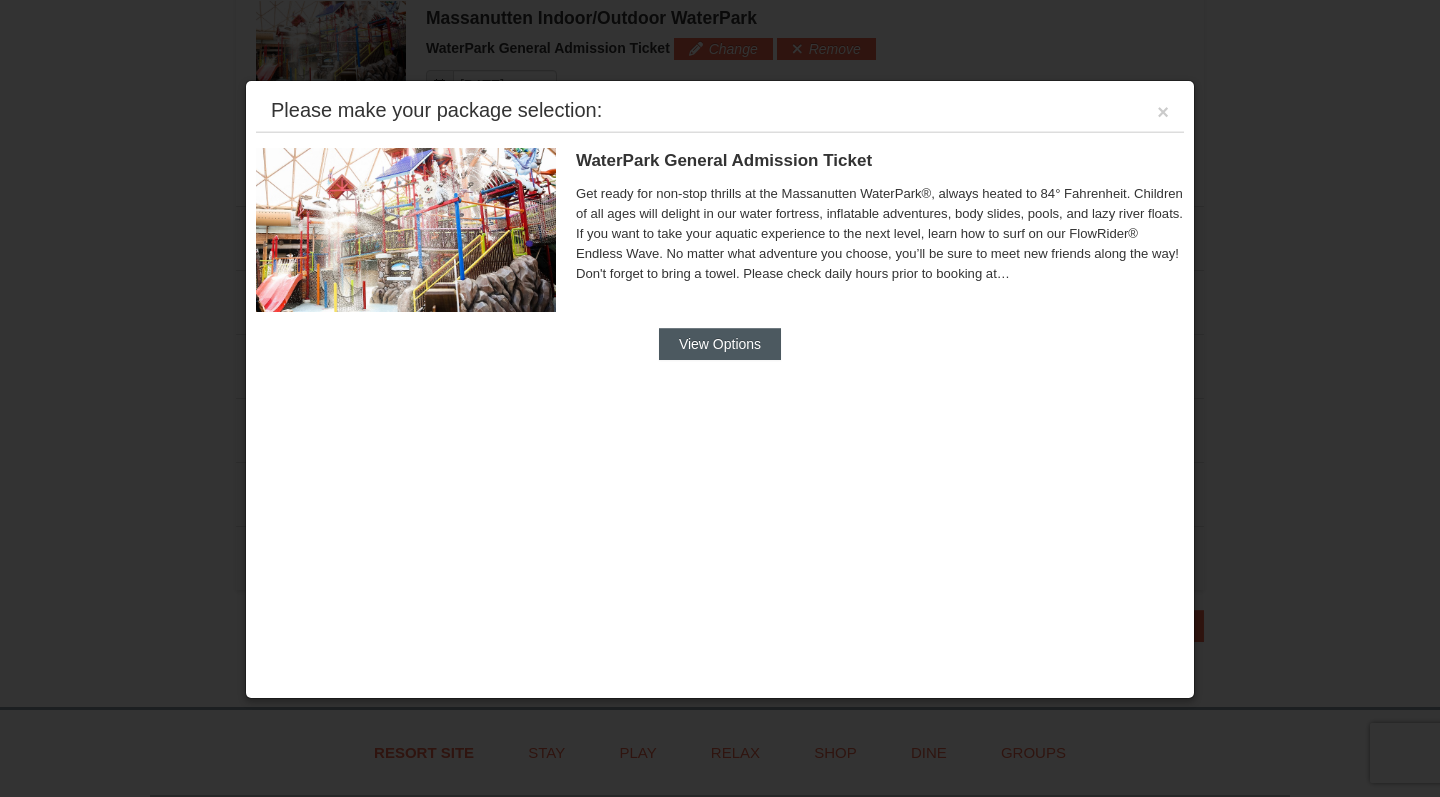 click on "View Options" at bounding box center [720, 344] 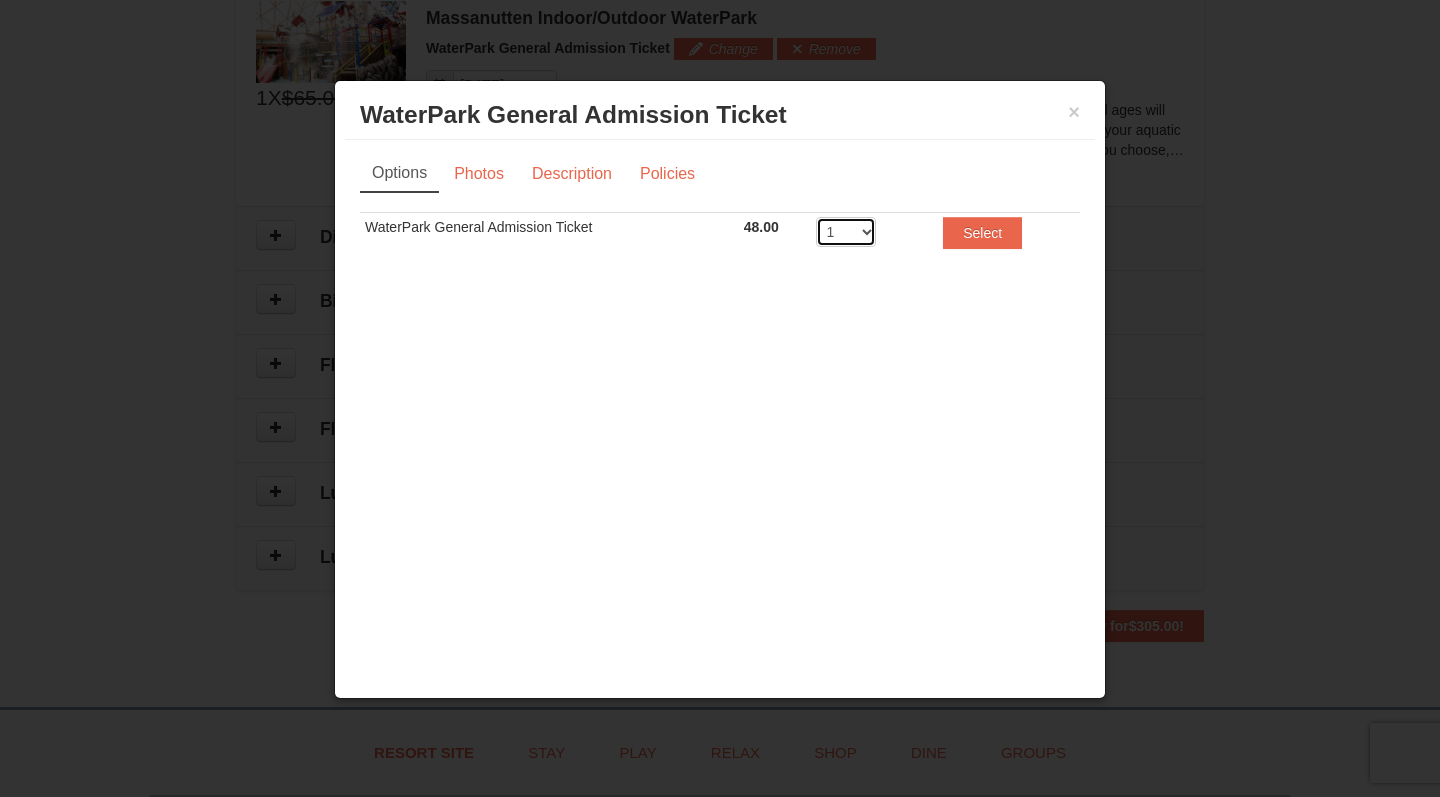 select on "3" 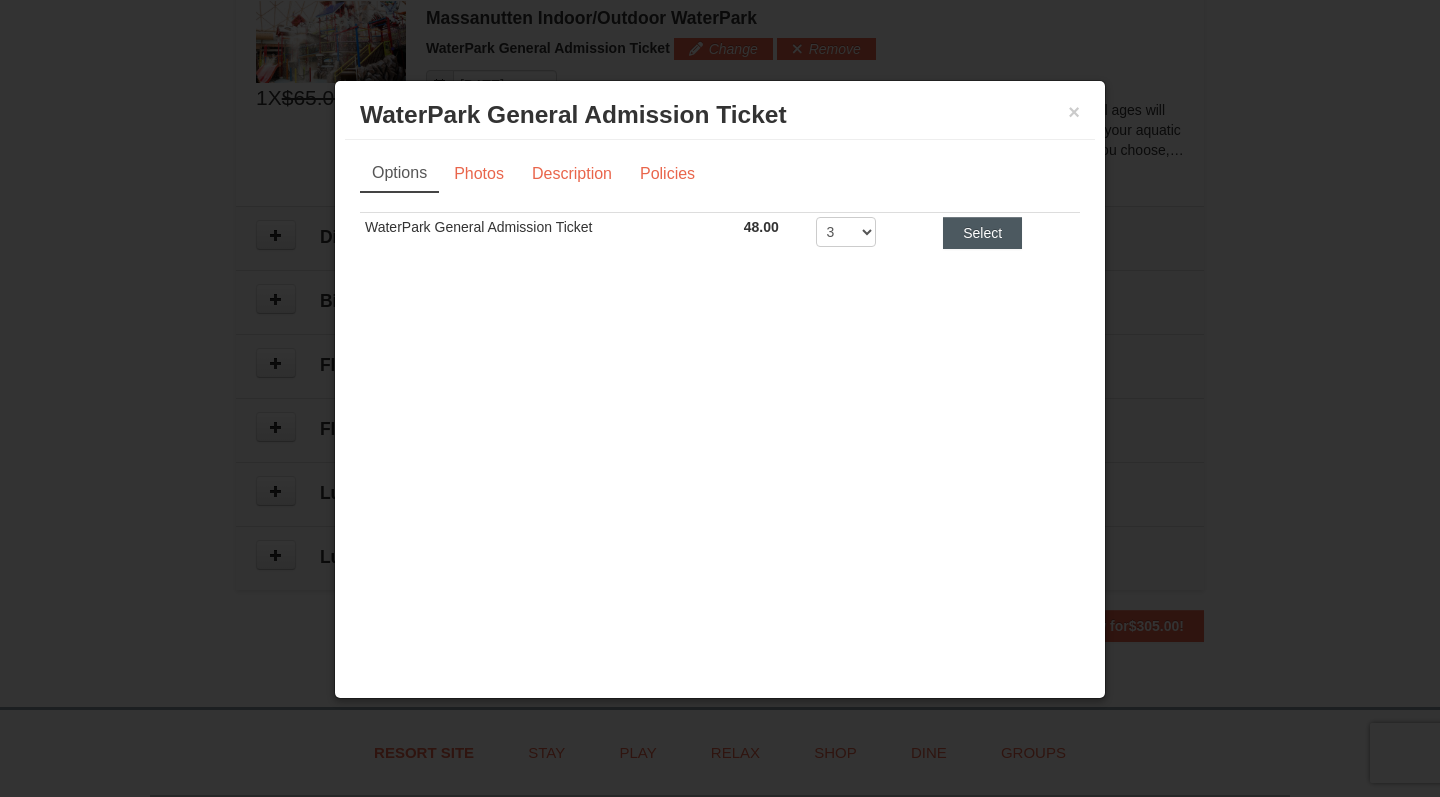 click on "Select" at bounding box center (982, 233) 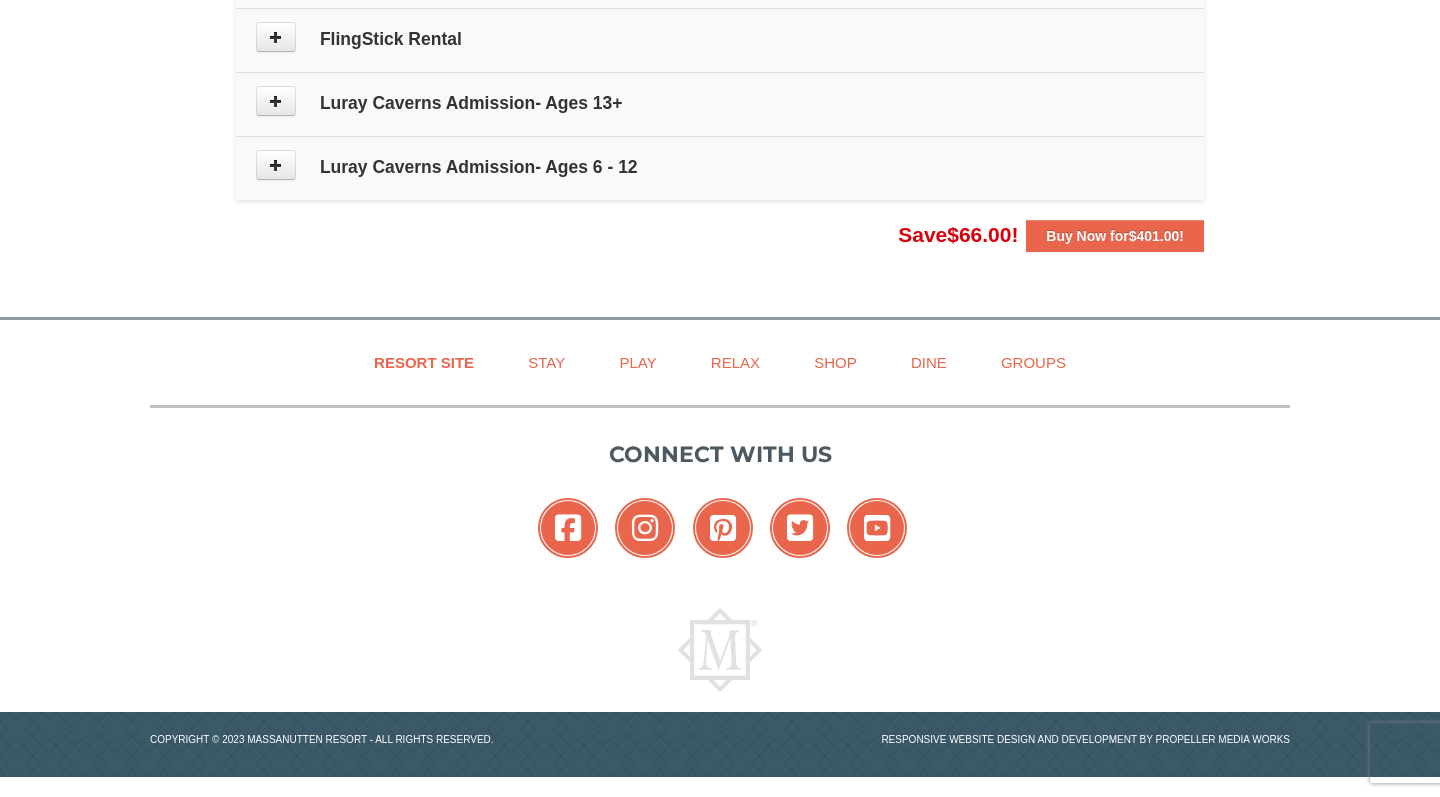 scroll, scrollTop: 1509, scrollLeft: 0, axis: vertical 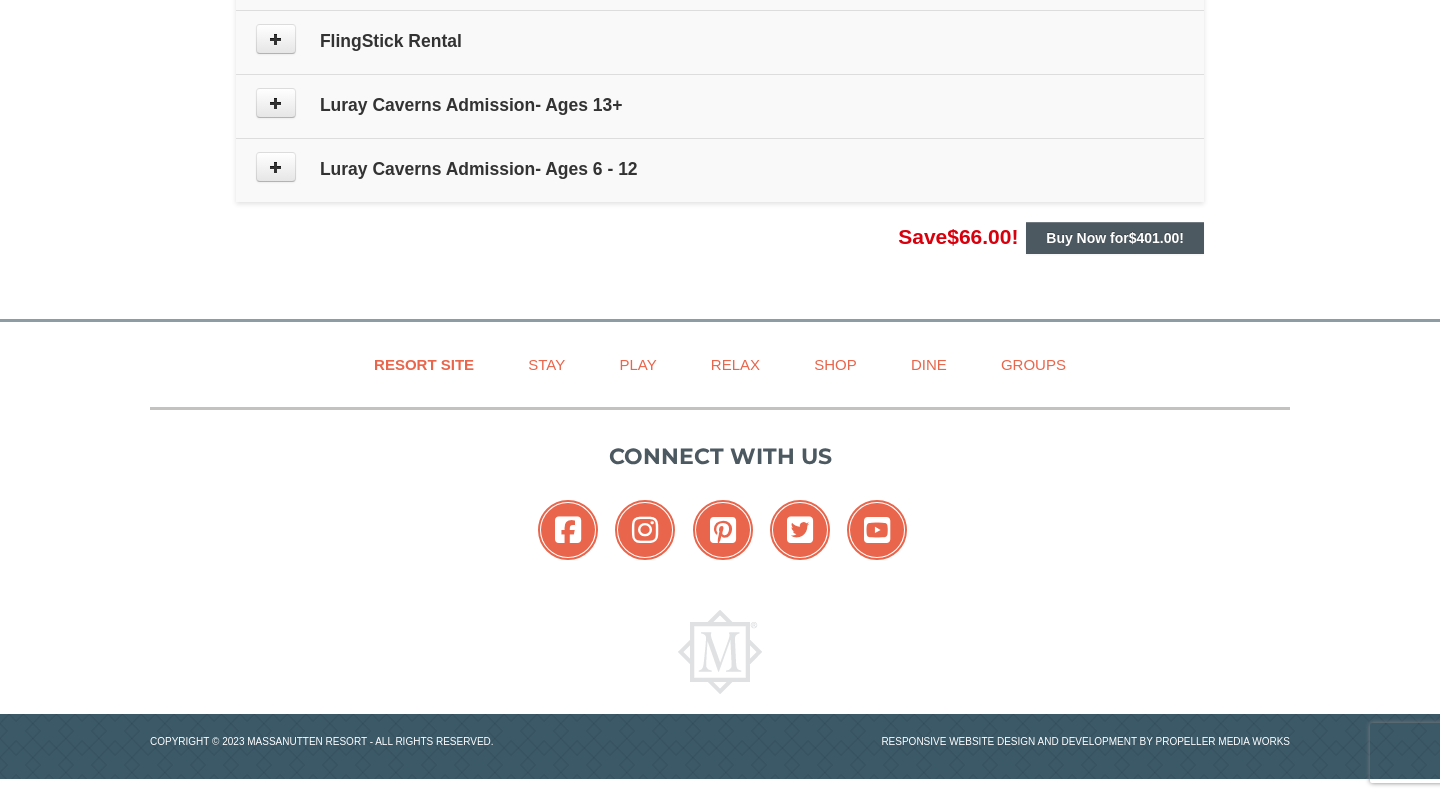 click on "Buy Now for
$401.00 !" at bounding box center (1115, 238) 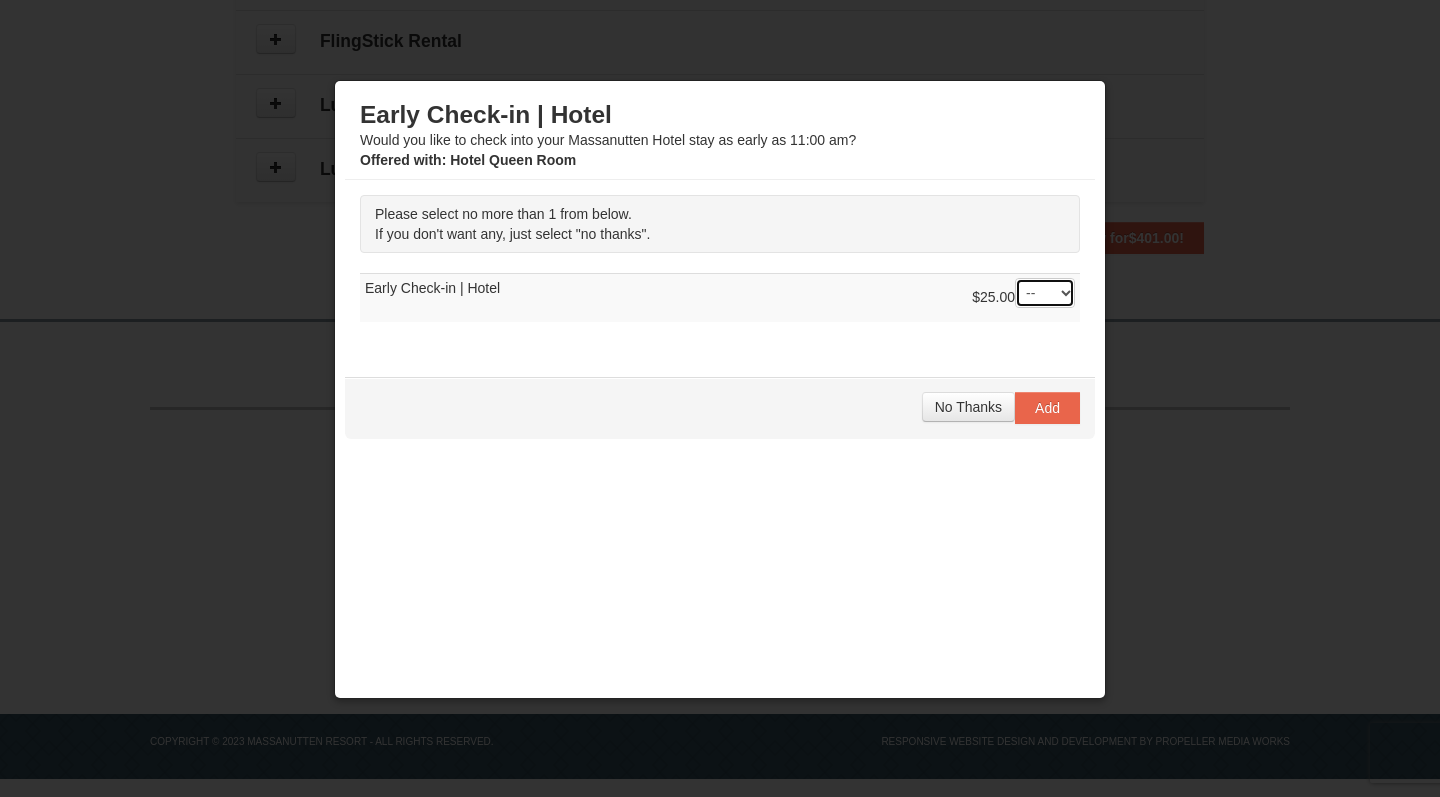 select on "1" 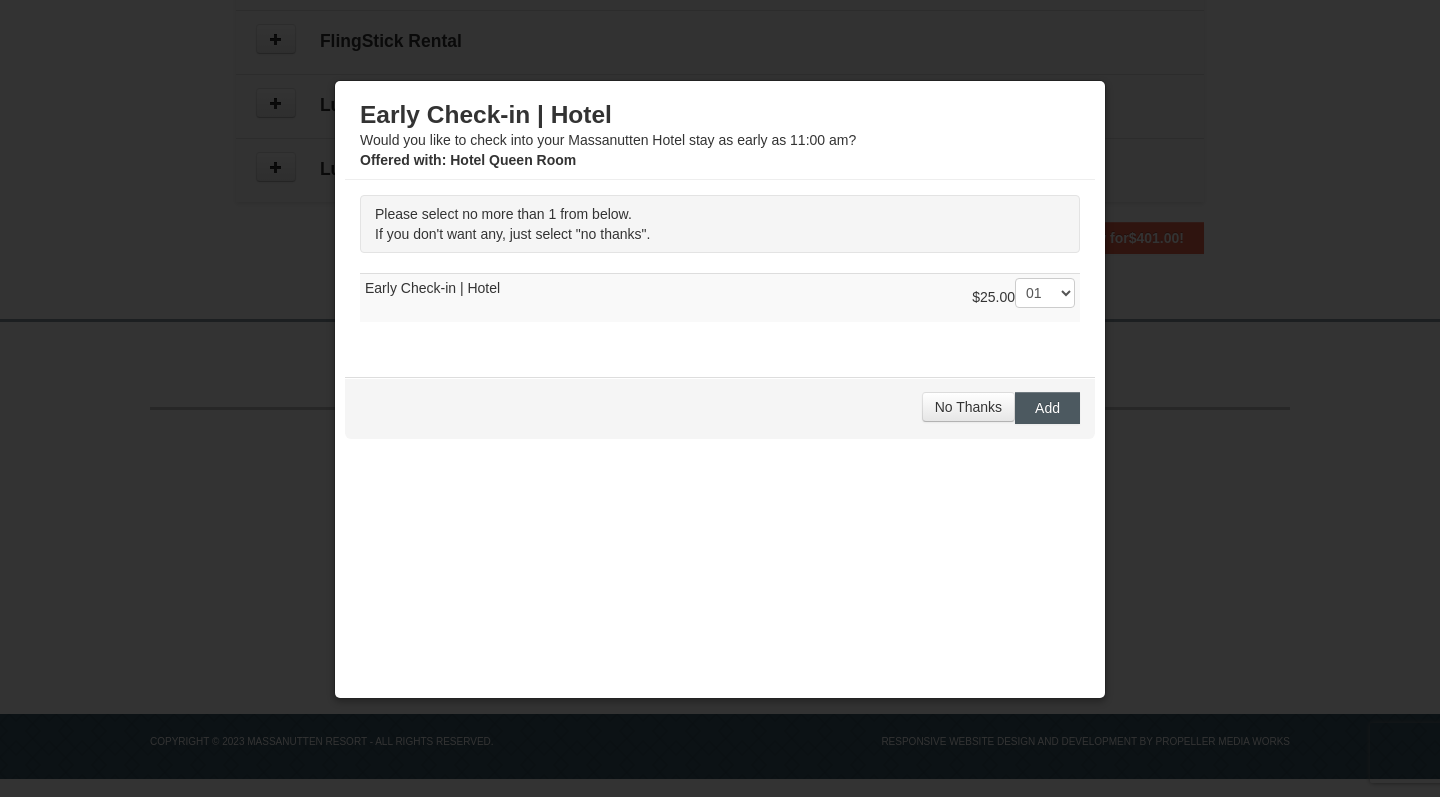 click on "Add" at bounding box center (1047, 408) 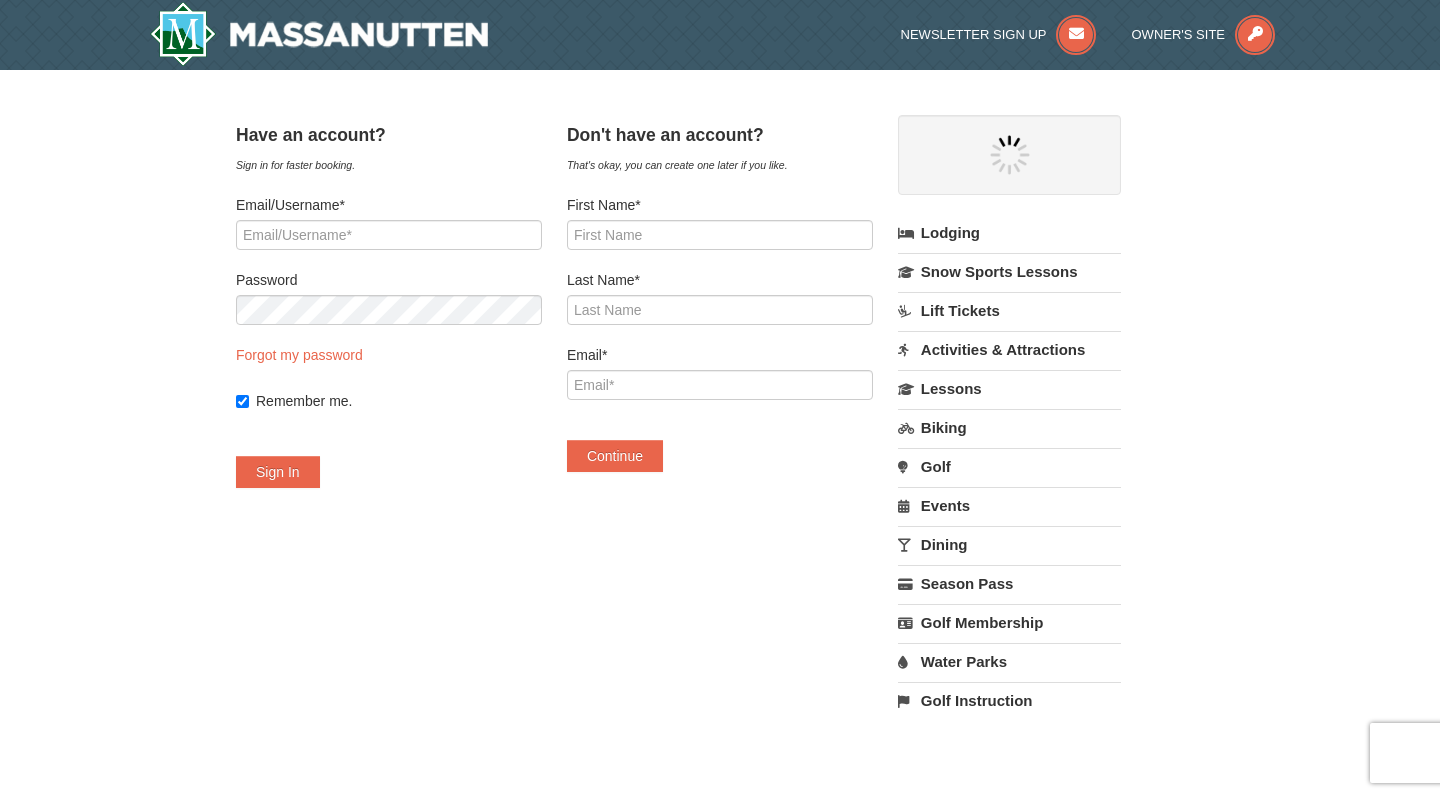 scroll, scrollTop: 0, scrollLeft: 0, axis: both 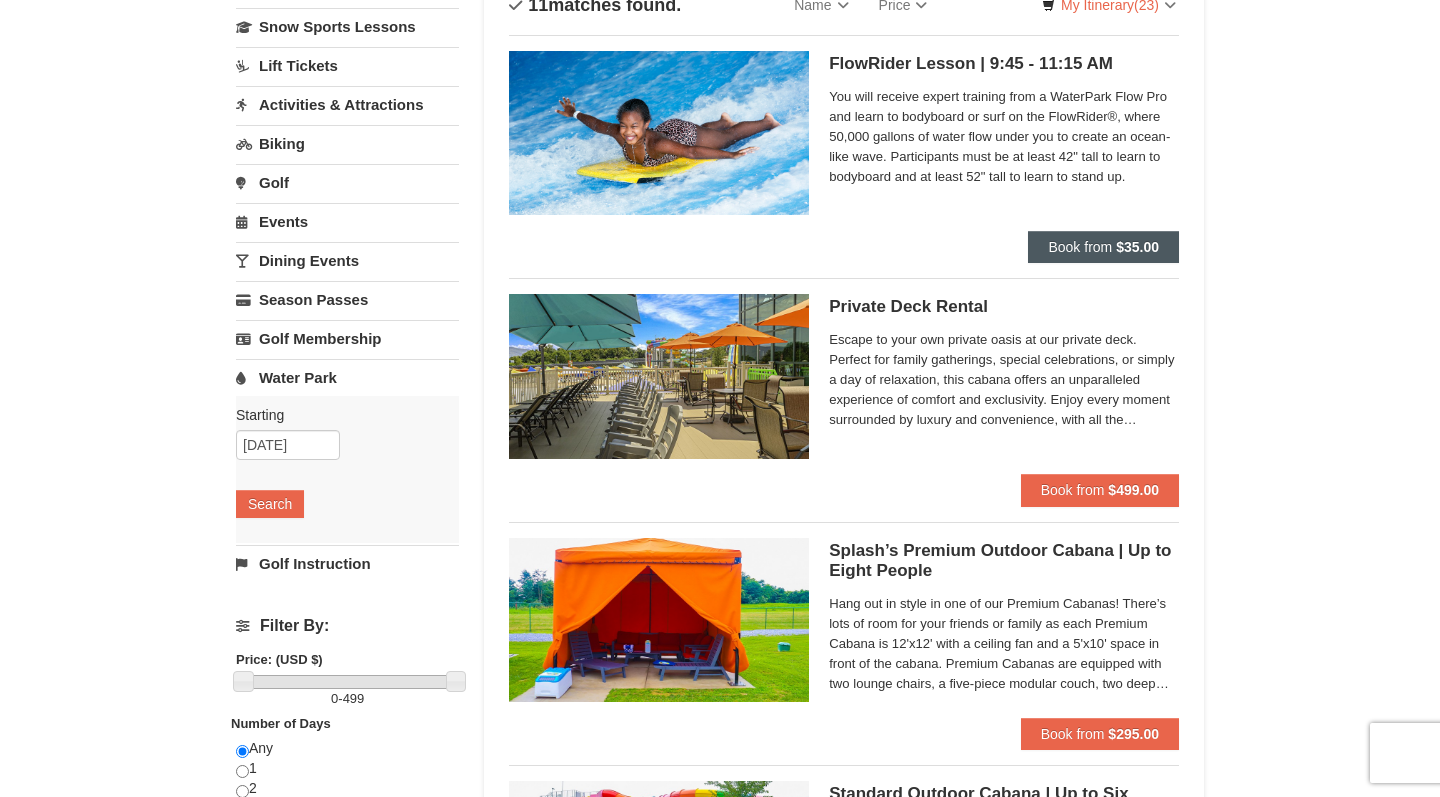 click on "Book from" at bounding box center (1080, 247) 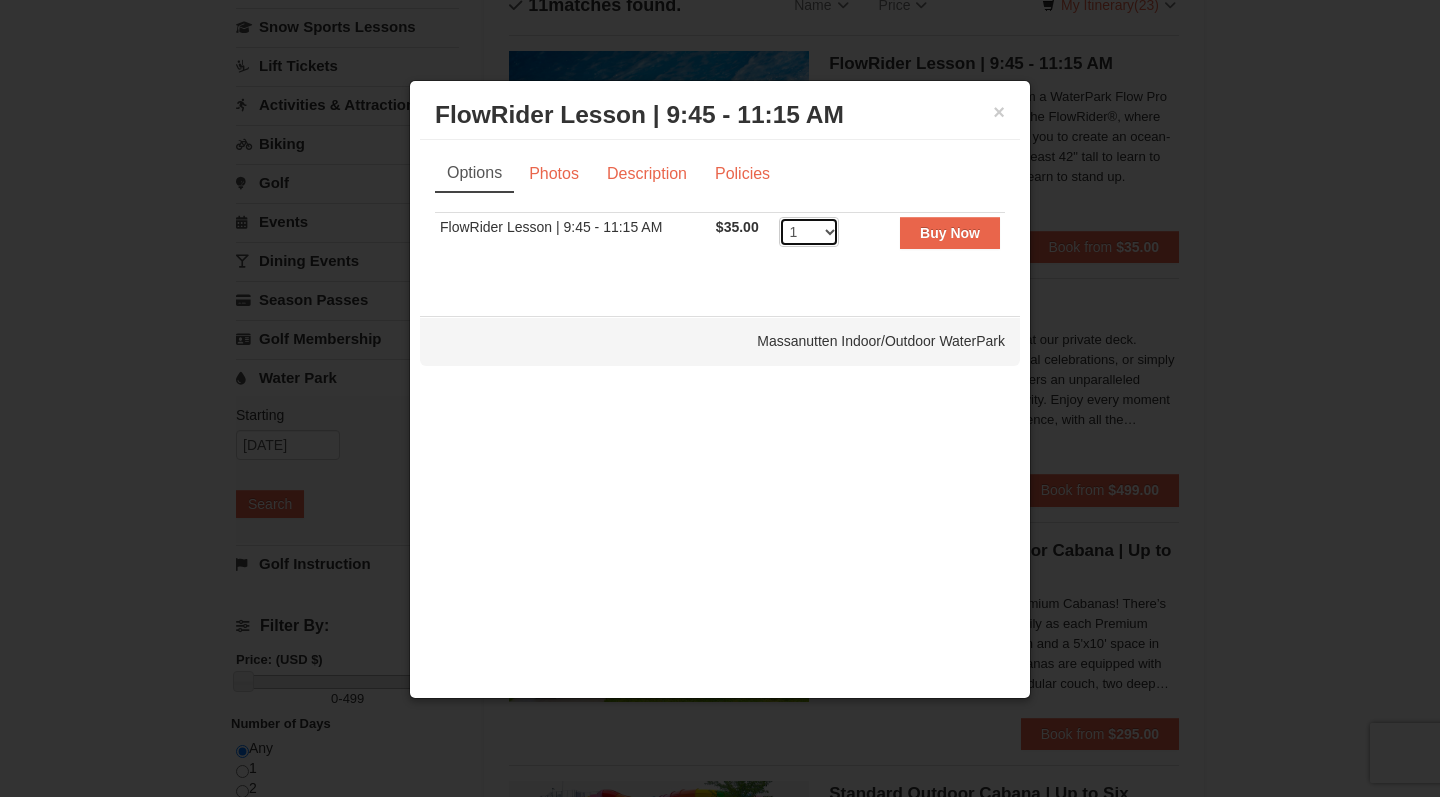 click on "1 2 3 4 5 6 7 8 9" at bounding box center (809, 232) 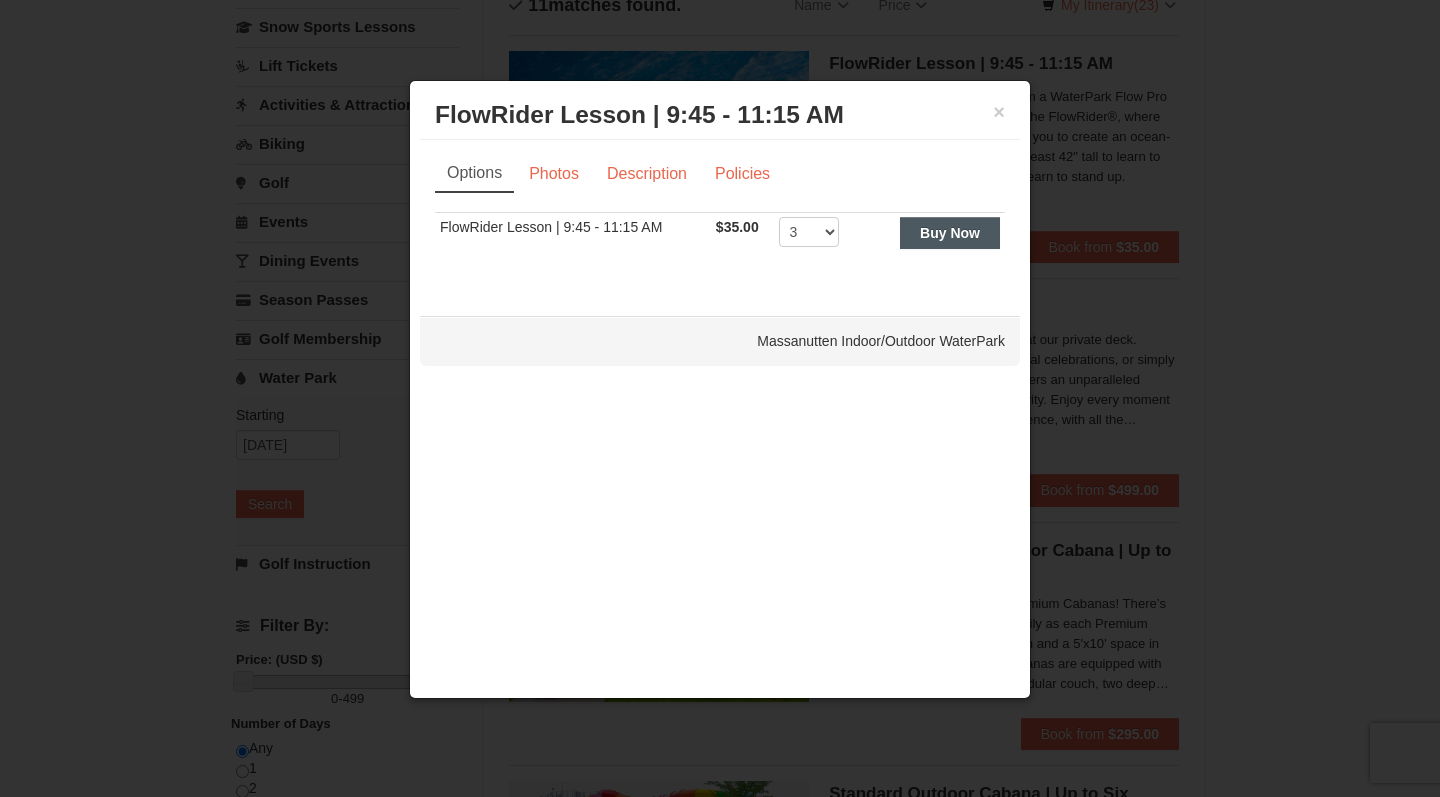 click on "Buy Now" at bounding box center [950, 233] 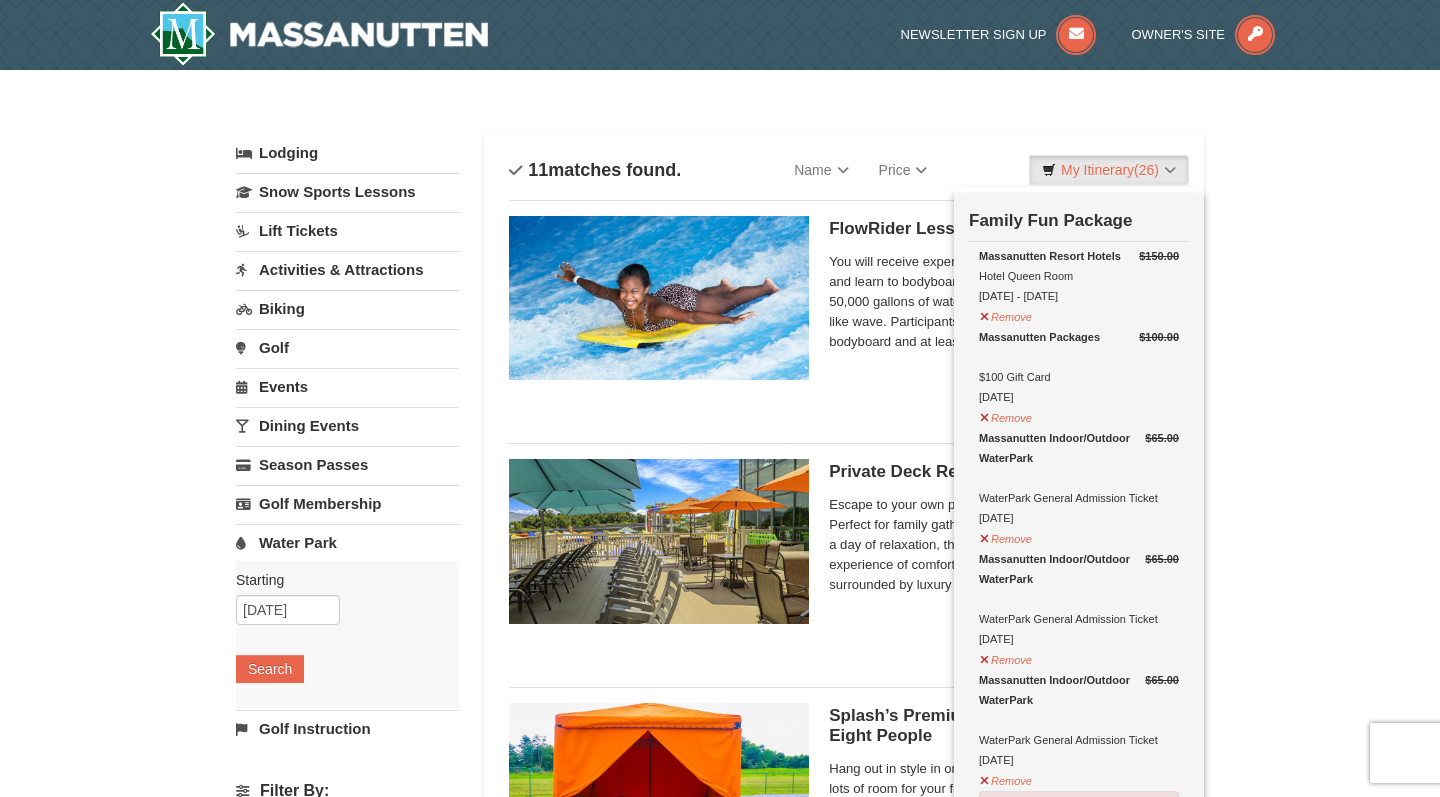 scroll, scrollTop: 0, scrollLeft: 0, axis: both 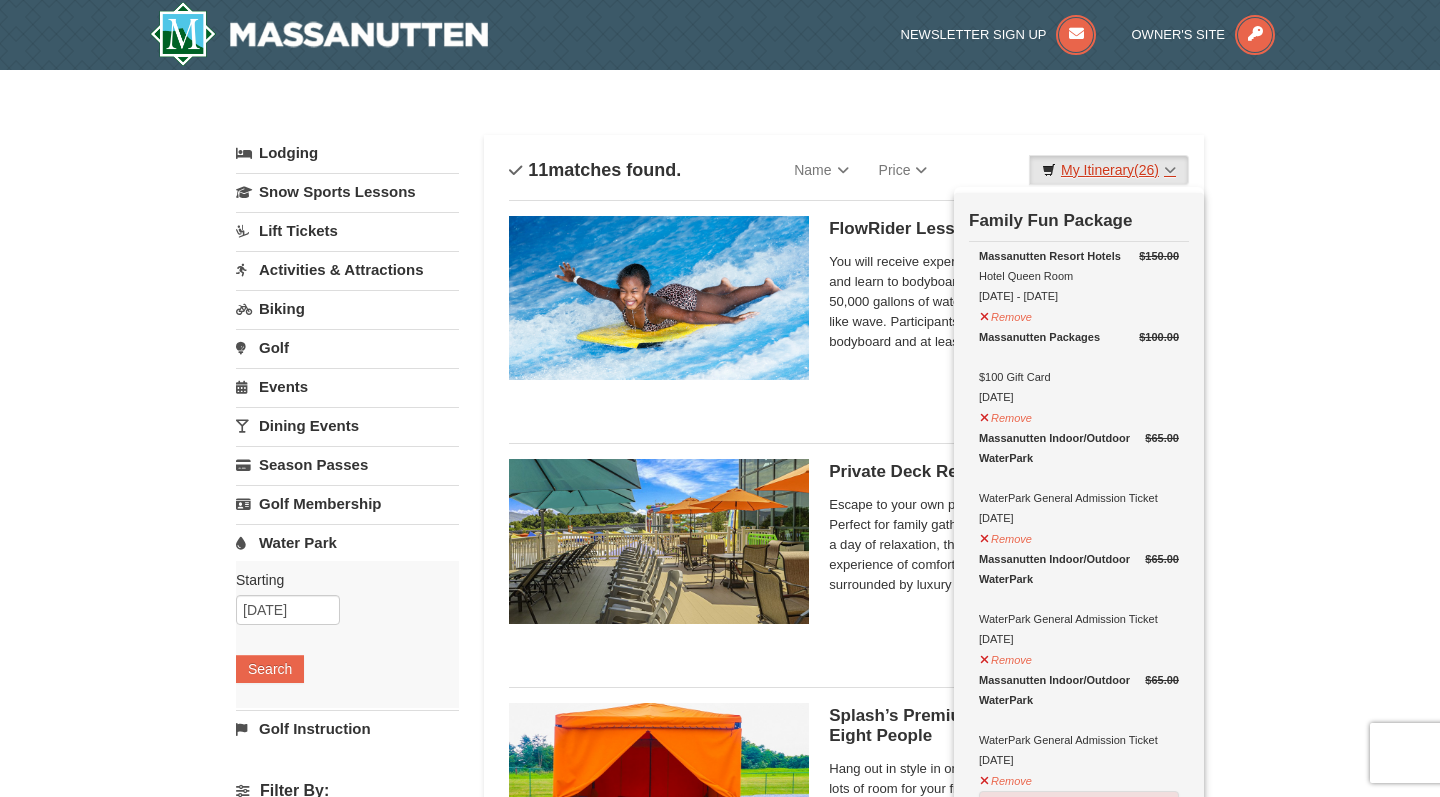 click on "My Itinerary (26)" at bounding box center (1109, 170) 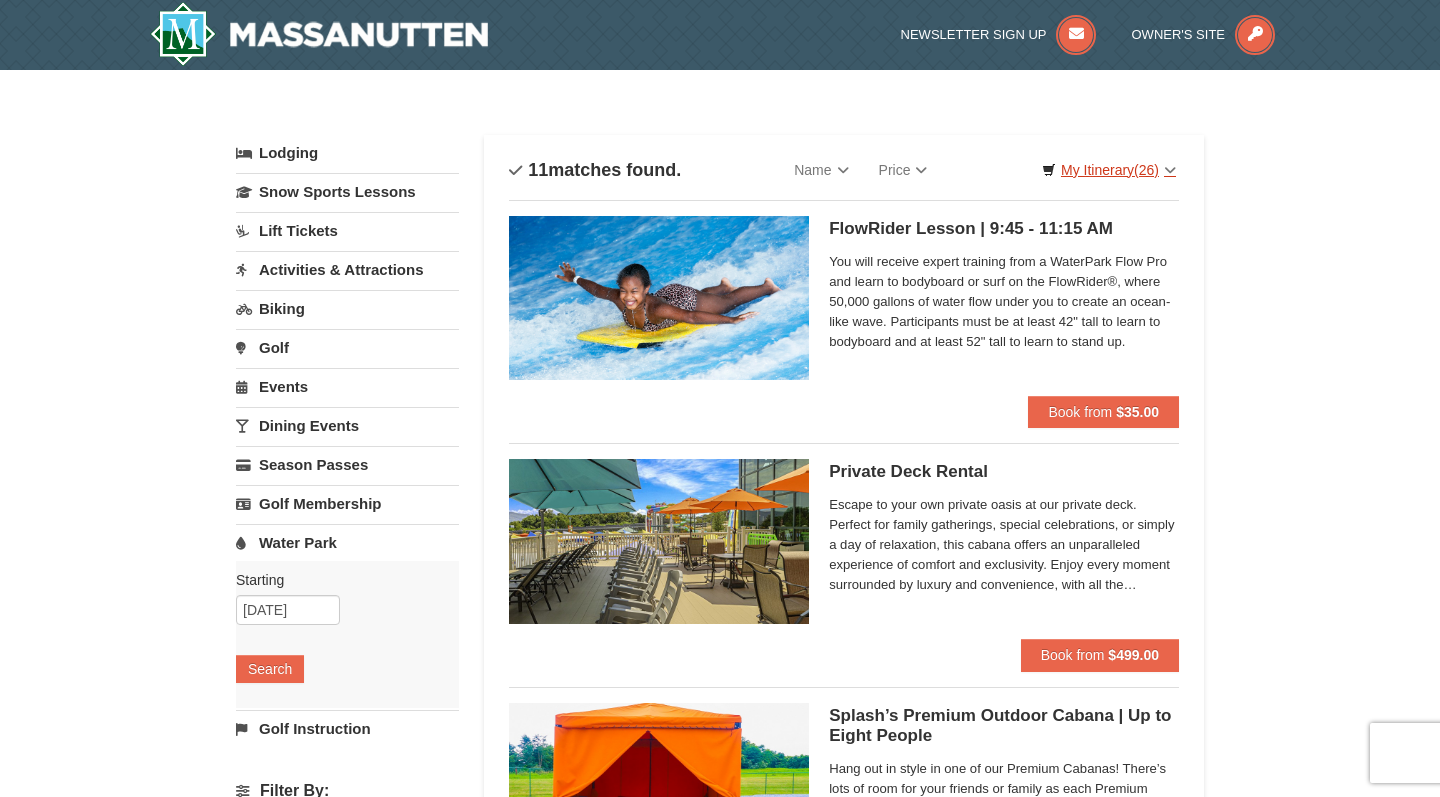 click on "My Itinerary (26)" at bounding box center (1109, 170) 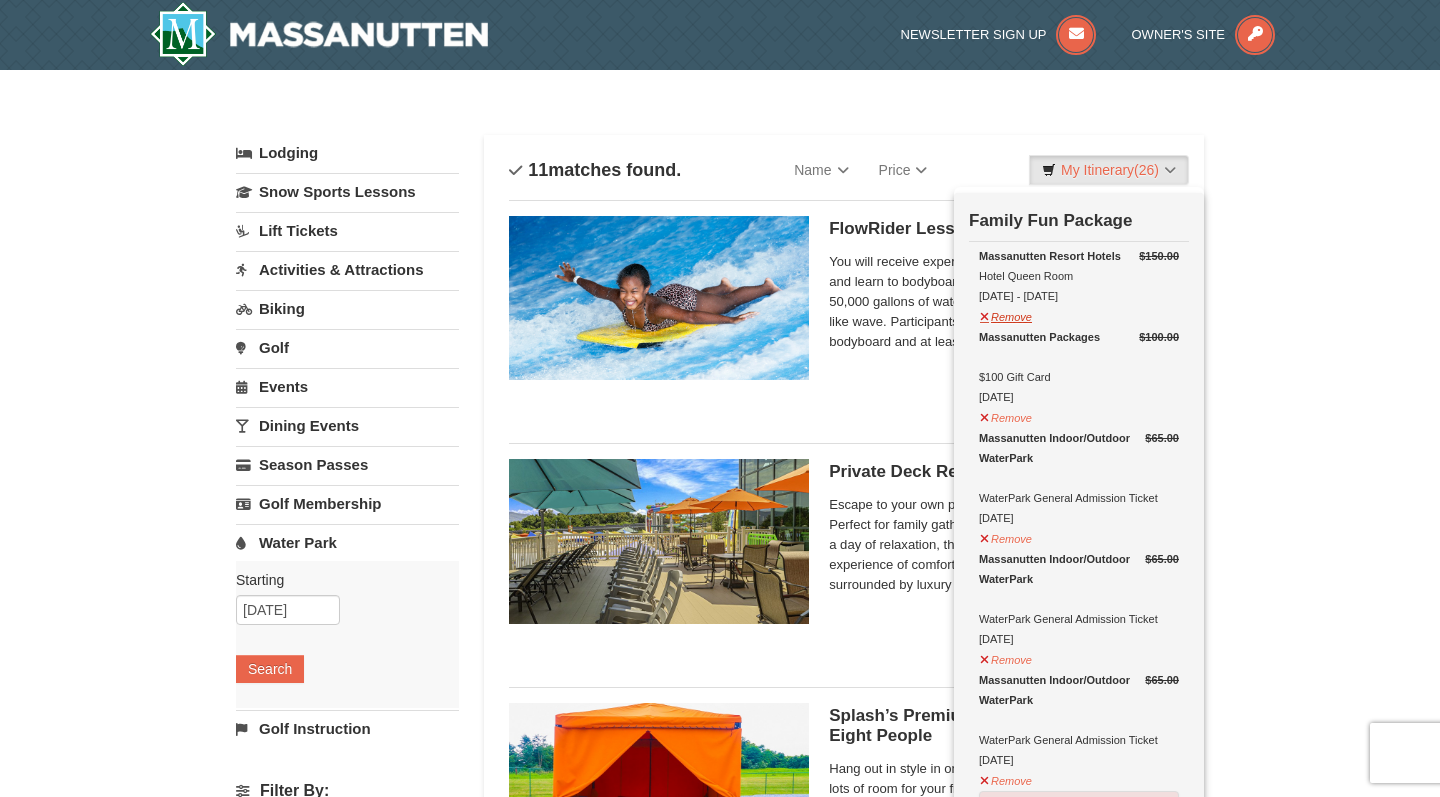 click on "Remove" at bounding box center (1006, 314) 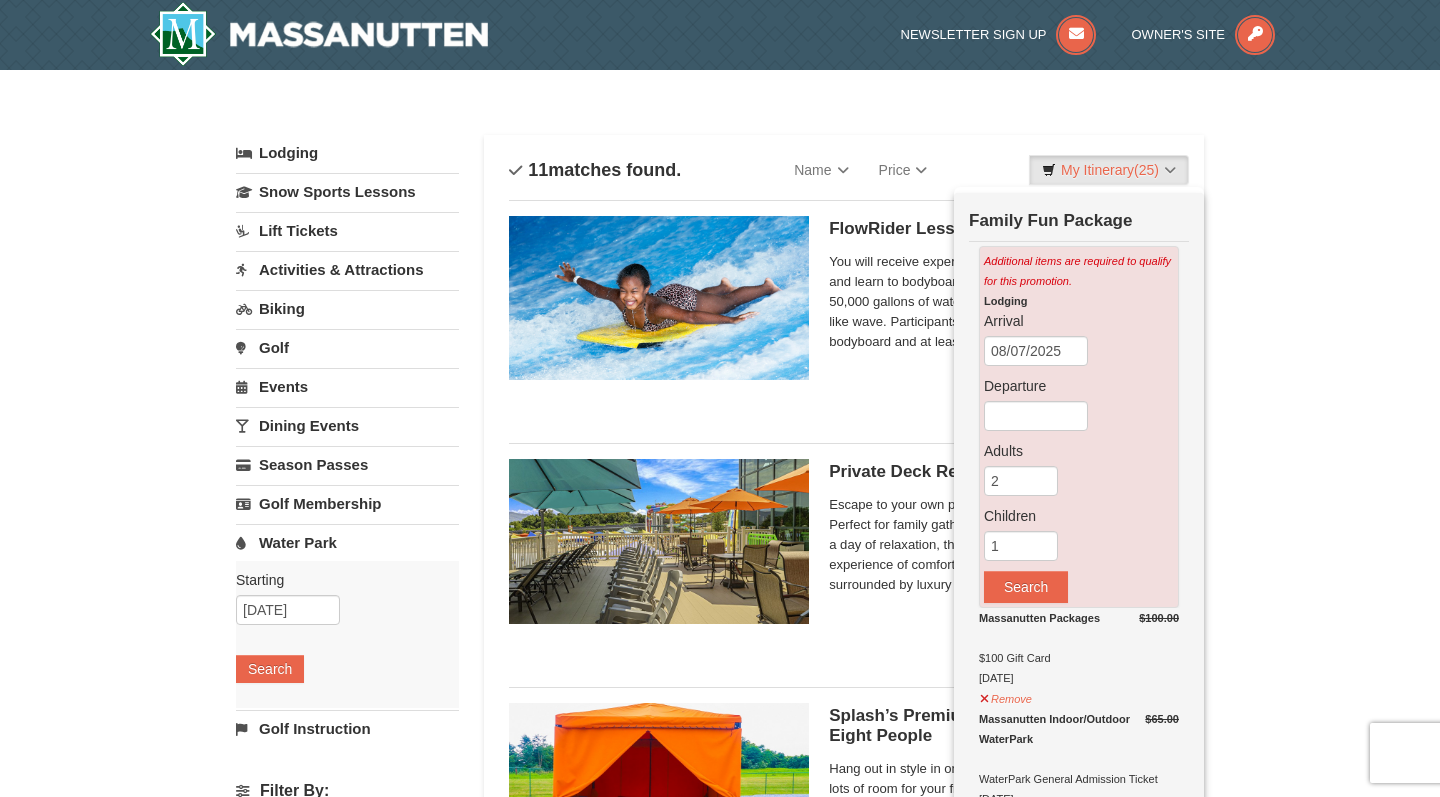 click on "Arrival" at bounding box center (1079, 321) 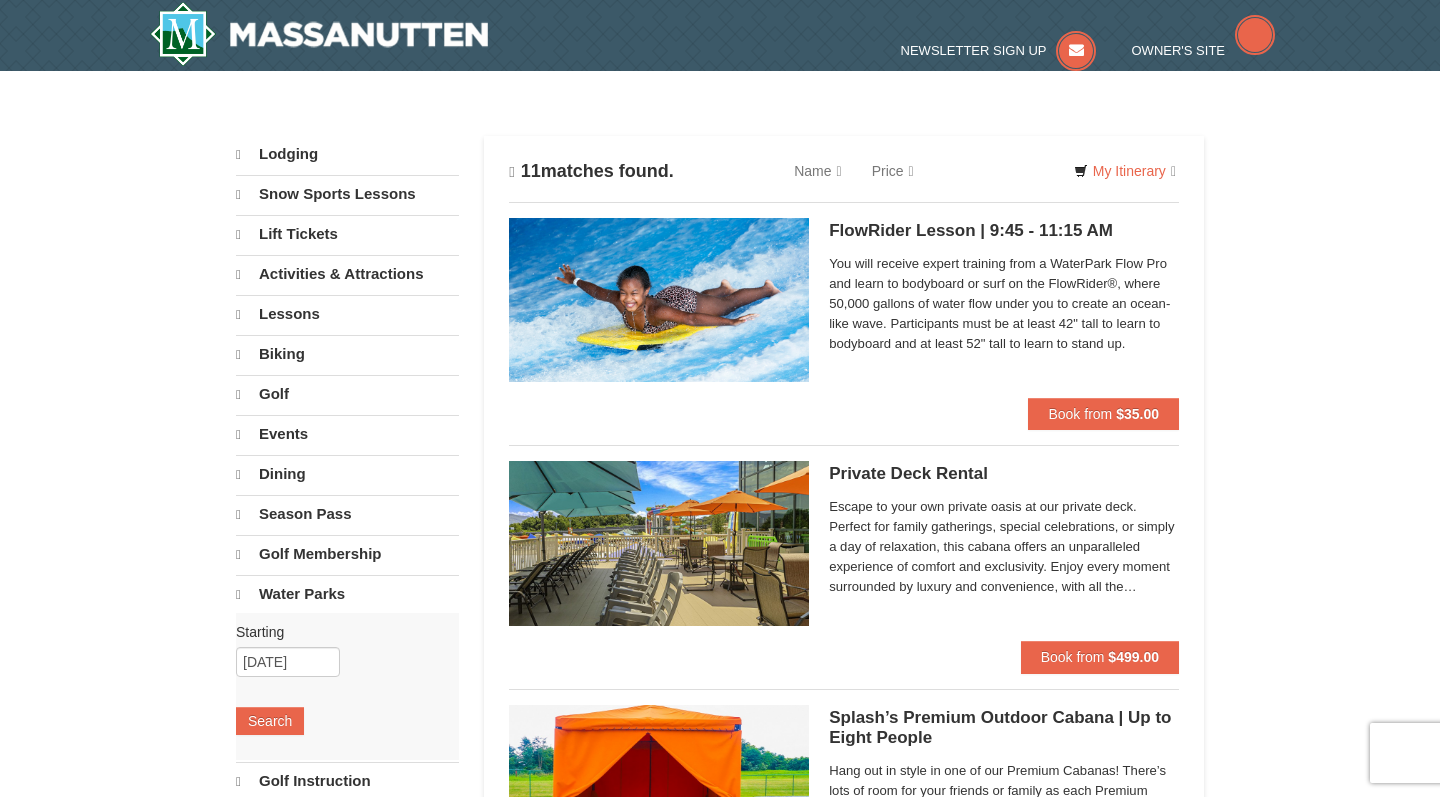 scroll, scrollTop: 0, scrollLeft: 0, axis: both 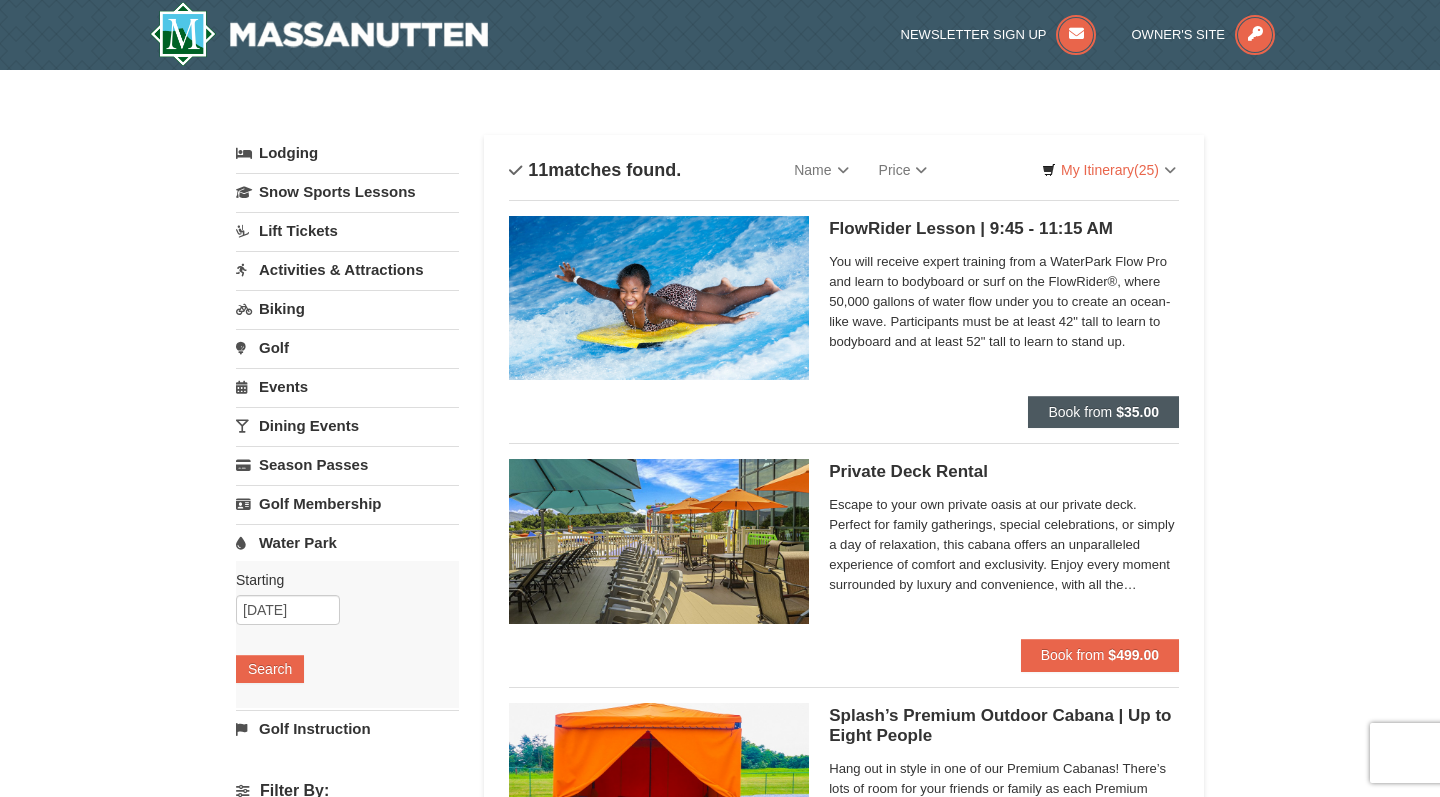 click on "Book from" at bounding box center (1080, 412) 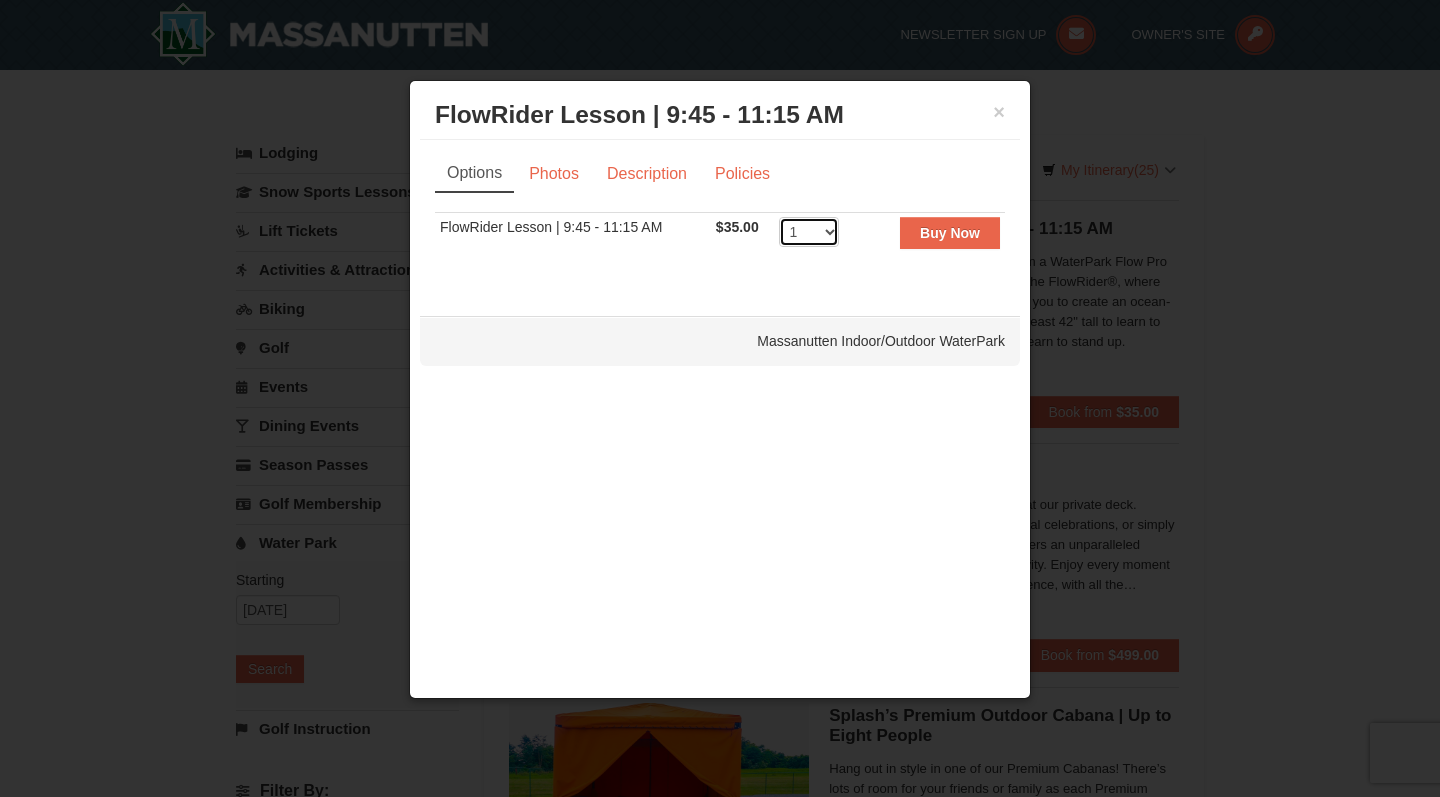 select on "3" 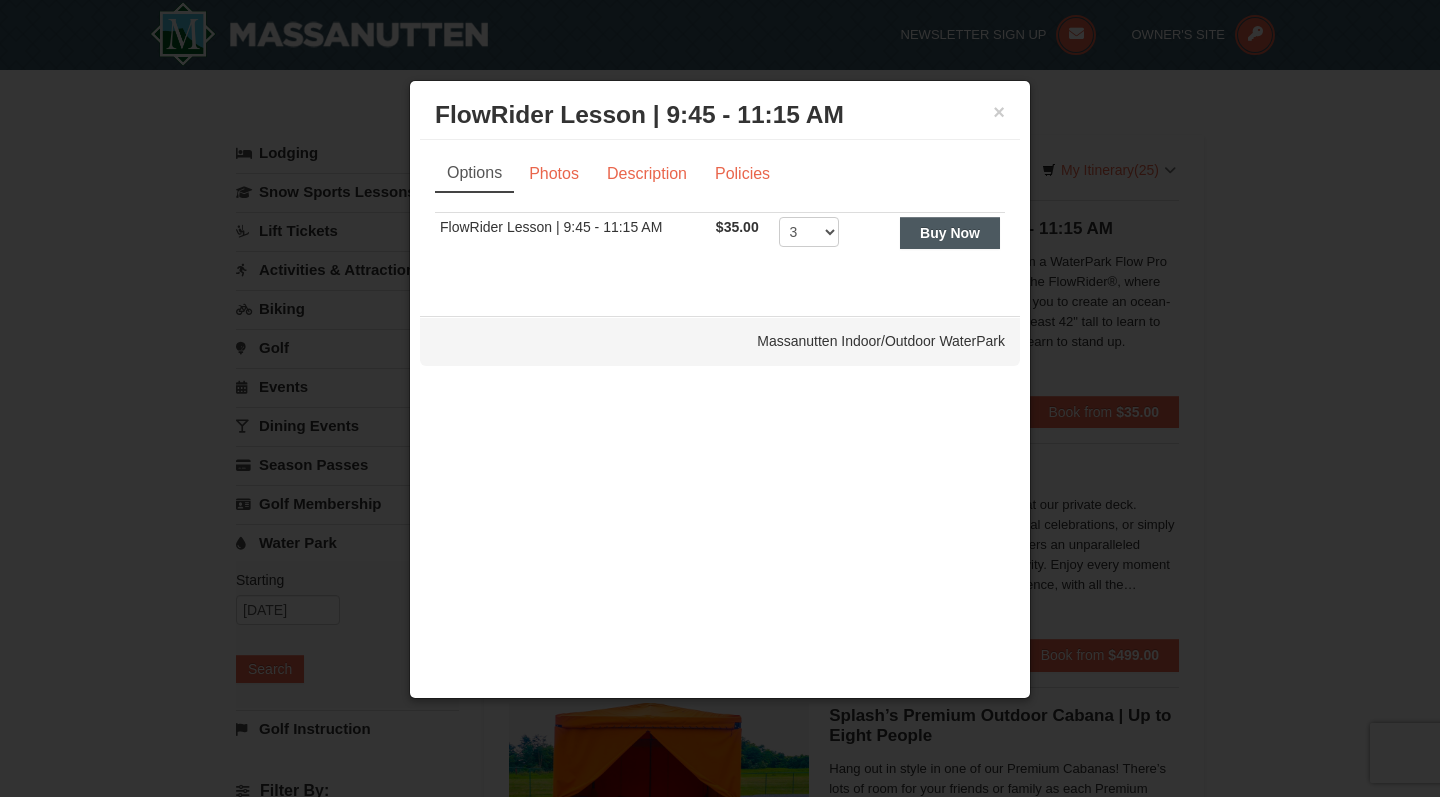 click on "Buy Now" at bounding box center [950, 233] 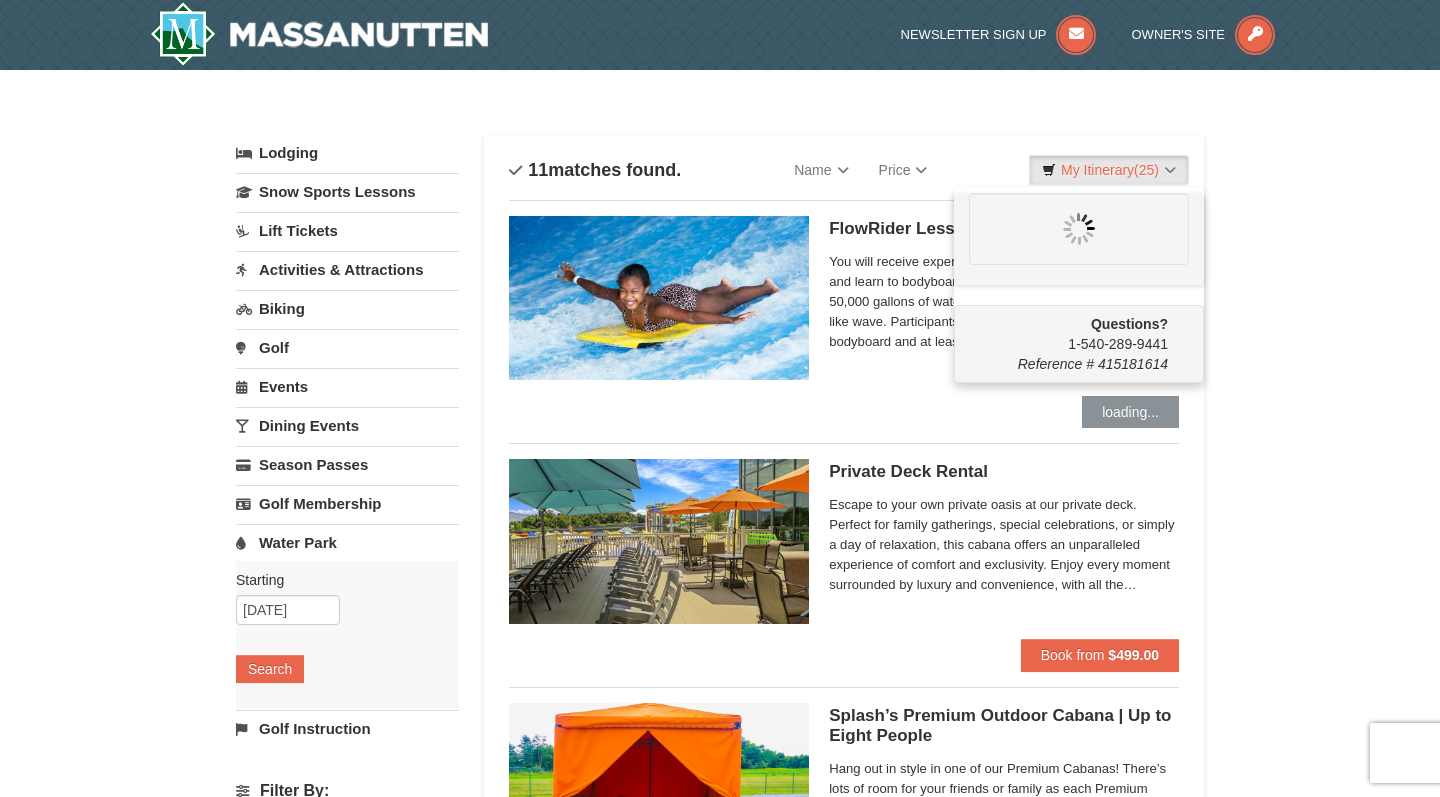 click on "×
Categories
List
Filter
My Itinerary (25)
Questions?  1-540-289-9441
Reference #   415181614
Lodging
Arrival Please format dates MM/DD/YYYY Please format dates MM/DD/YYYY
08/16/2025
Departure Please format dates MM/DD/YYYY Please format dates MM/DD/YYYY
2 1" at bounding box center (720, 1501) 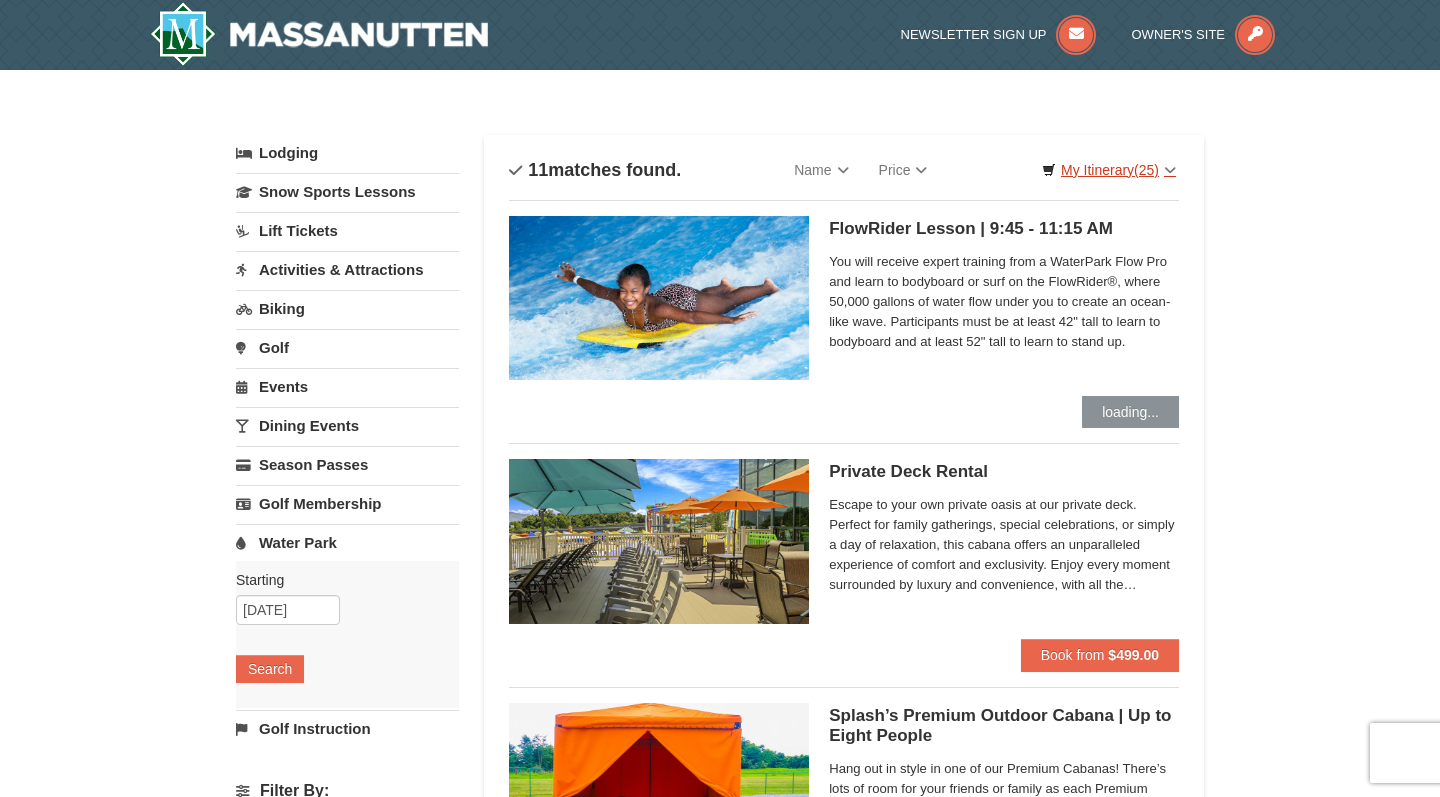 click on "(25)" at bounding box center (1146, 170) 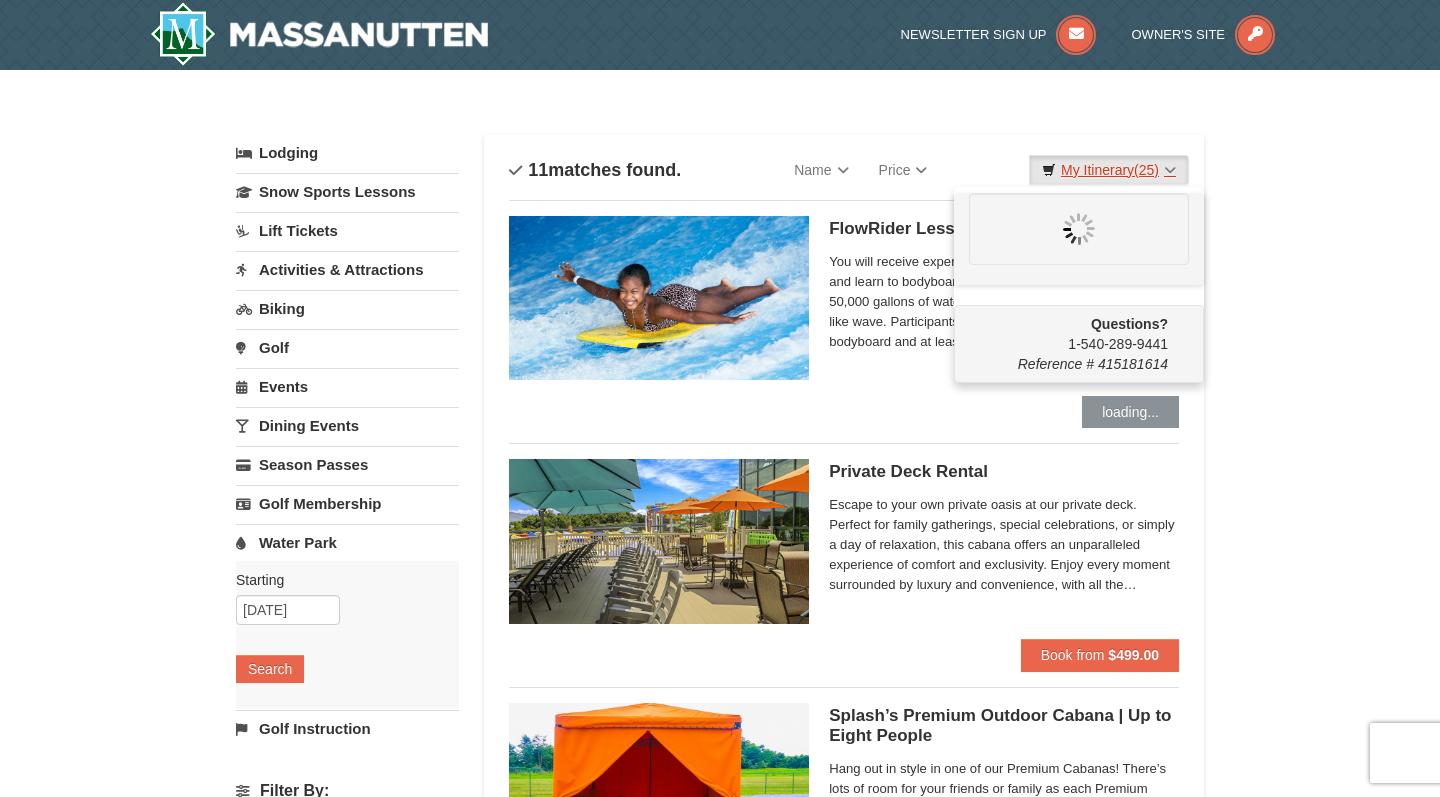 scroll, scrollTop: 0, scrollLeft: 0, axis: both 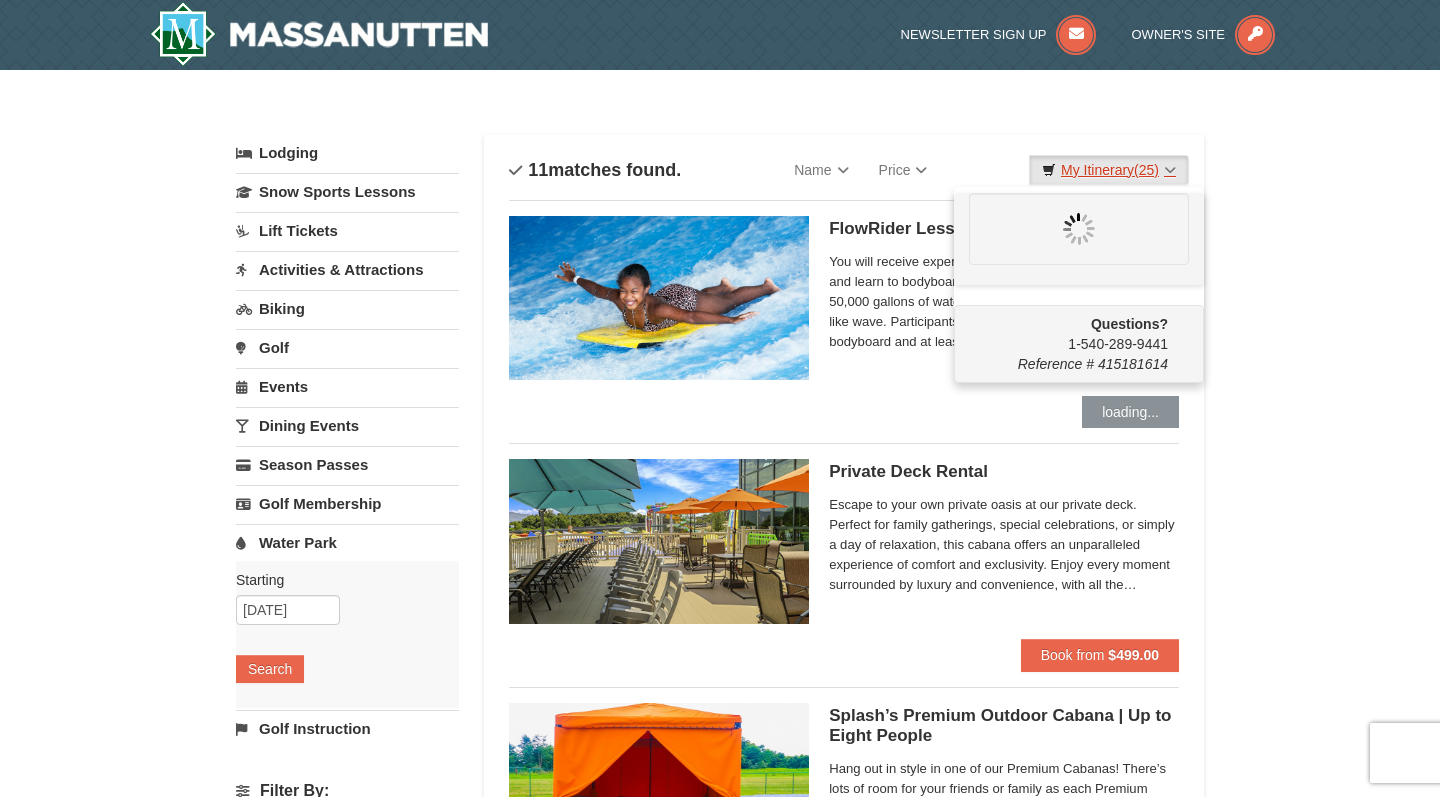click on "My Itinerary (25)" at bounding box center [1109, 170] 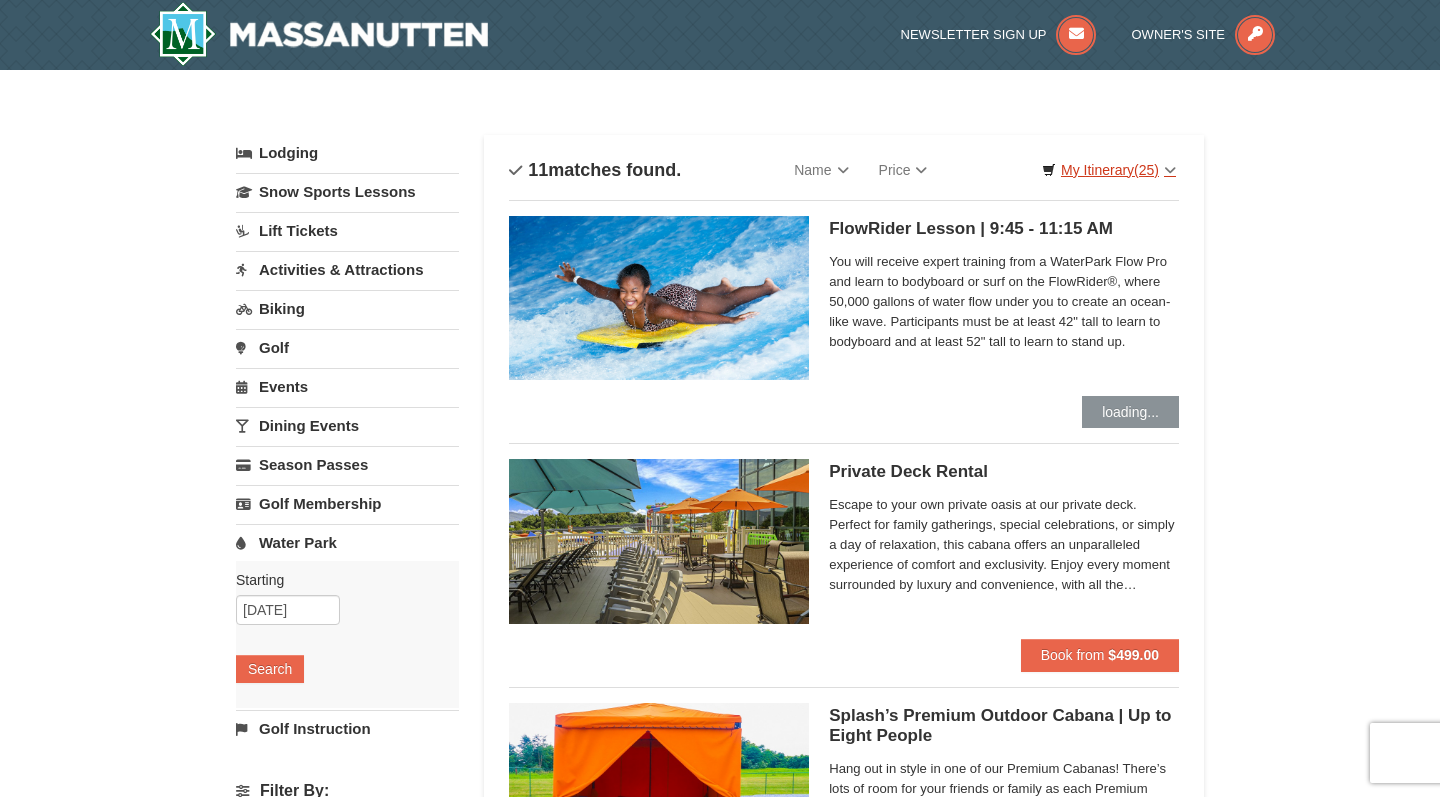 click on "My Itinerary (25)" at bounding box center [1109, 170] 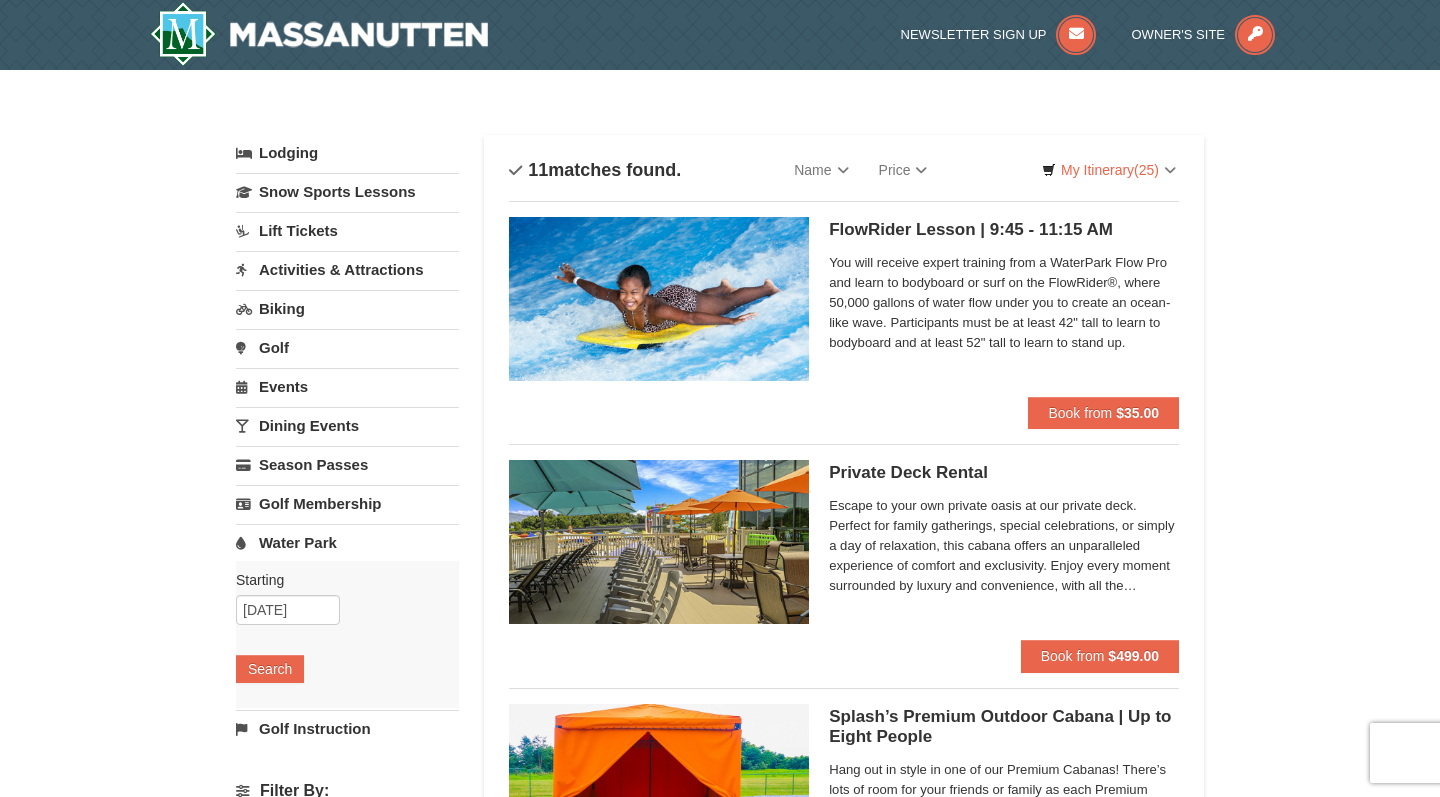 scroll, scrollTop: 0, scrollLeft: 0, axis: both 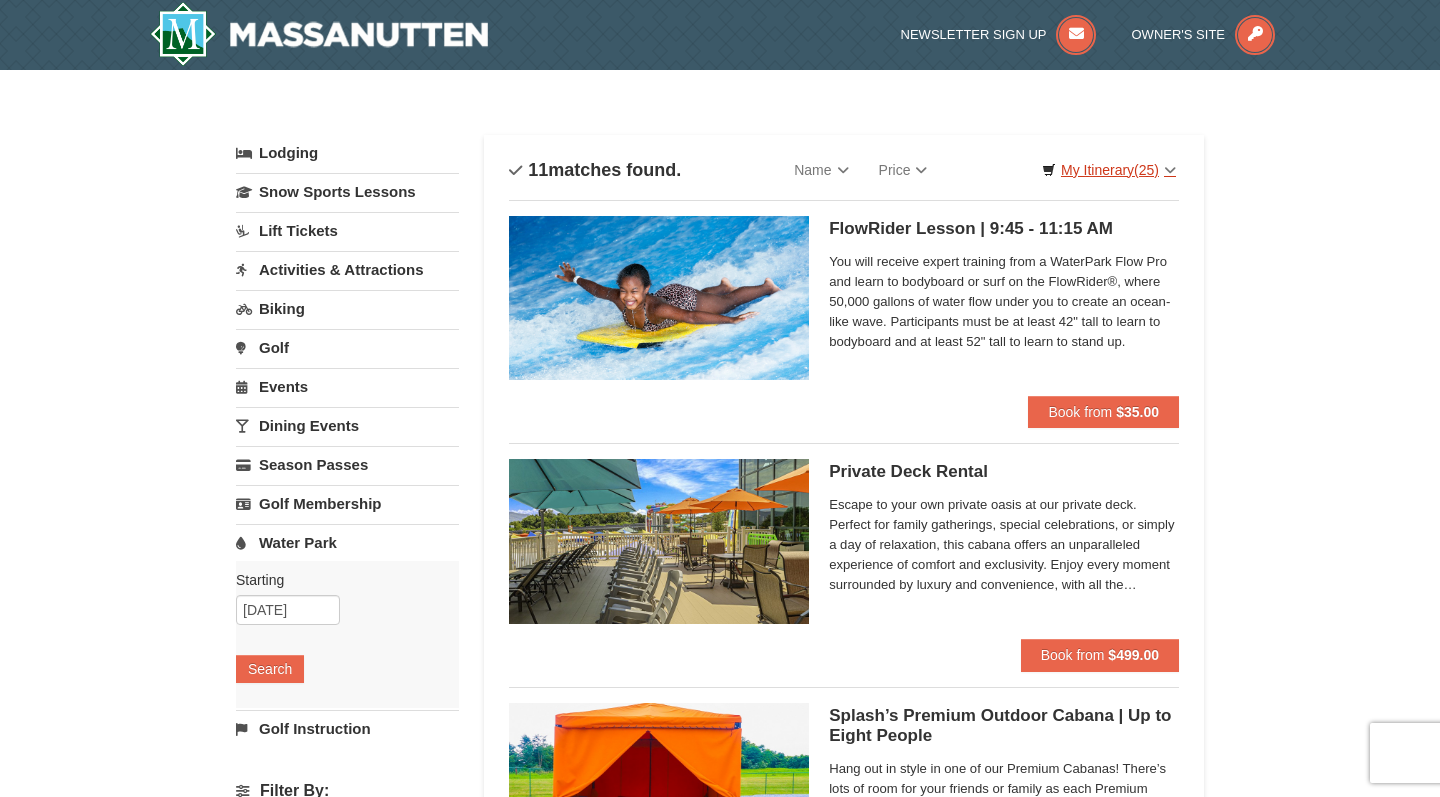 click on "(25)" at bounding box center (1146, 170) 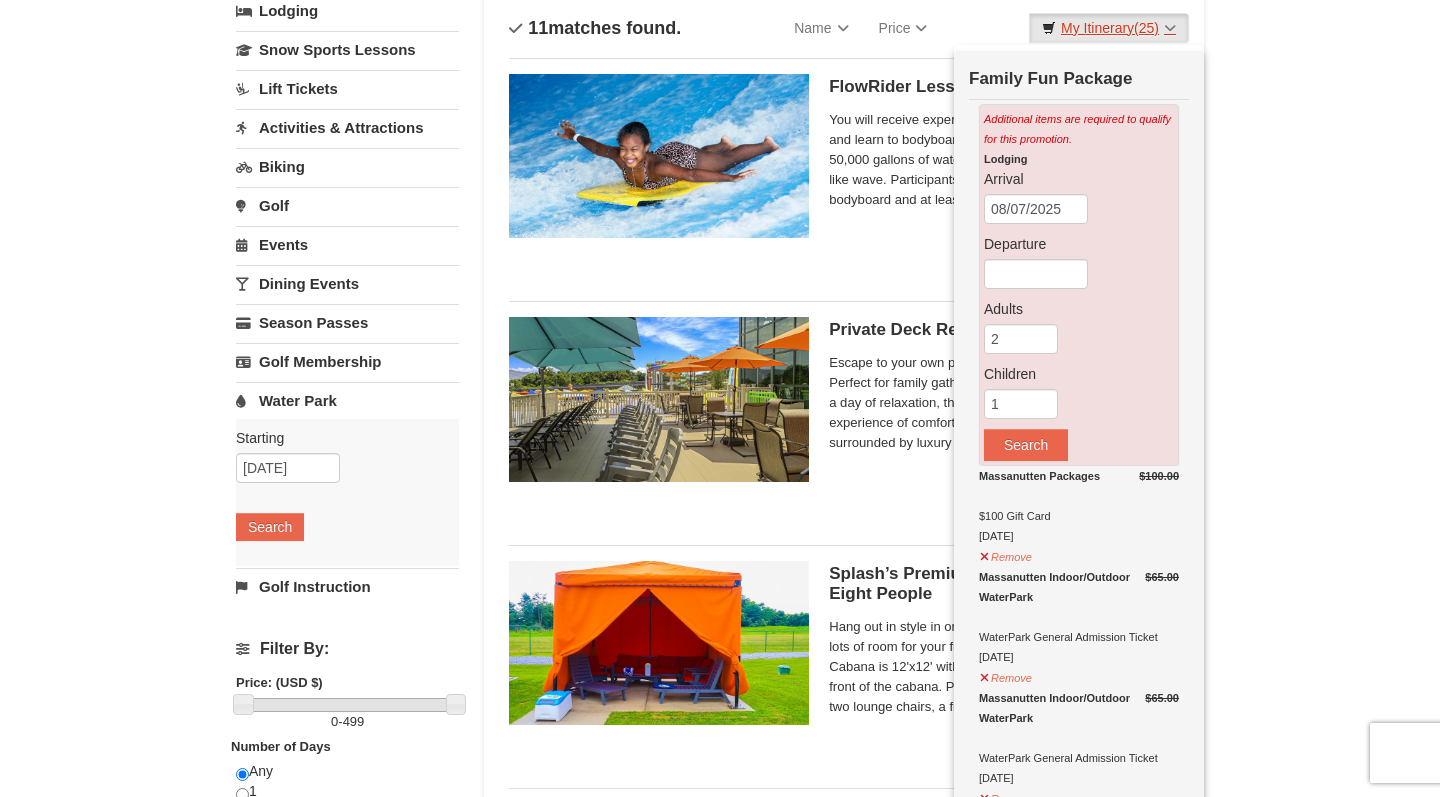 scroll, scrollTop: 144, scrollLeft: 0, axis: vertical 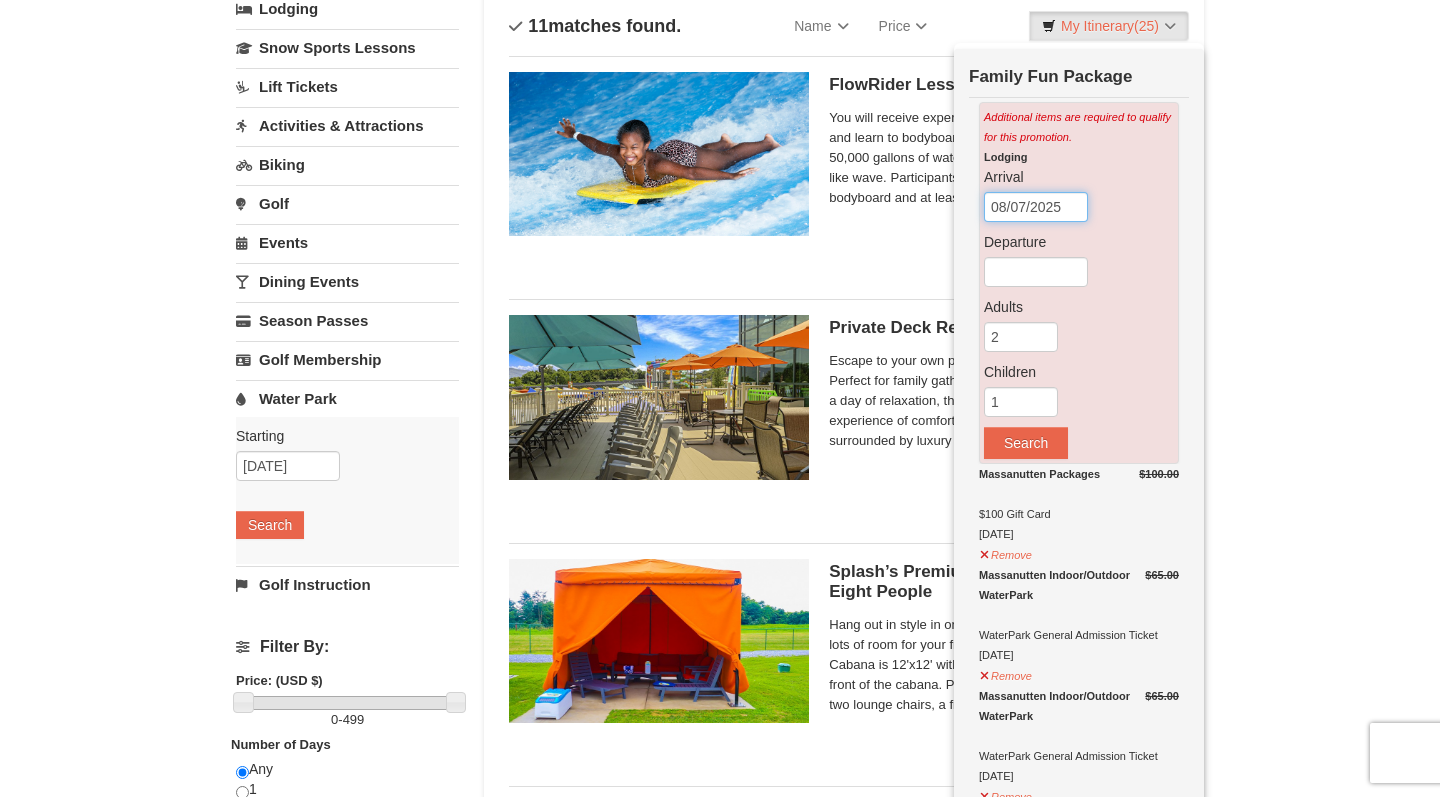 click on "08/07/2025" at bounding box center [1036, 207] 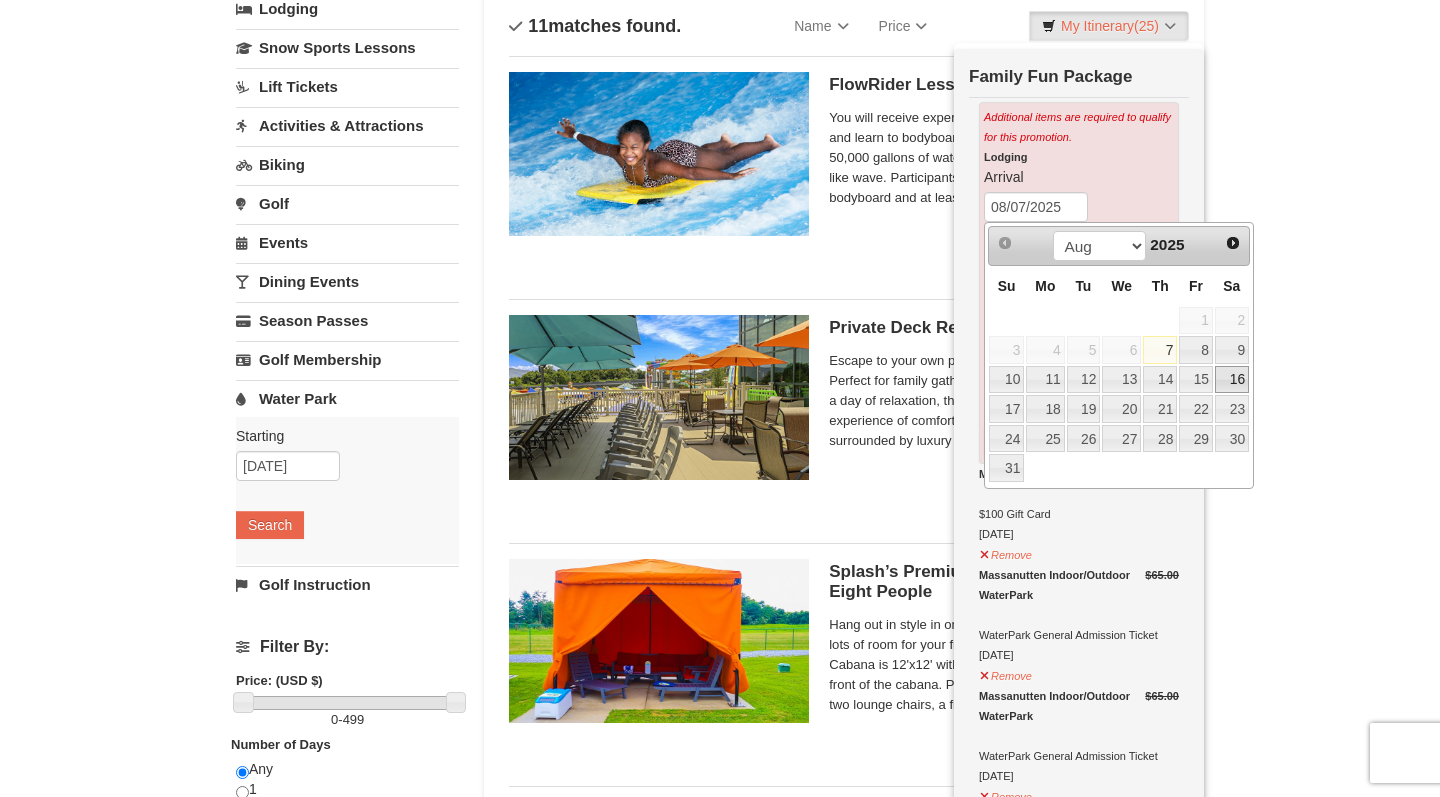click on "16" at bounding box center (1232, 380) 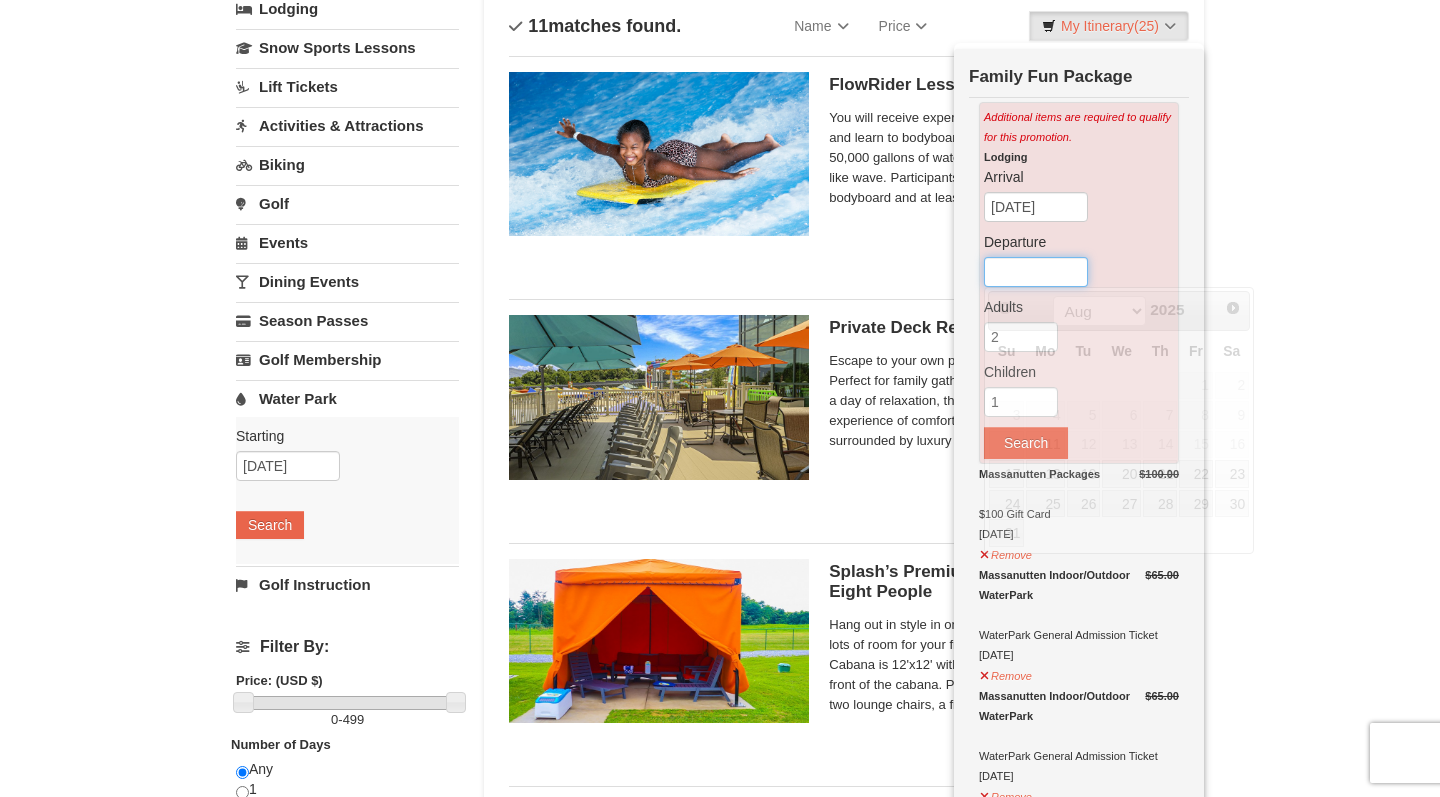 click at bounding box center (1036, 272) 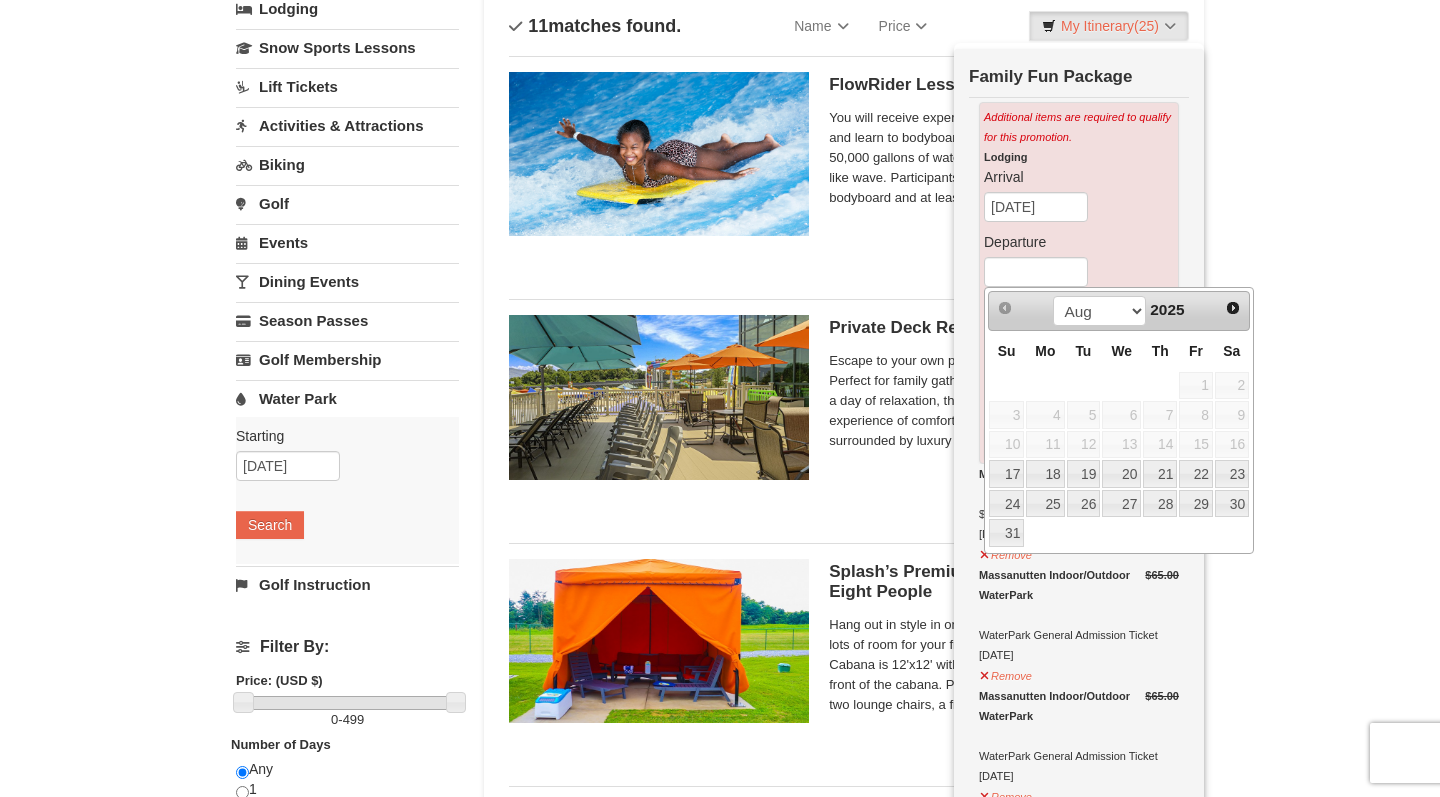 click on "Arrival [DATE] Adults" at bounding box center (720, 1357) 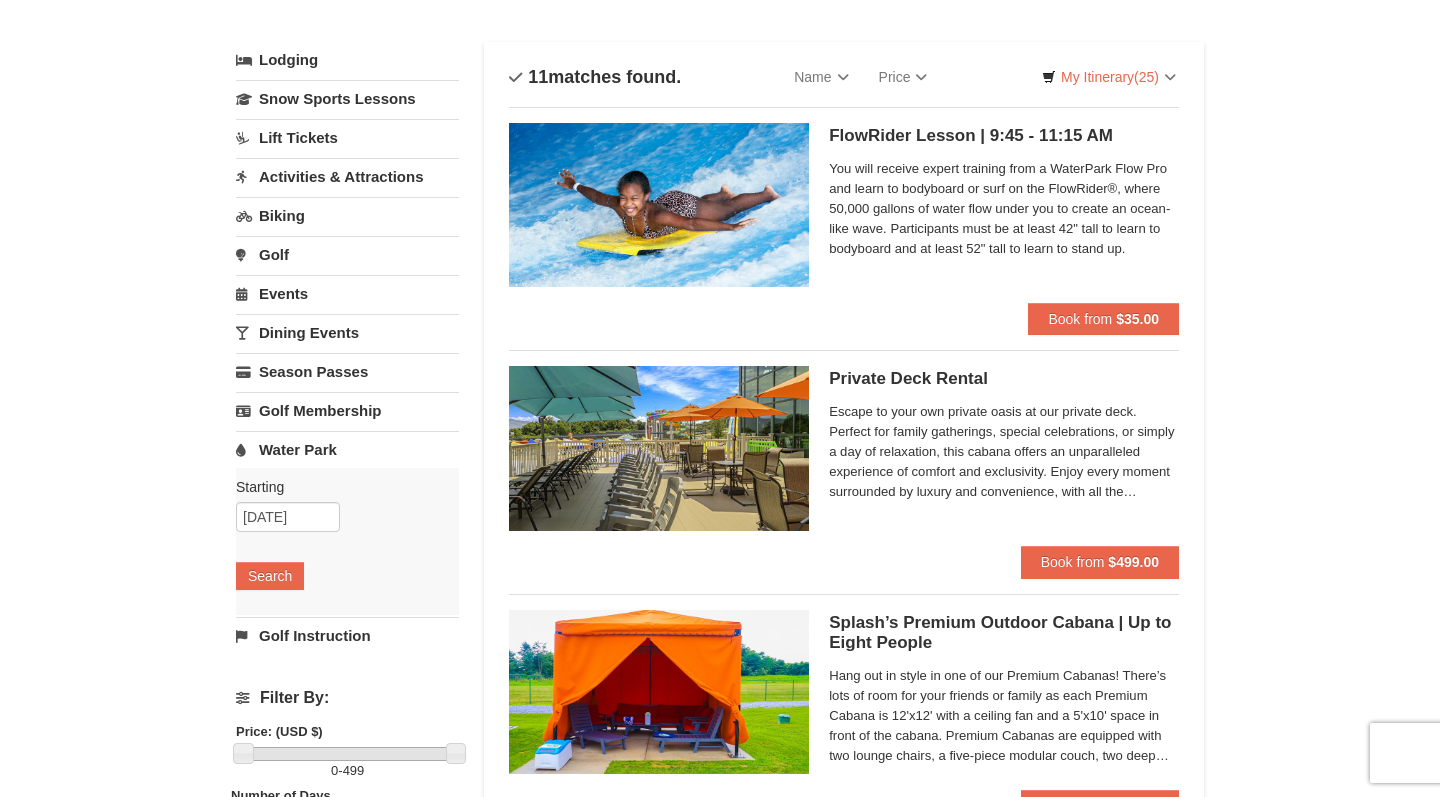 scroll, scrollTop: 93, scrollLeft: 0, axis: vertical 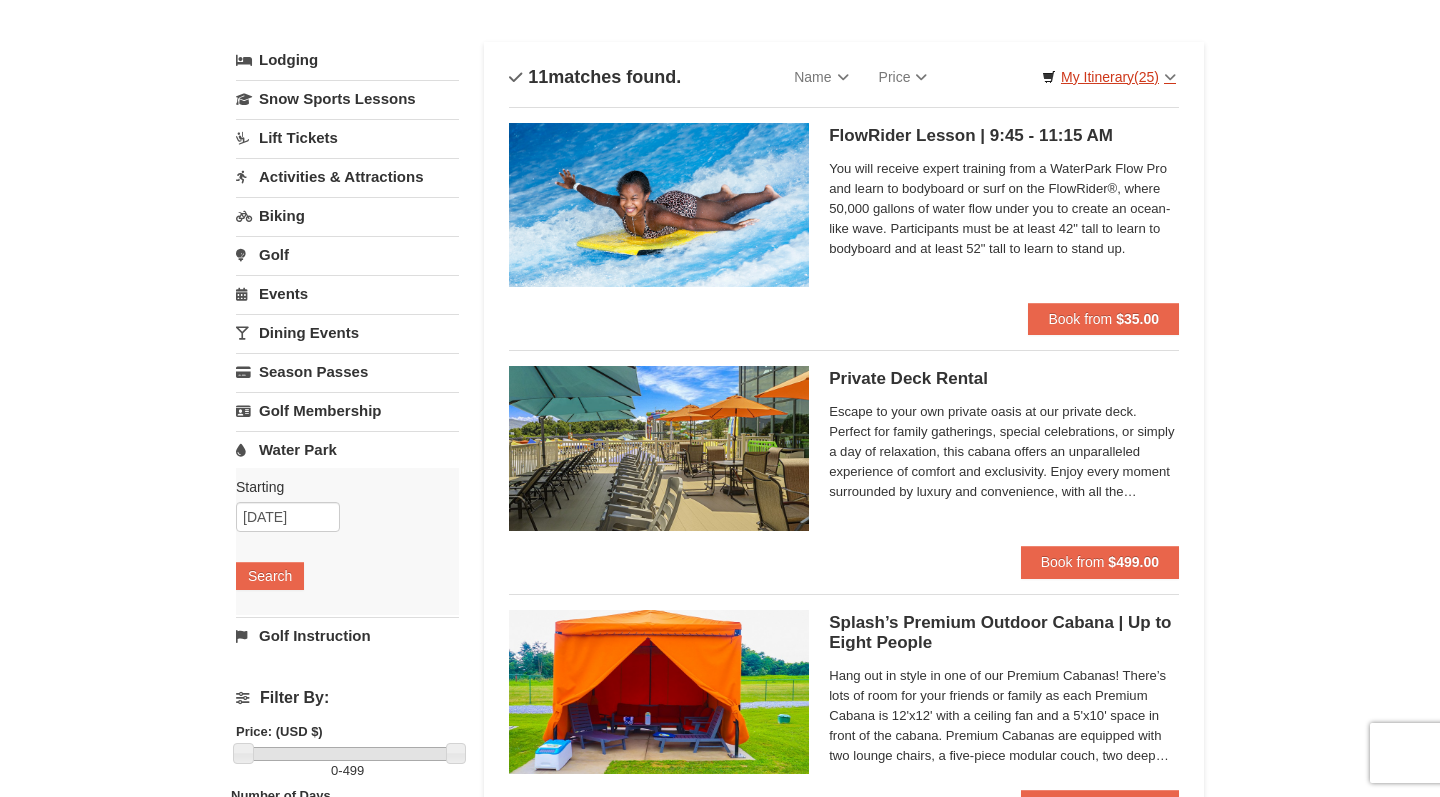 click on "(25)" at bounding box center [1146, 77] 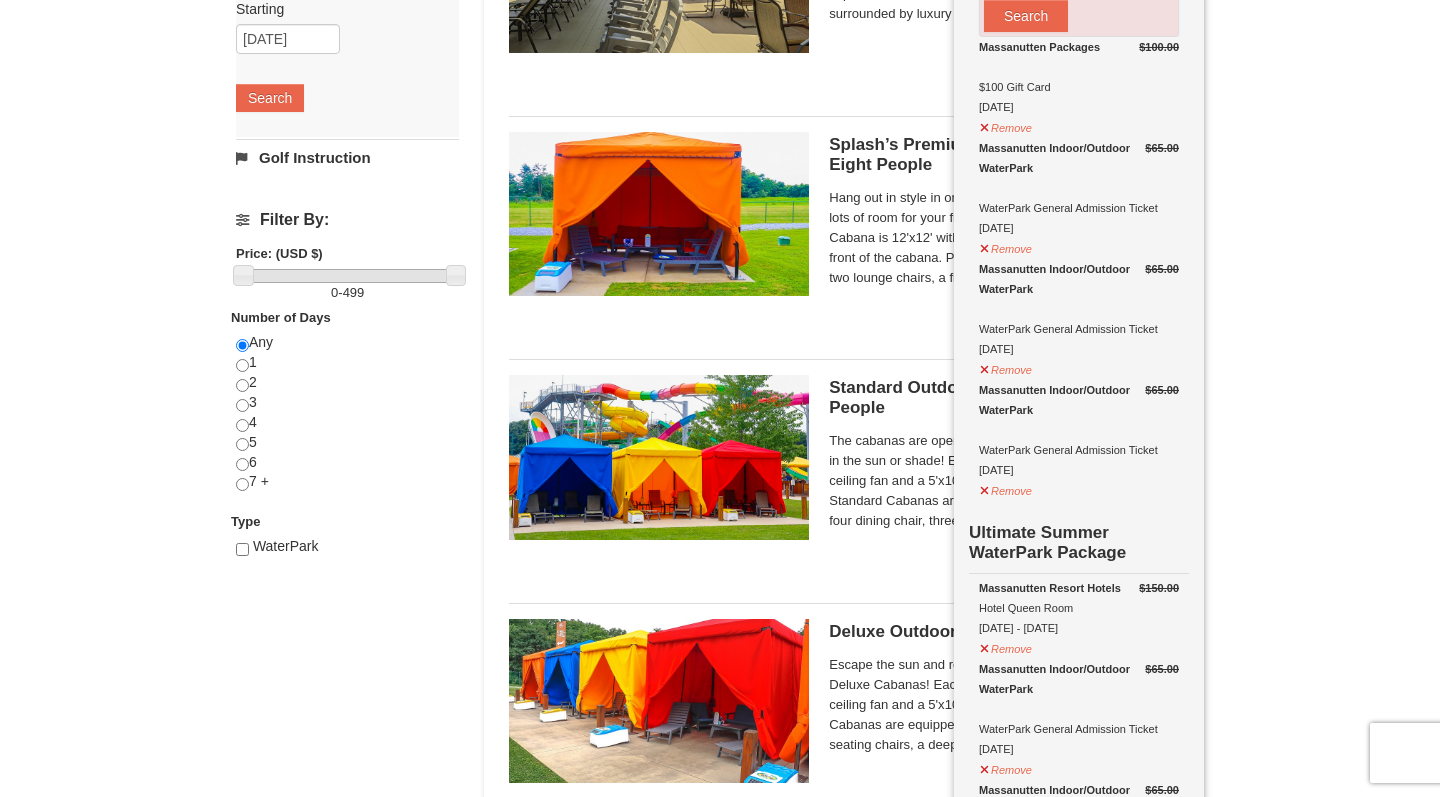 scroll, scrollTop: 570, scrollLeft: 0, axis: vertical 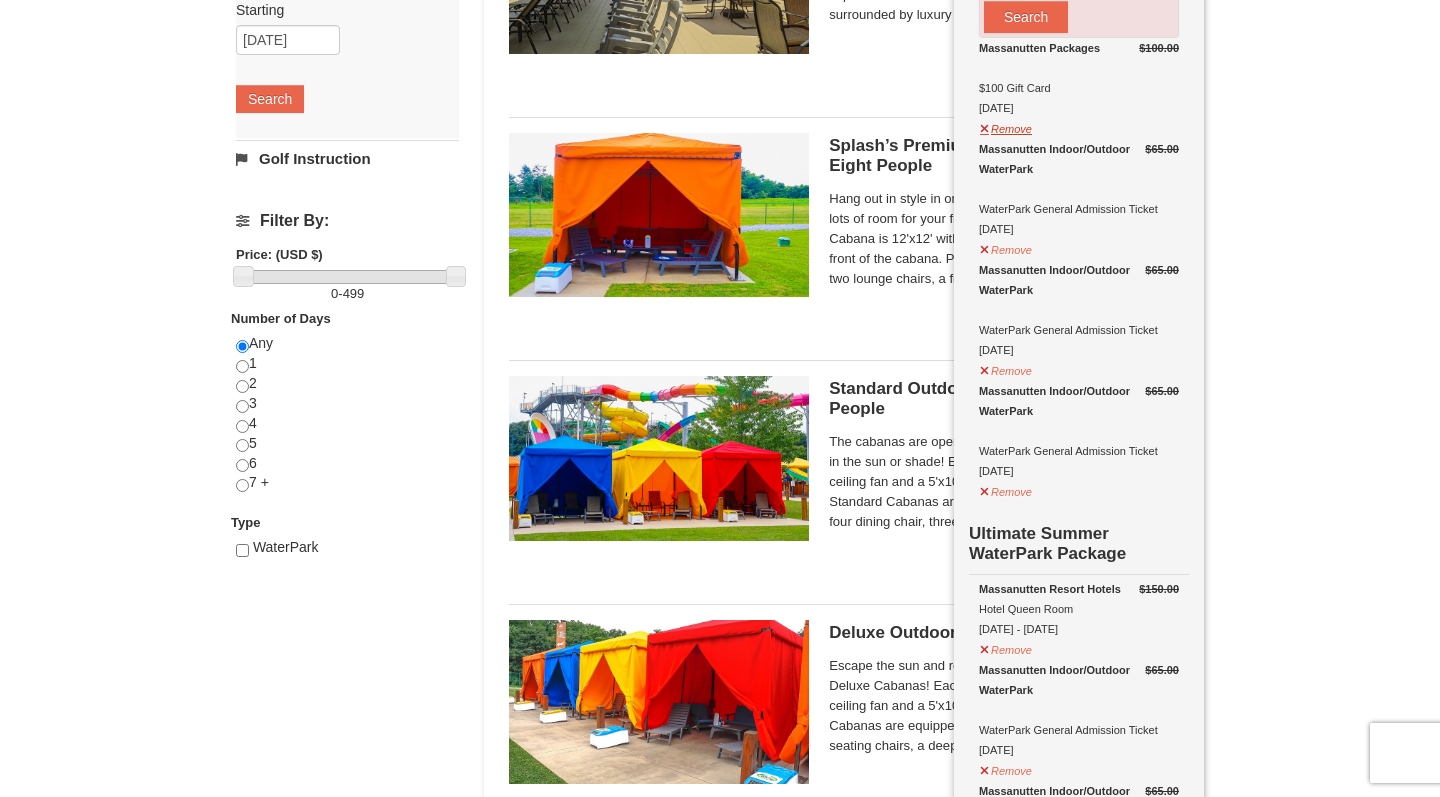 click on "Remove" at bounding box center (1006, 126) 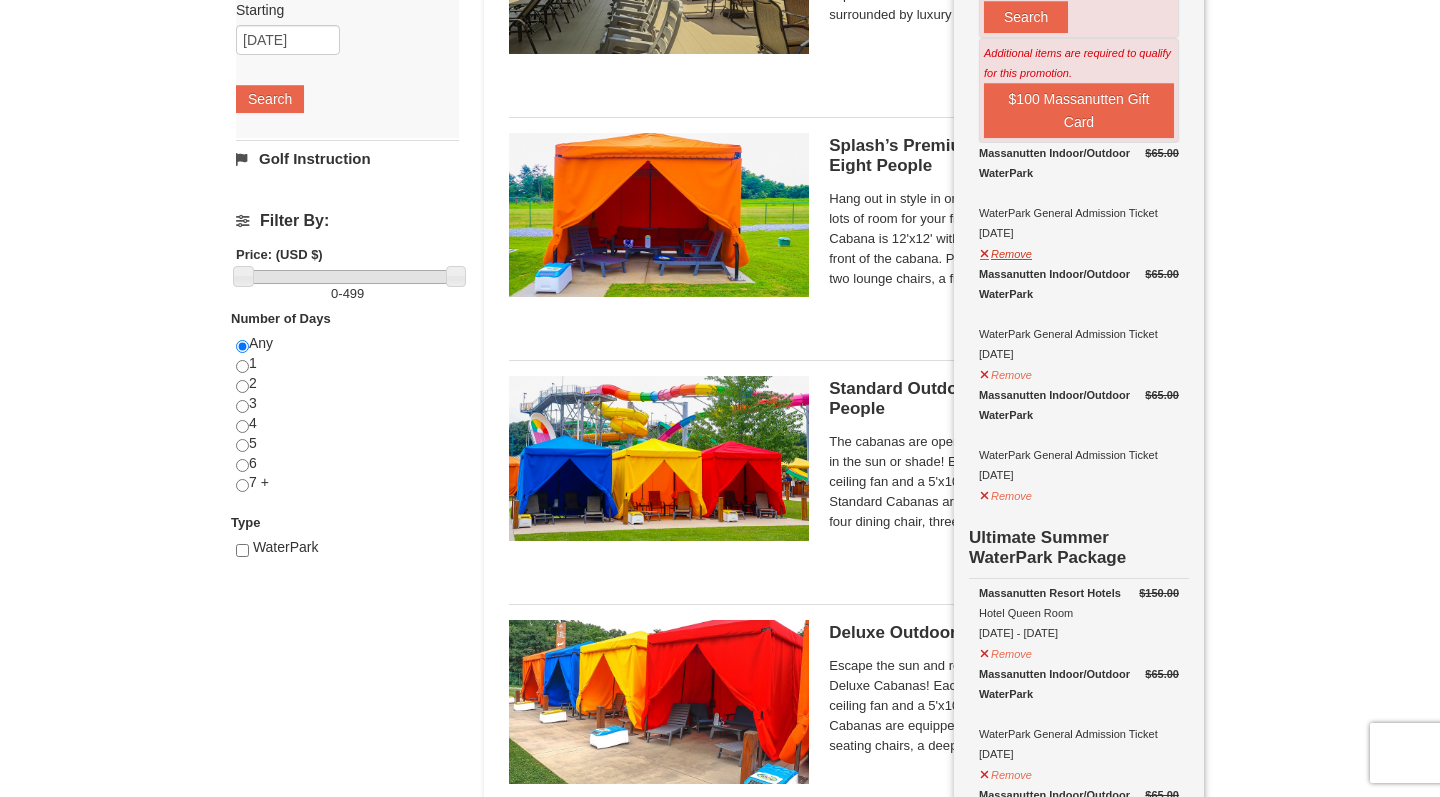 click on "Remove" at bounding box center (1006, 251) 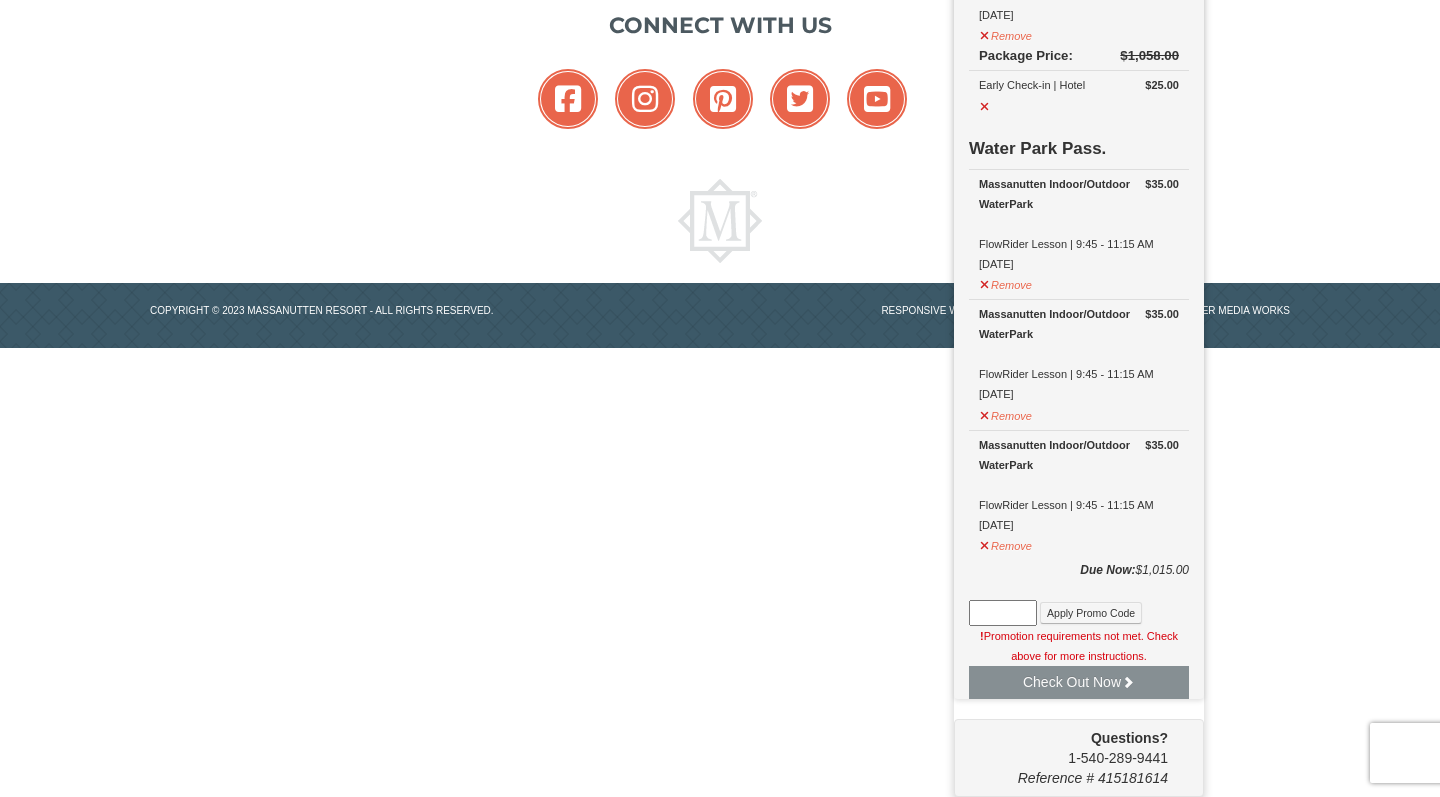 scroll, scrollTop: 3063, scrollLeft: 0, axis: vertical 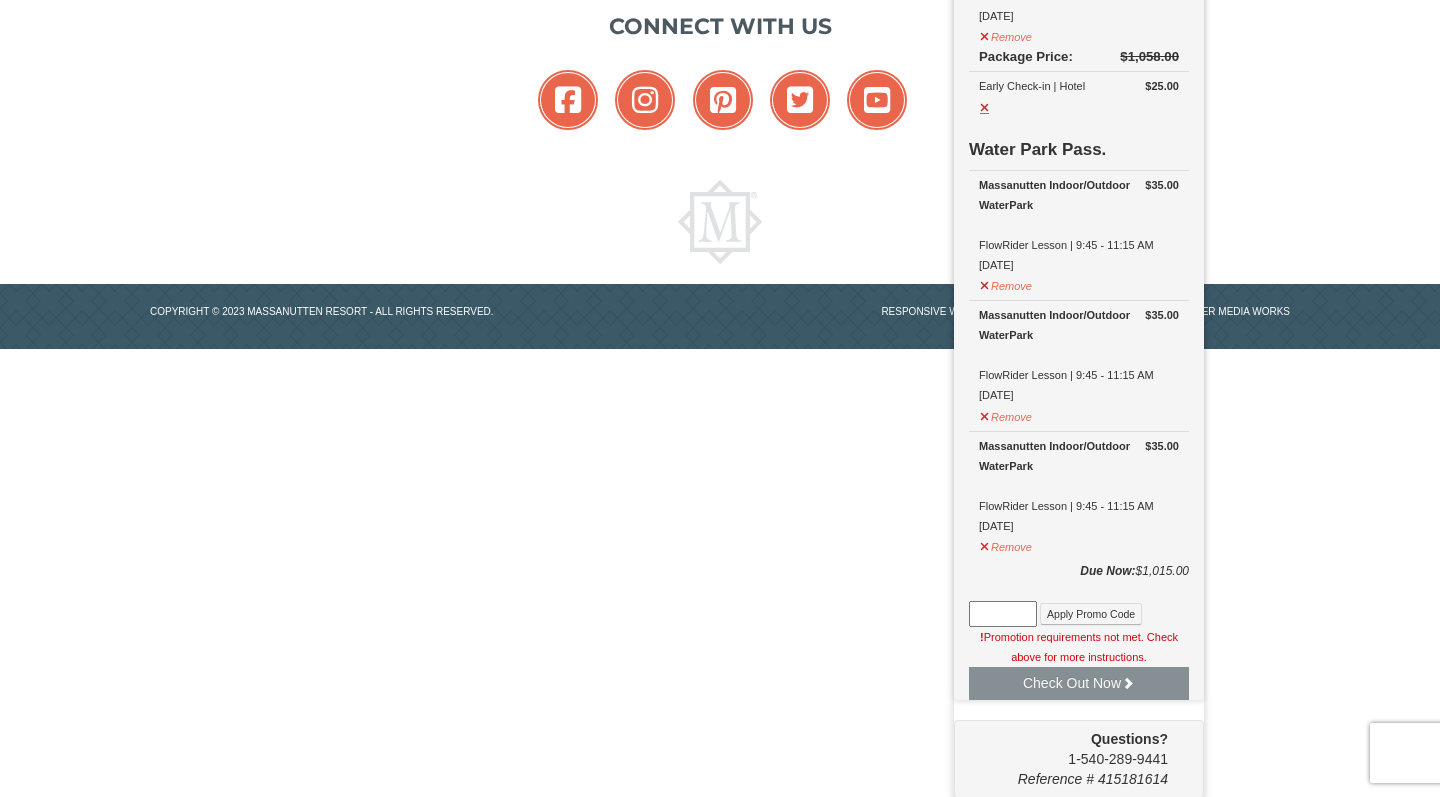 click at bounding box center [985, 105] 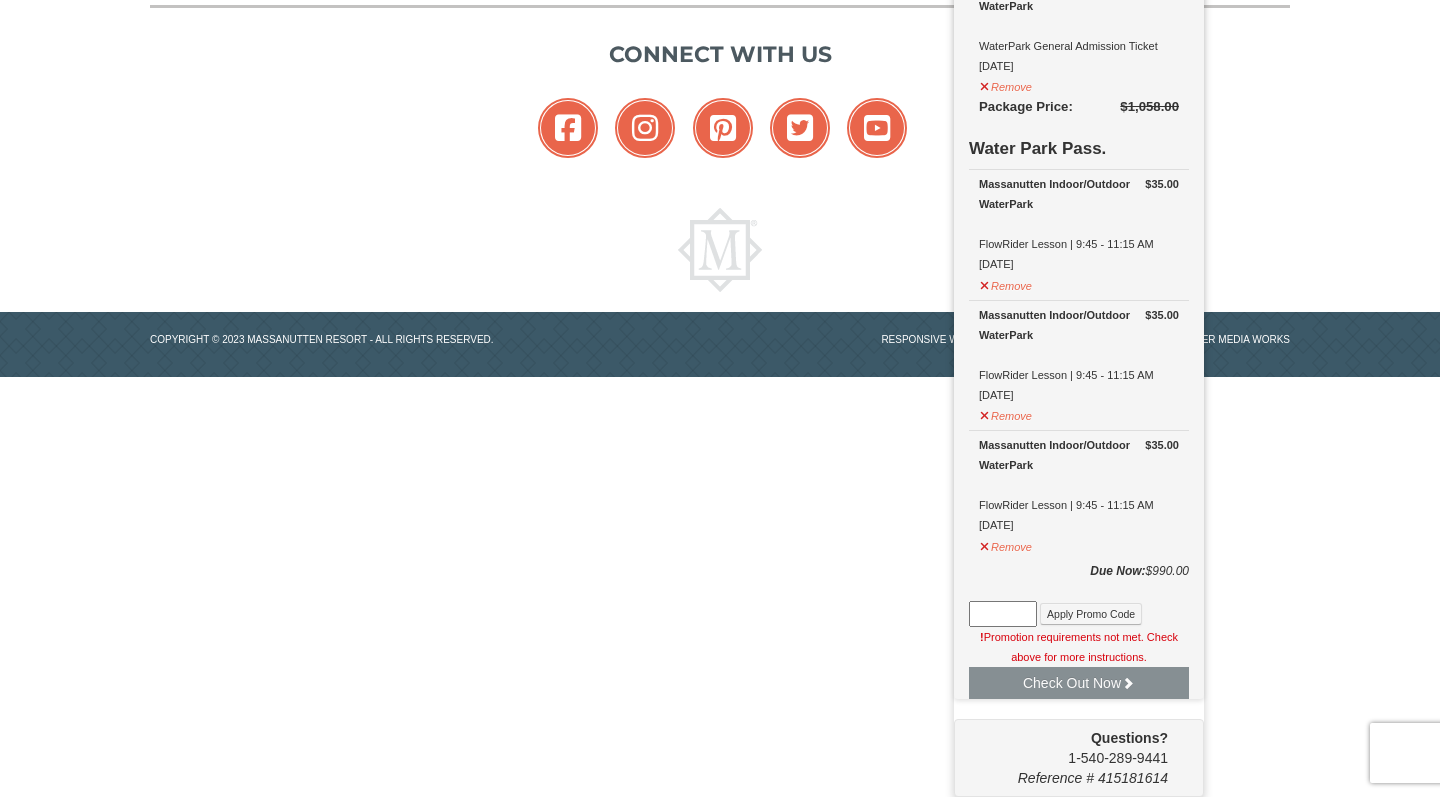 scroll, scrollTop: 3034, scrollLeft: 0, axis: vertical 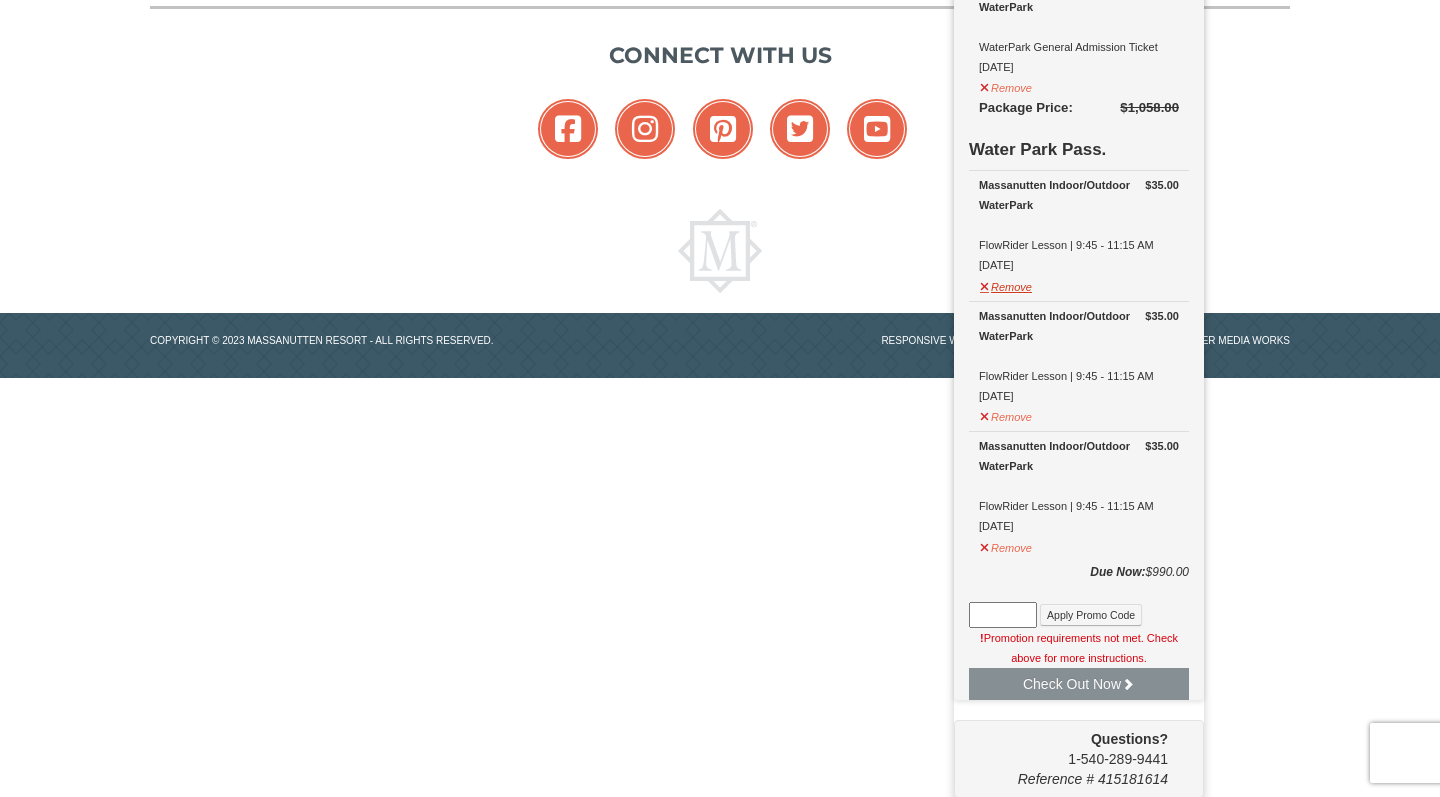 click on "Remove" at bounding box center (1006, 284) 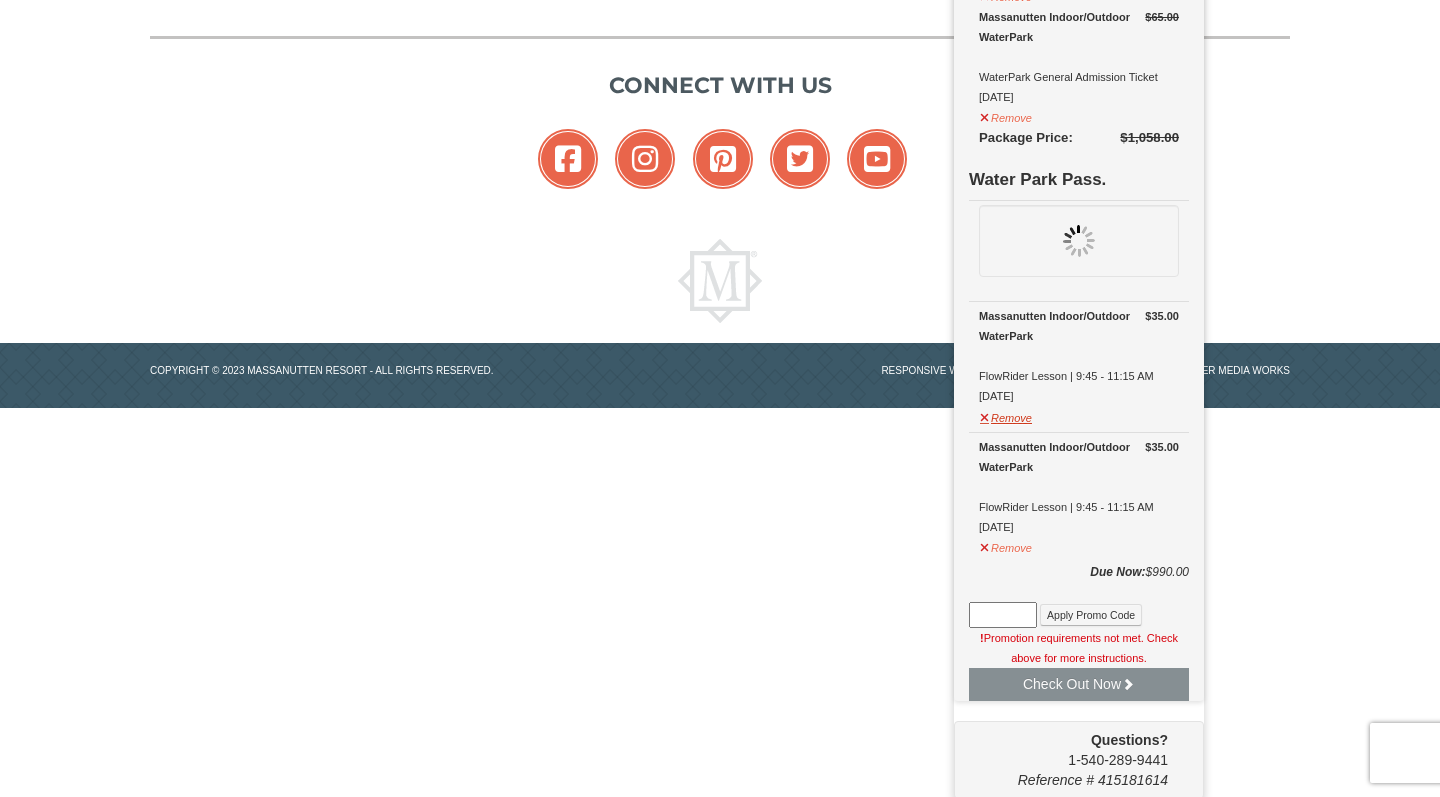 click on "Remove" at bounding box center [1006, 415] 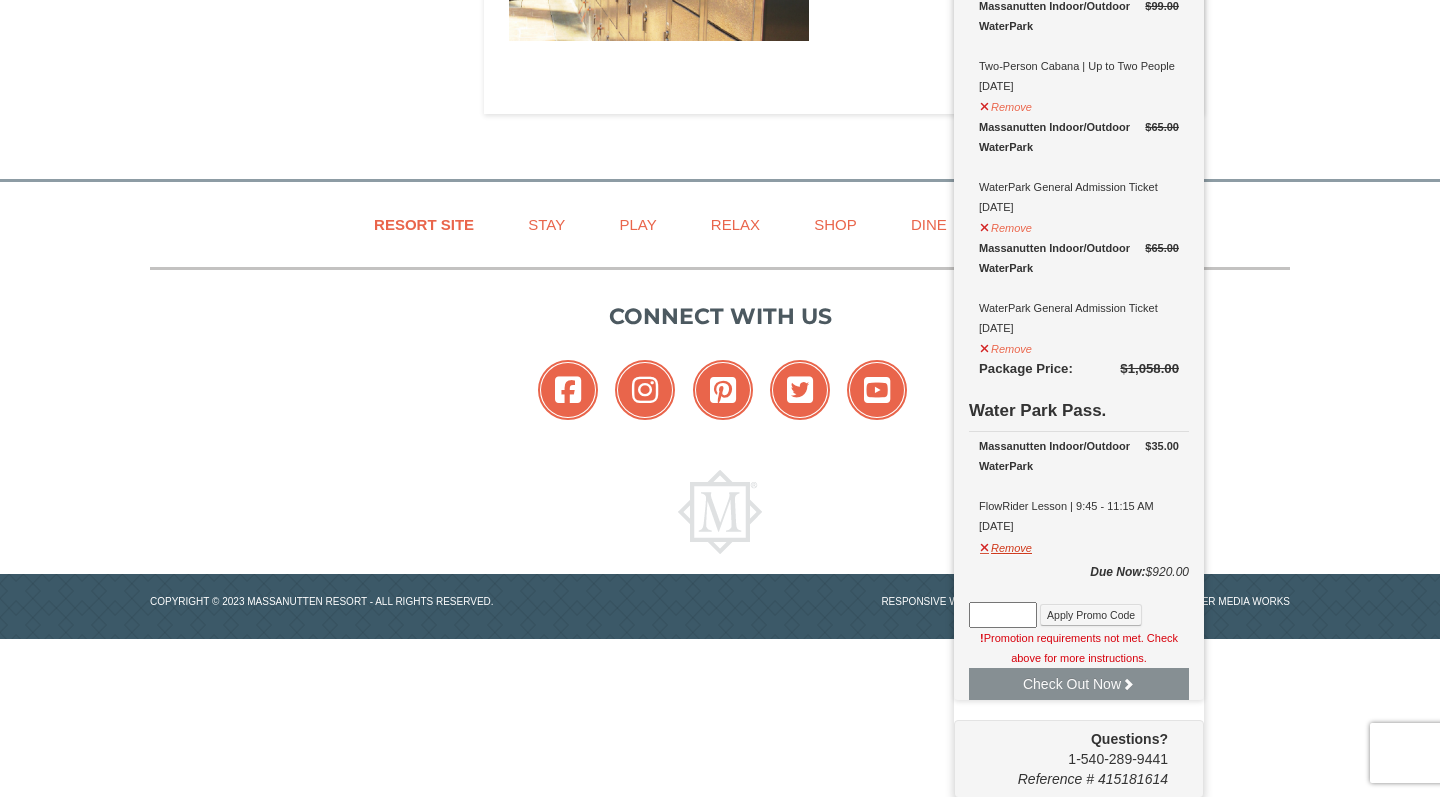 click on "Remove" at bounding box center (1006, 545) 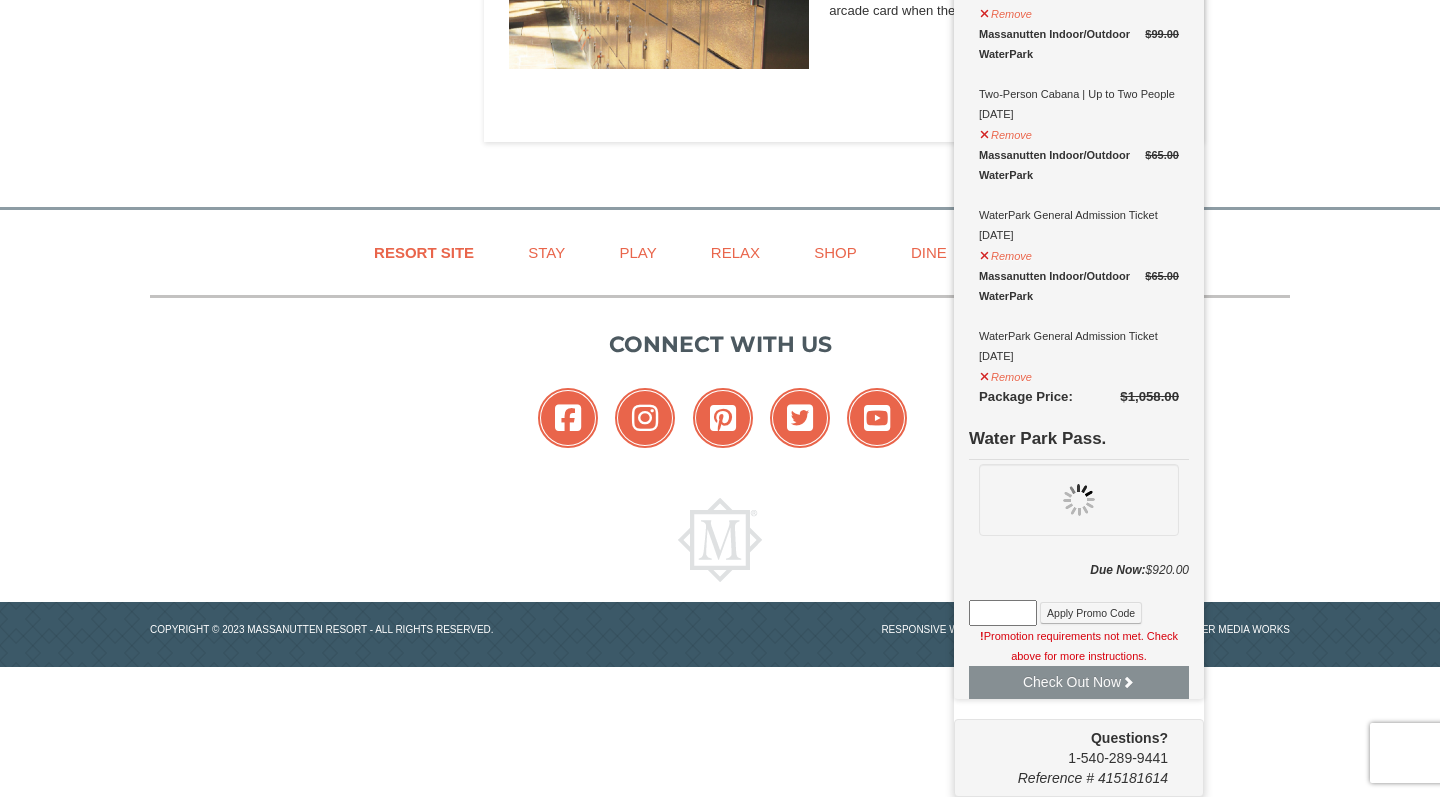 scroll, scrollTop: 2743, scrollLeft: 0, axis: vertical 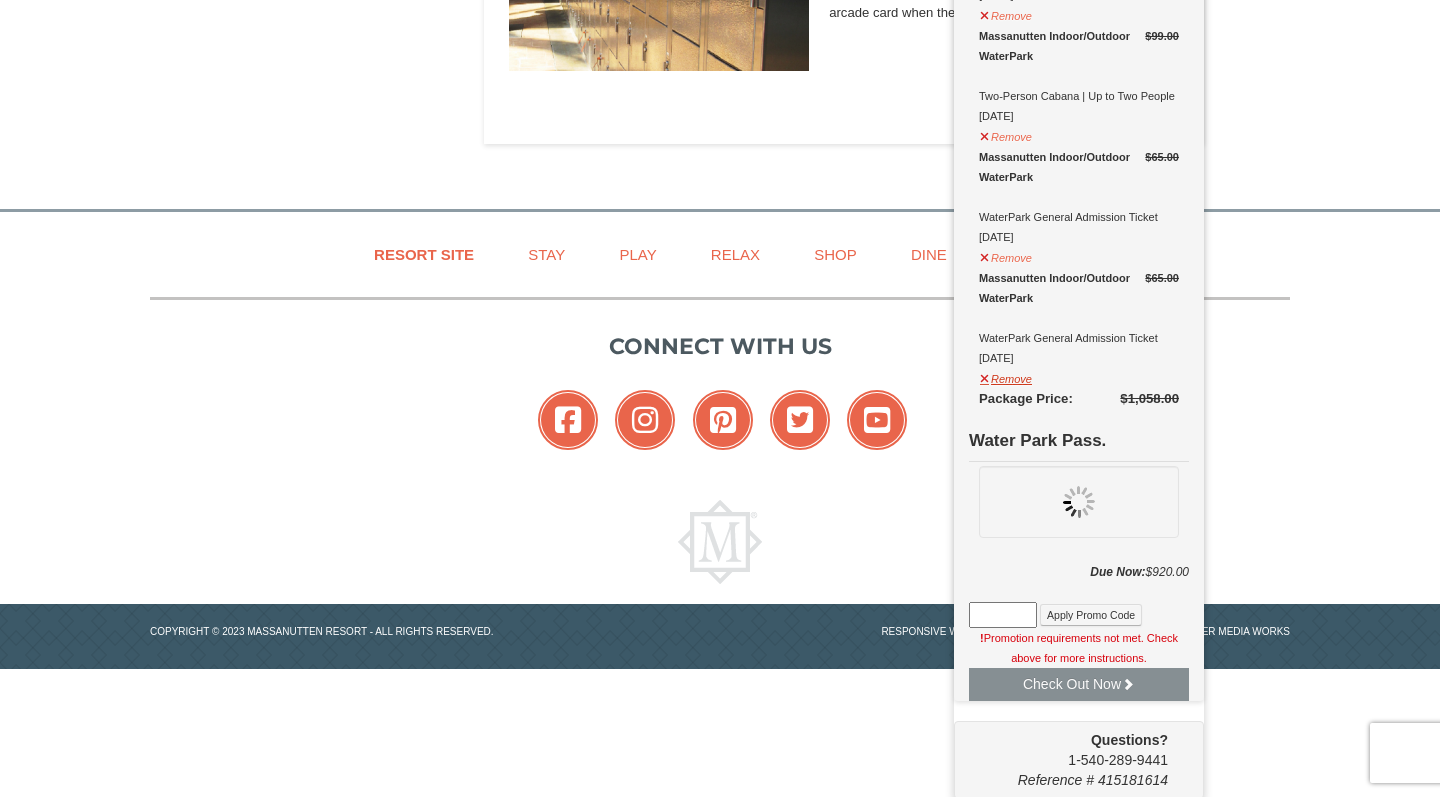 click on "Remove" at bounding box center [1006, 376] 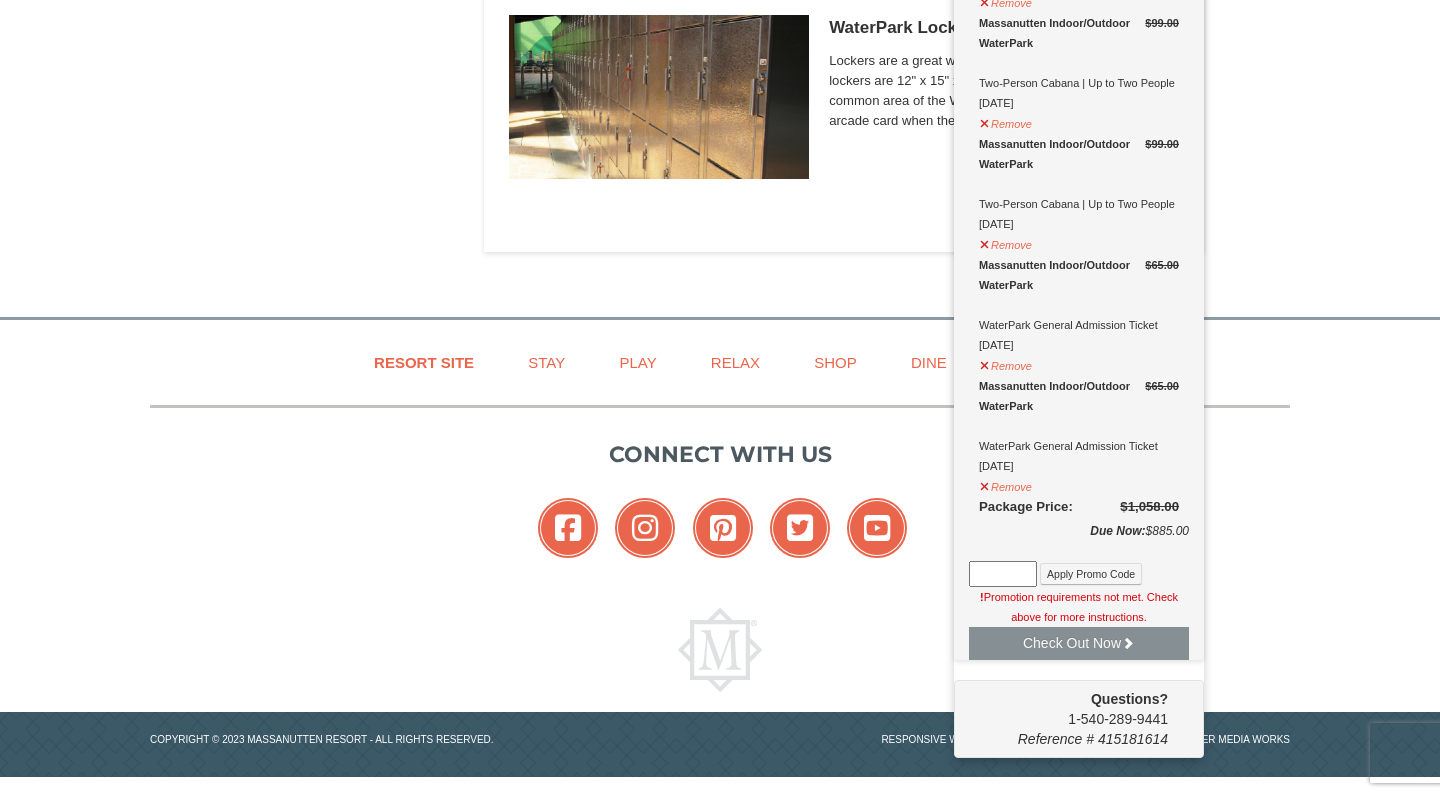 scroll, scrollTop: 2631, scrollLeft: 0, axis: vertical 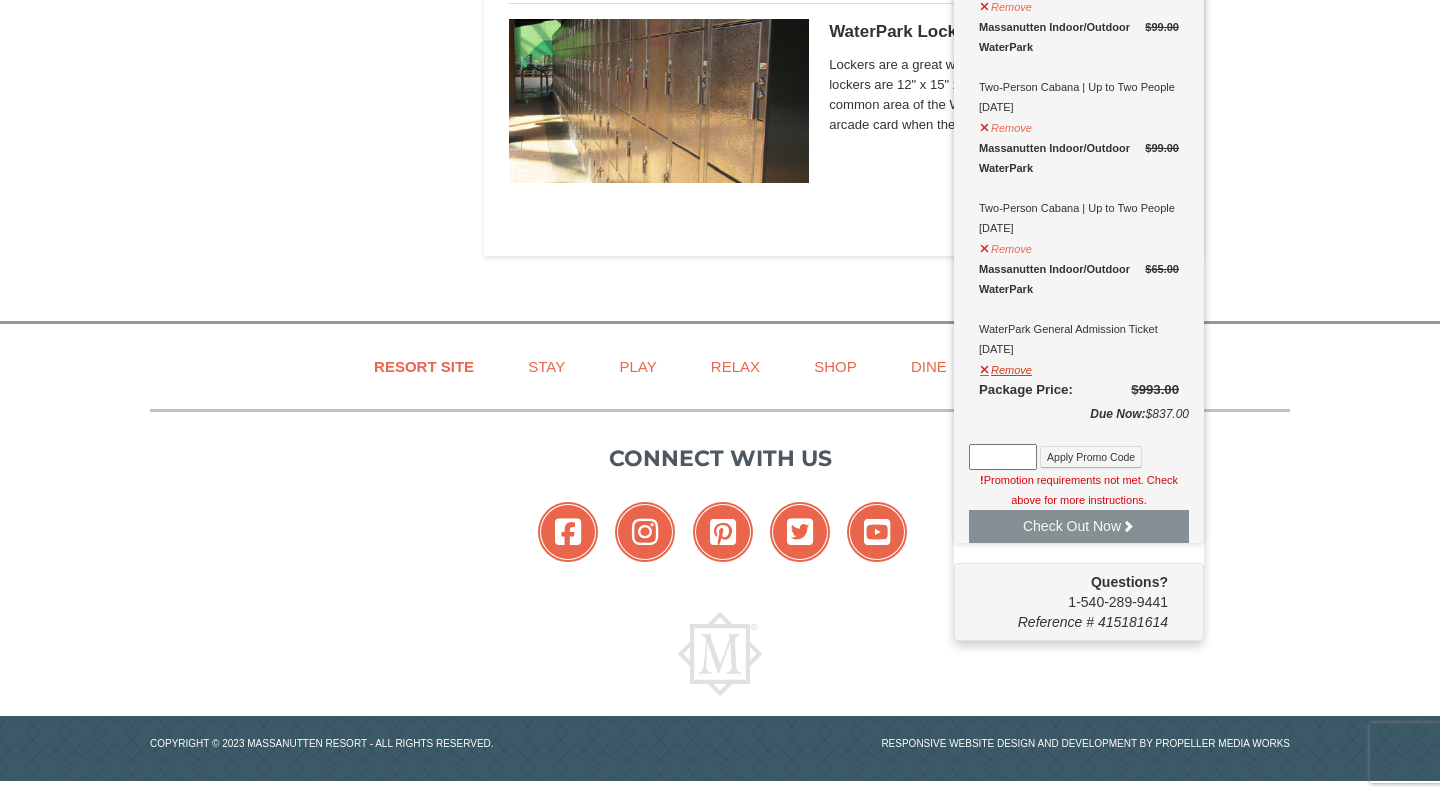 click on "Remove" at bounding box center [1006, 367] 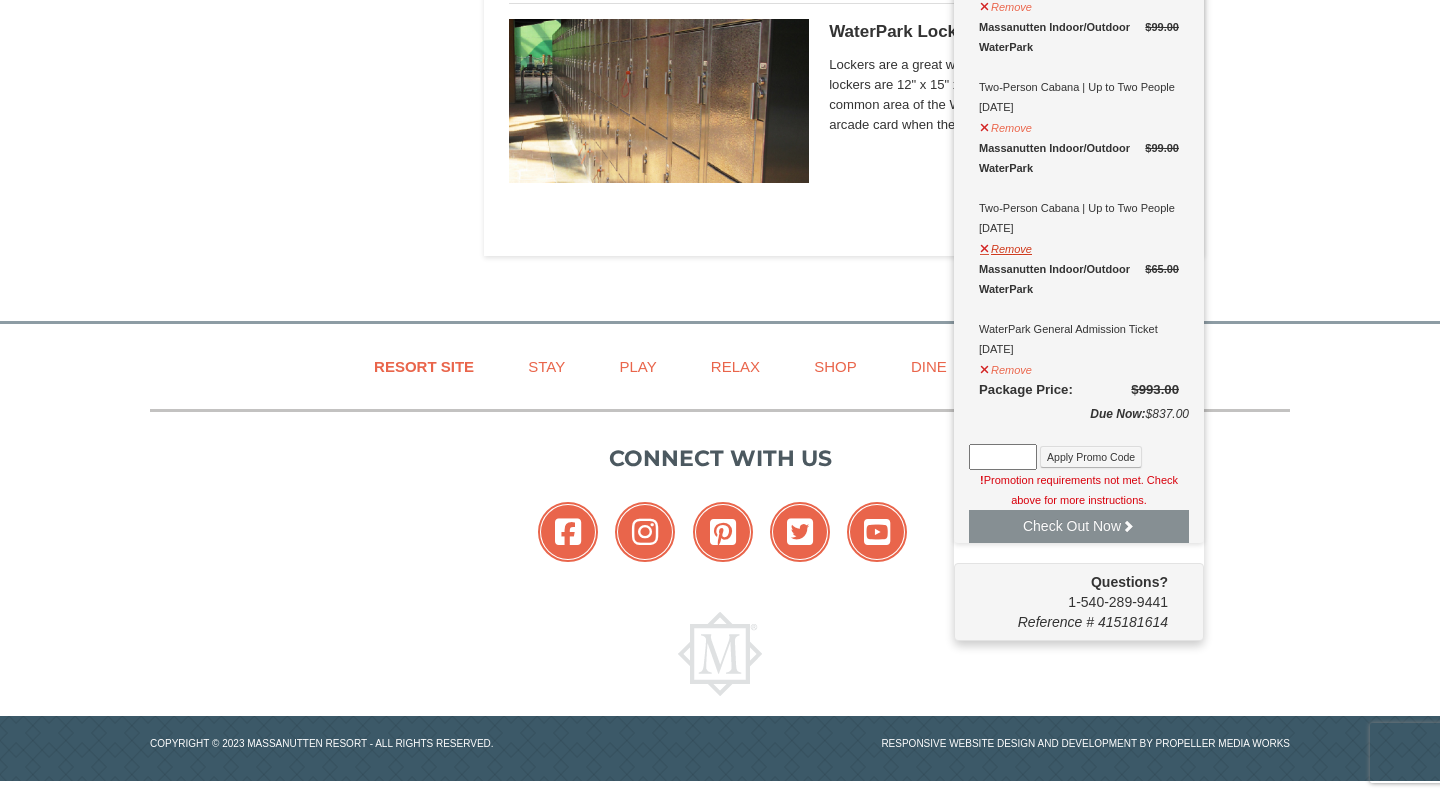 click on "Remove" at bounding box center (1006, 246) 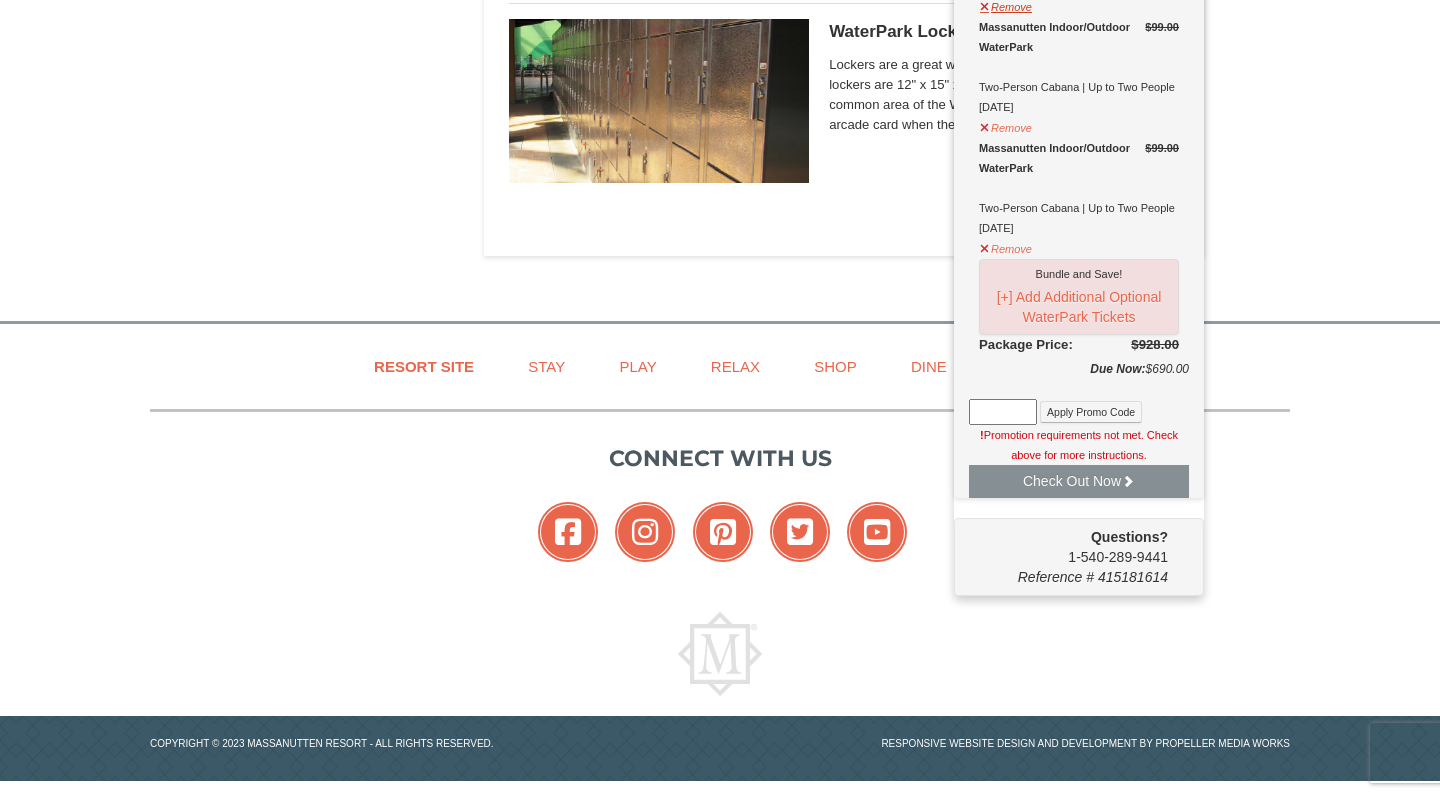click on "Remove" at bounding box center [1006, 4] 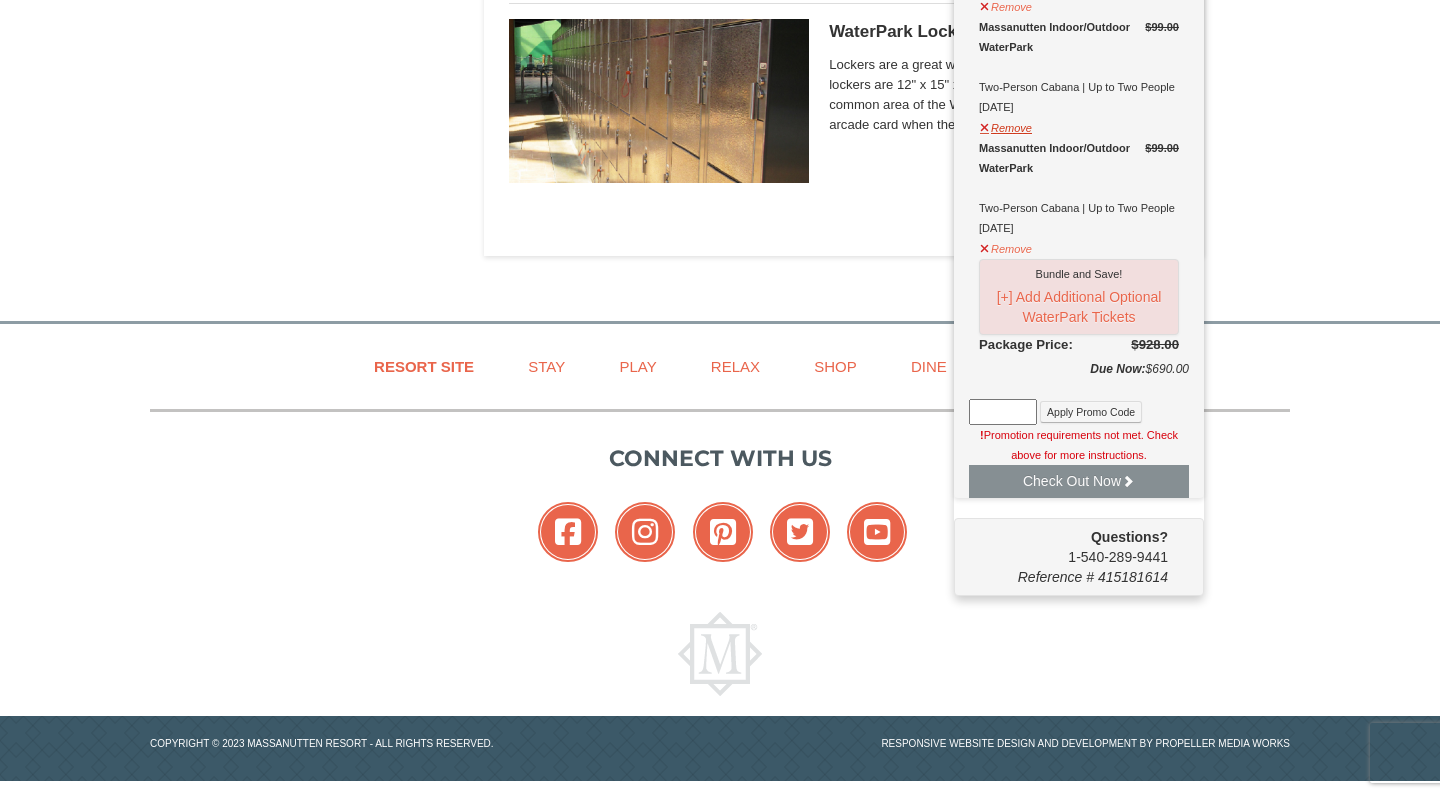 click on "Remove" at bounding box center [1006, 125] 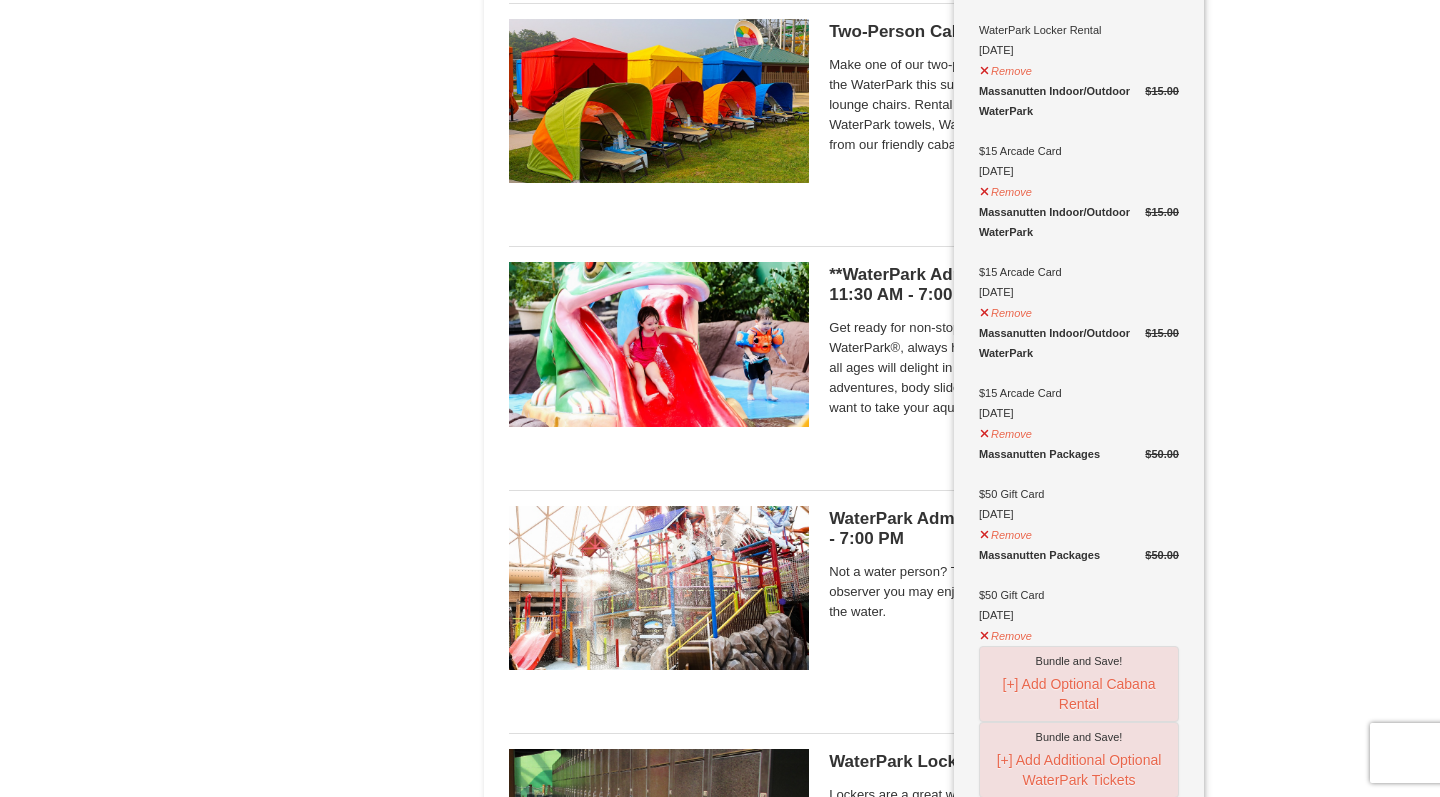 scroll, scrollTop: 1895, scrollLeft: 0, axis: vertical 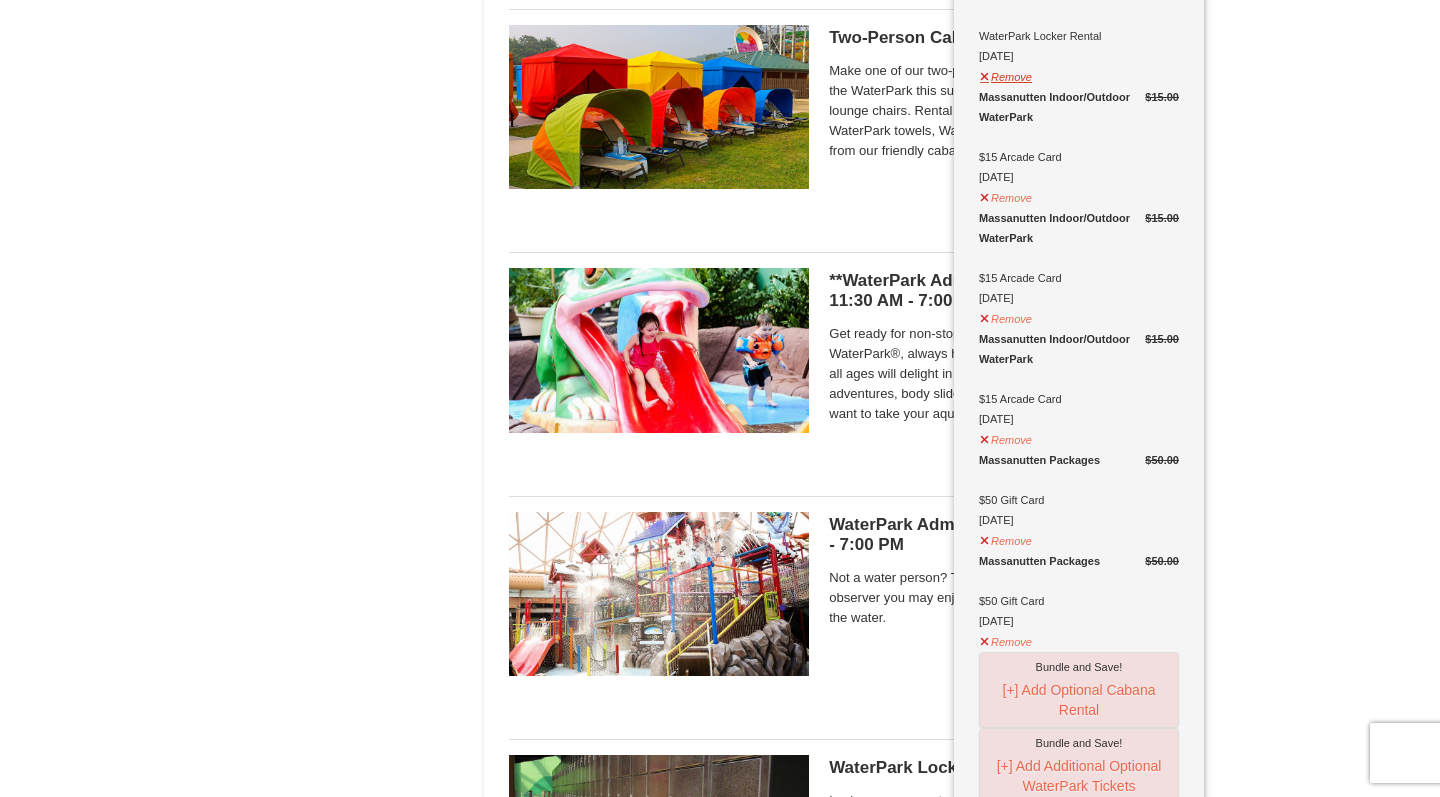 click on "Remove" at bounding box center (1006, 74) 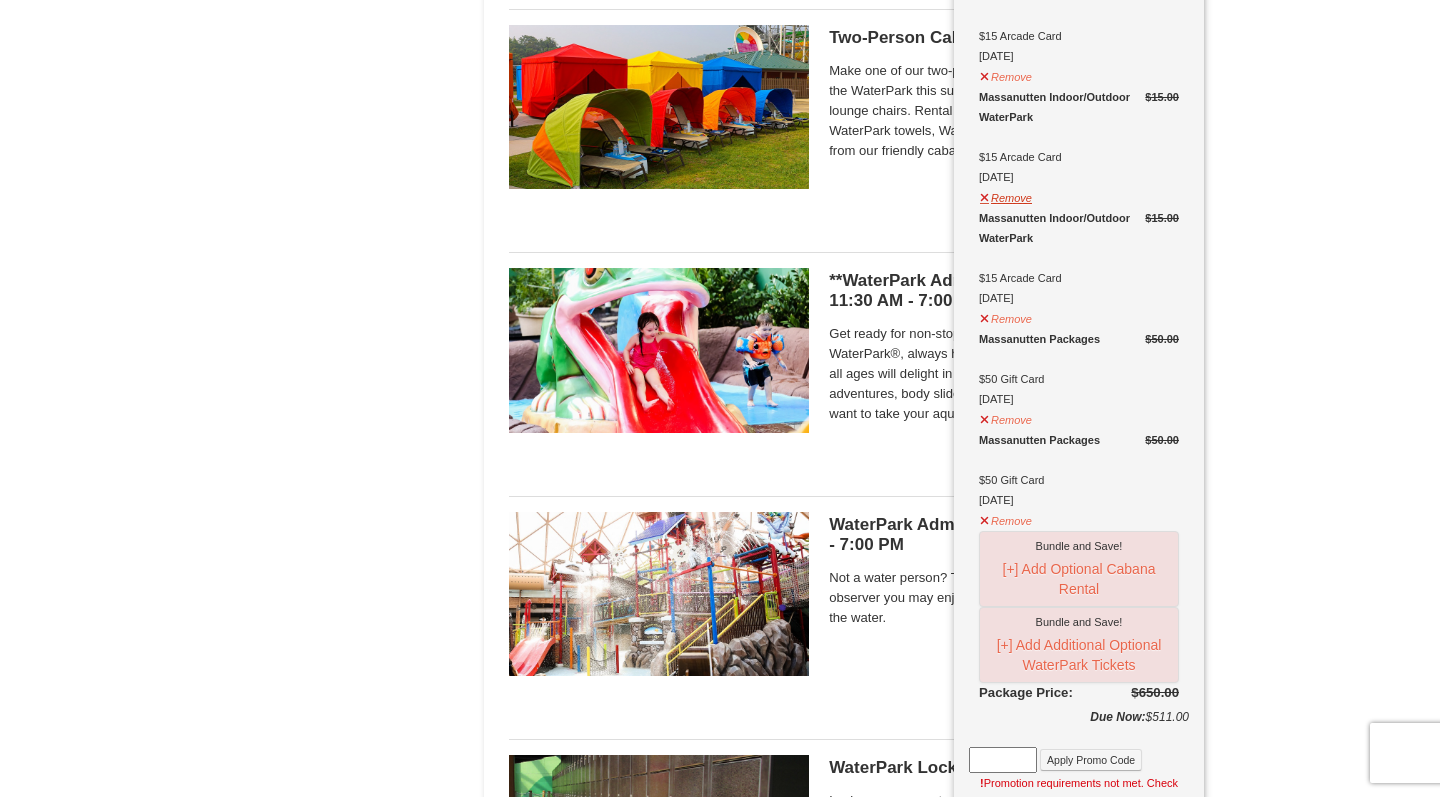 click on "Remove" at bounding box center [1006, 195] 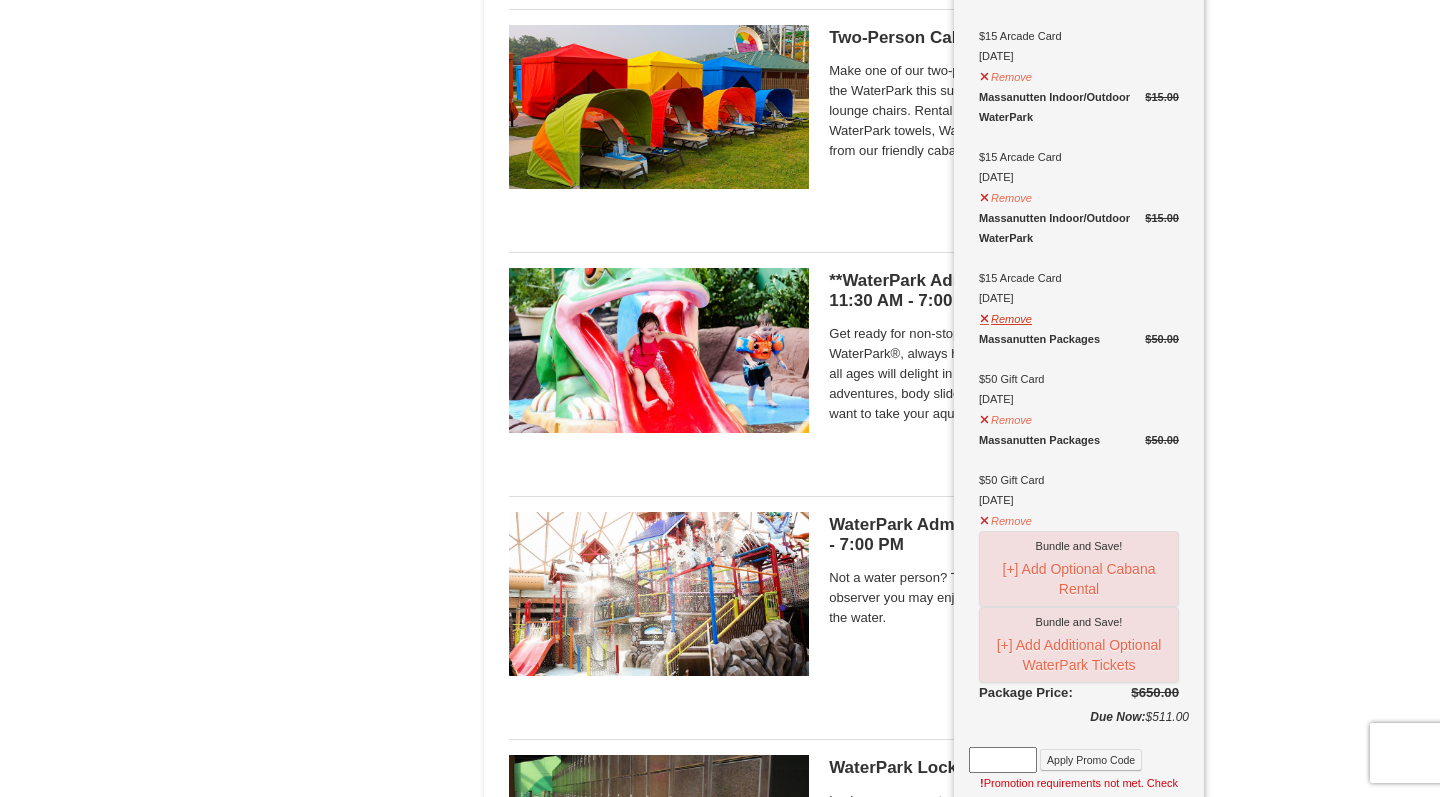 click on "Remove" at bounding box center (1006, 316) 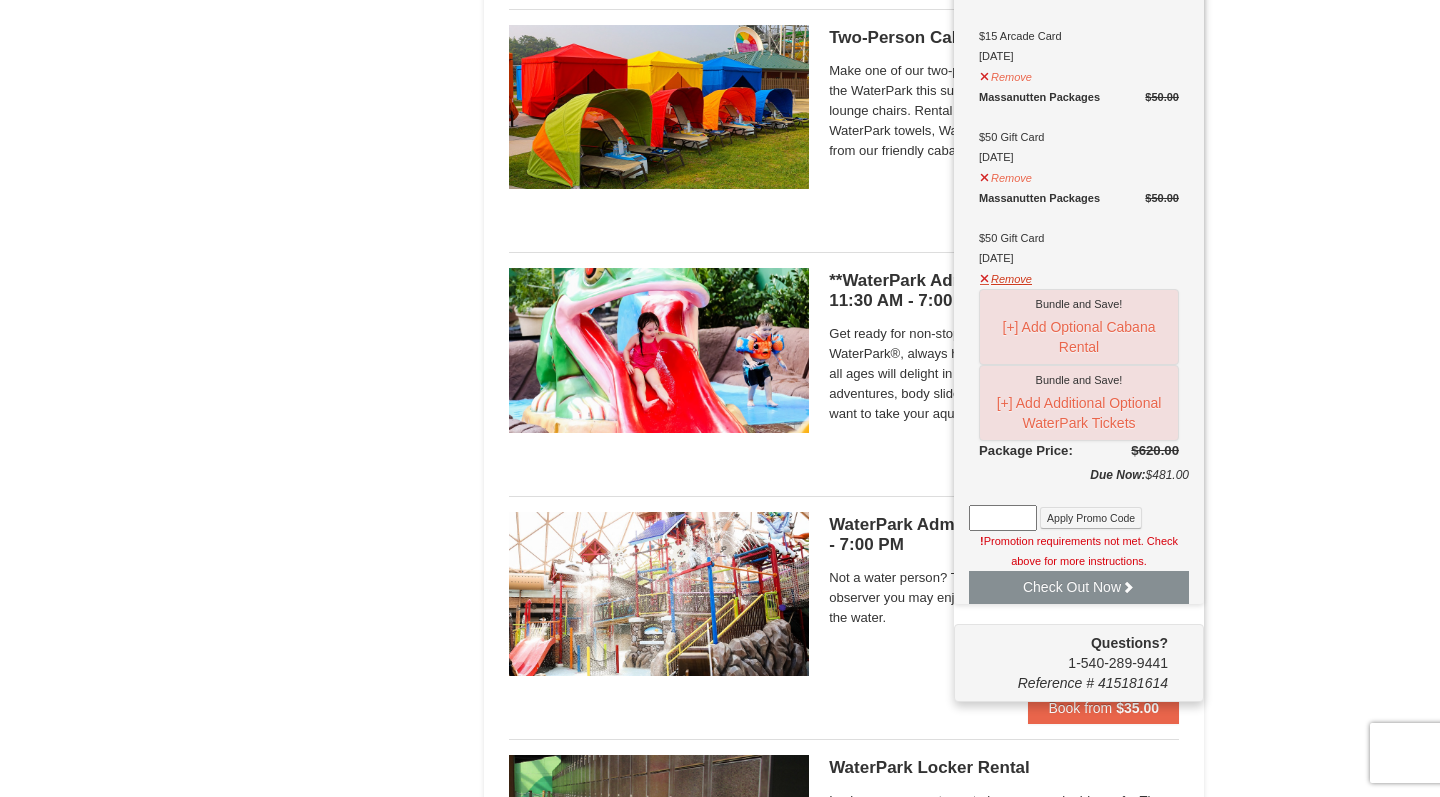 click on "Remove" at bounding box center (1006, 276) 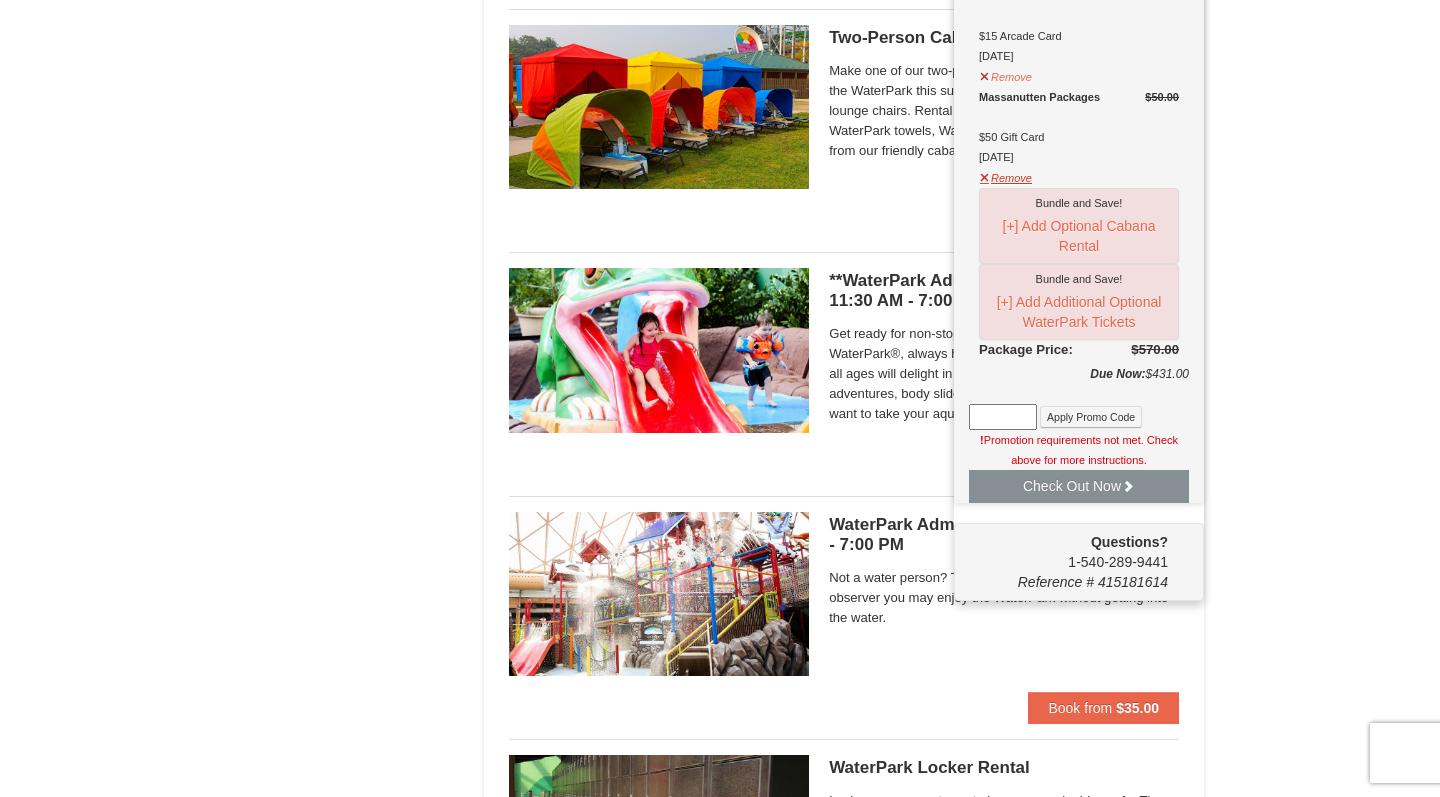 click on "Remove" at bounding box center [1006, 175] 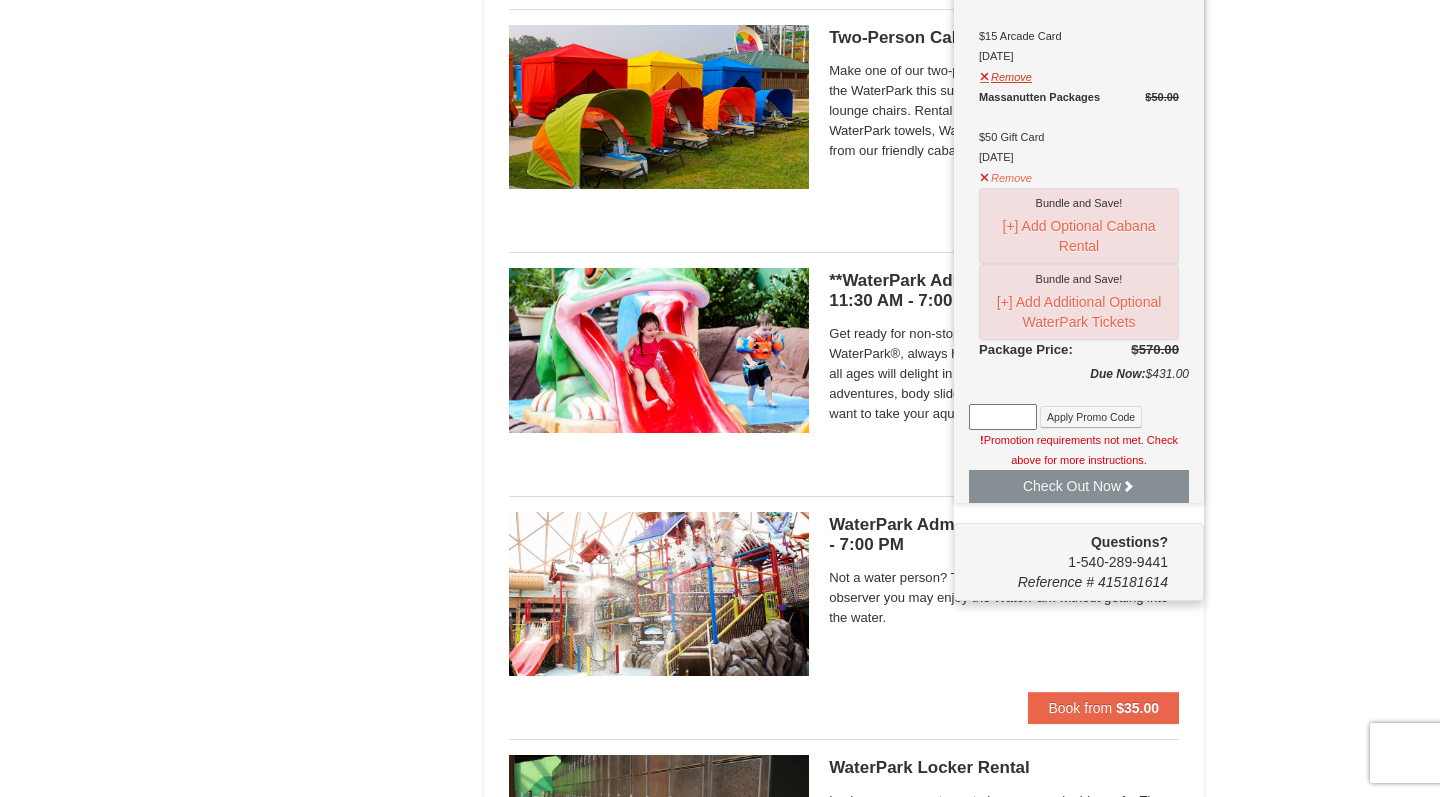 click on "Remove" at bounding box center [1006, 74] 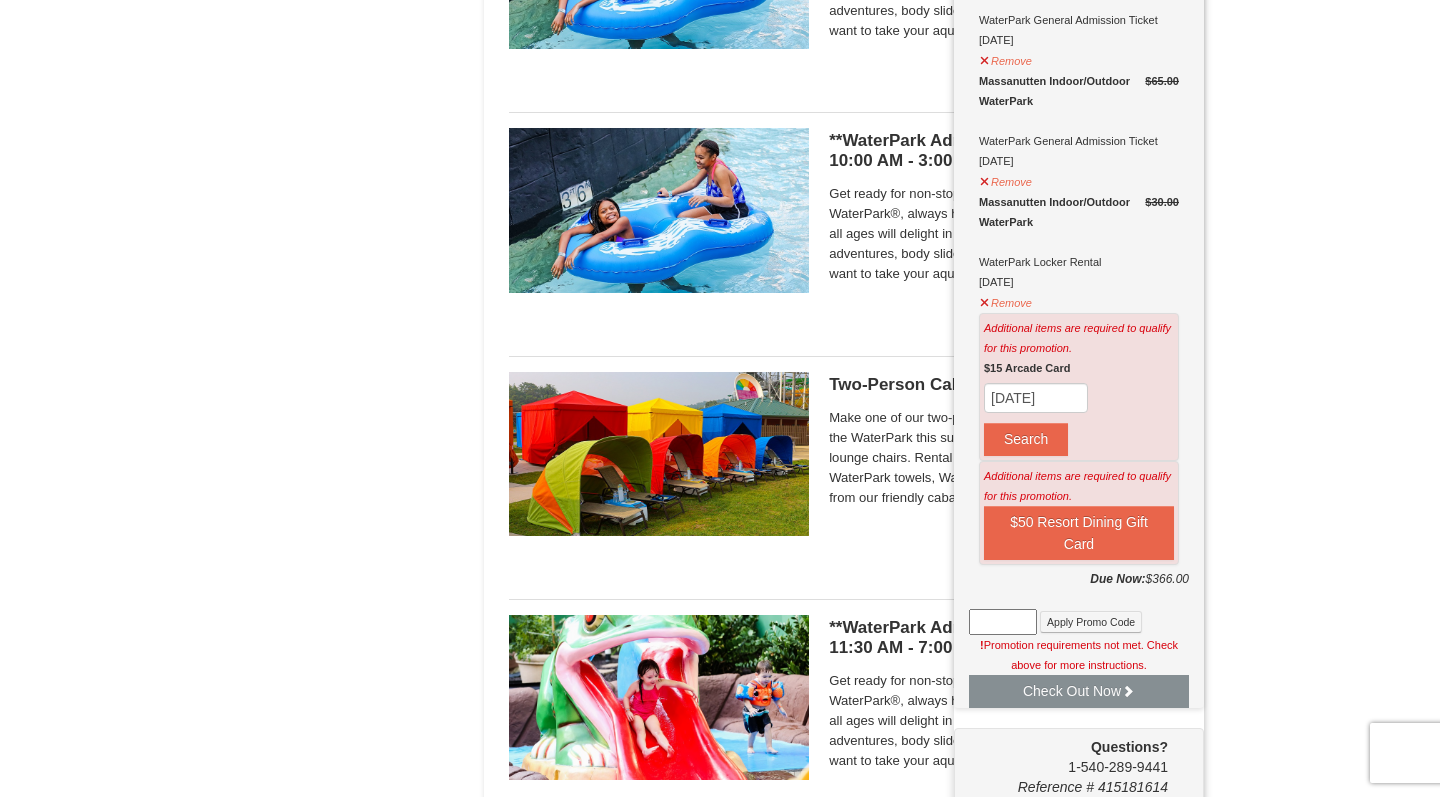 scroll, scrollTop: 1495, scrollLeft: 0, axis: vertical 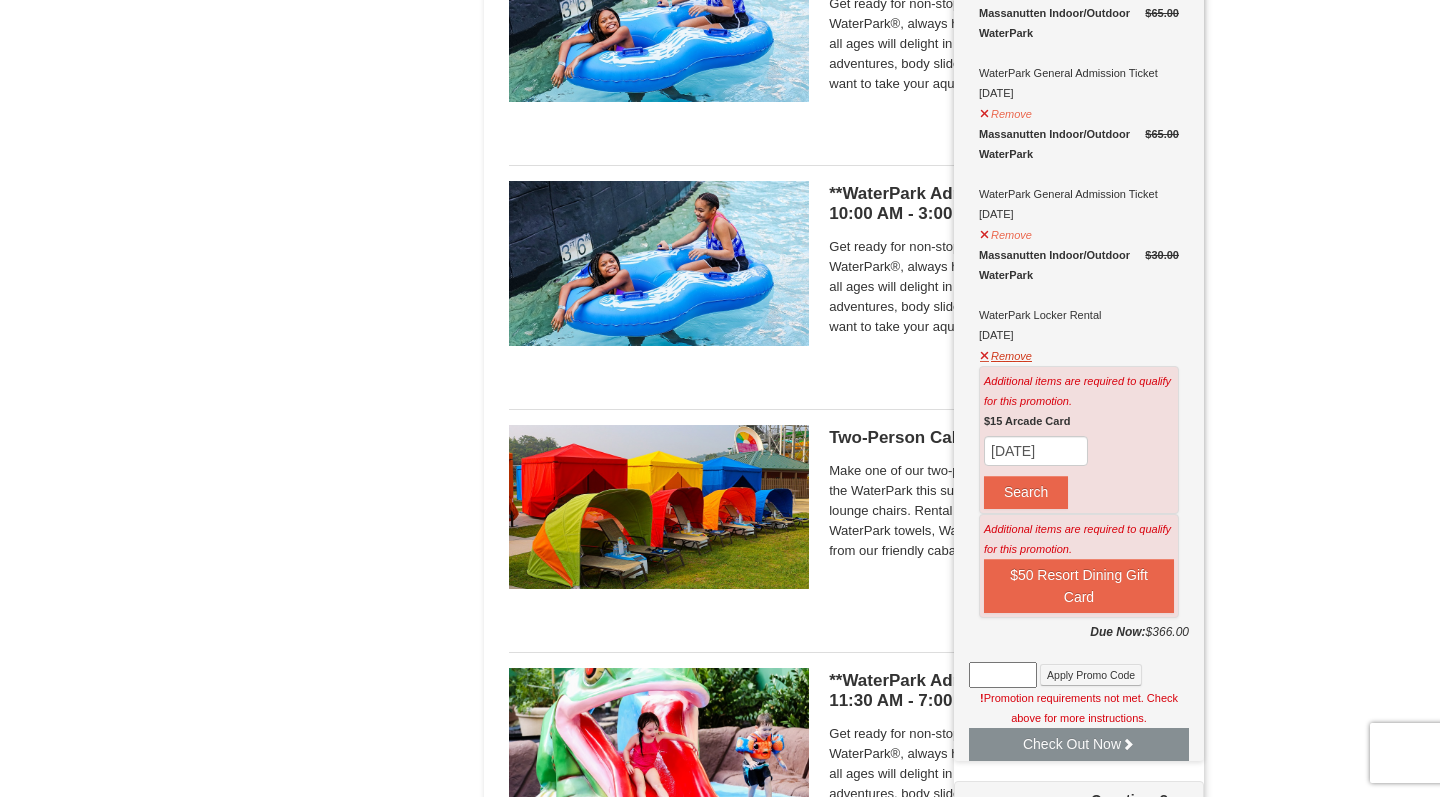 click on "Remove" at bounding box center [1006, 353] 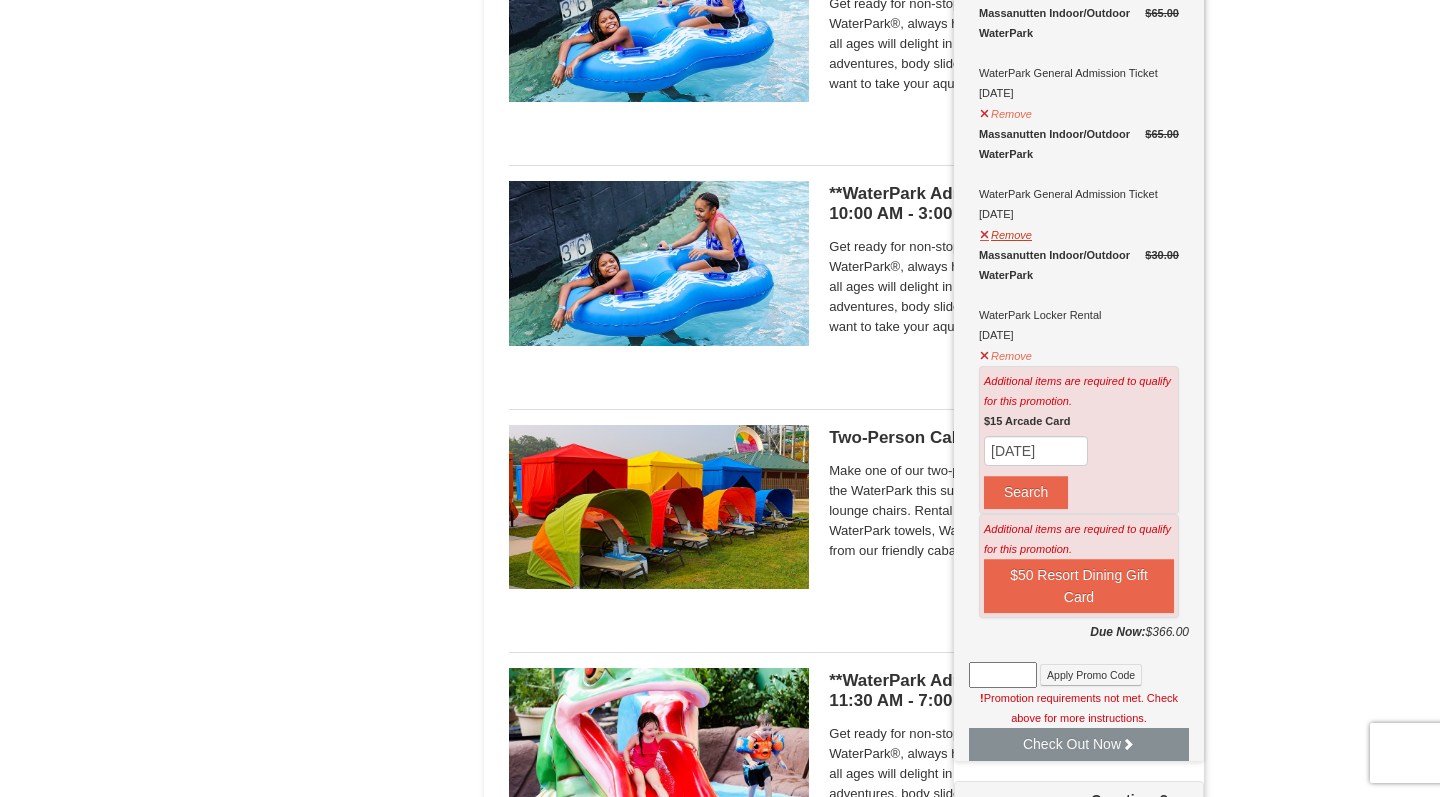 click on "Remove" at bounding box center (1006, 232) 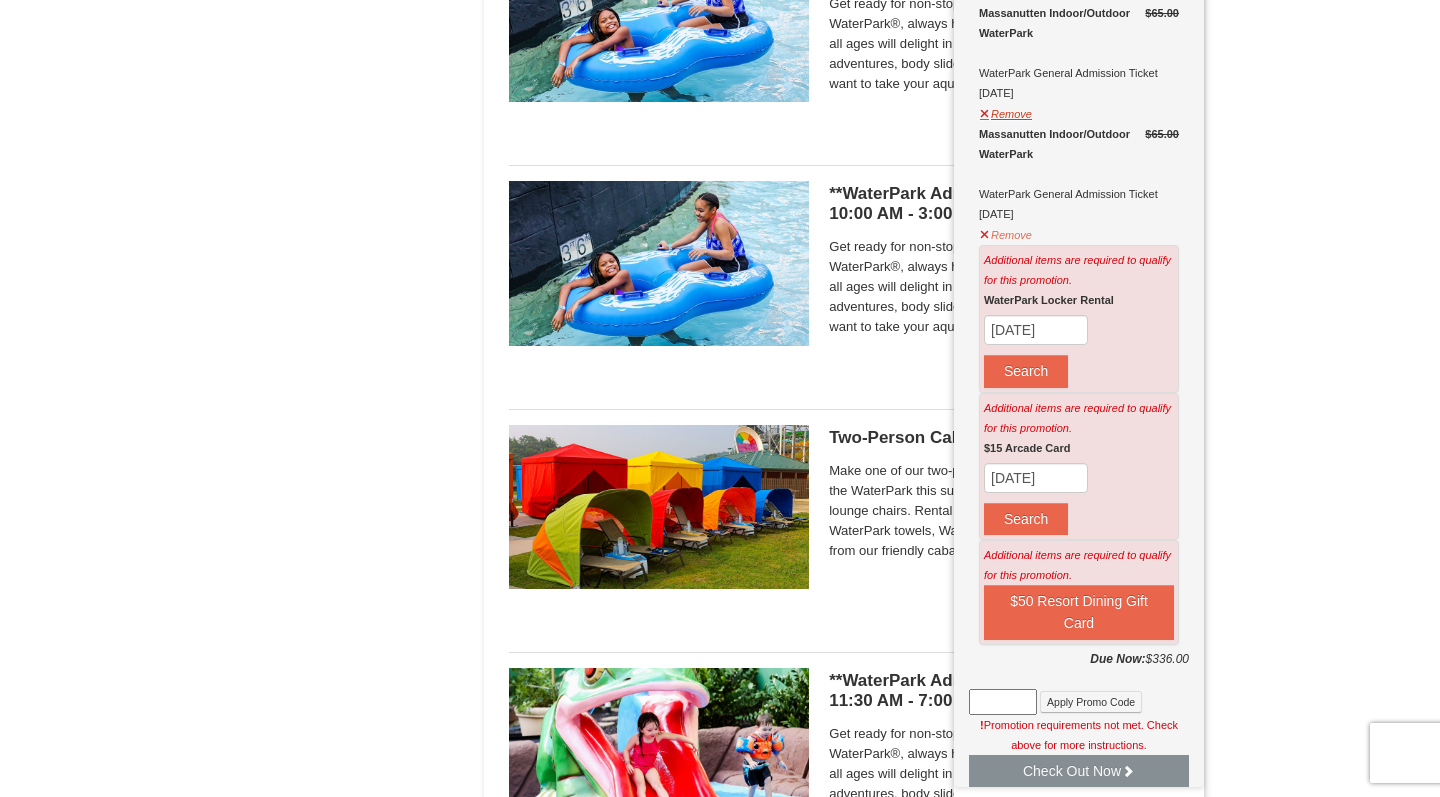 click on "Remove" at bounding box center (1006, 111) 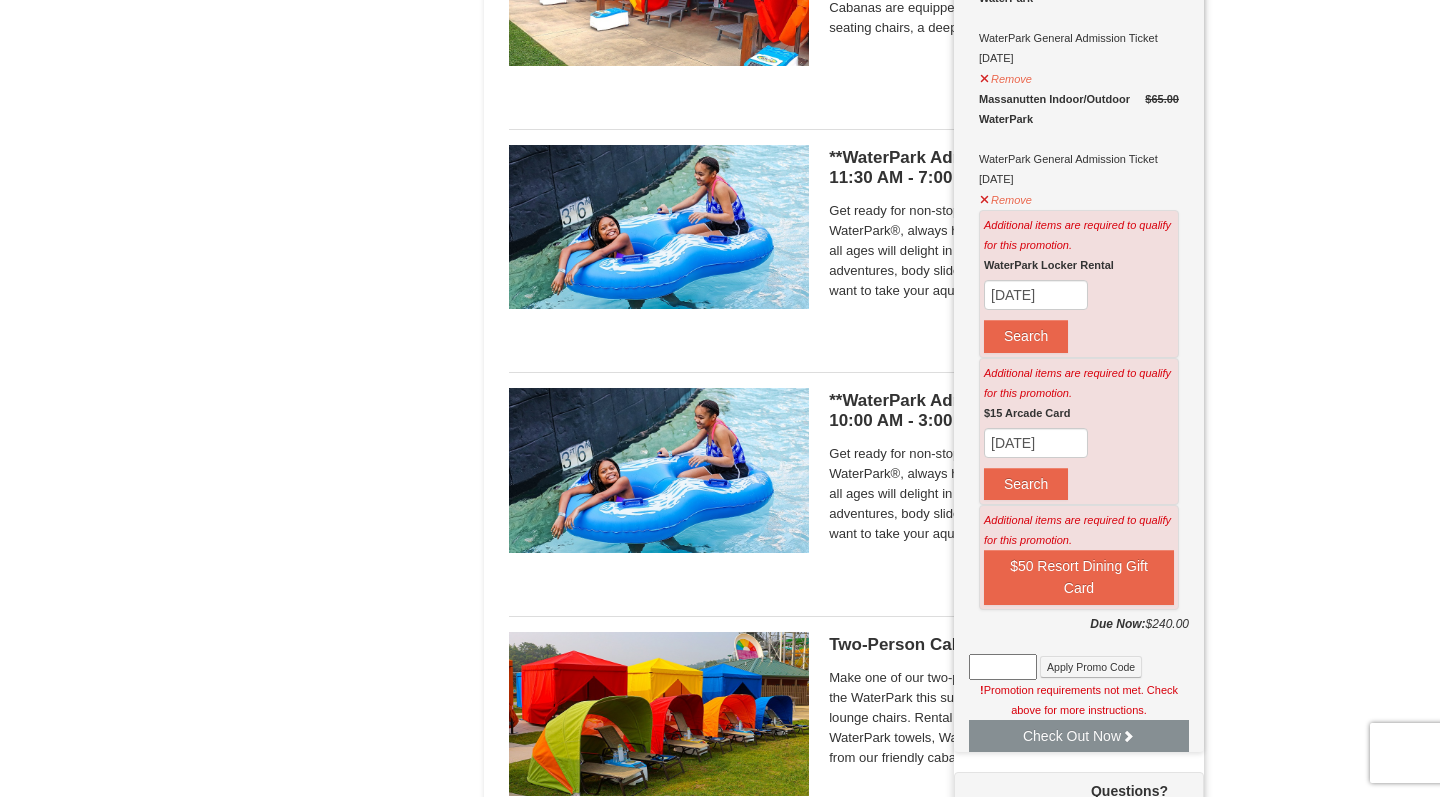 scroll, scrollTop: 1269, scrollLeft: 0, axis: vertical 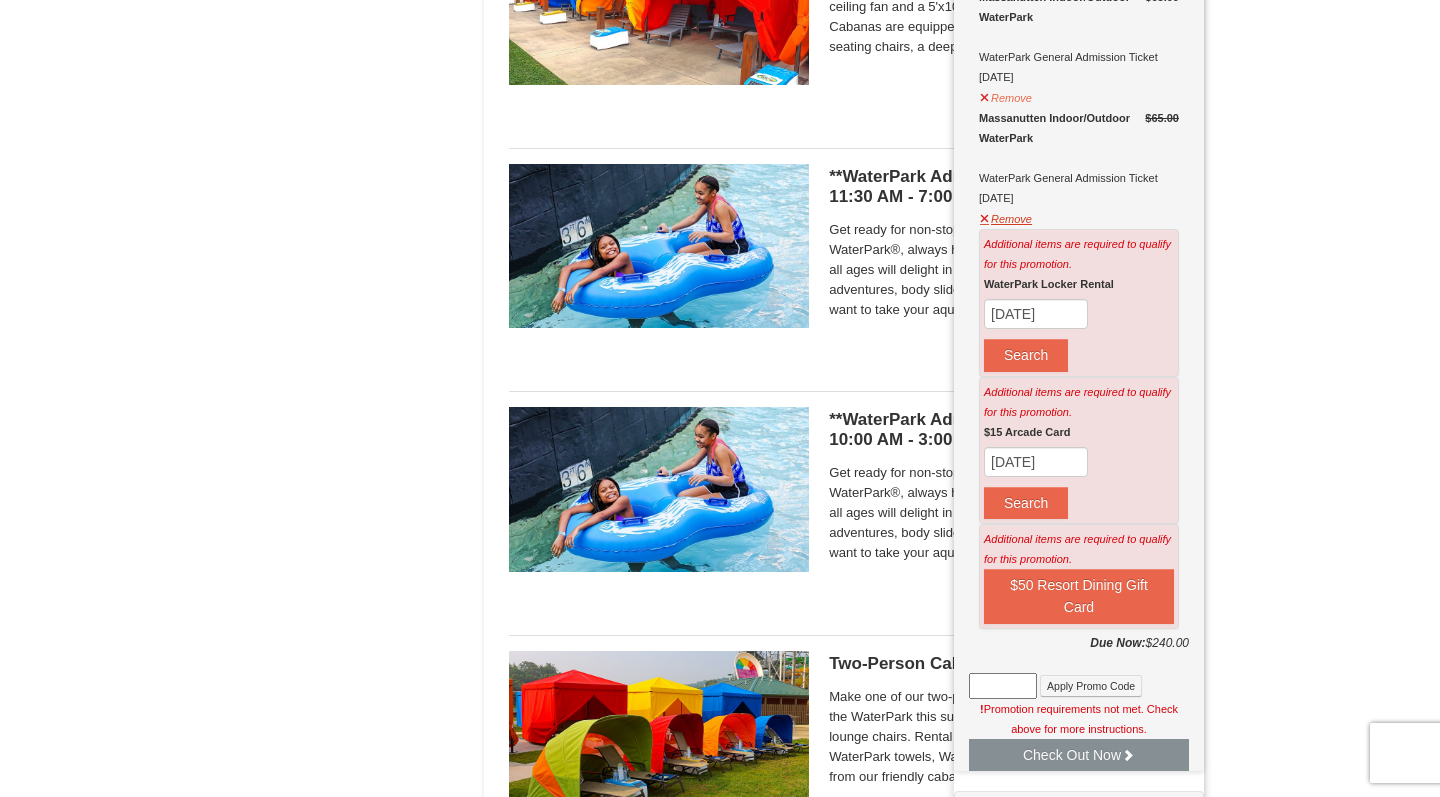 click on "Remove" at bounding box center (1006, 216) 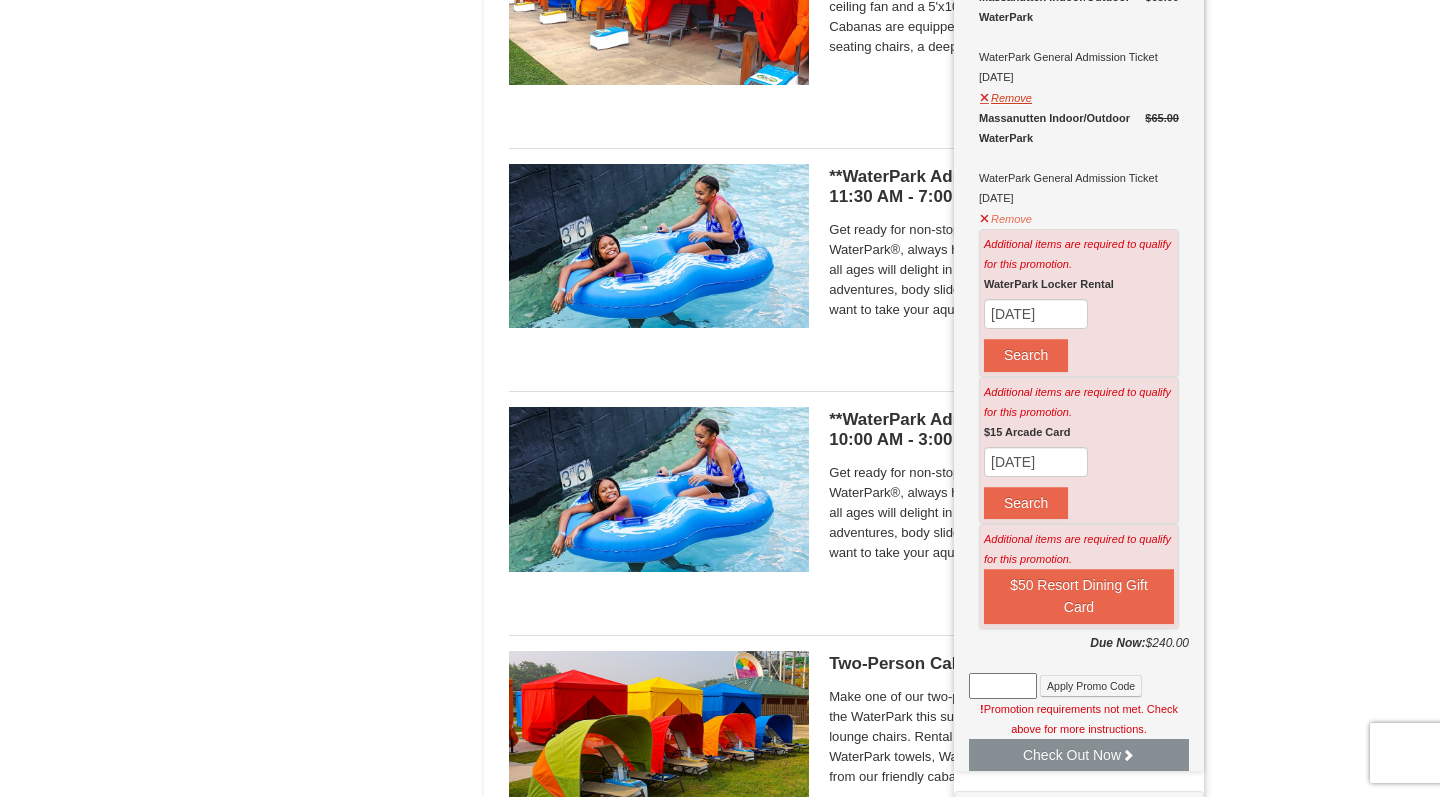 click on "Remove" at bounding box center [1006, 95] 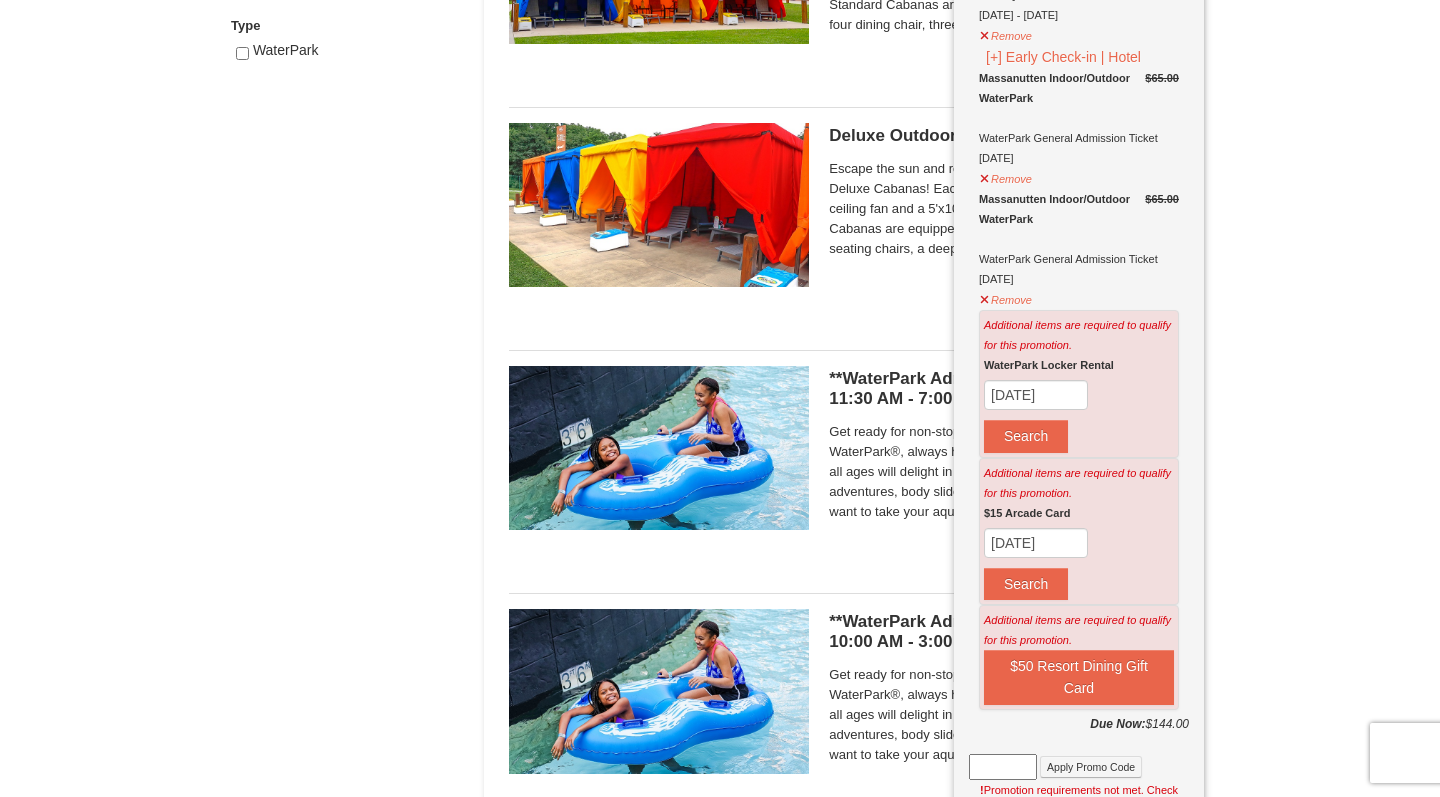 scroll, scrollTop: 1063, scrollLeft: 0, axis: vertical 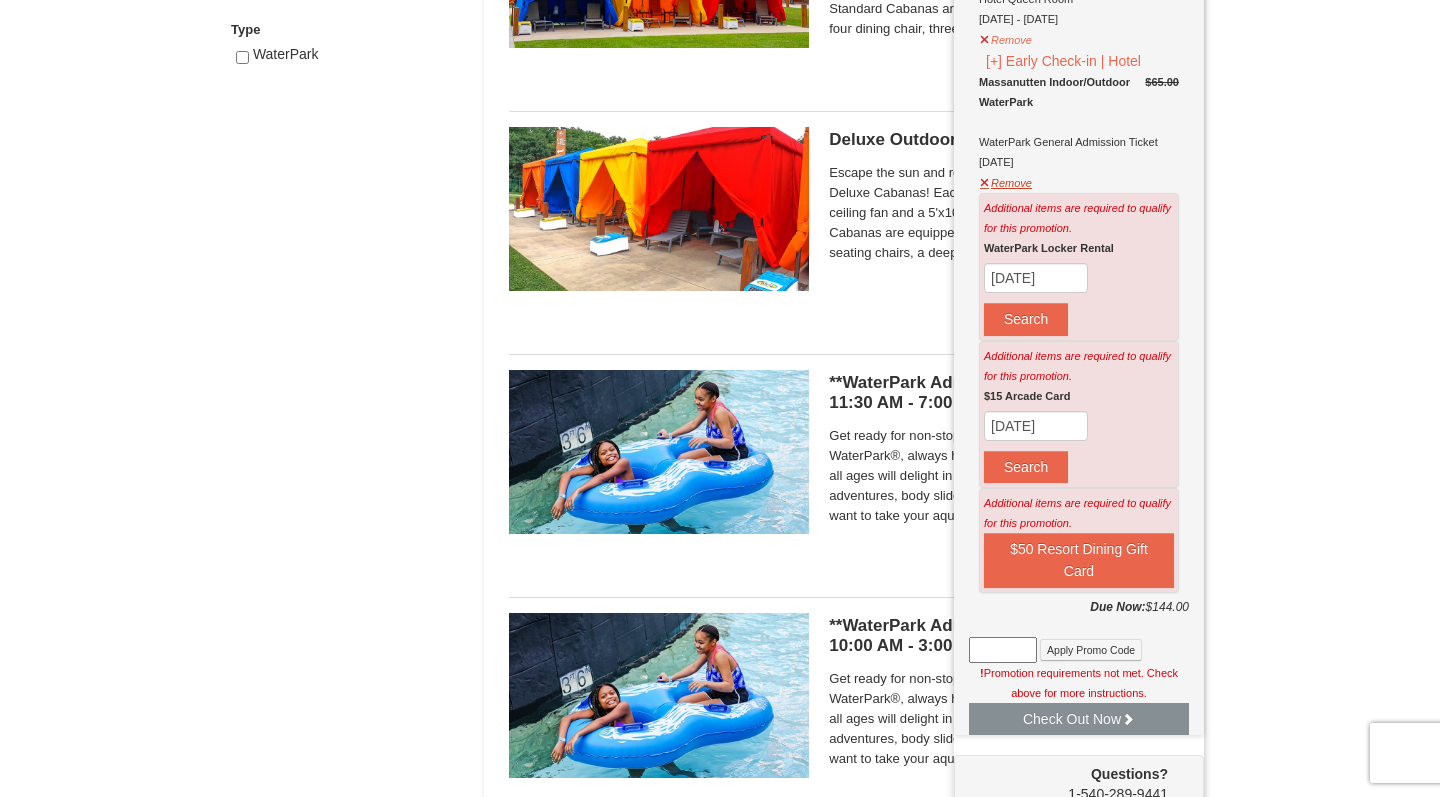 click on "Remove" at bounding box center [1006, 180] 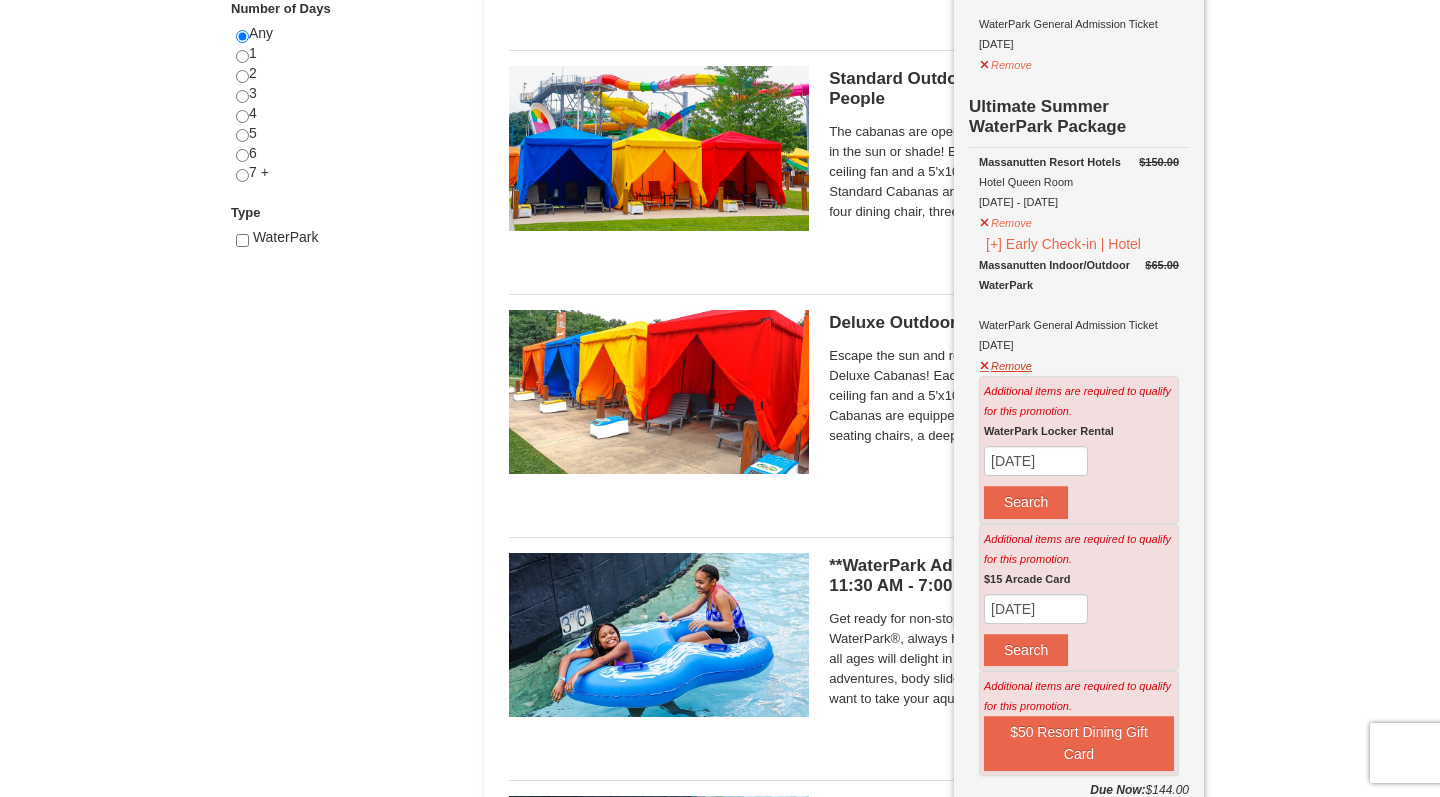 scroll, scrollTop: 878, scrollLeft: 0, axis: vertical 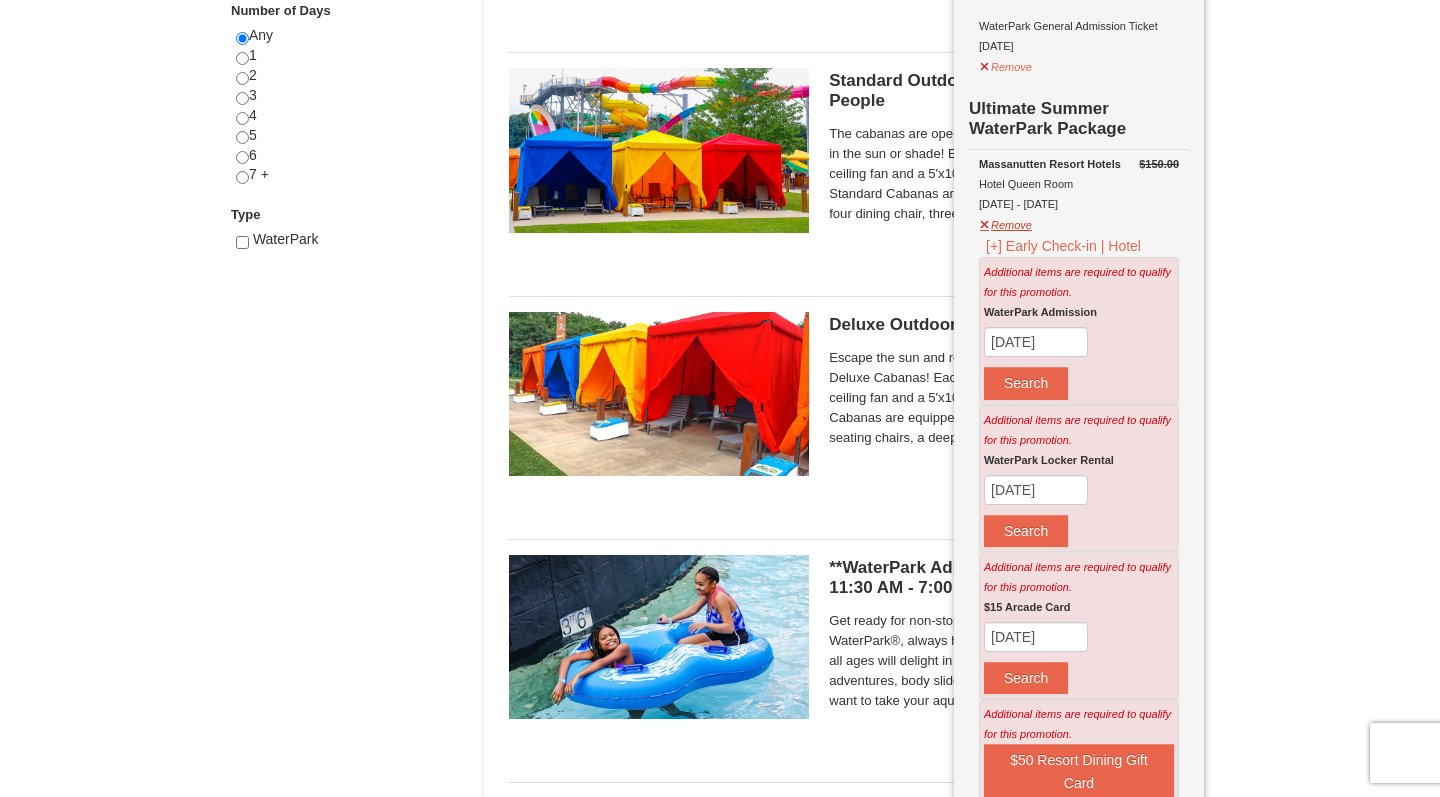 click on "Remove" at bounding box center (1006, 222) 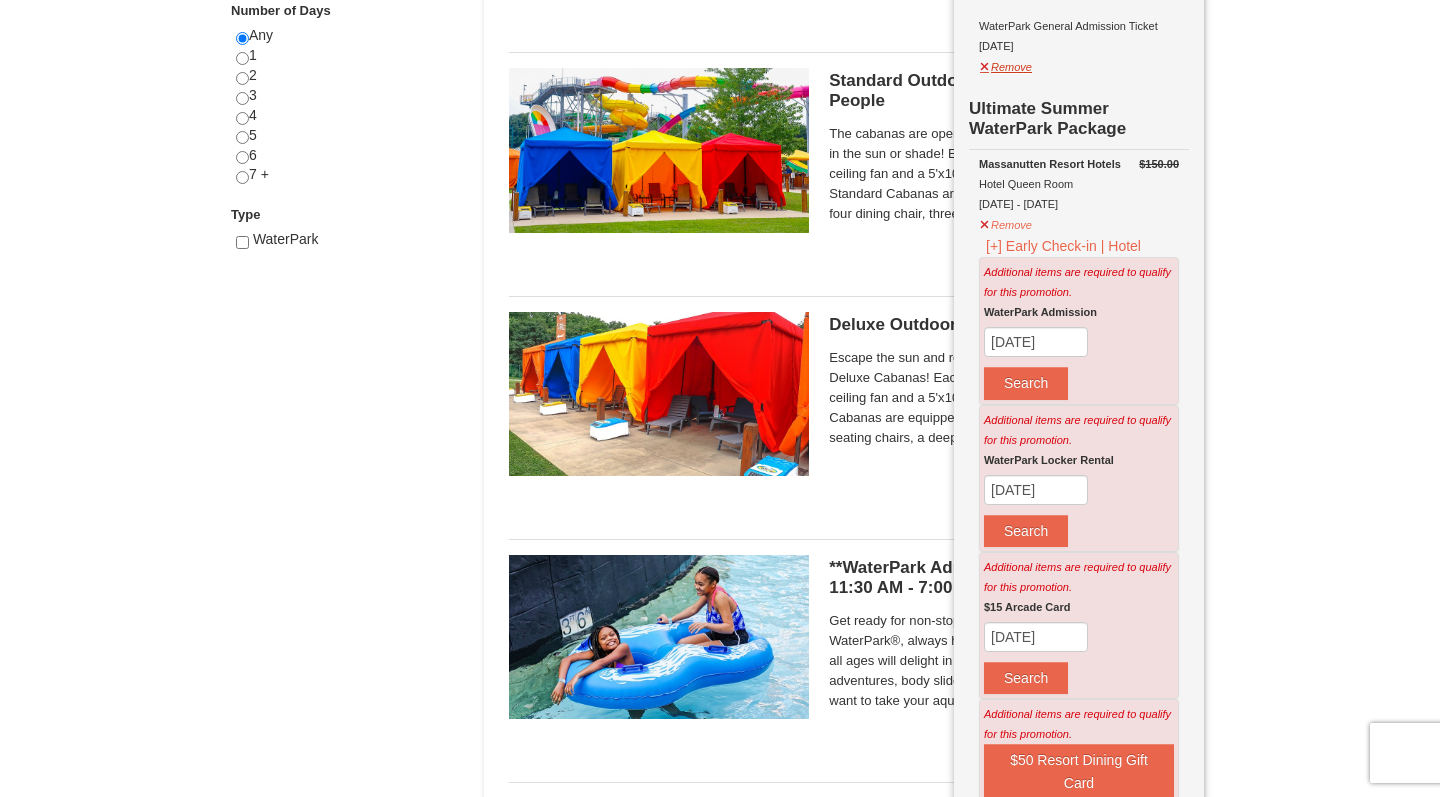 click on "Remove" at bounding box center (1006, 64) 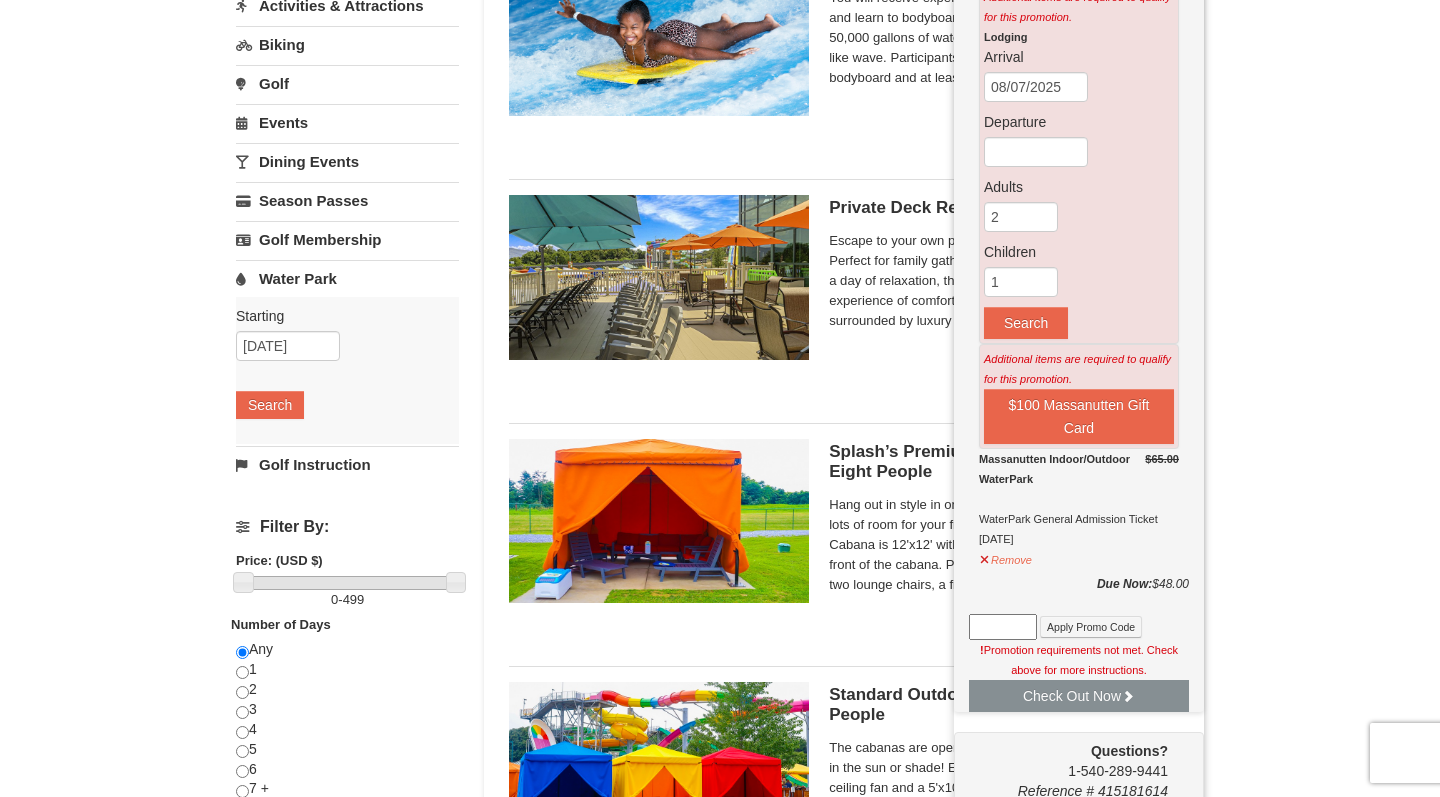 scroll, scrollTop: 266, scrollLeft: 0, axis: vertical 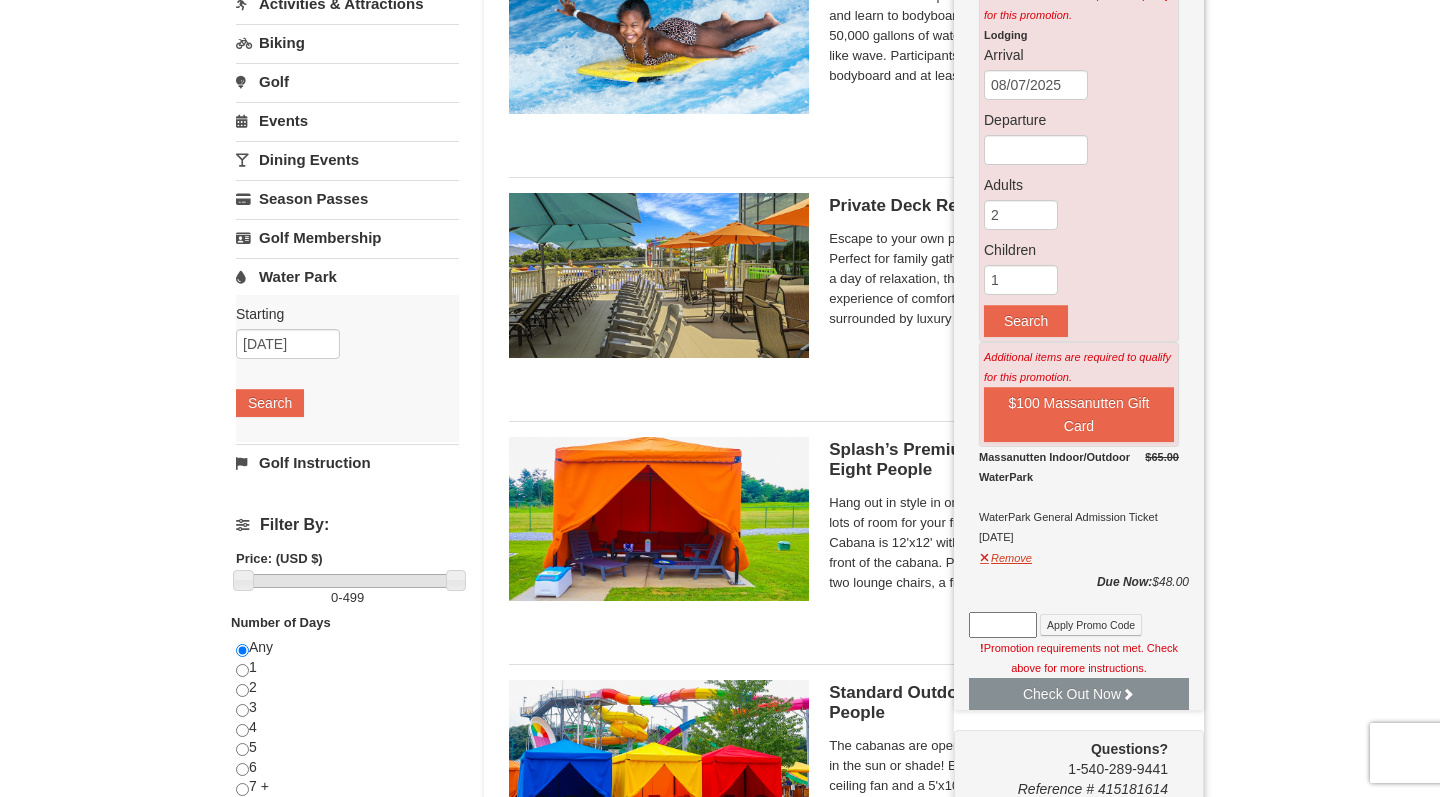 click on "Remove" at bounding box center (1006, 555) 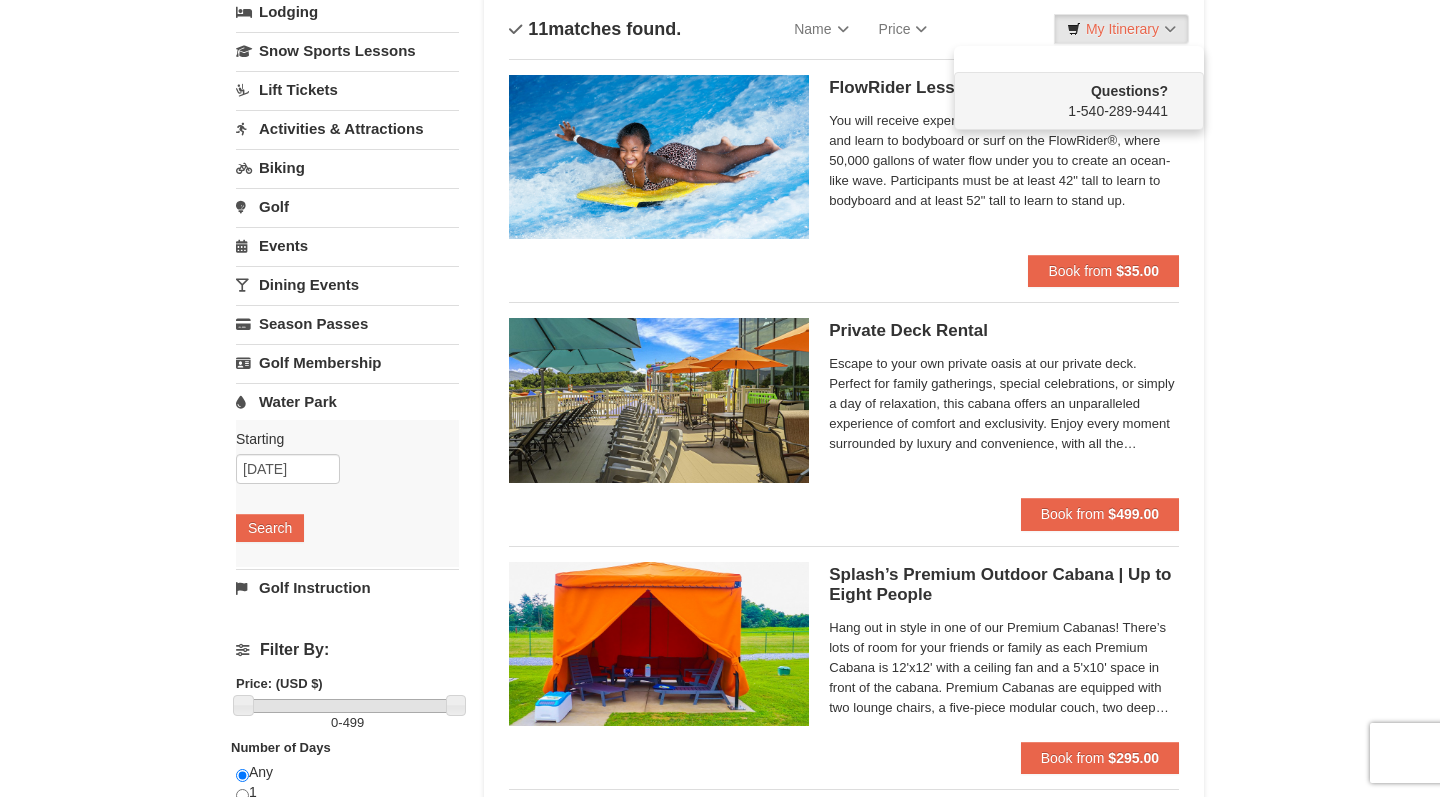 scroll, scrollTop: 126, scrollLeft: 0, axis: vertical 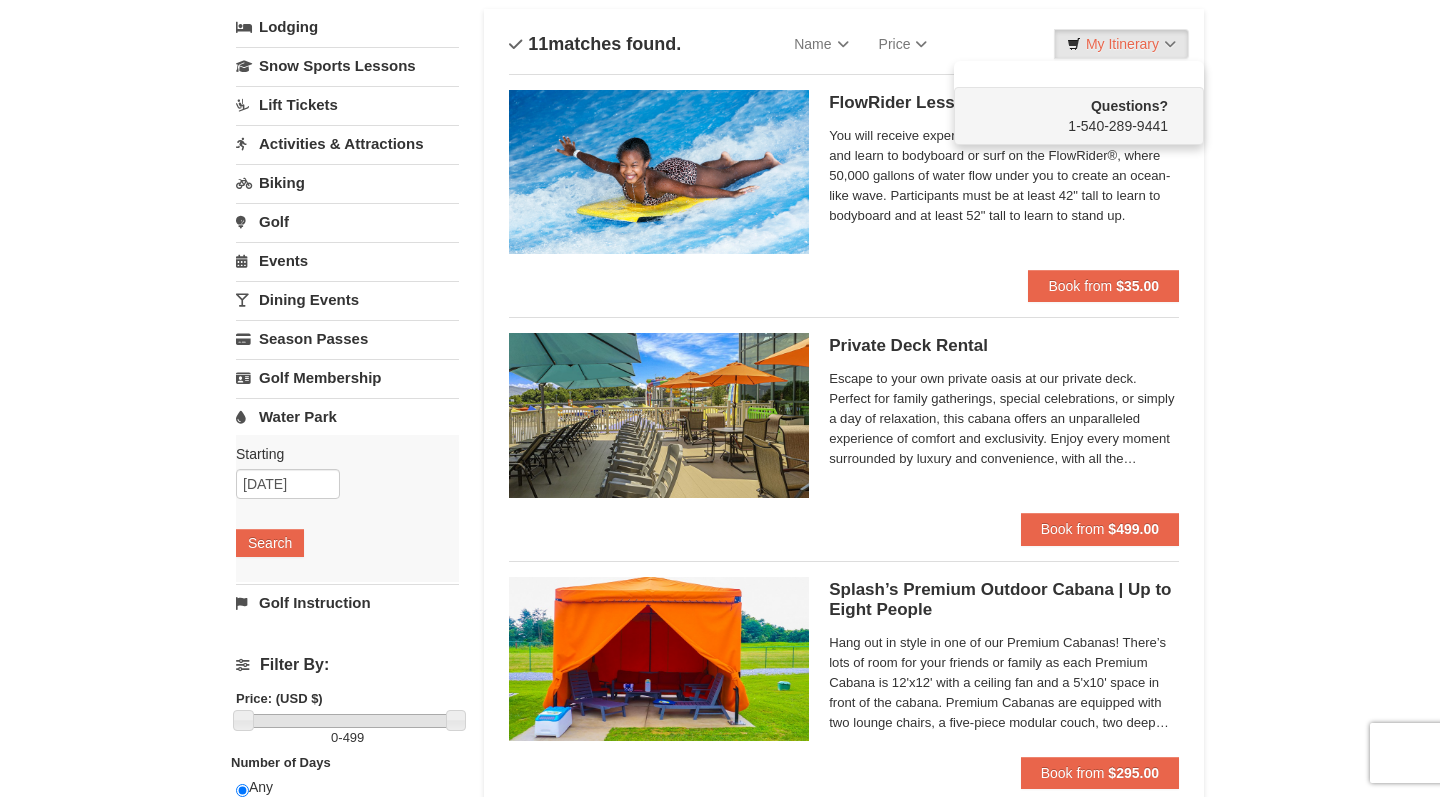 click on "Questions? [PHONE]" at bounding box center [720, 1375] 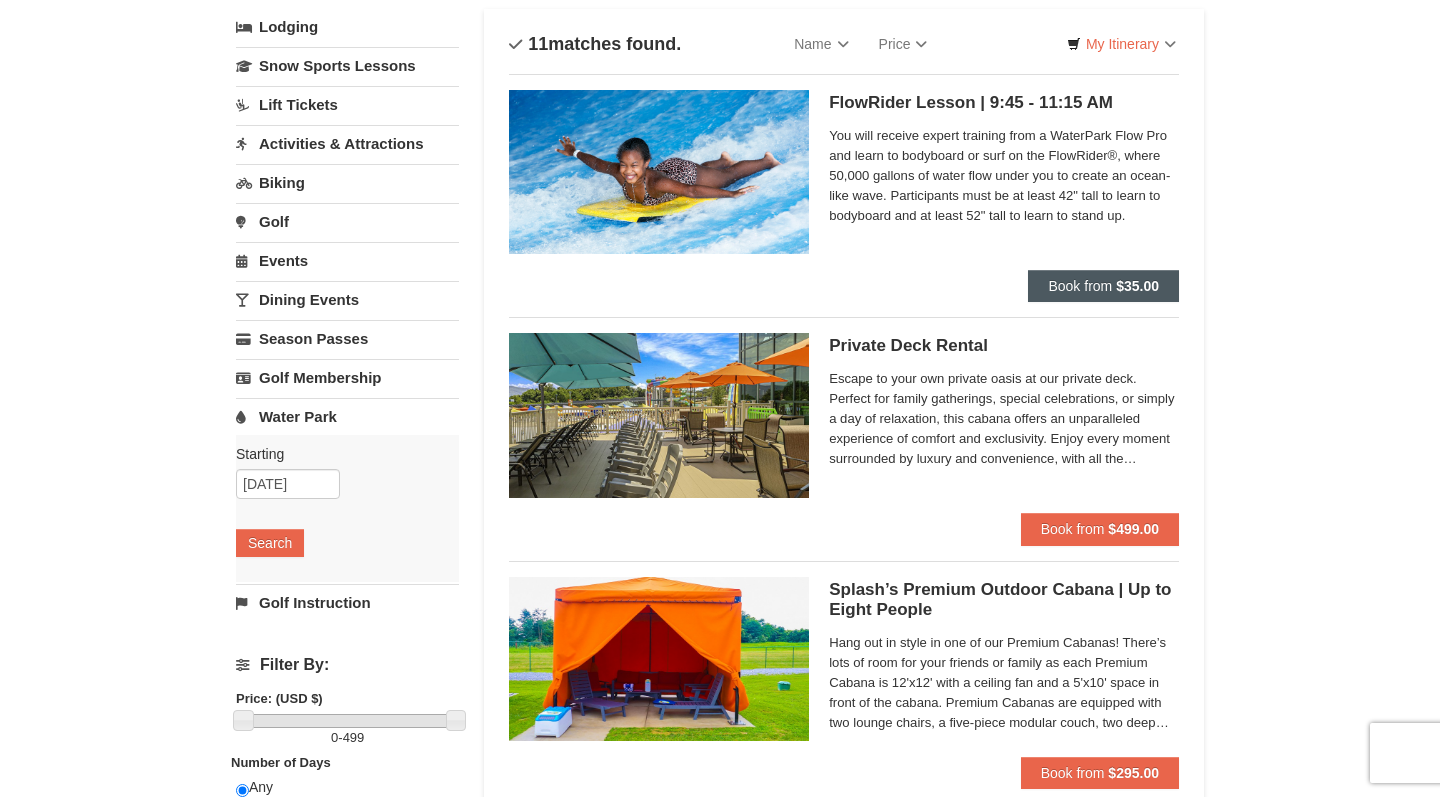 click on "Book from   $35.00" at bounding box center (1103, 286) 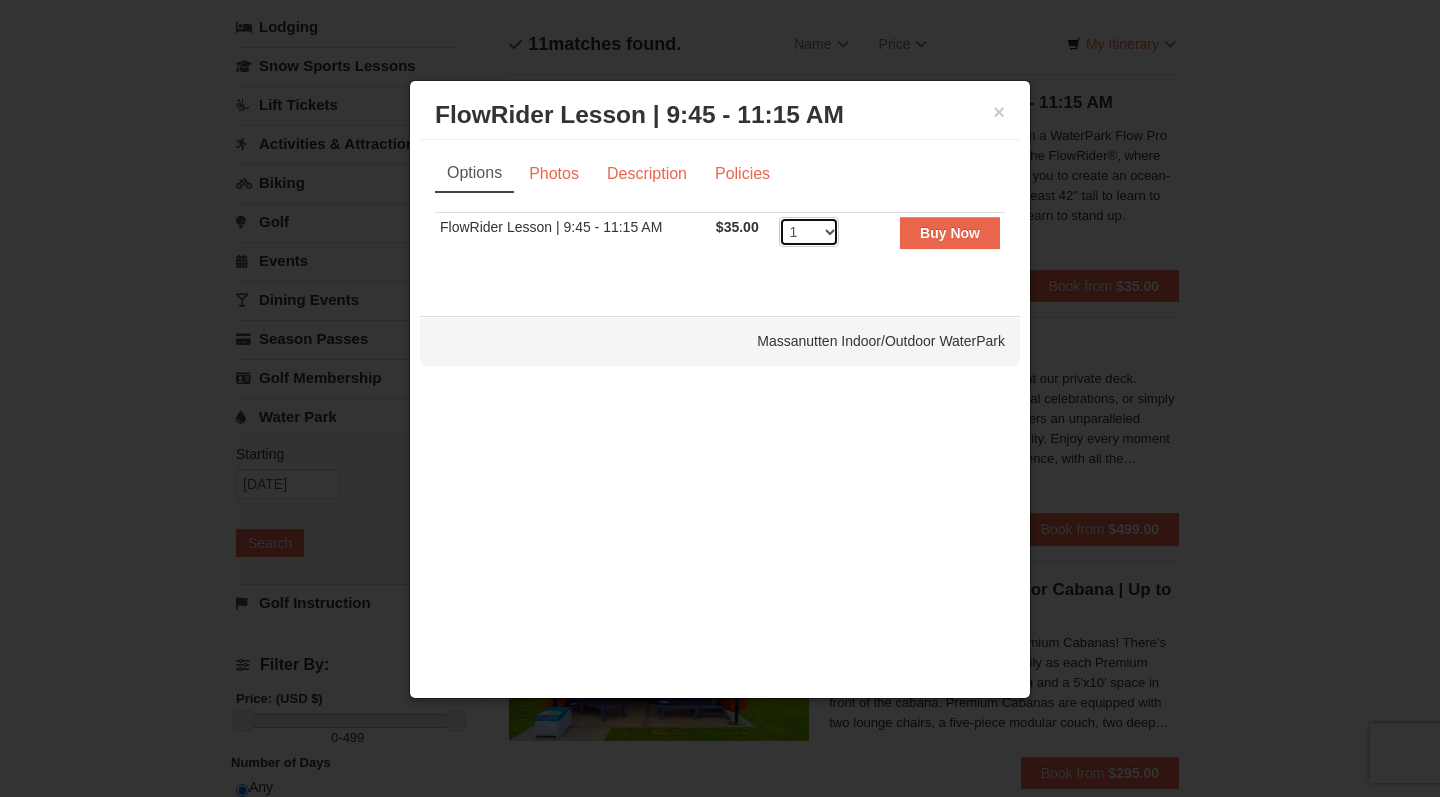 select on "3" 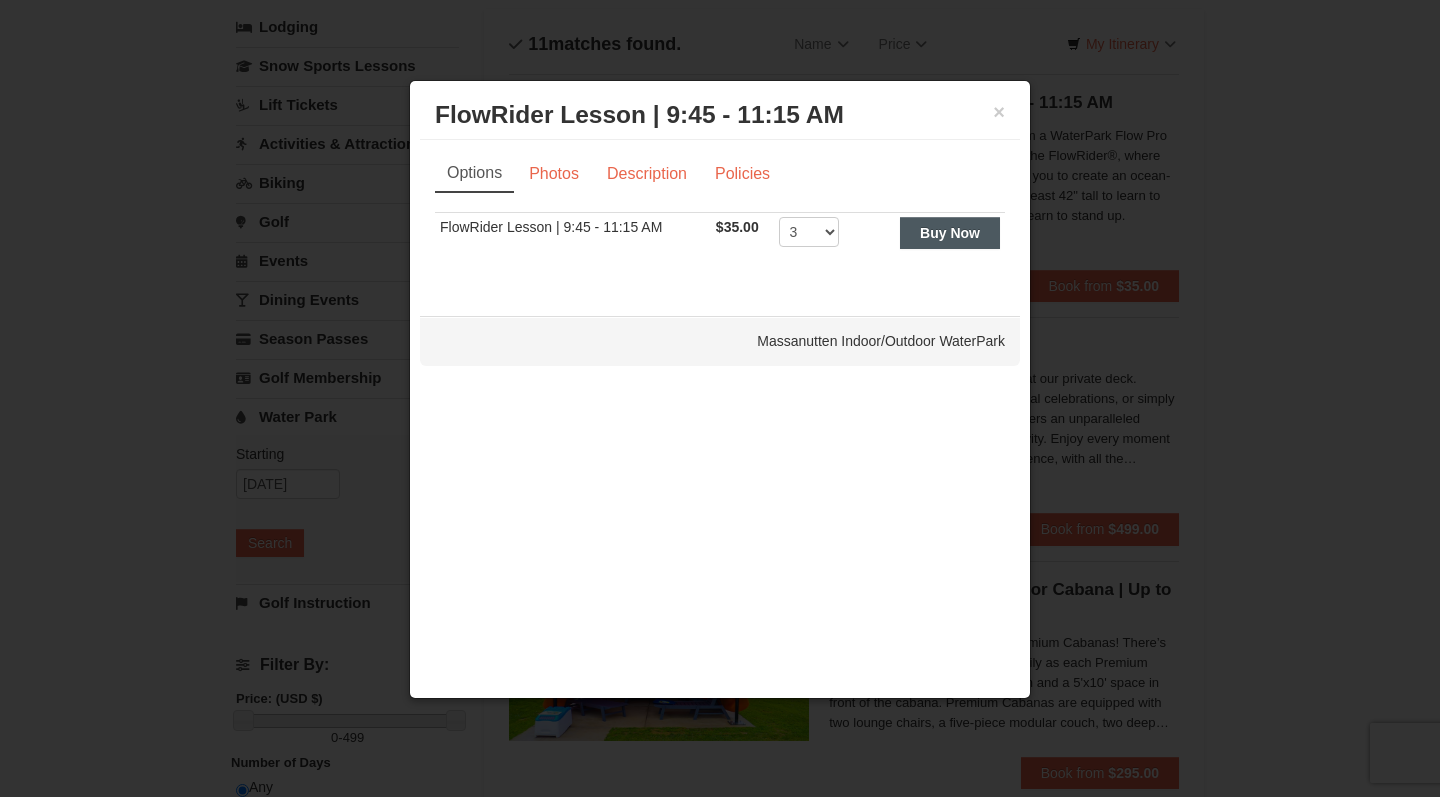click on "Buy Now" at bounding box center [950, 233] 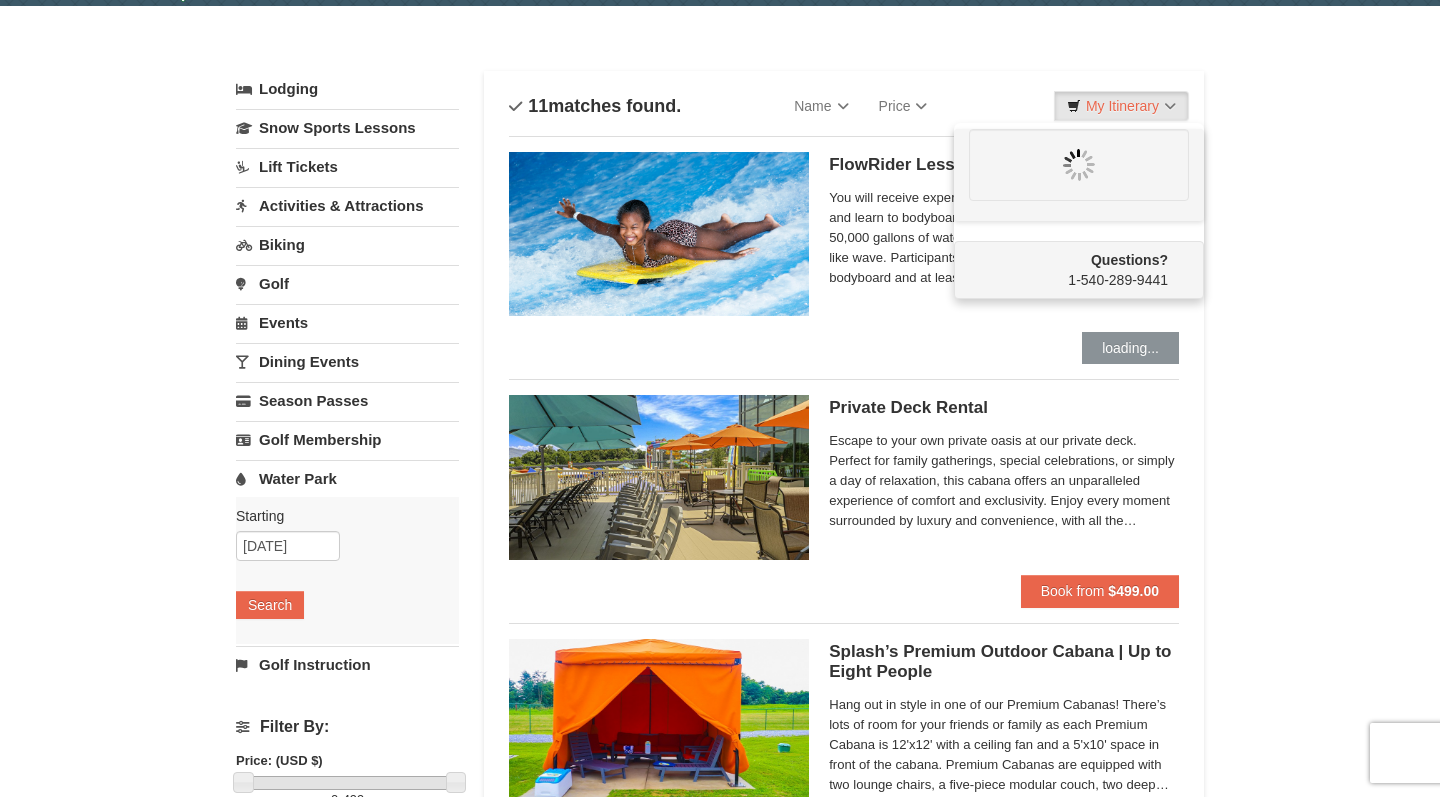 scroll, scrollTop: 0, scrollLeft: 0, axis: both 